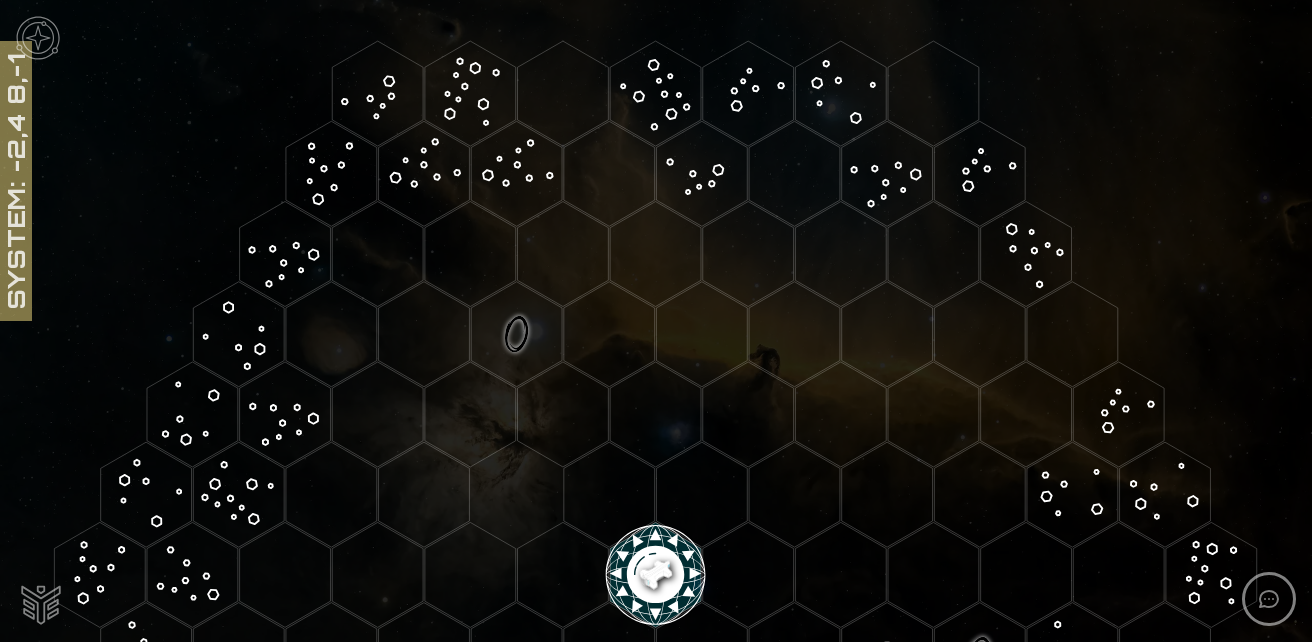 scroll, scrollTop: 0, scrollLeft: 0, axis: both 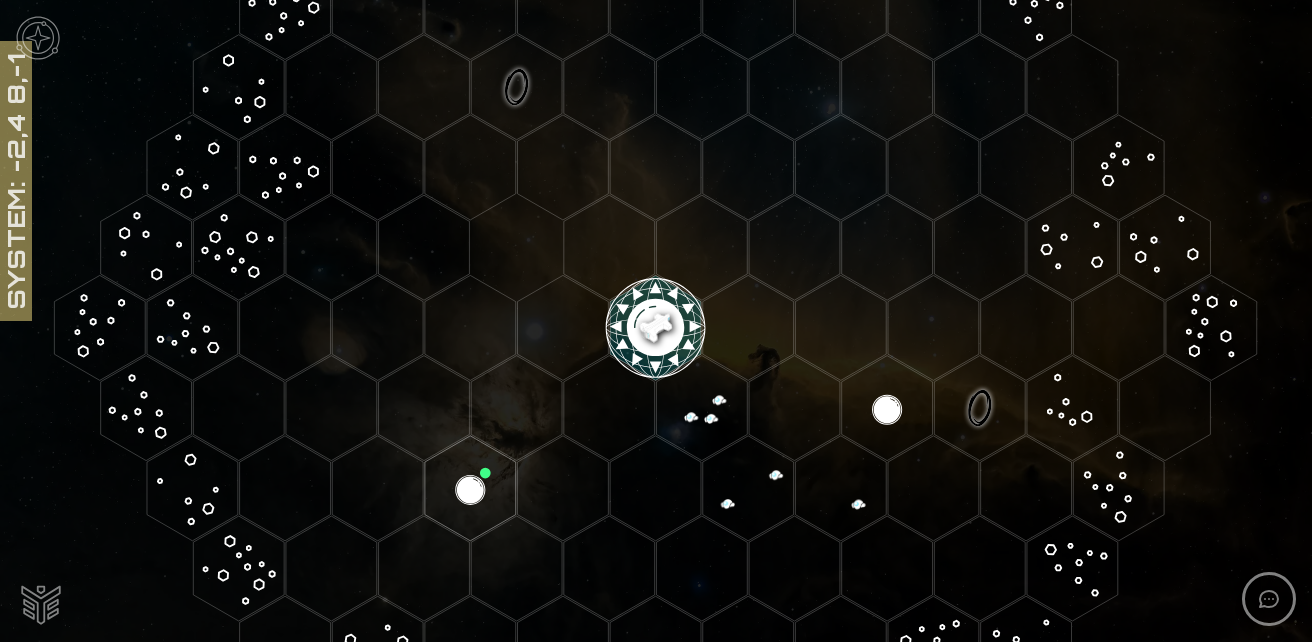 click 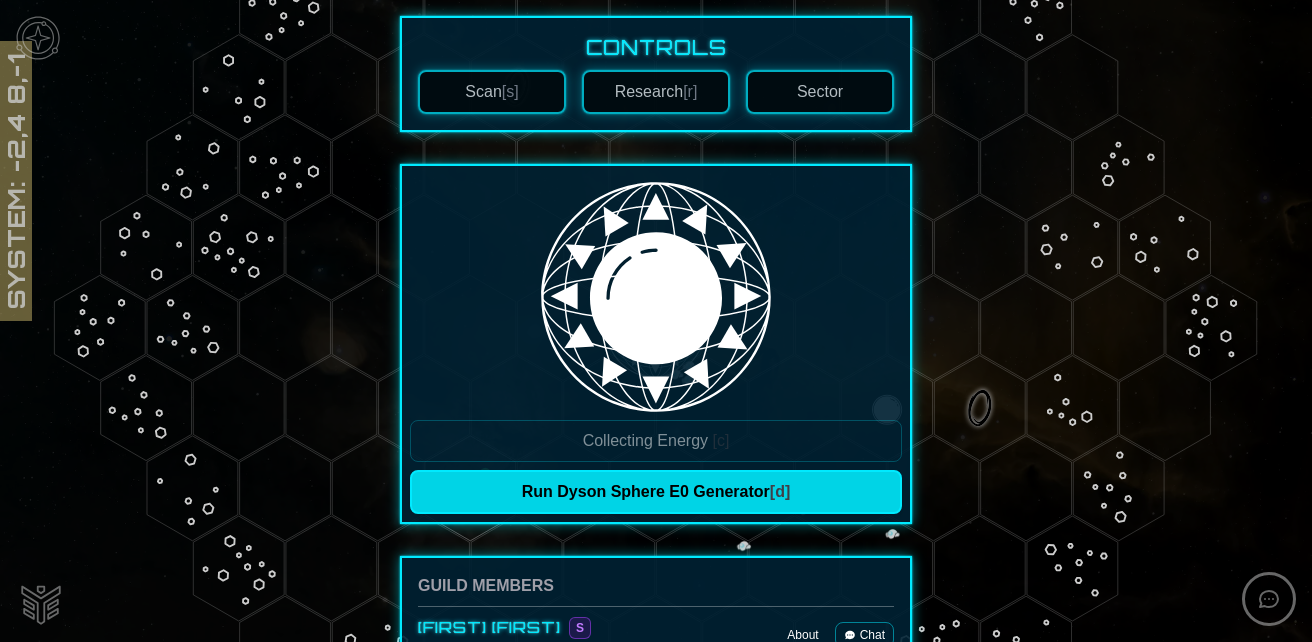 scroll, scrollTop: 400, scrollLeft: 0, axis: vertical 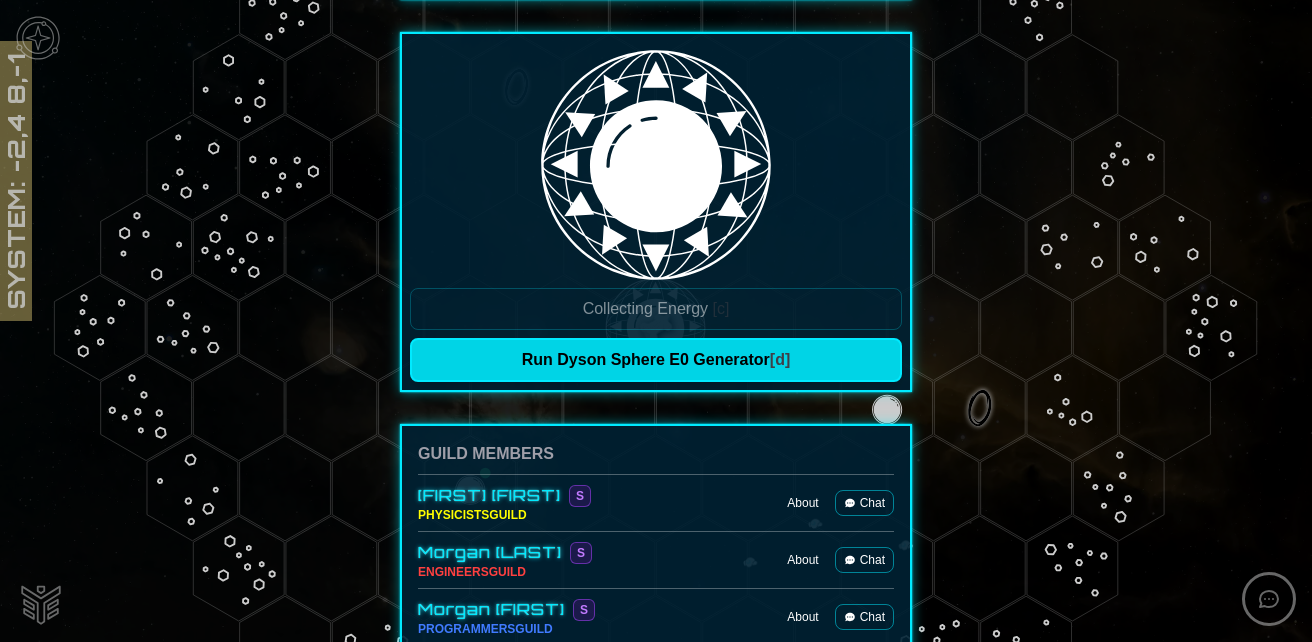click on "Run Dyson Sphere E0 Generator  [d]" at bounding box center (656, 360) 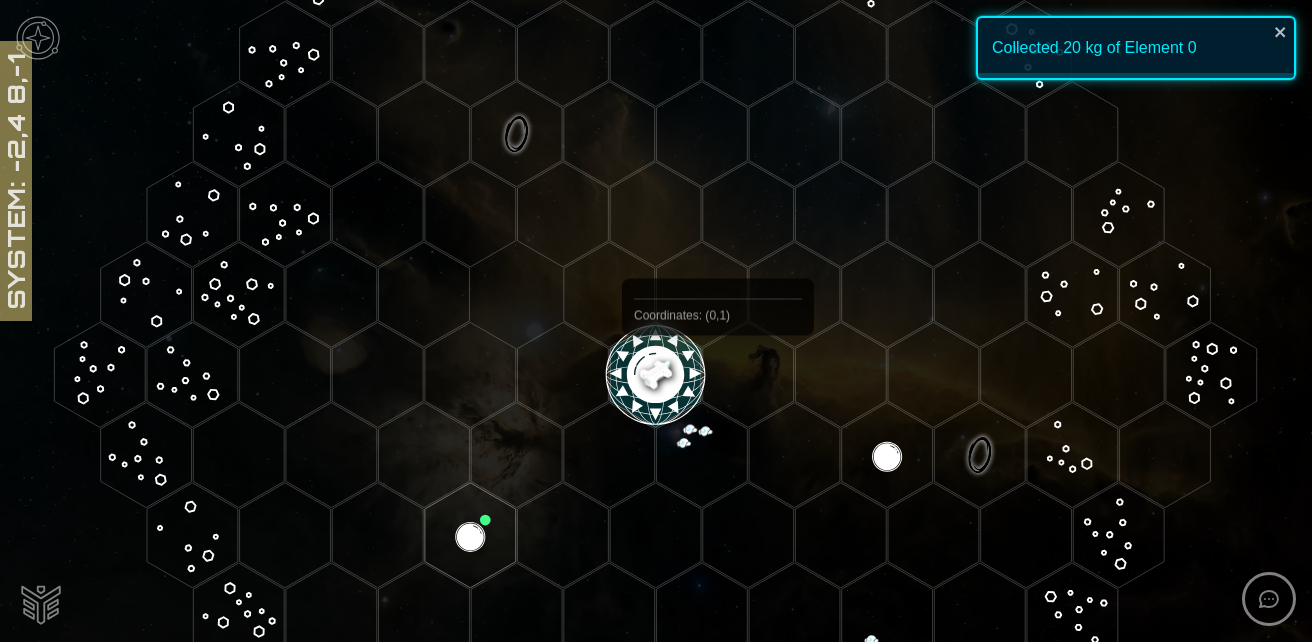 scroll, scrollTop: 300, scrollLeft: 0, axis: vertical 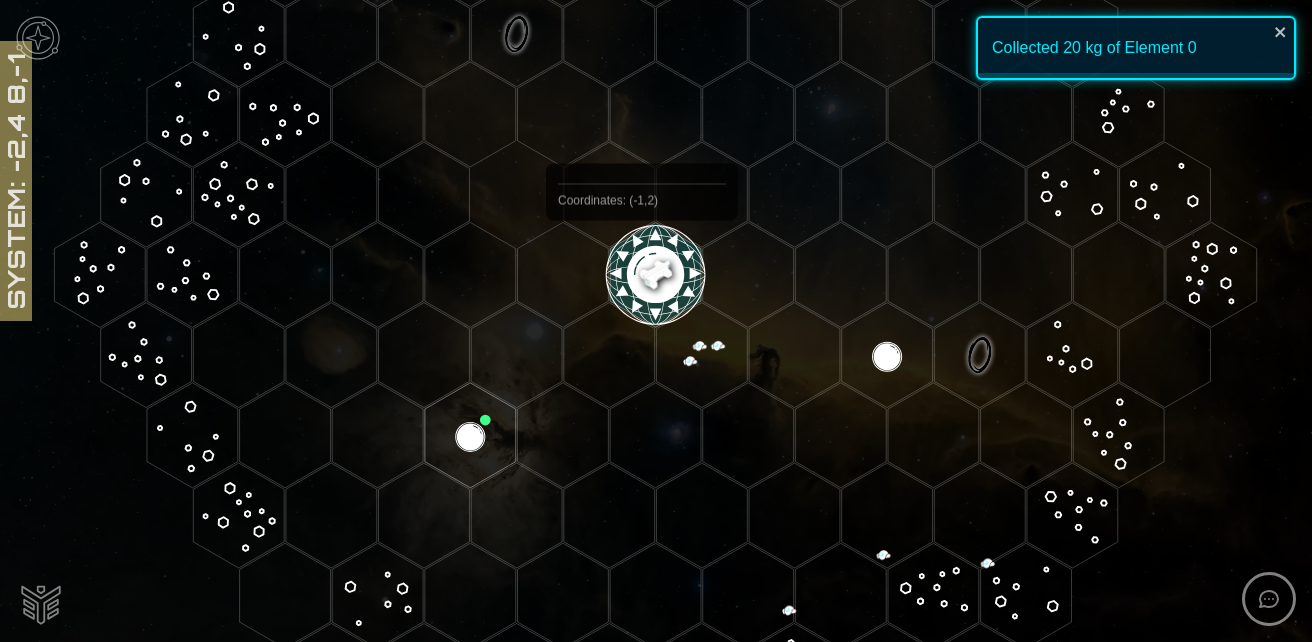 click 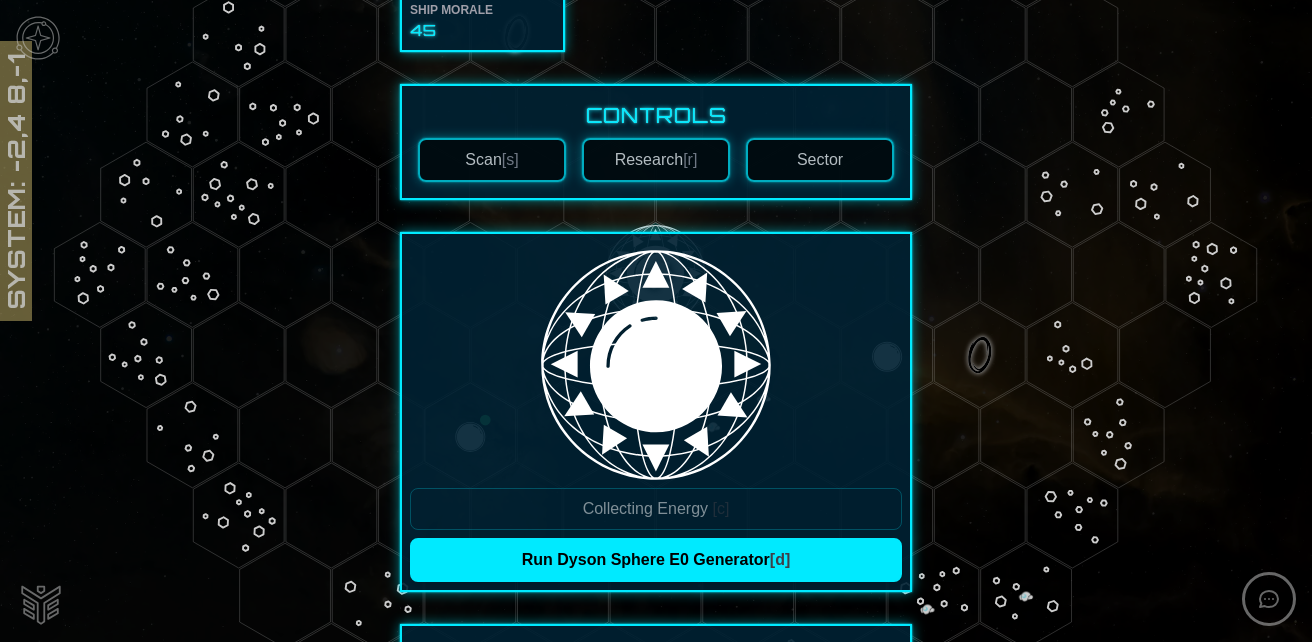 scroll, scrollTop: 0, scrollLeft: 0, axis: both 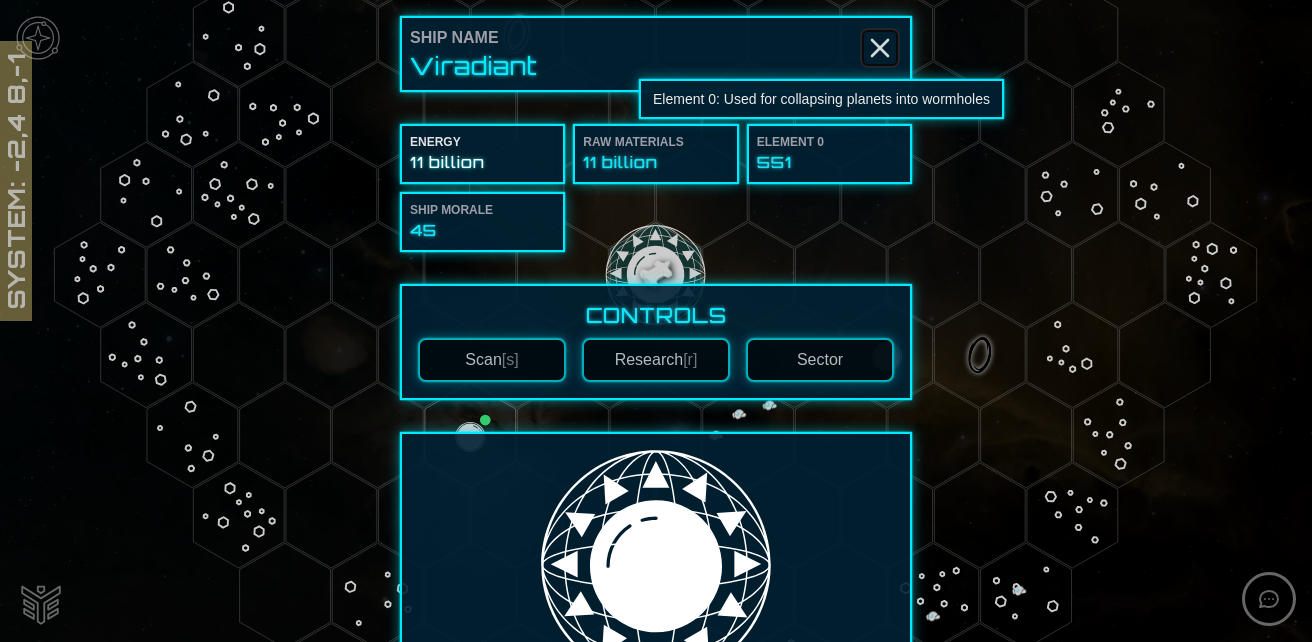 click 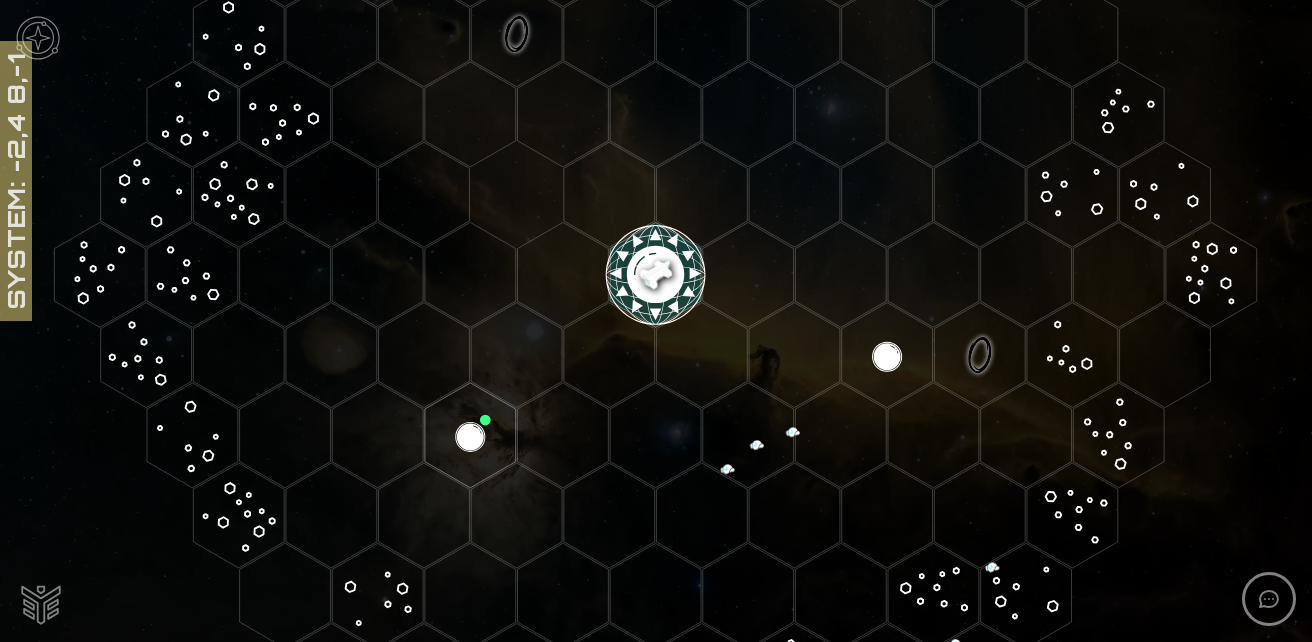 click 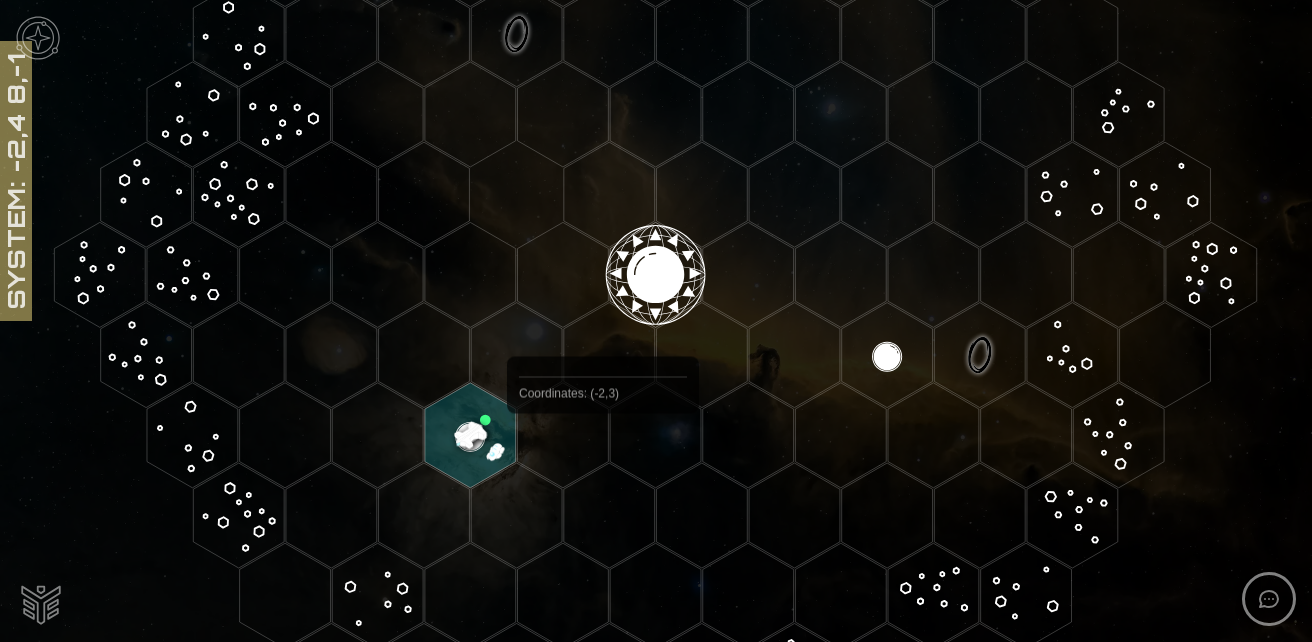 scroll, scrollTop: 400, scrollLeft: 0, axis: vertical 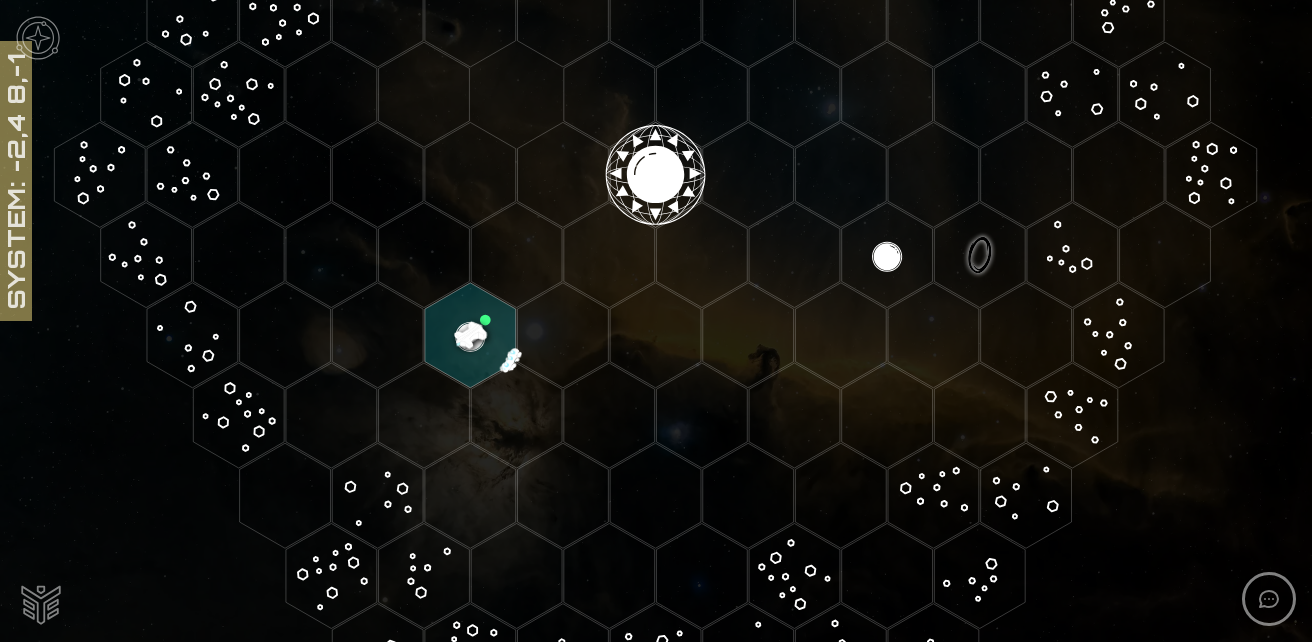 click 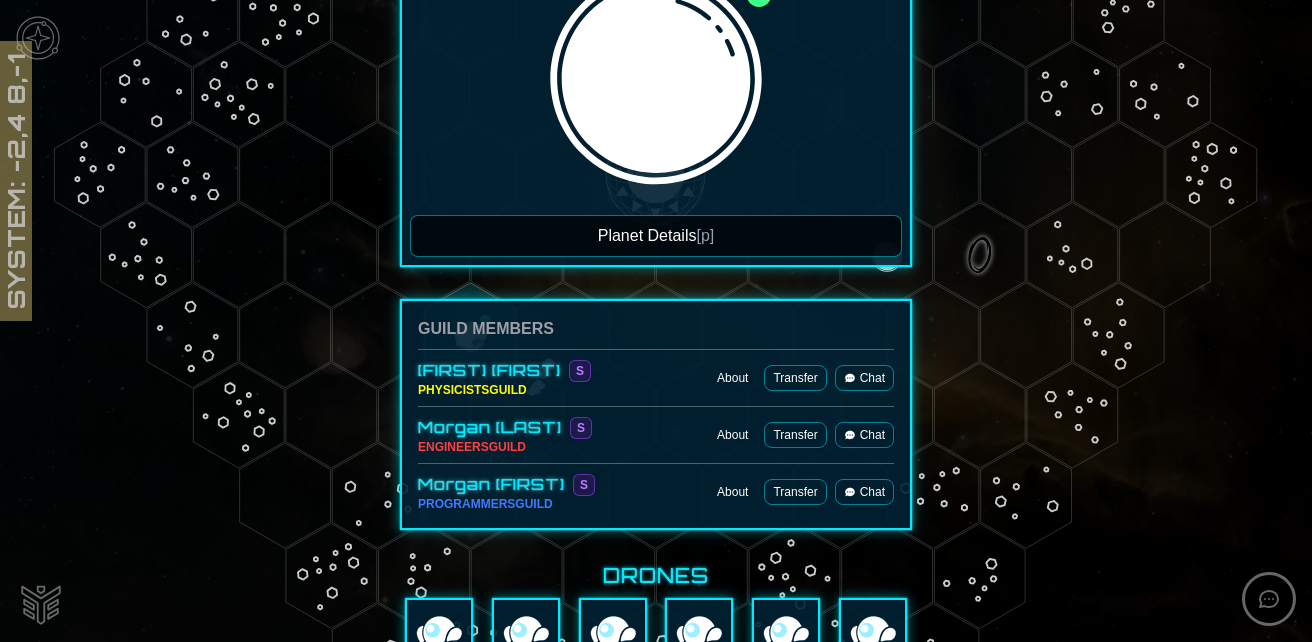 scroll, scrollTop: 300, scrollLeft: 0, axis: vertical 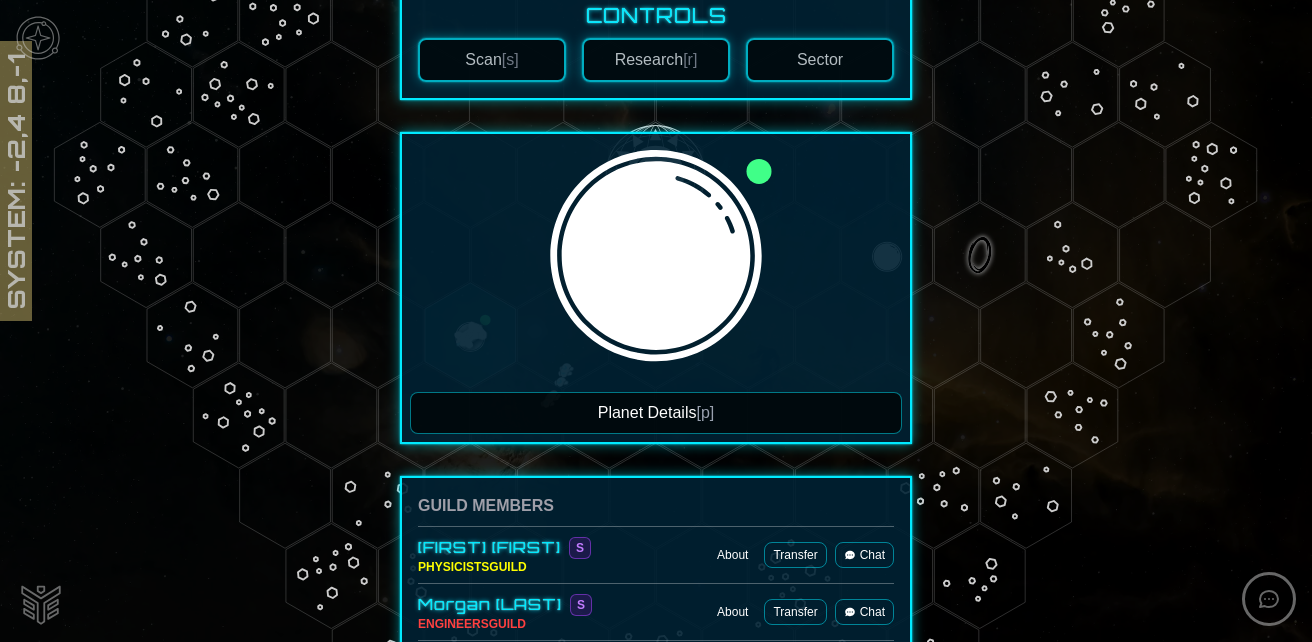 click at bounding box center [724, 207] 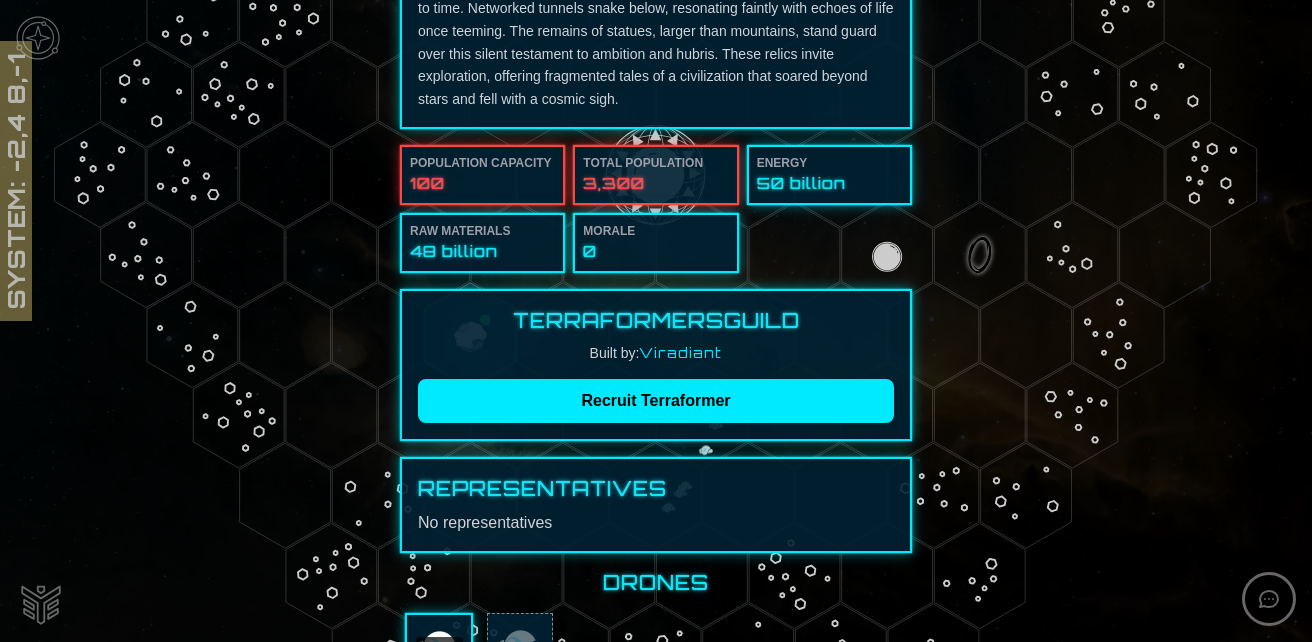scroll, scrollTop: 200, scrollLeft: 0, axis: vertical 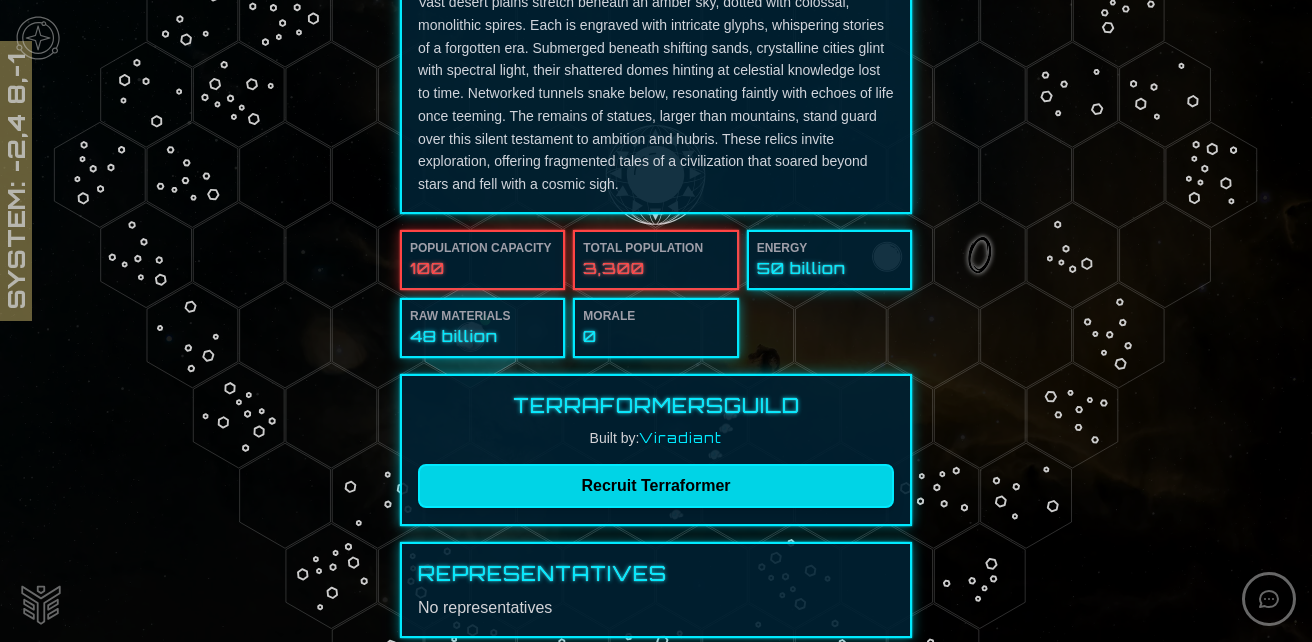 click on "Recruit   Terraformer" at bounding box center [656, 486] 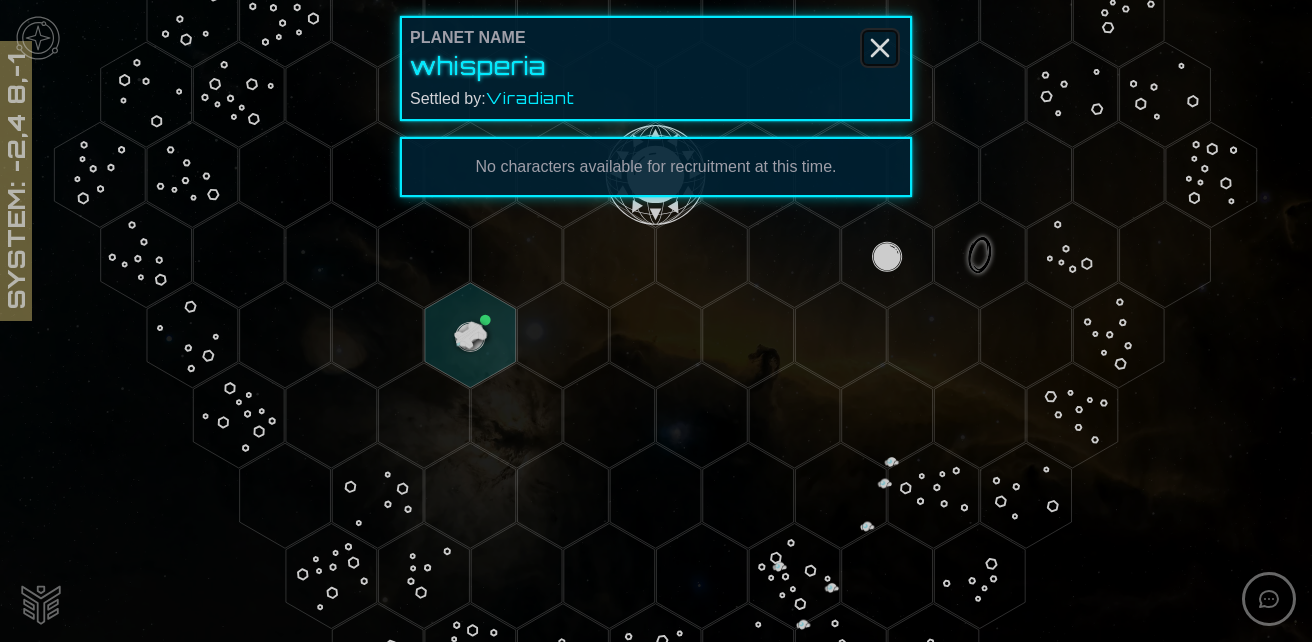 click 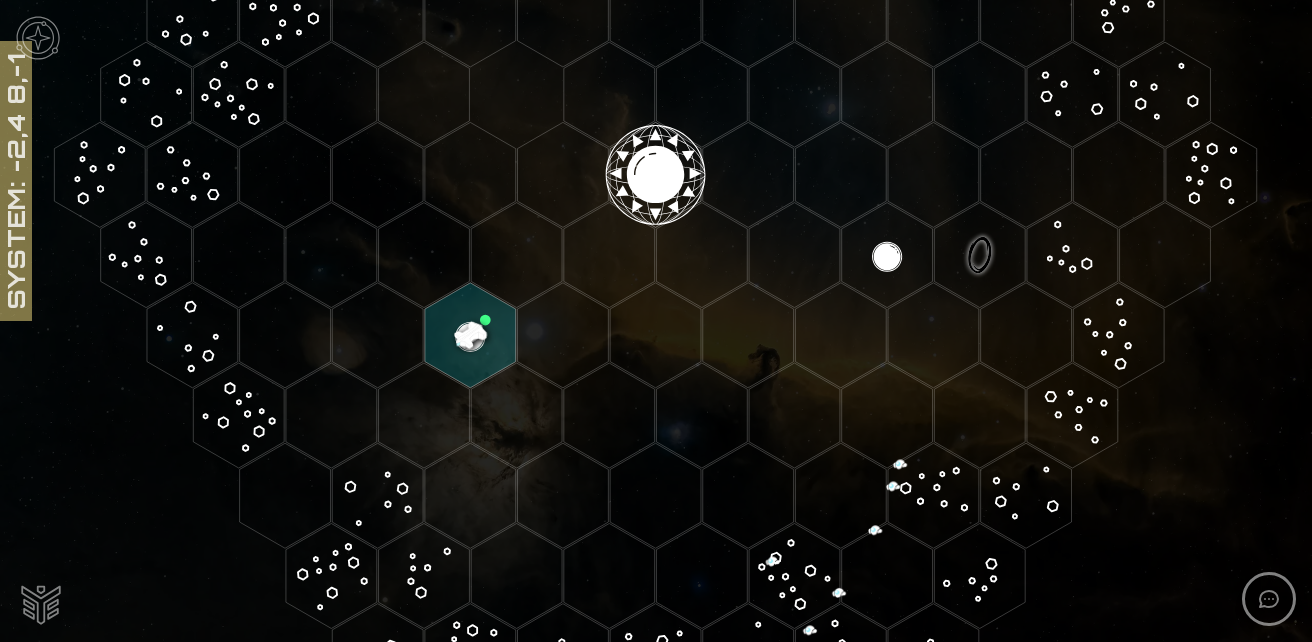click 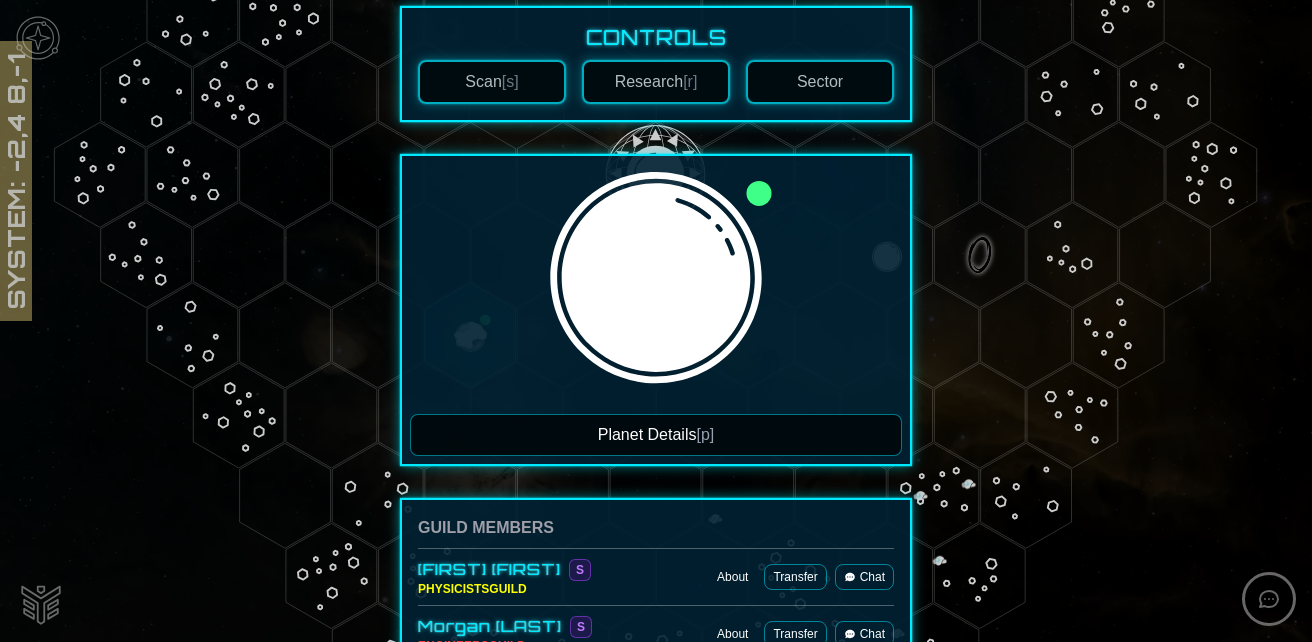 scroll, scrollTop: 0, scrollLeft: 0, axis: both 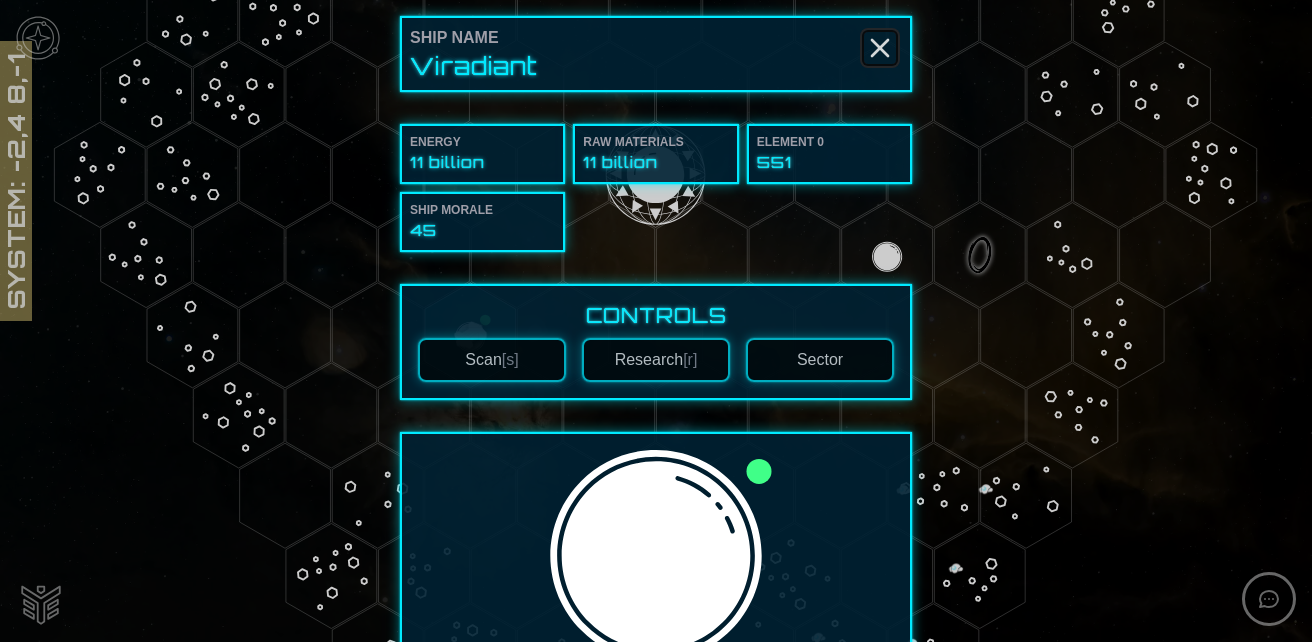 click 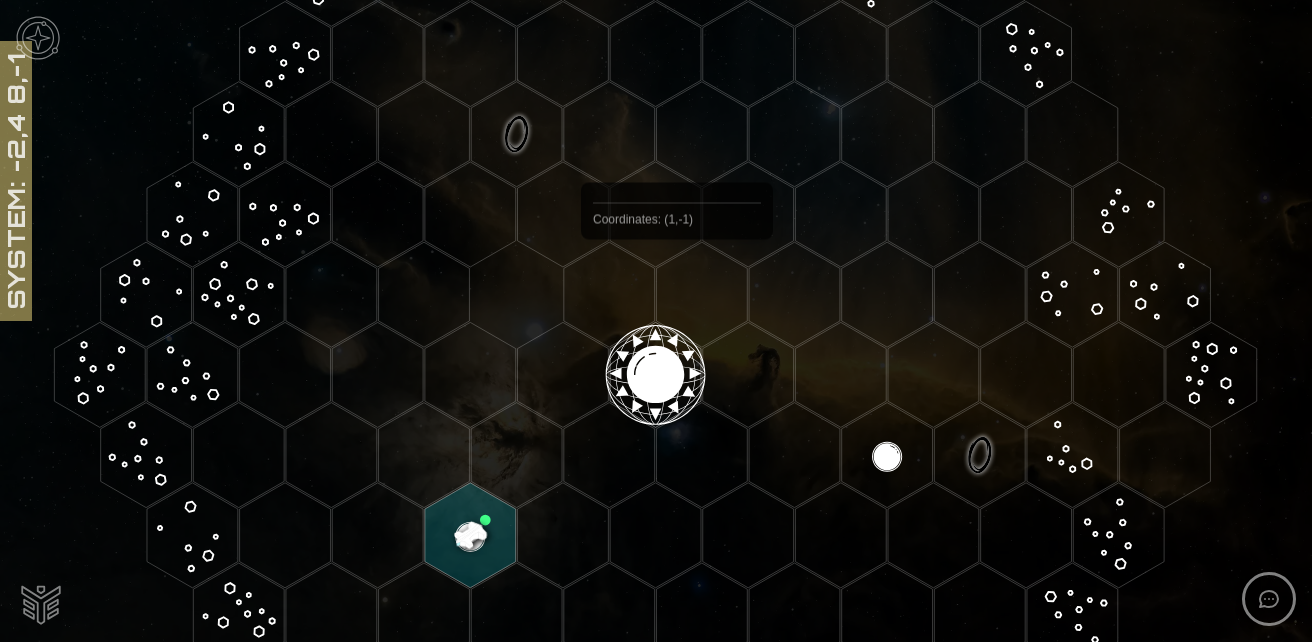 scroll, scrollTop: 300, scrollLeft: 0, axis: vertical 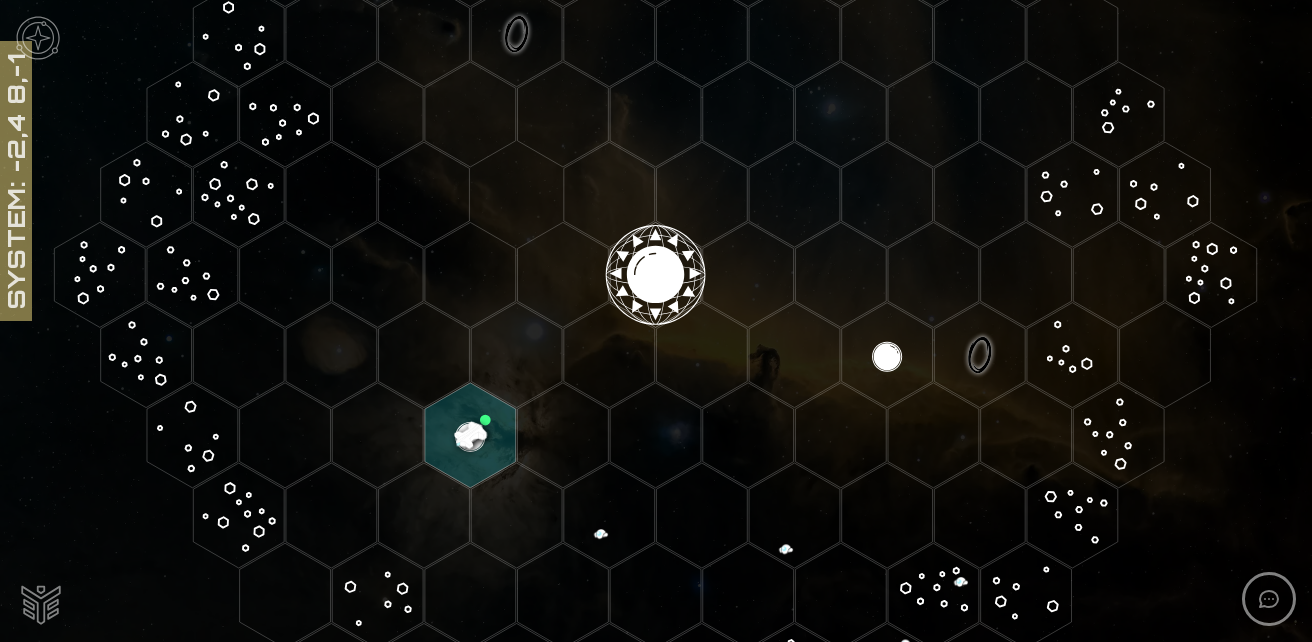 click 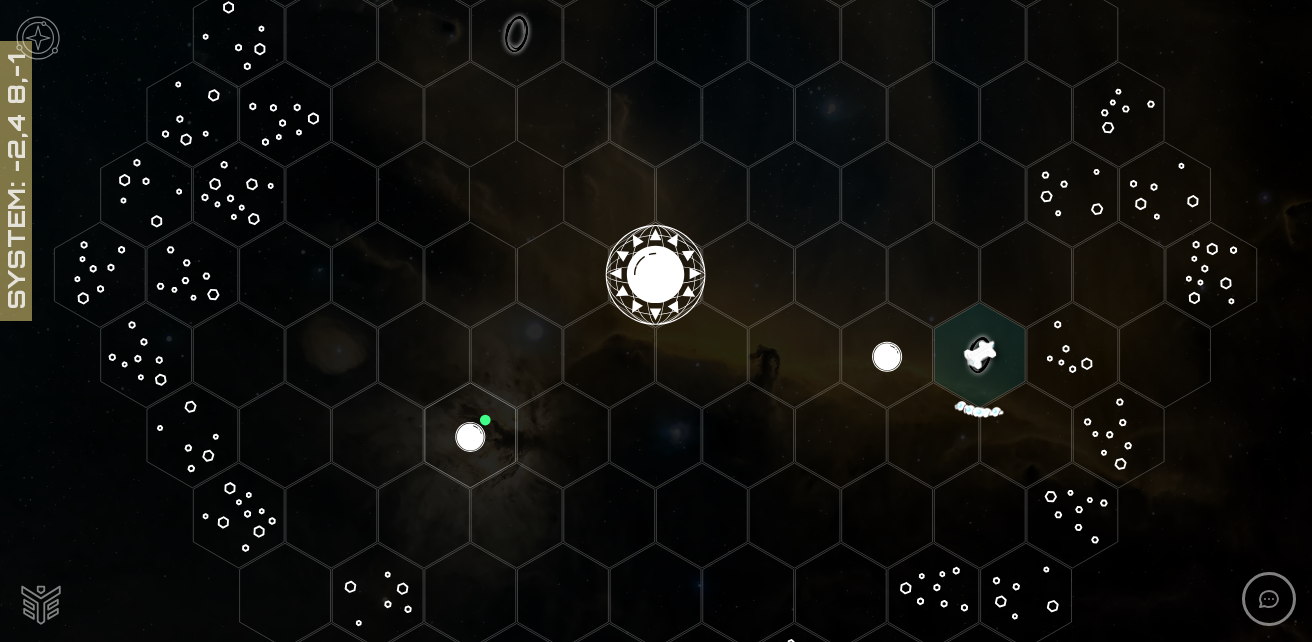 click 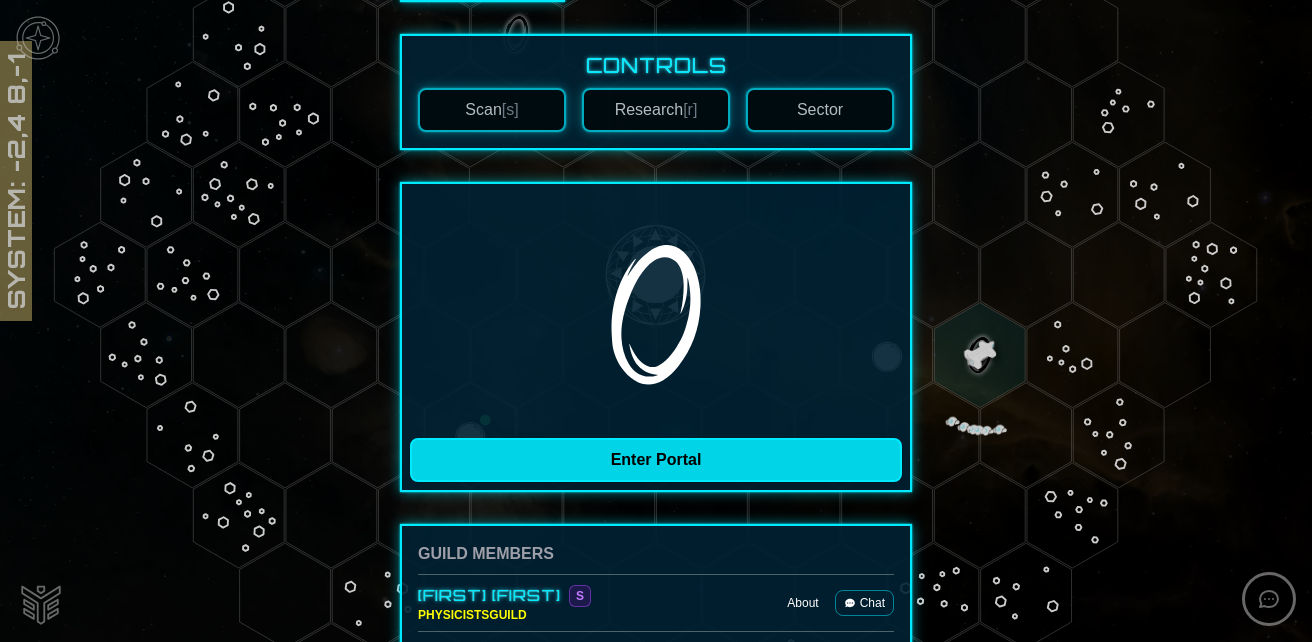 scroll, scrollTop: 300, scrollLeft: 0, axis: vertical 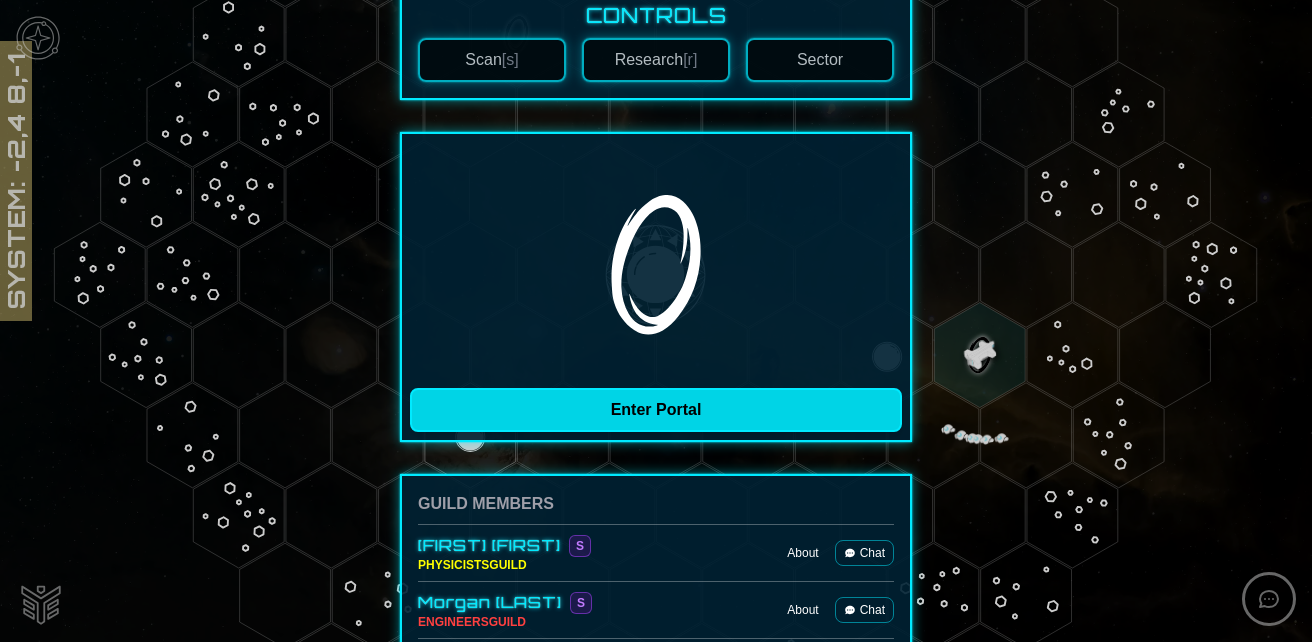 click on "Enter Portal" at bounding box center (656, 410) 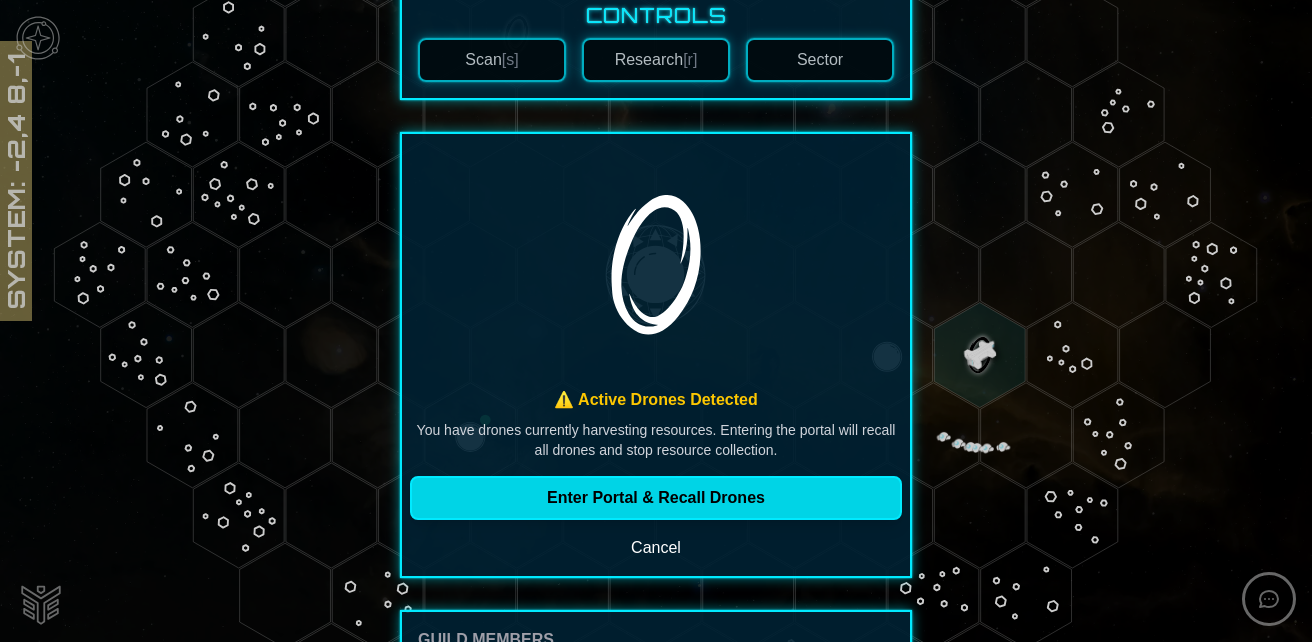 click on "Enter Portal & Recall Drones" at bounding box center (656, 498) 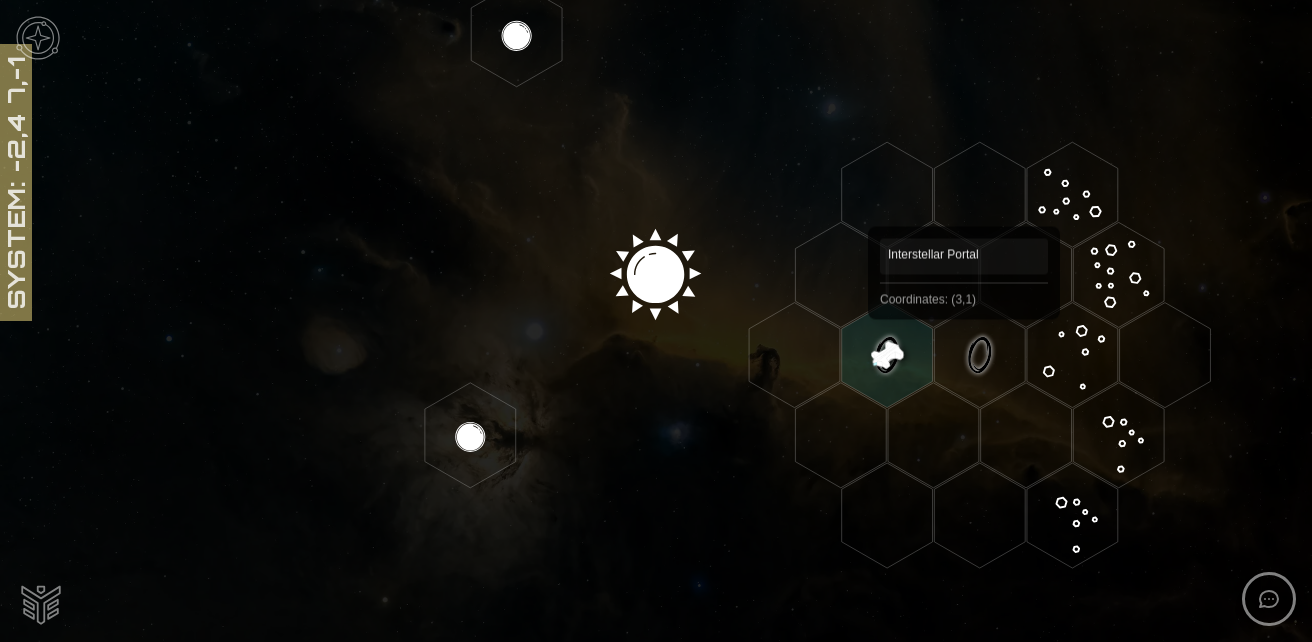 click 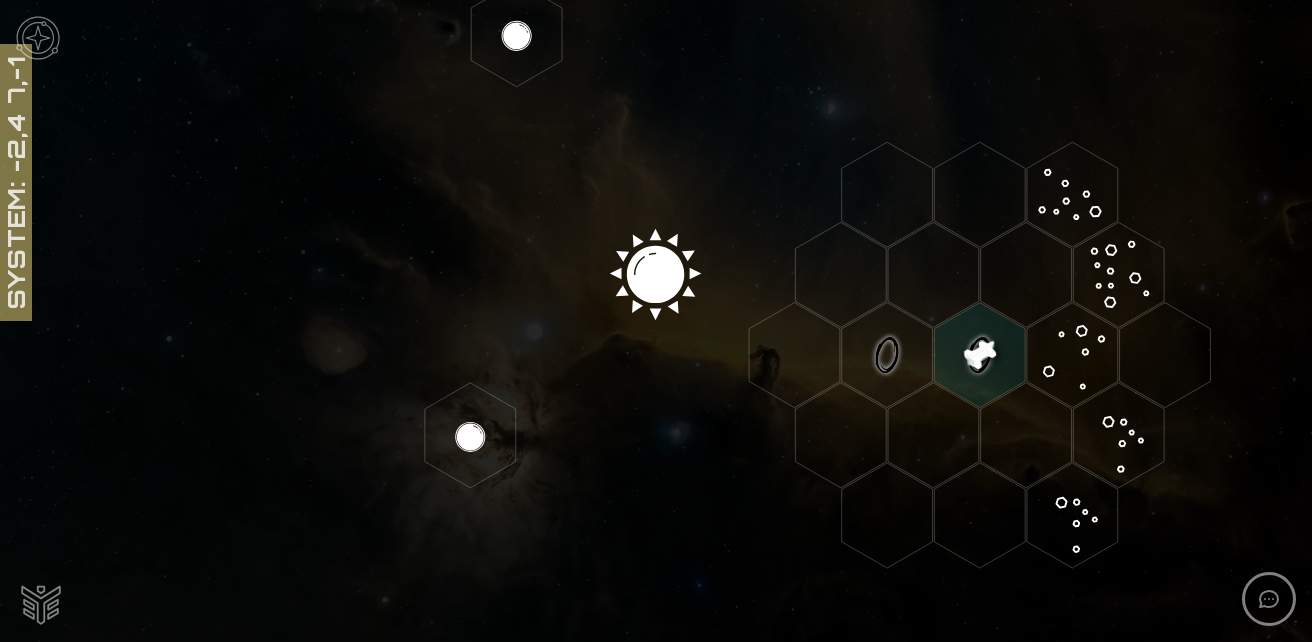 click 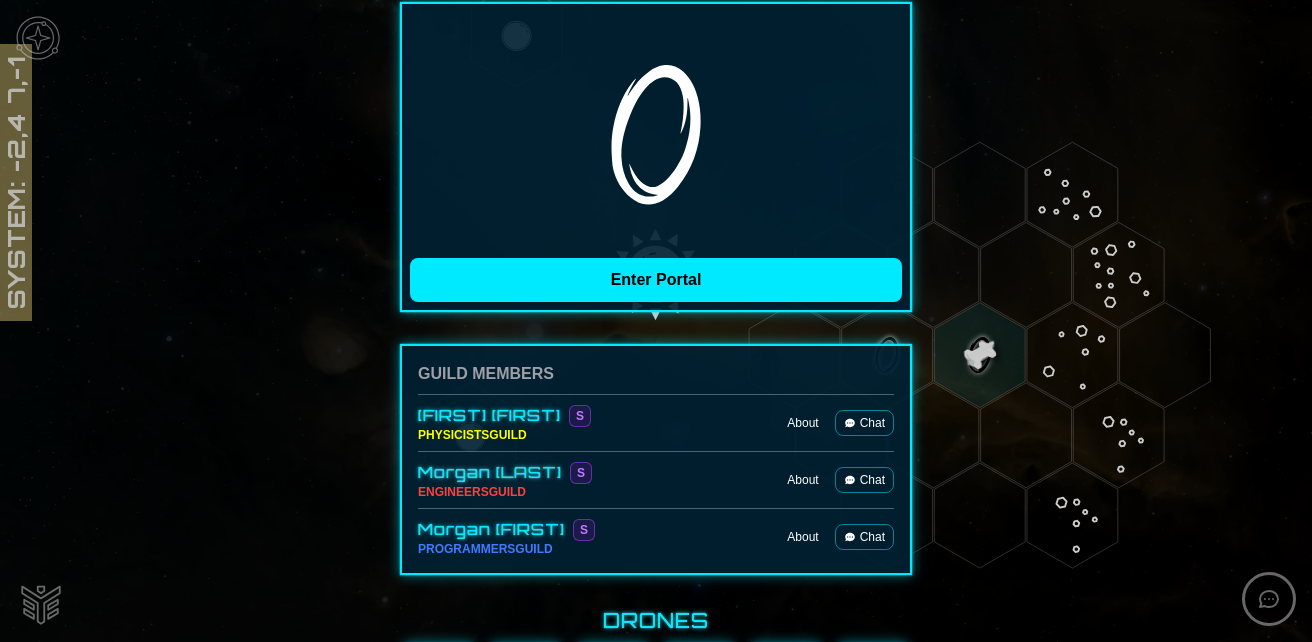 scroll, scrollTop: 500, scrollLeft: 0, axis: vertical 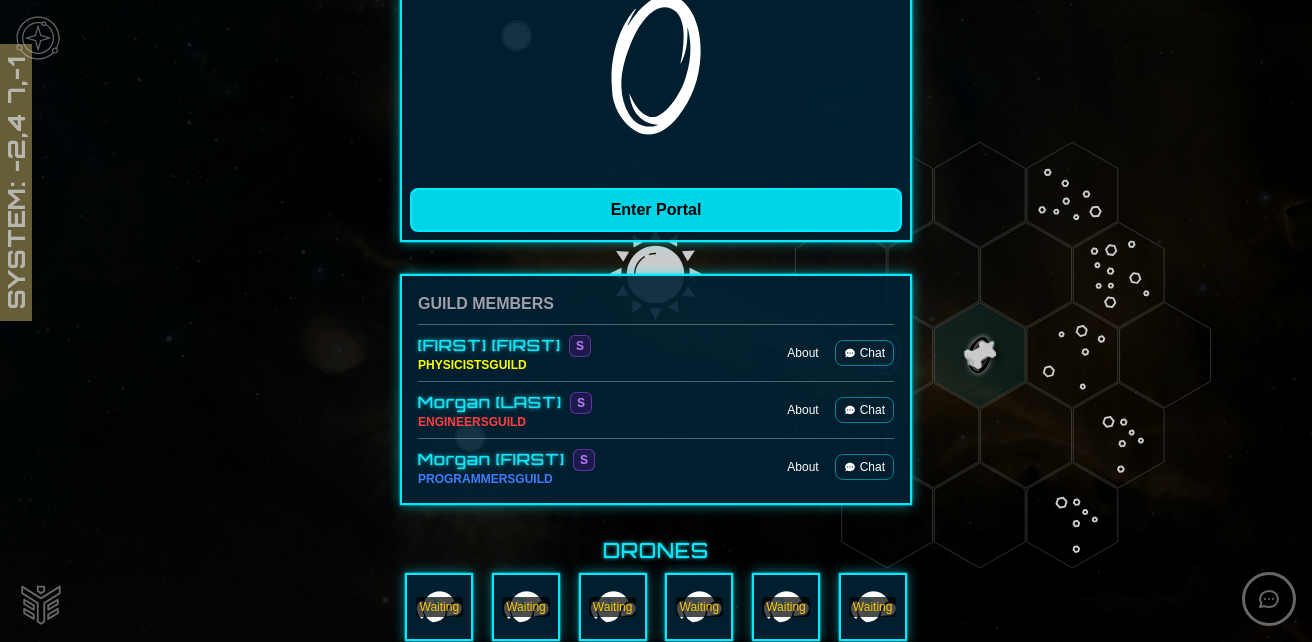 click on "Enter Portal" at bounding box center (656, 210) 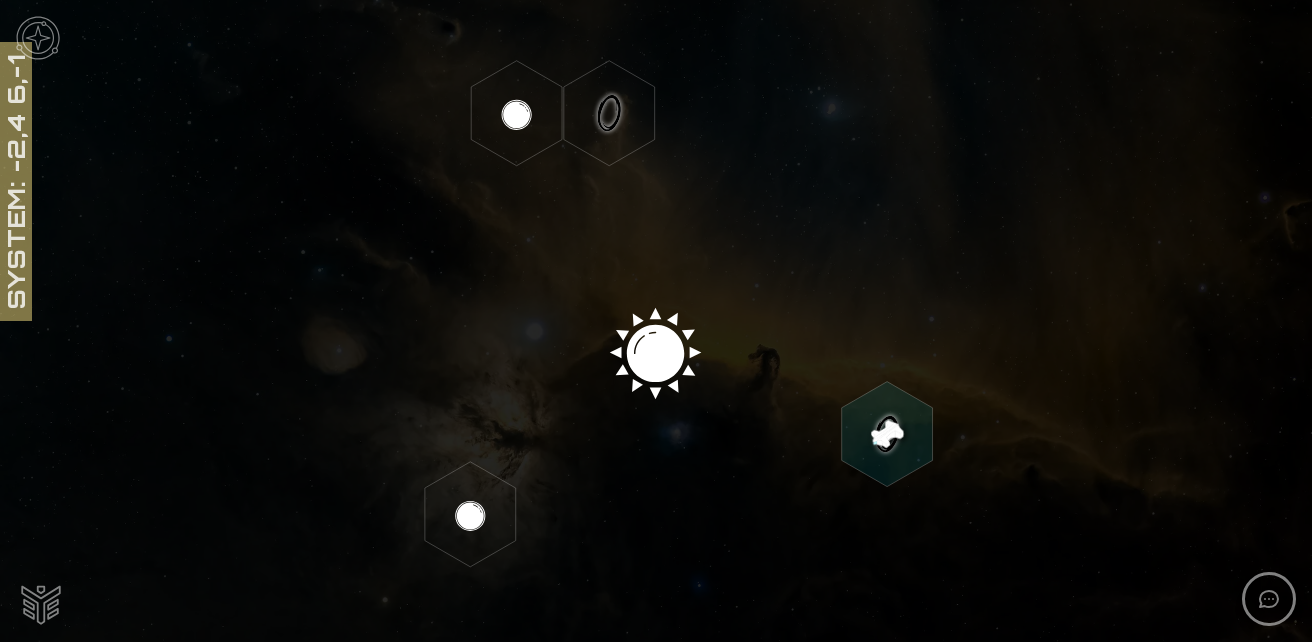 scroll, scrollTop: 200, scrollLeft: 0, axis: vertical 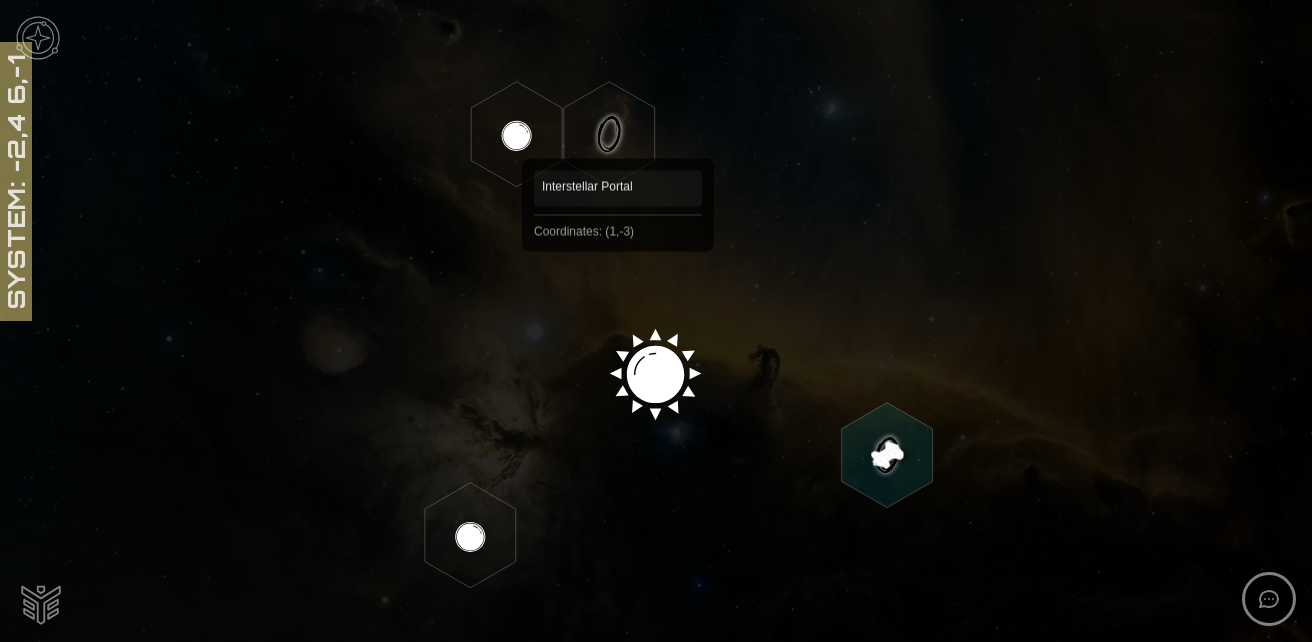 click 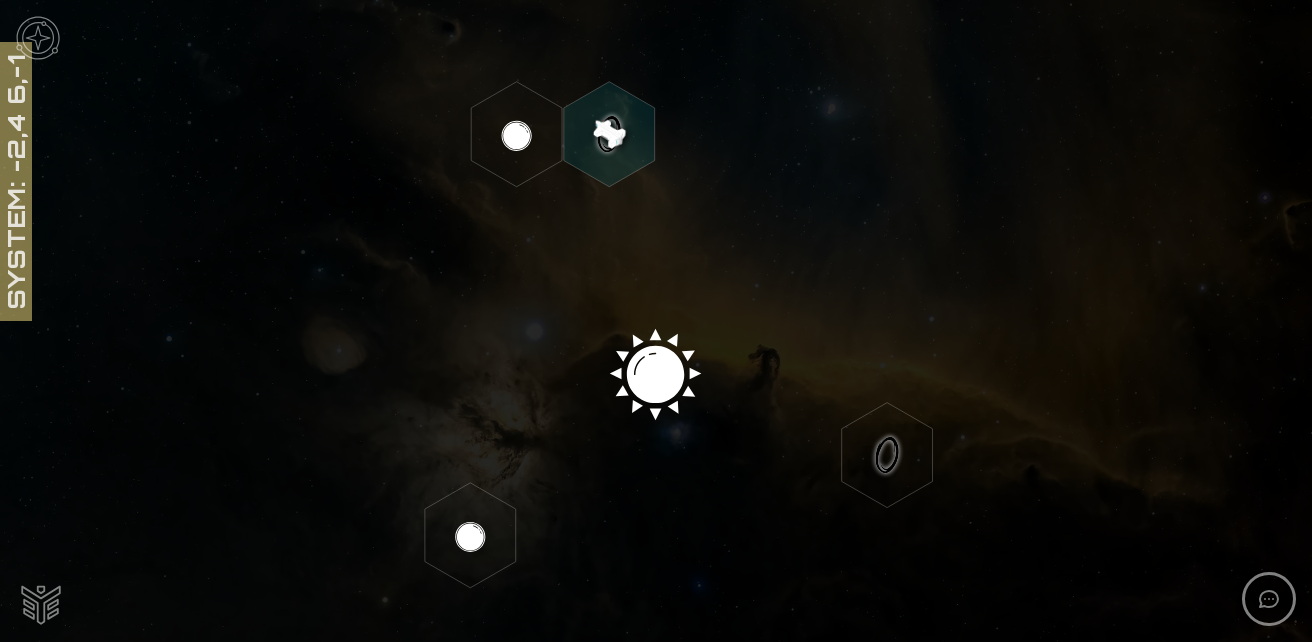 click 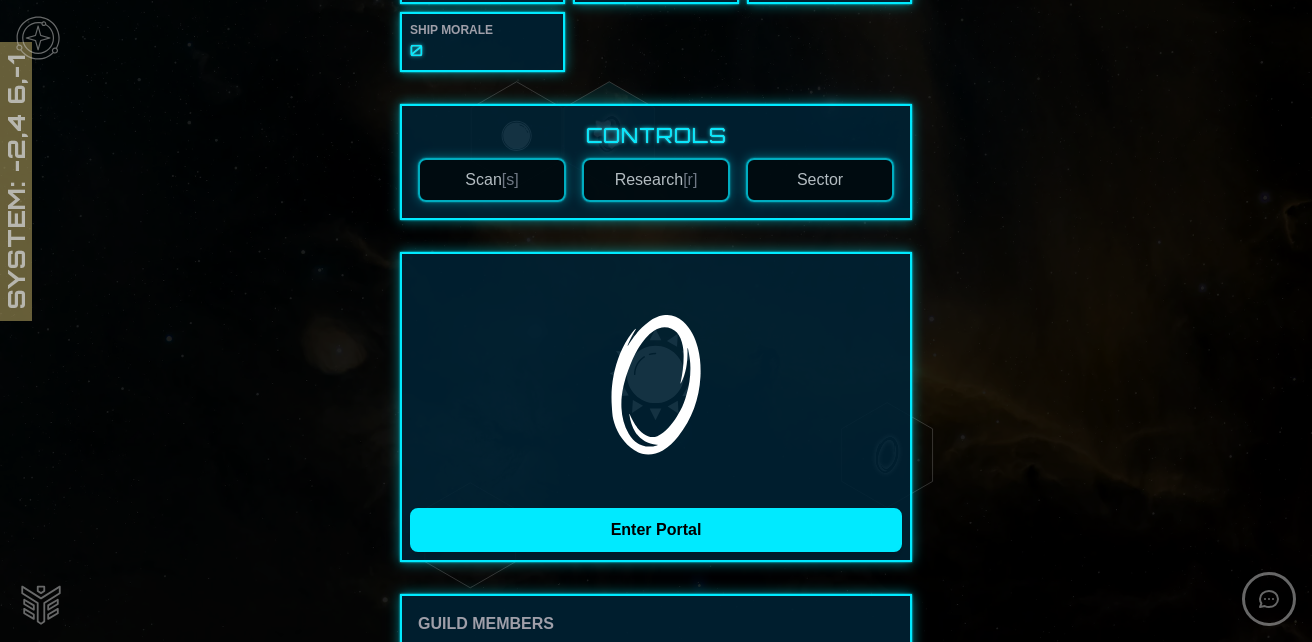 scroll, scrollTop: 200, scrollLeft: 0, axis: vertical 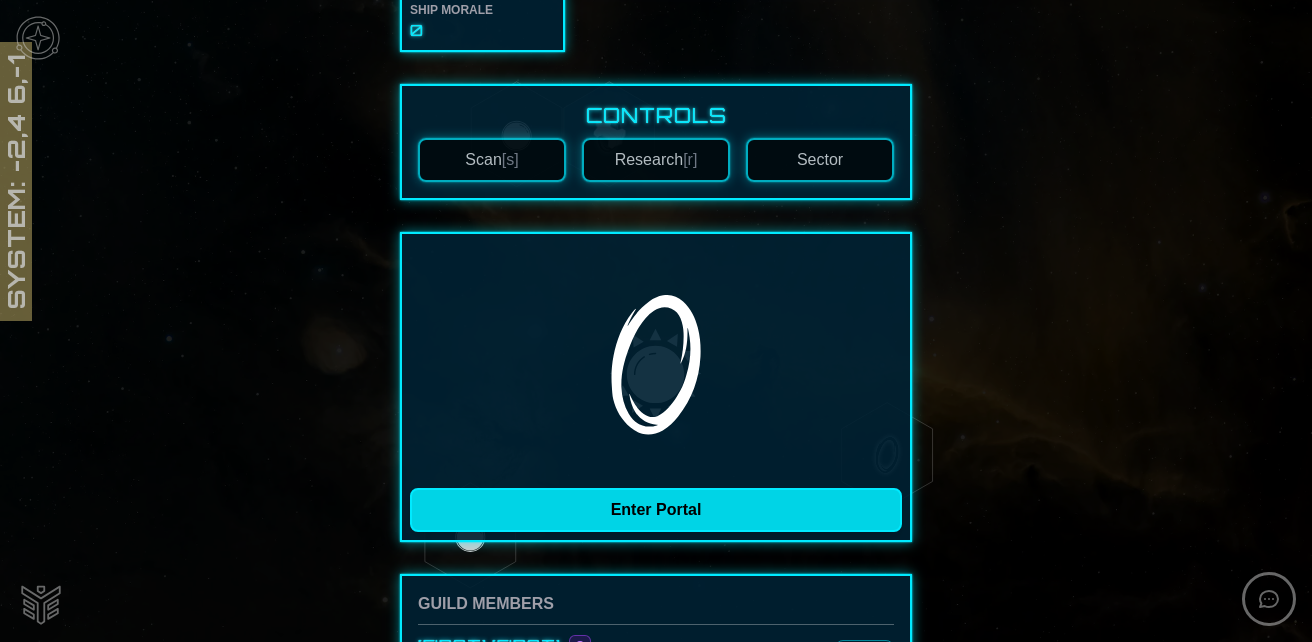 click on "Enter Portal" at bounding box center [656, 510] 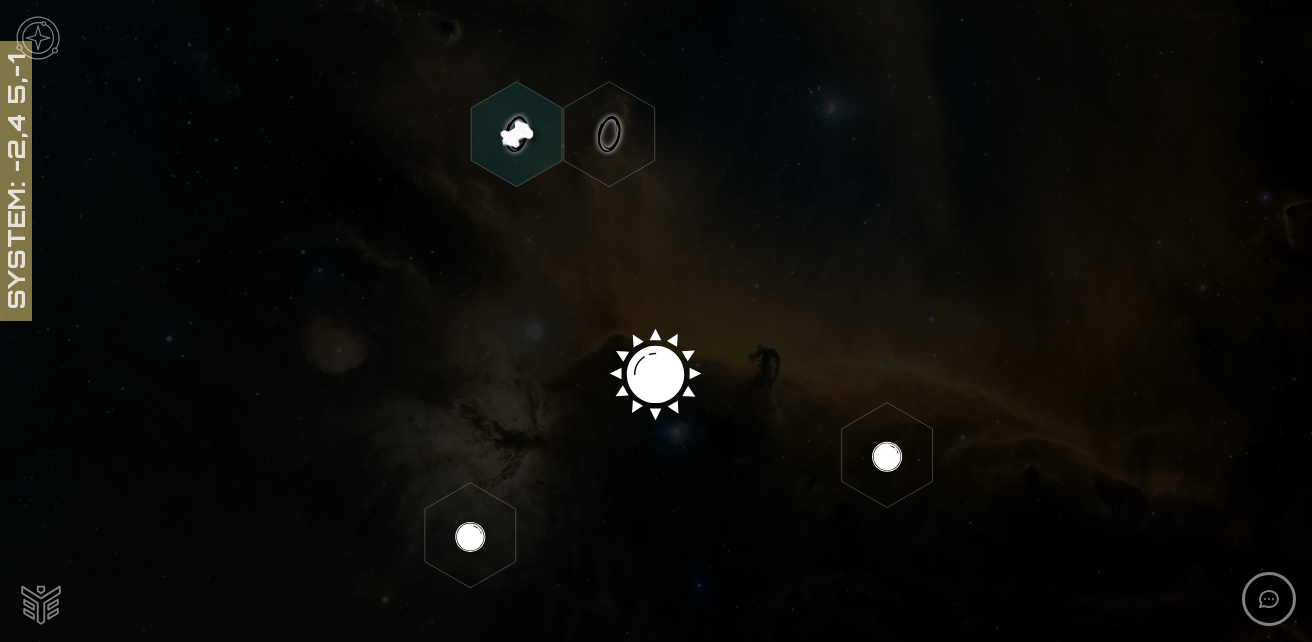 click 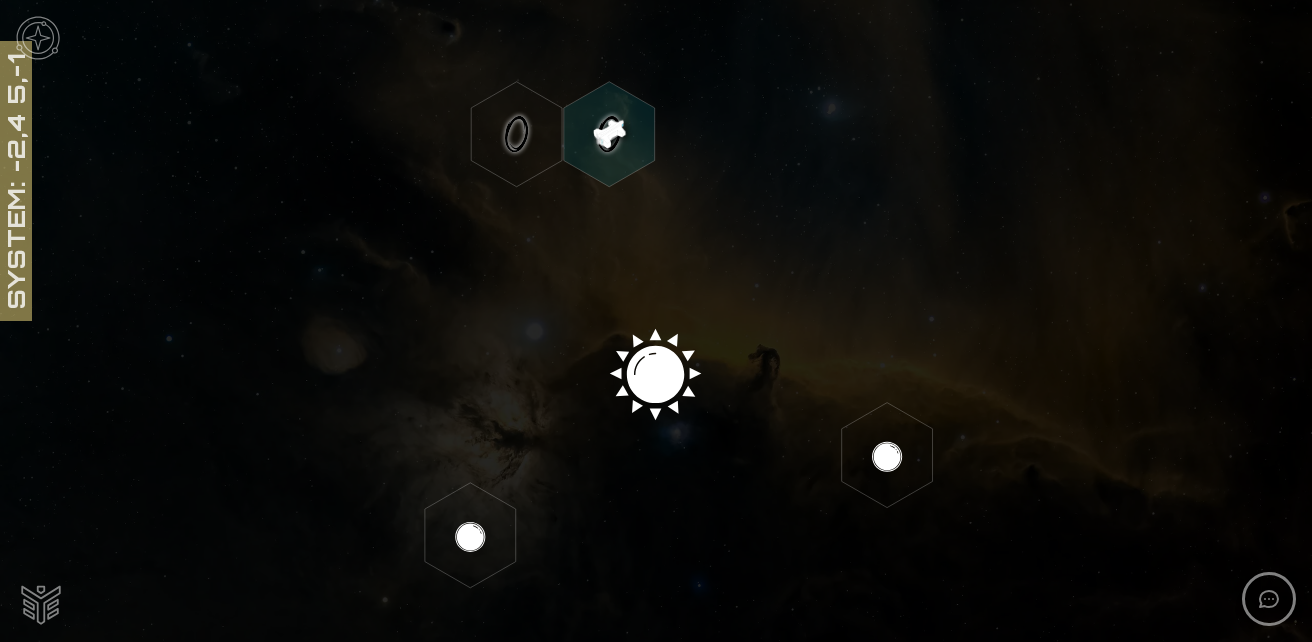 click 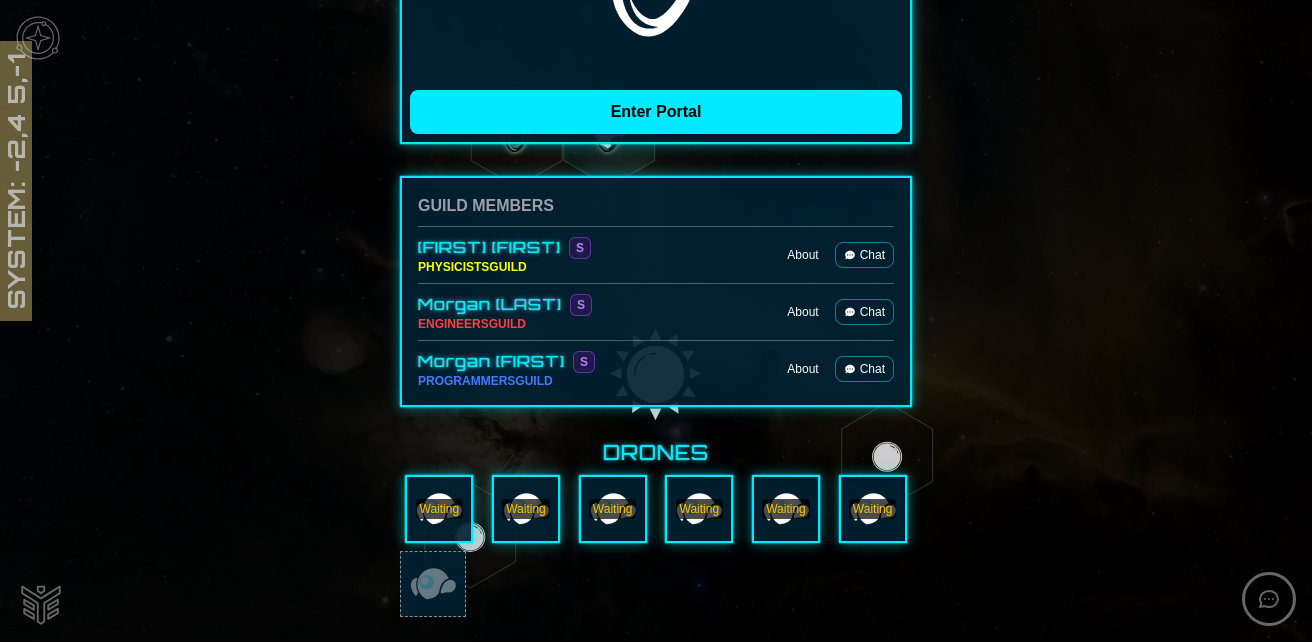 scroll, scrollTop: 600, scrollLeft: 0, axis: vertical 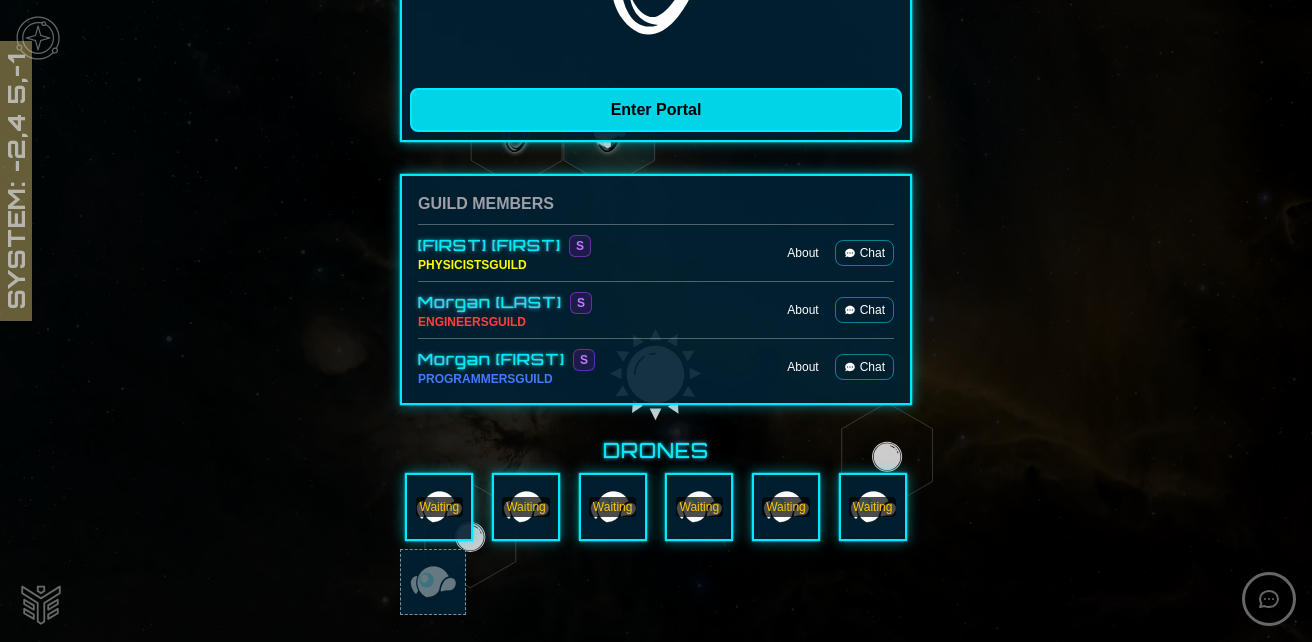 click on "Enter Portal" at bounding box center [656, 110] 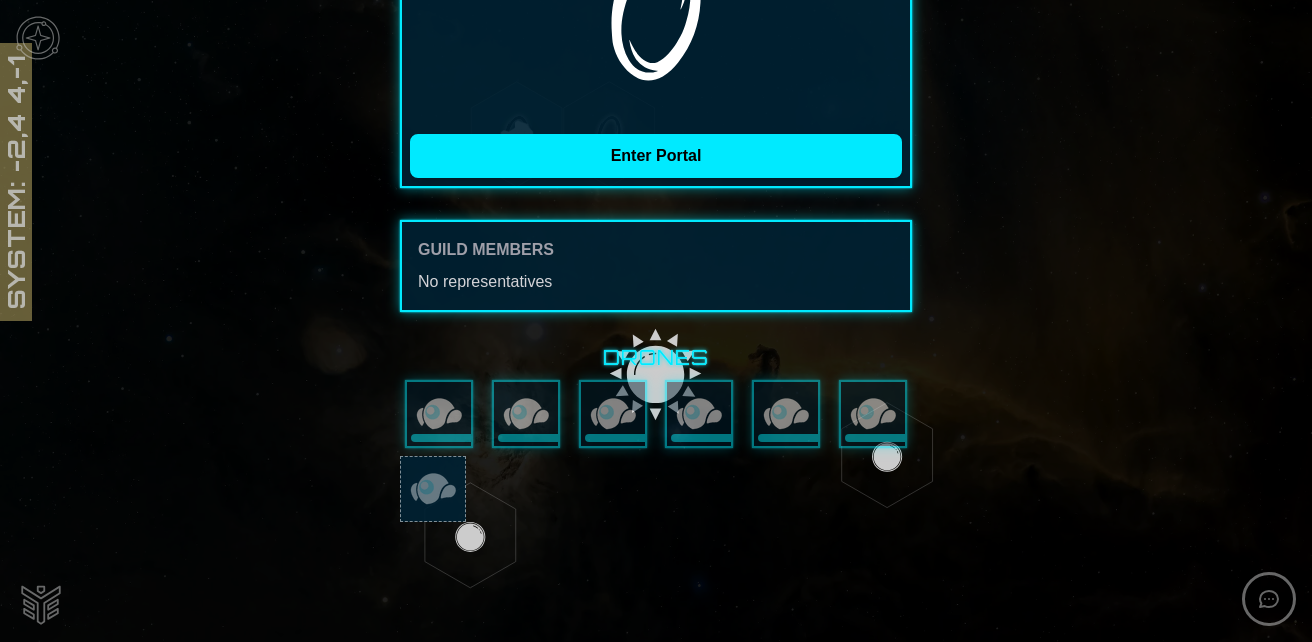 scroll, scrollTop: 0, scrollLeft: 0, axis: both 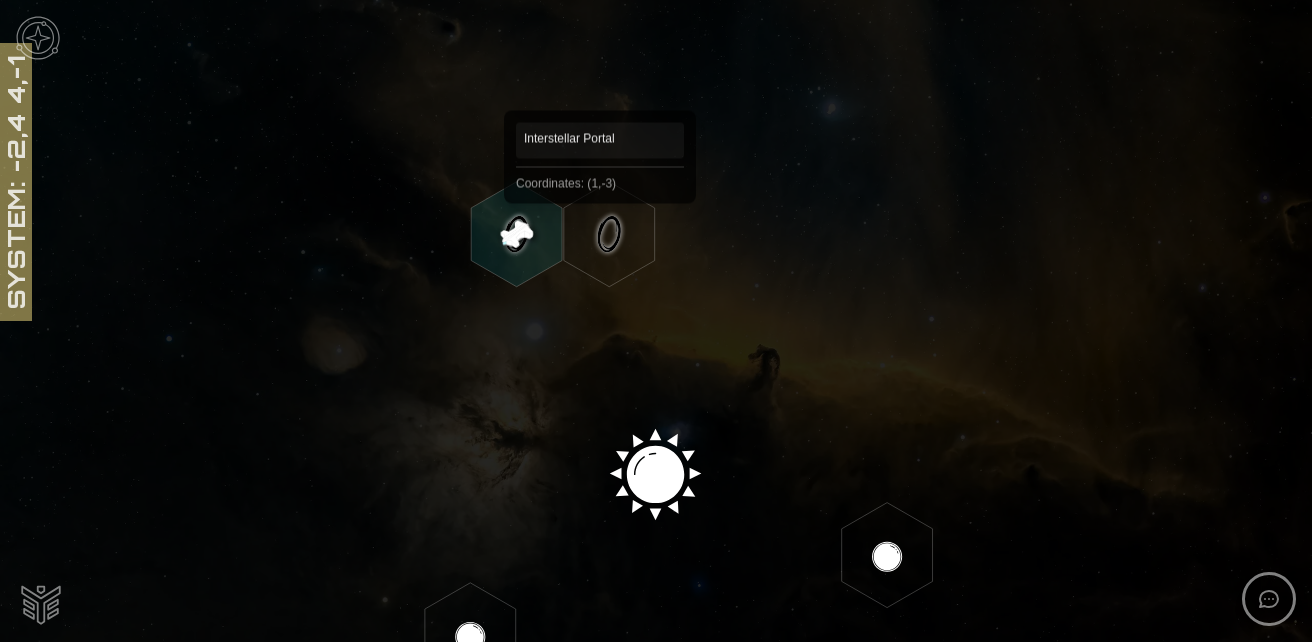 click 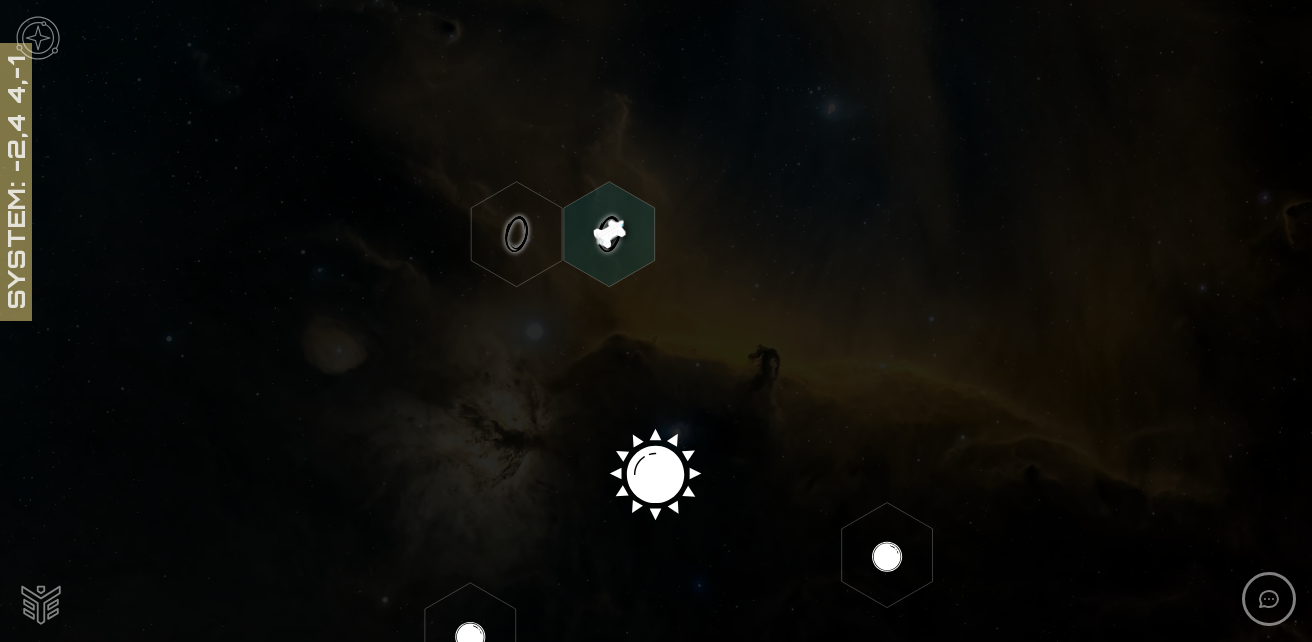 click 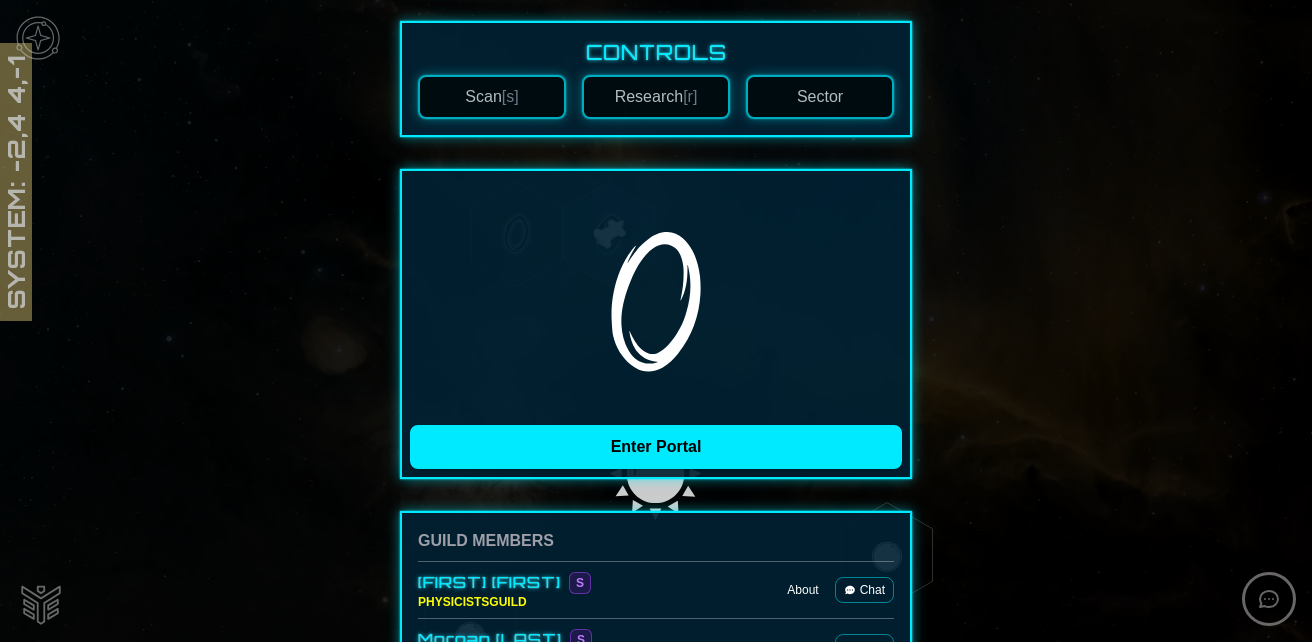 scroll, scrollTop: 300, scrollLeft: 0, axis: vertical 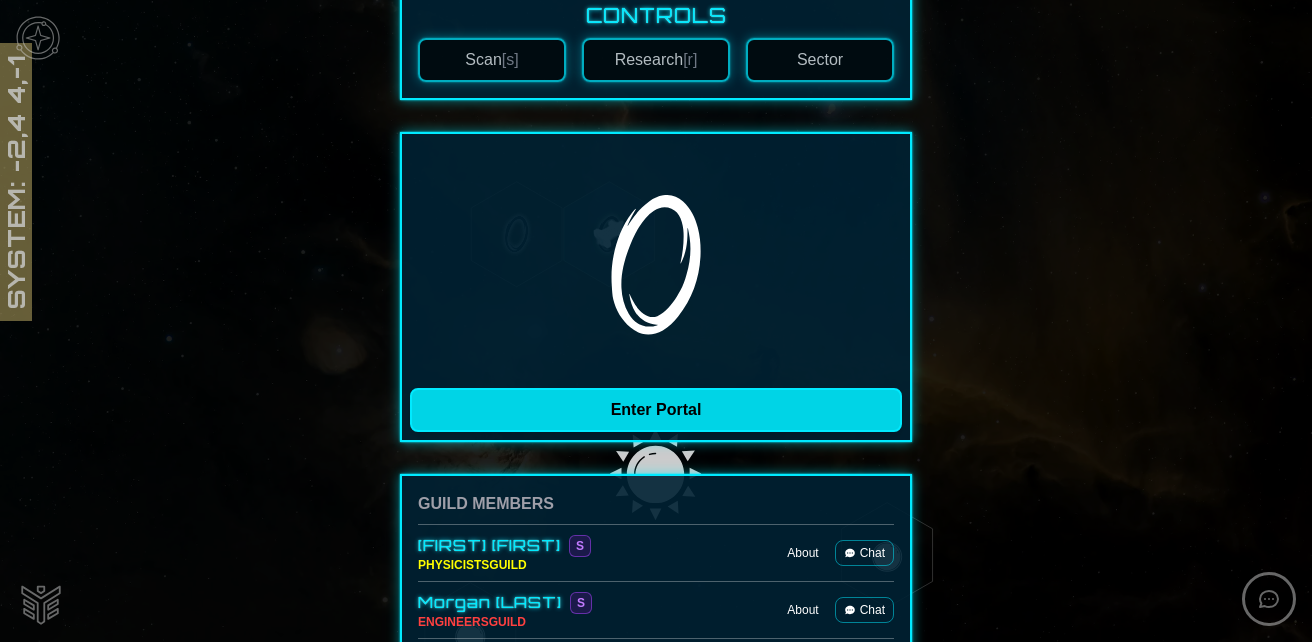 click on "Enter Portal" at bounding box center (656, 410) 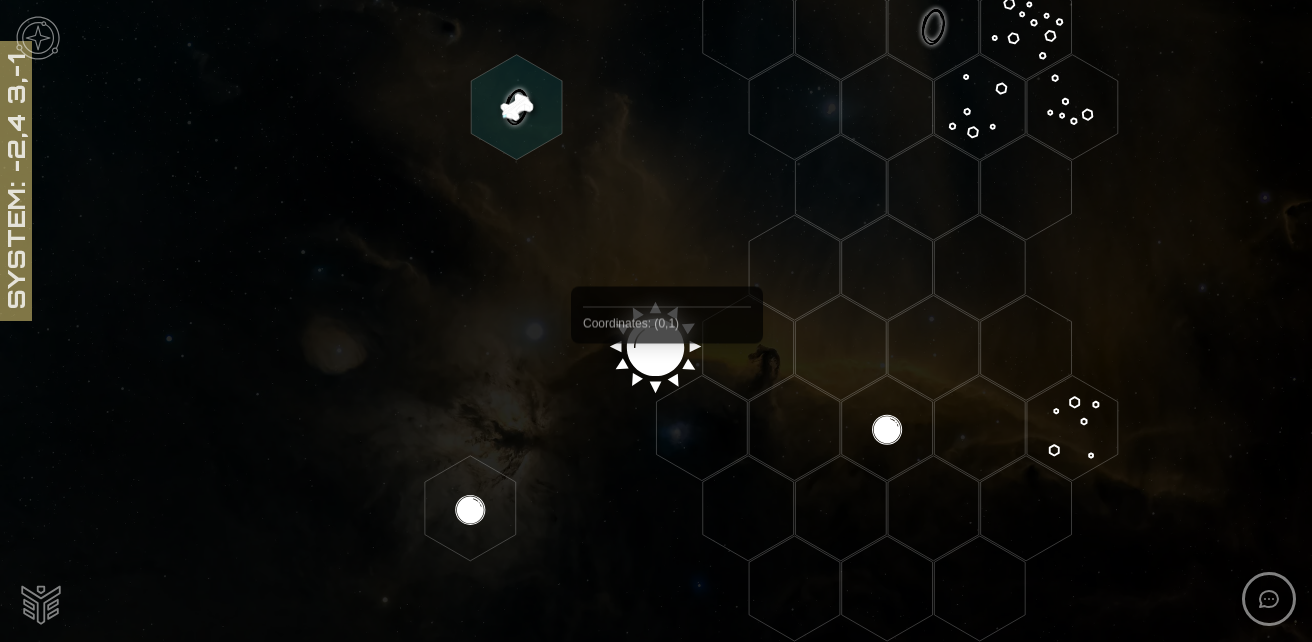 scroll, scrollTop: 0, scrollLeft: 0, axis: both 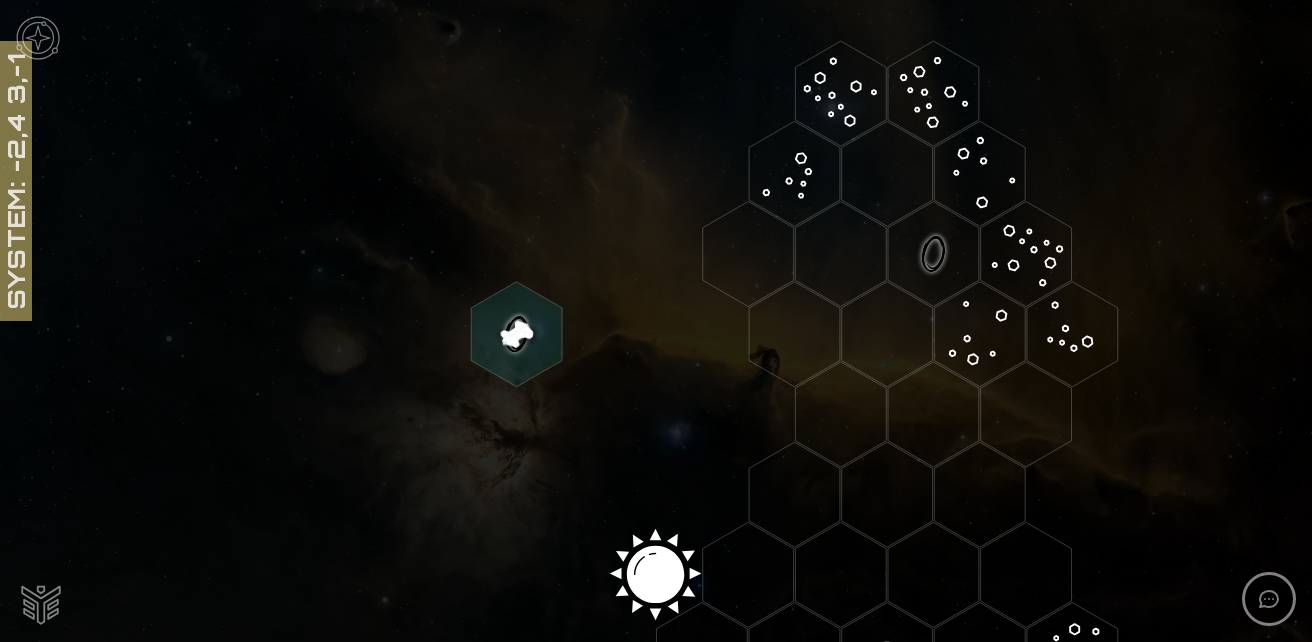 click 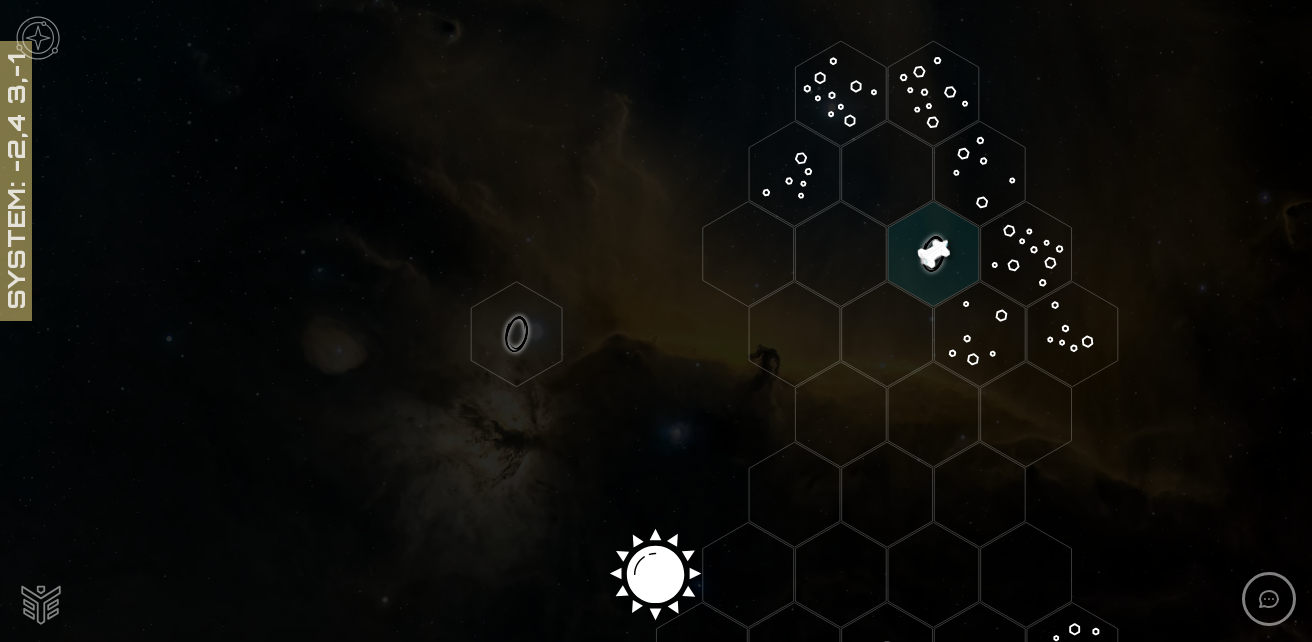 click 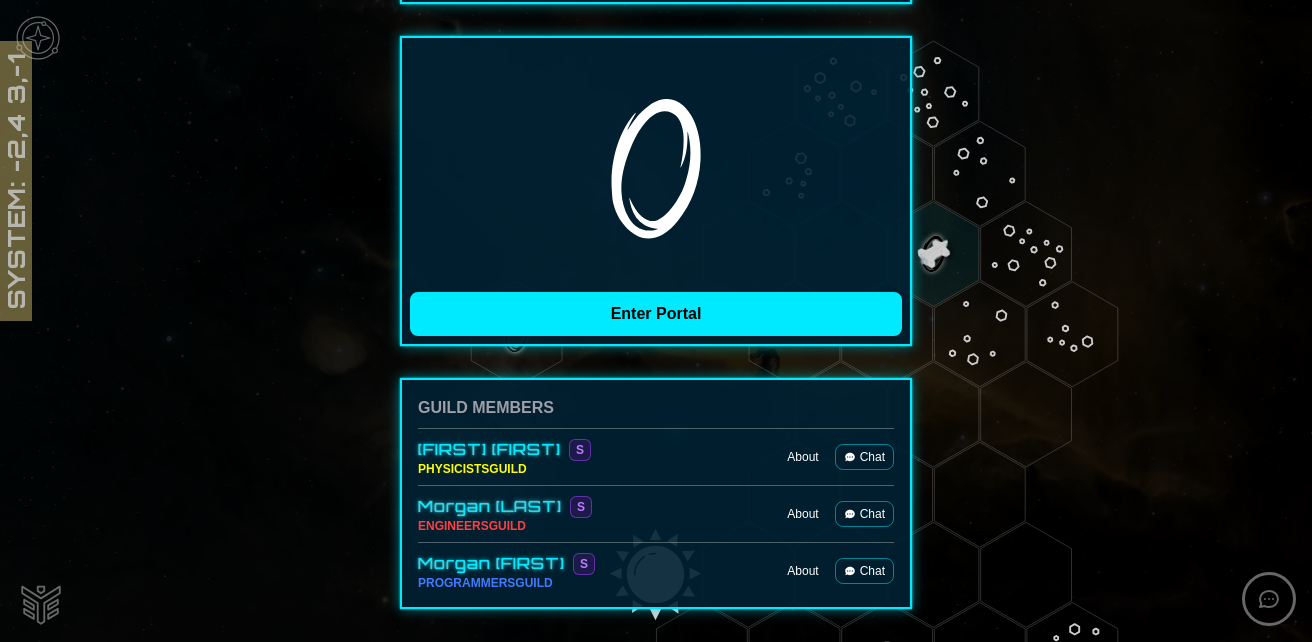scroll, scrollTop: 400, scrollLeft: 0, axis: vertical 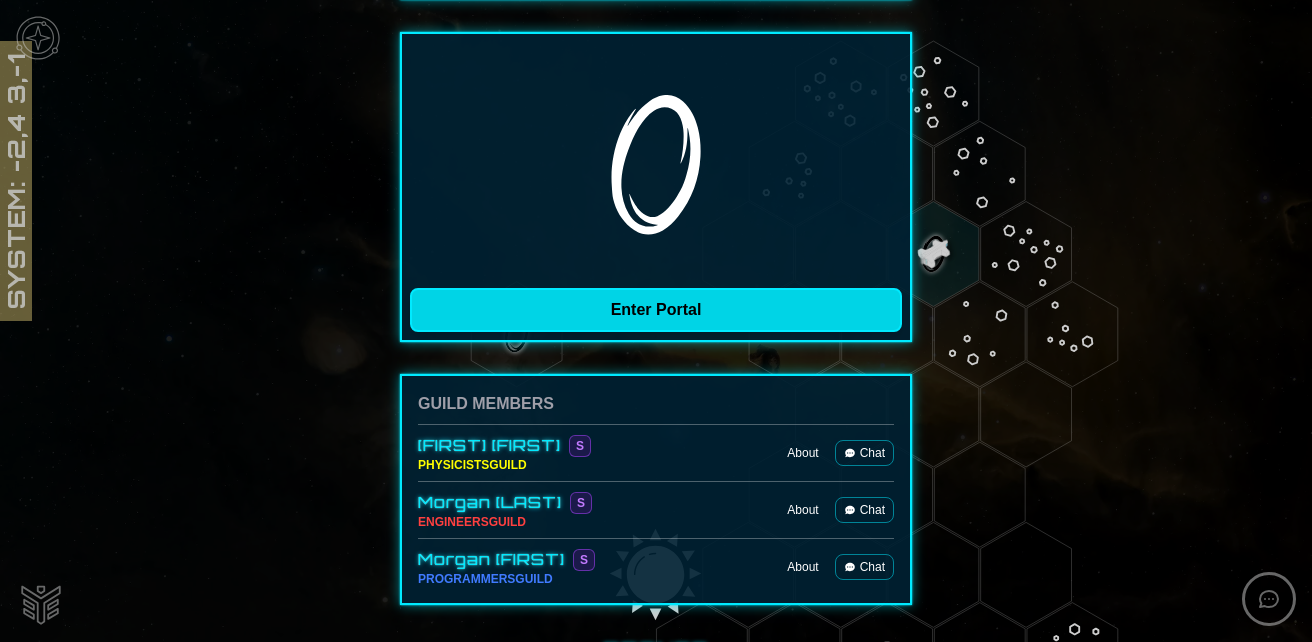 click on "Enter Portal" at bounding box center [656, 310] 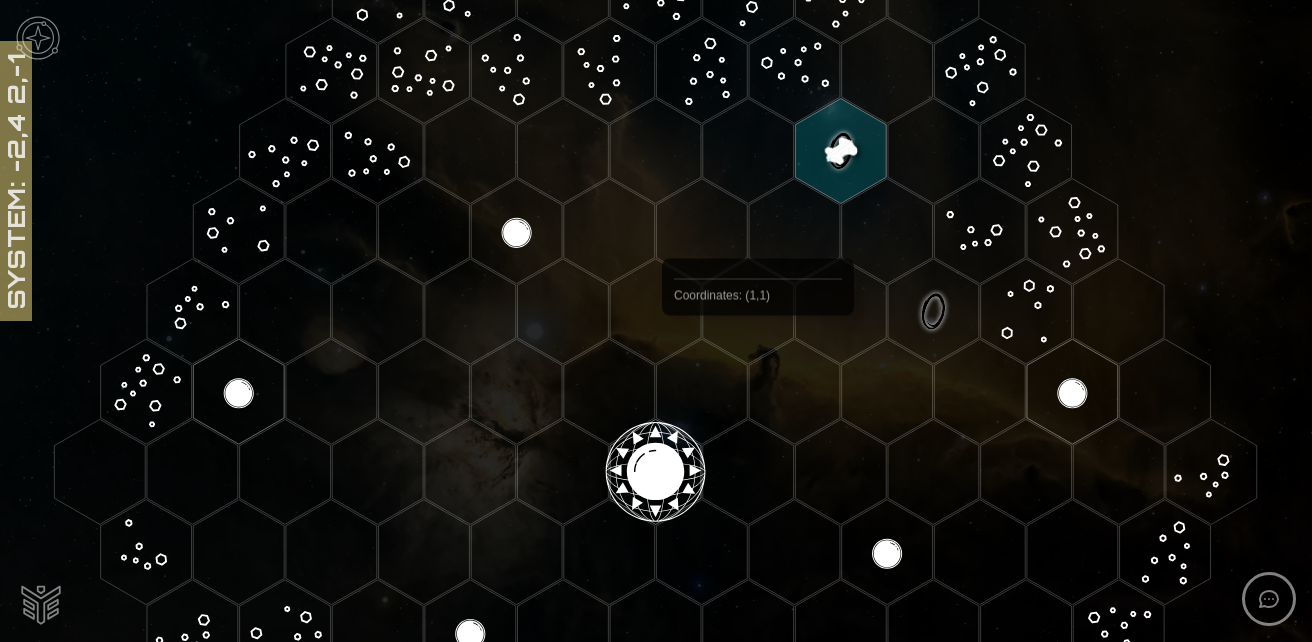 scroll, scrollTop: 100, scrollLeft: 0, axis: vertical 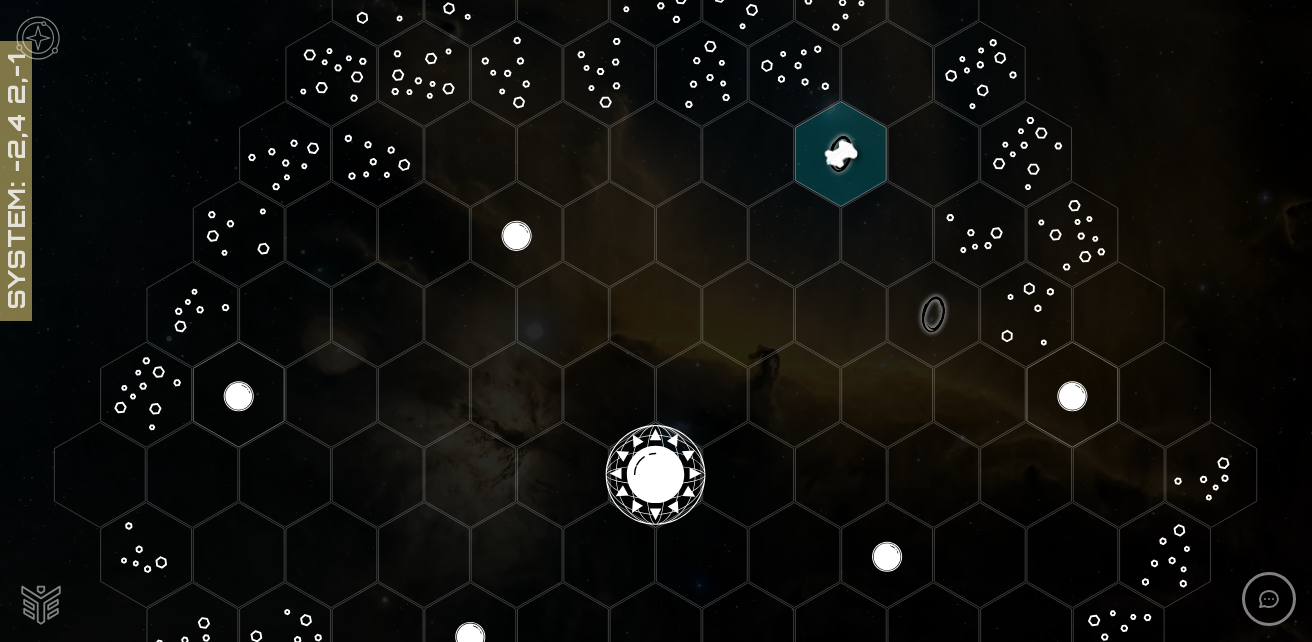 click 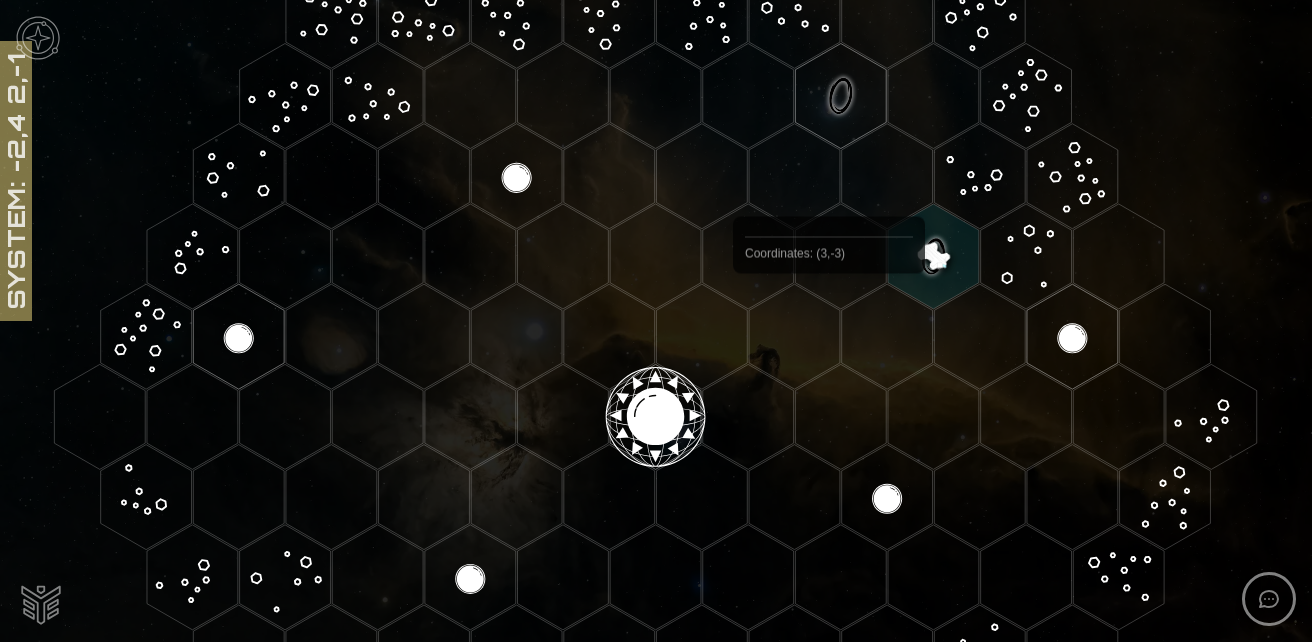 scroll, scrollTop: 0, scrollLeft: 0, axis: both 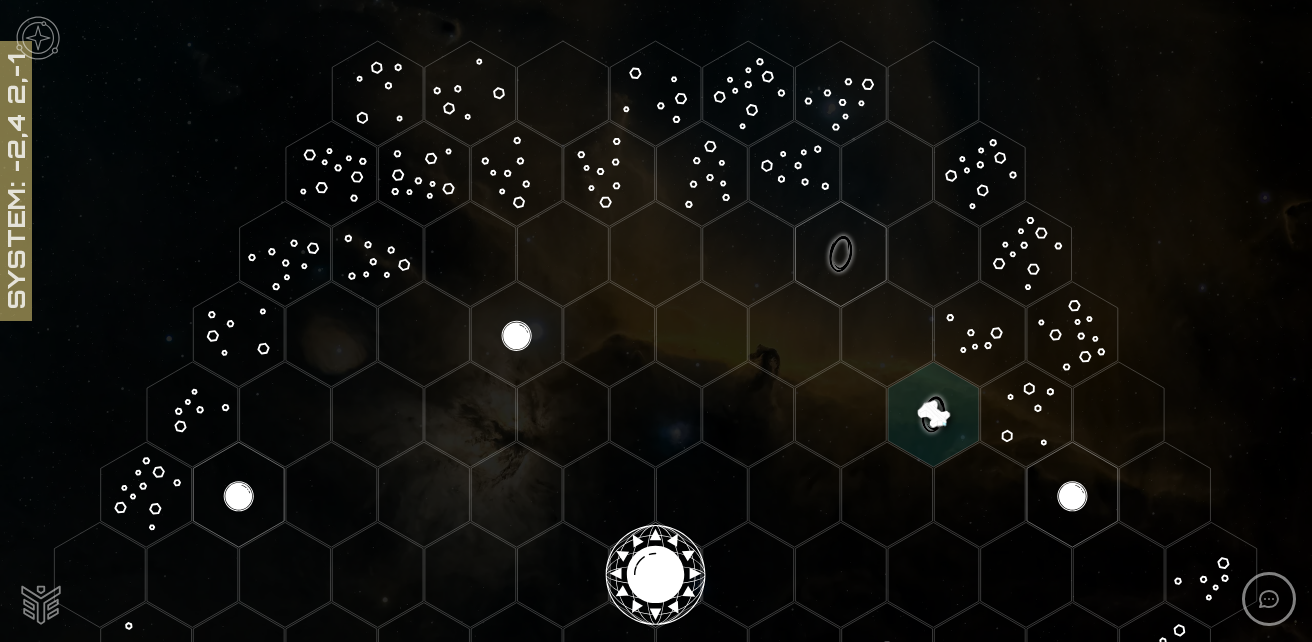 click 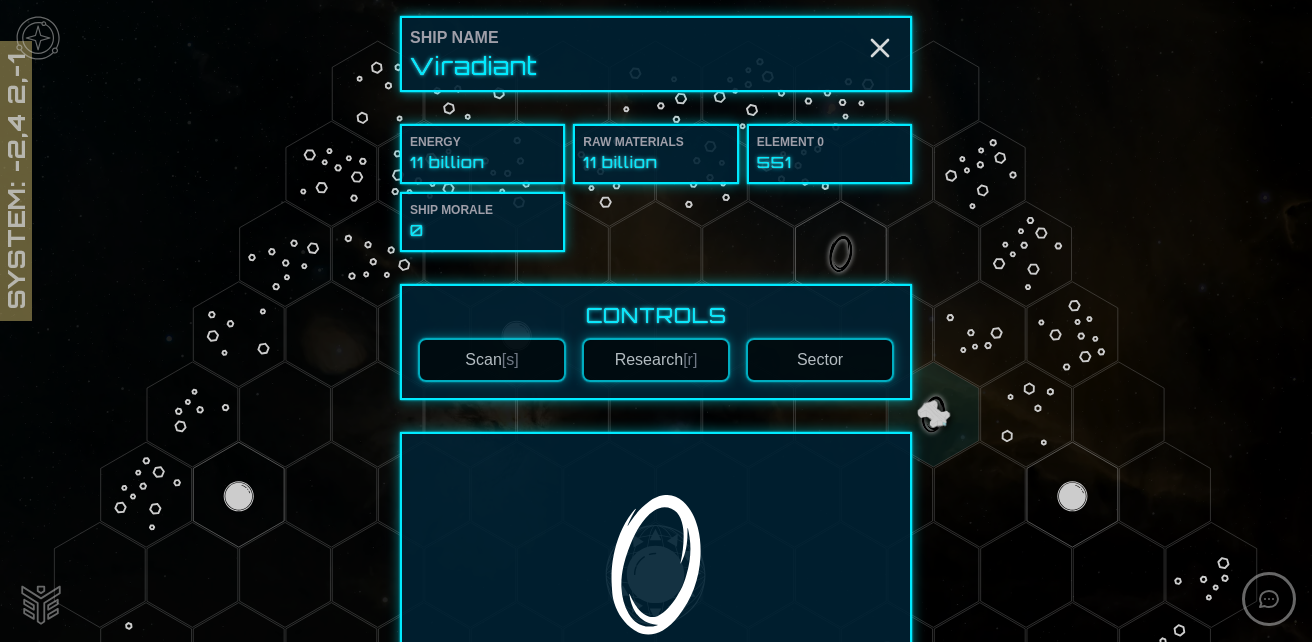 scroll, scrollTop: 300, scrollLeft: 0, axis: vertical 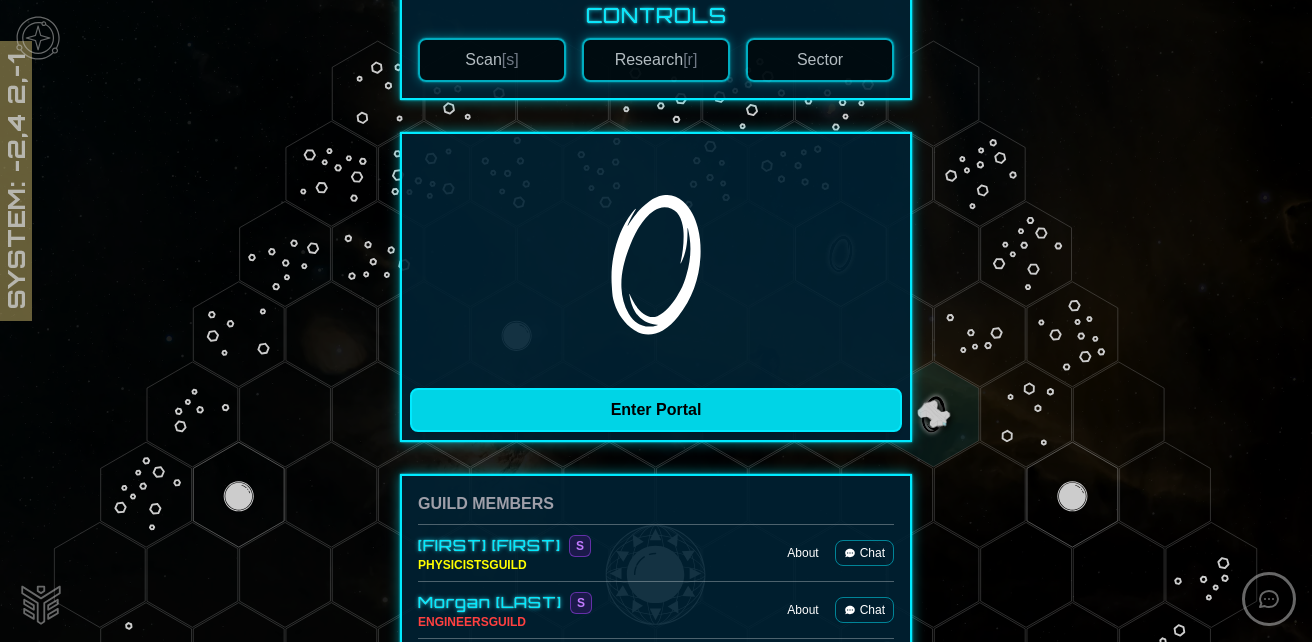 click on "Enter Portal" at bounding box center [656, 410] 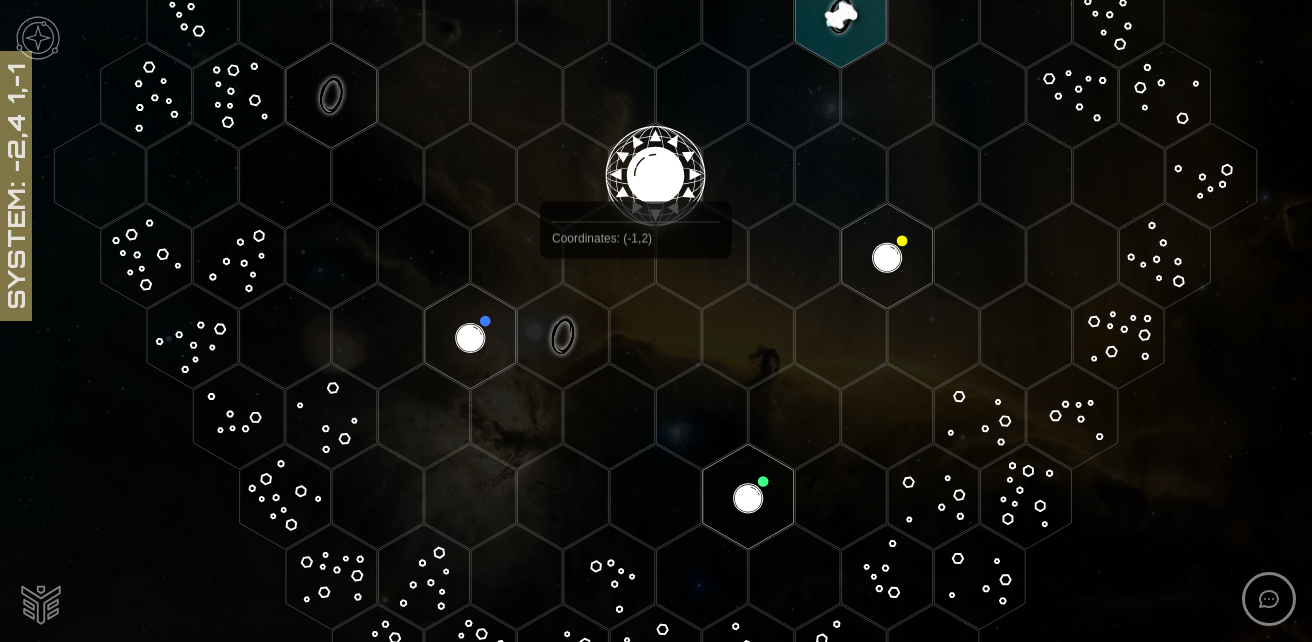 scroll, scrollTop: 400, scrollLeft: 0, axis: vertical 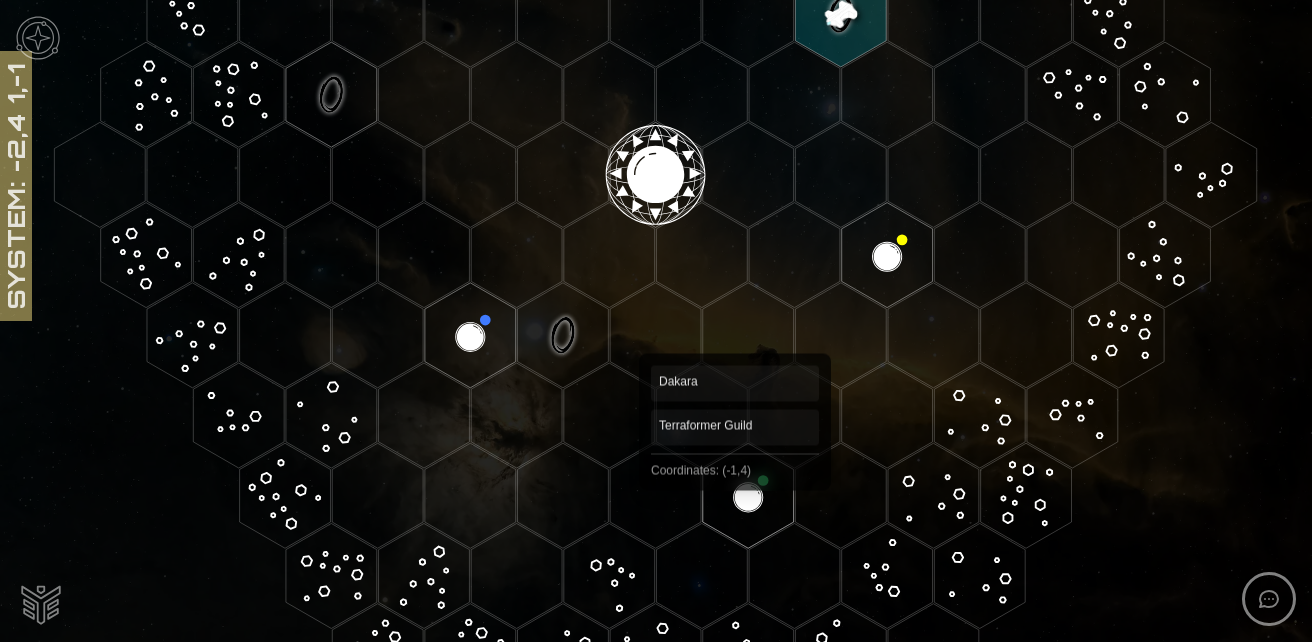 click 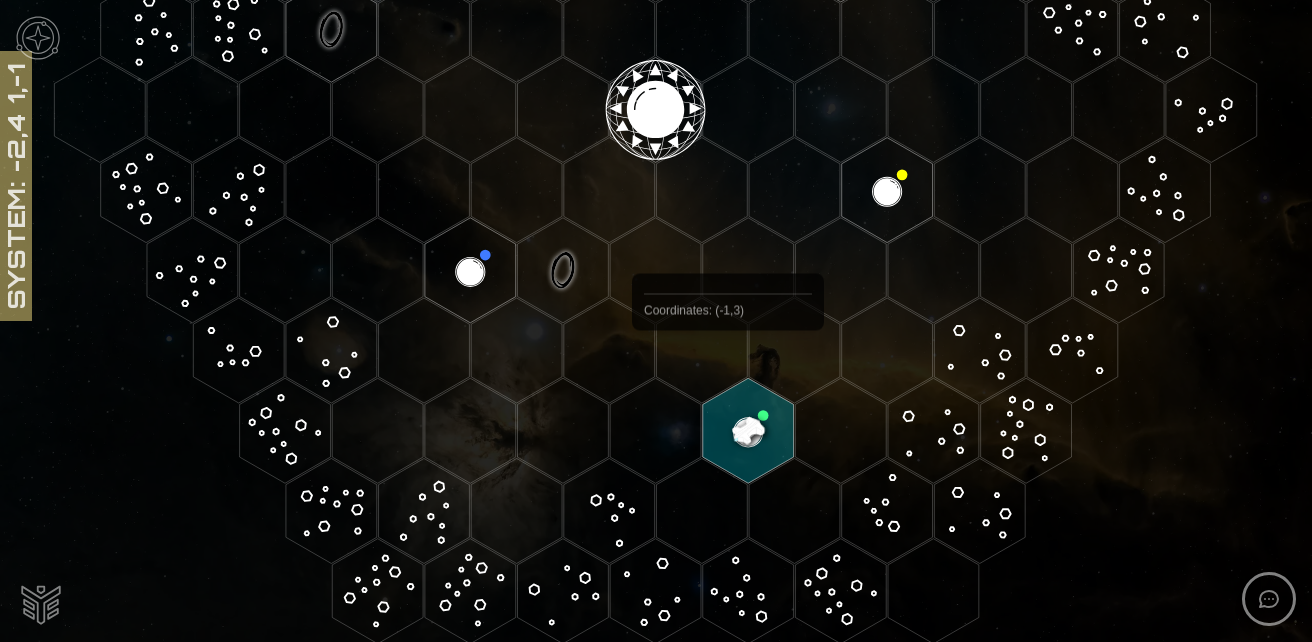 scroll, scrollTop: 495, scrollLeft: 0, axis: vertical 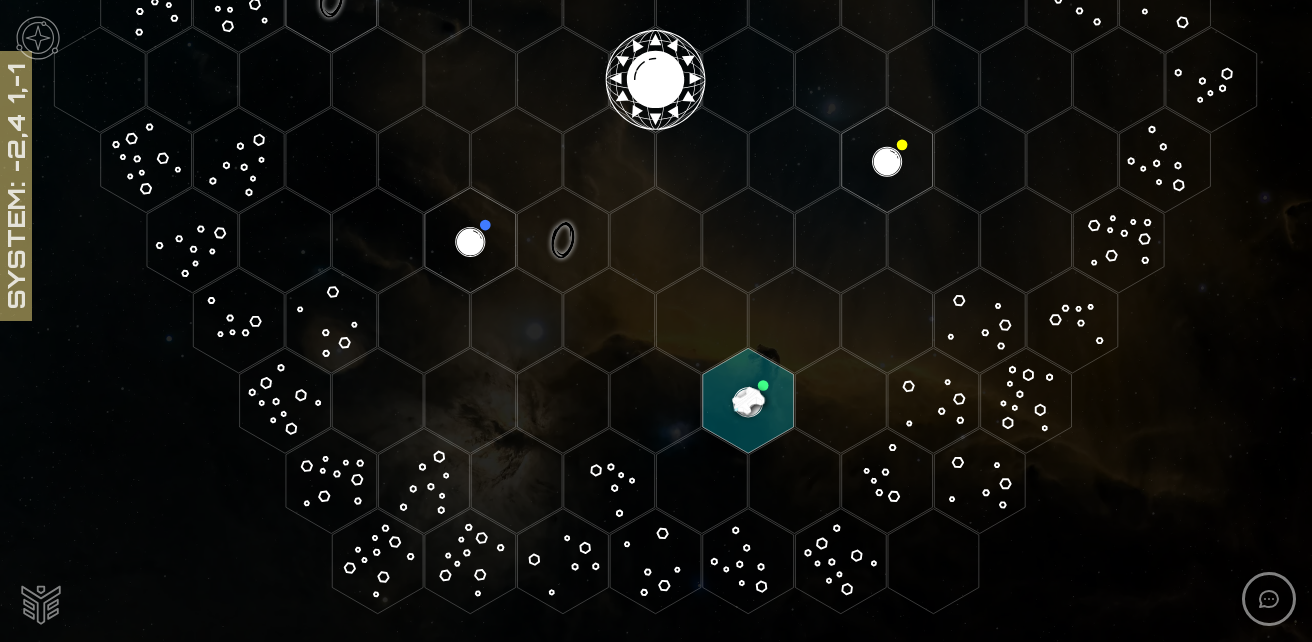 click 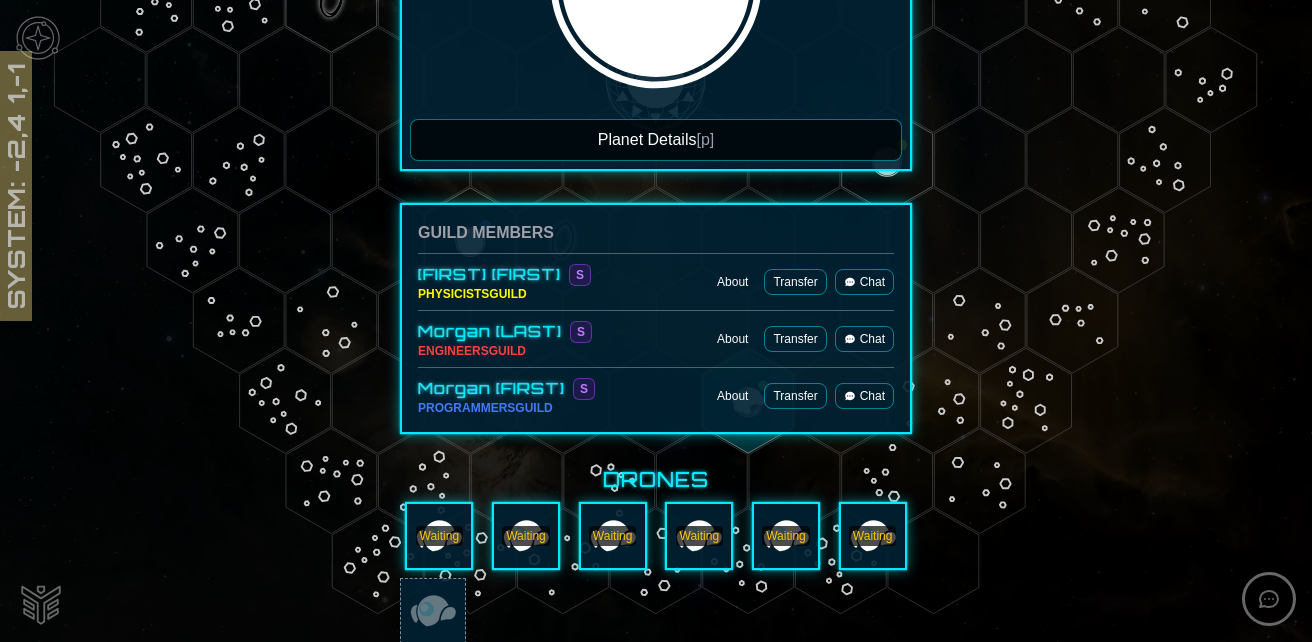scroll, scrollTop: 495, scrollLeft: 0, axis: vertical 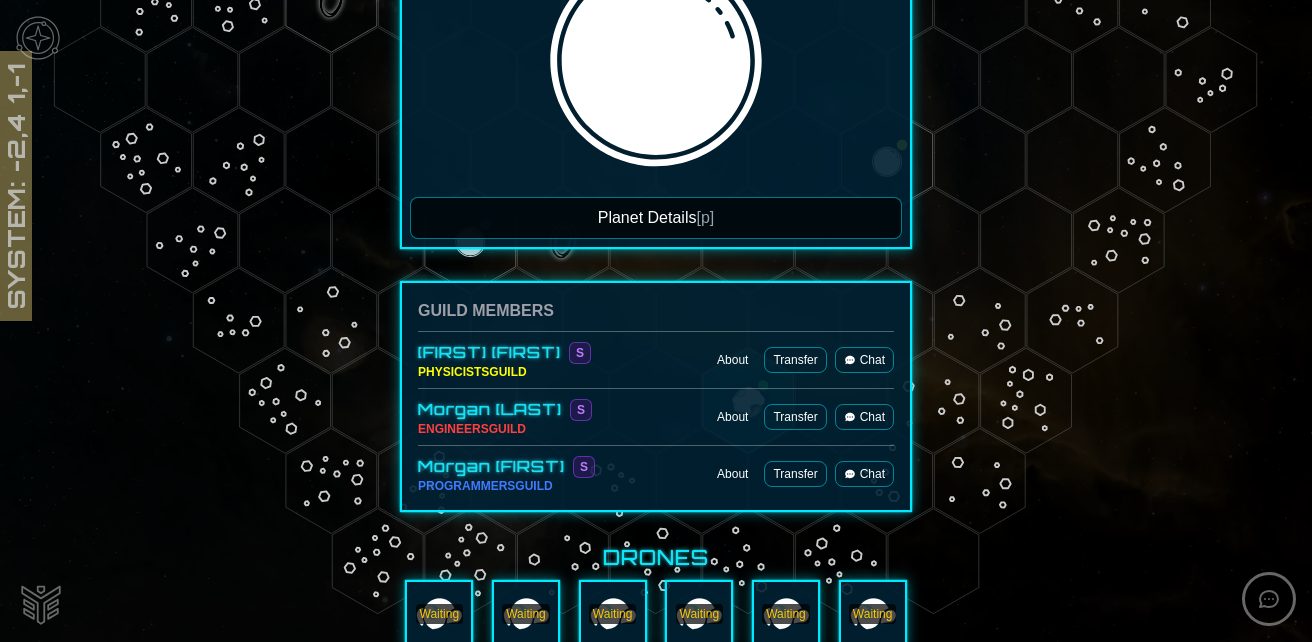 click on "Planet Details  [p]" at bounding box center [656, 218] 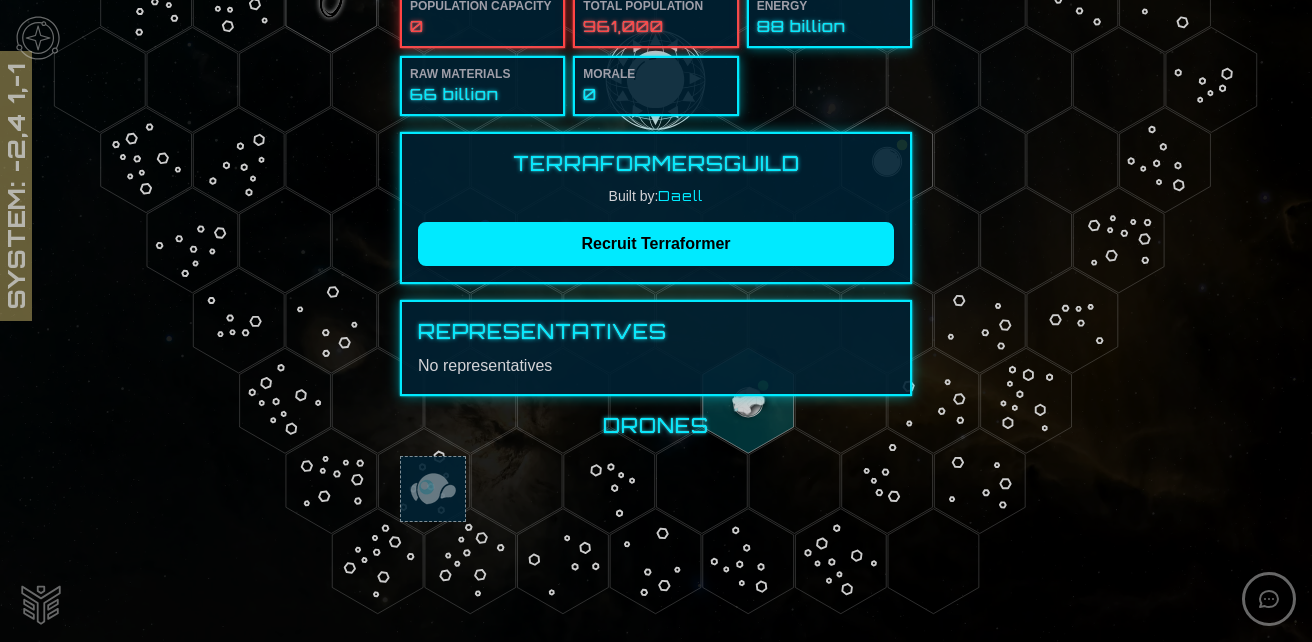 scroll, scrollTop: 242, scrollLeft: 0, axis: vertical 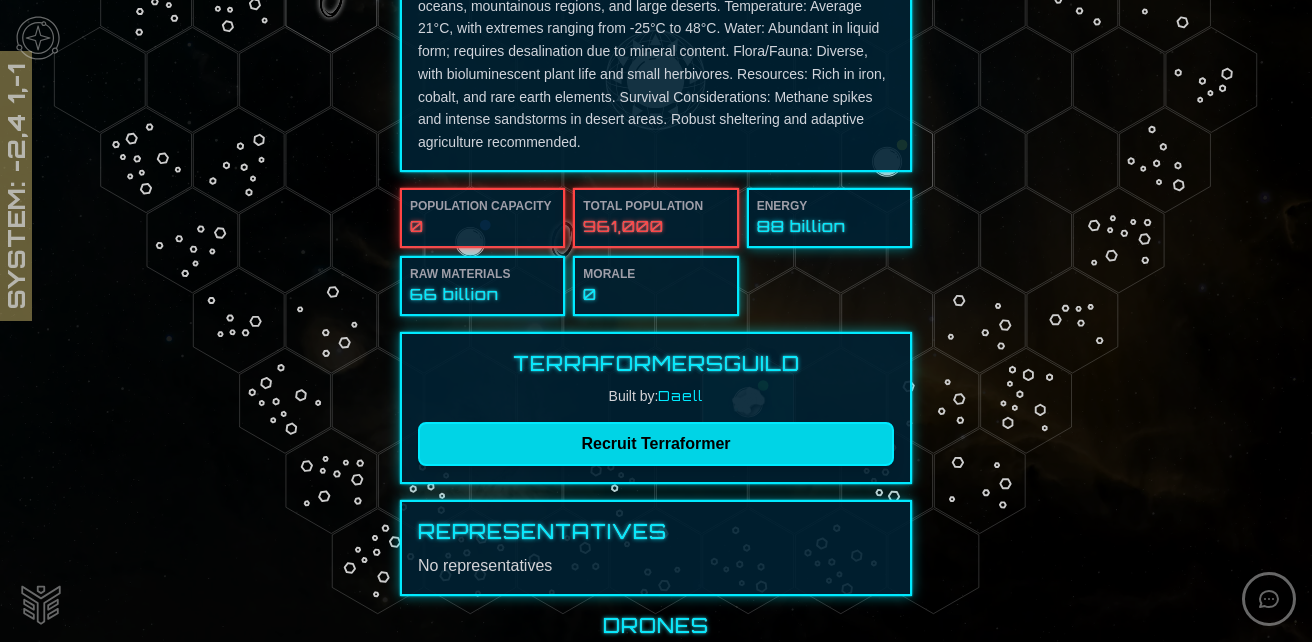 click on "Recruit   Terraformer" at bounding box center [656, 444] 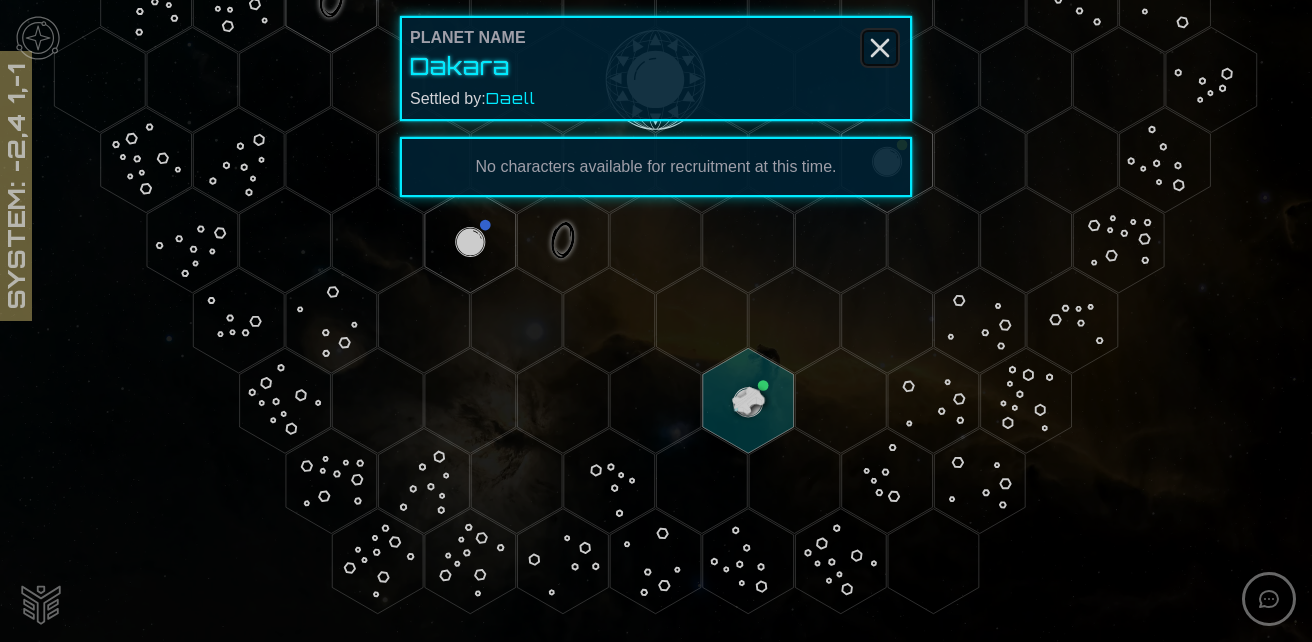 click 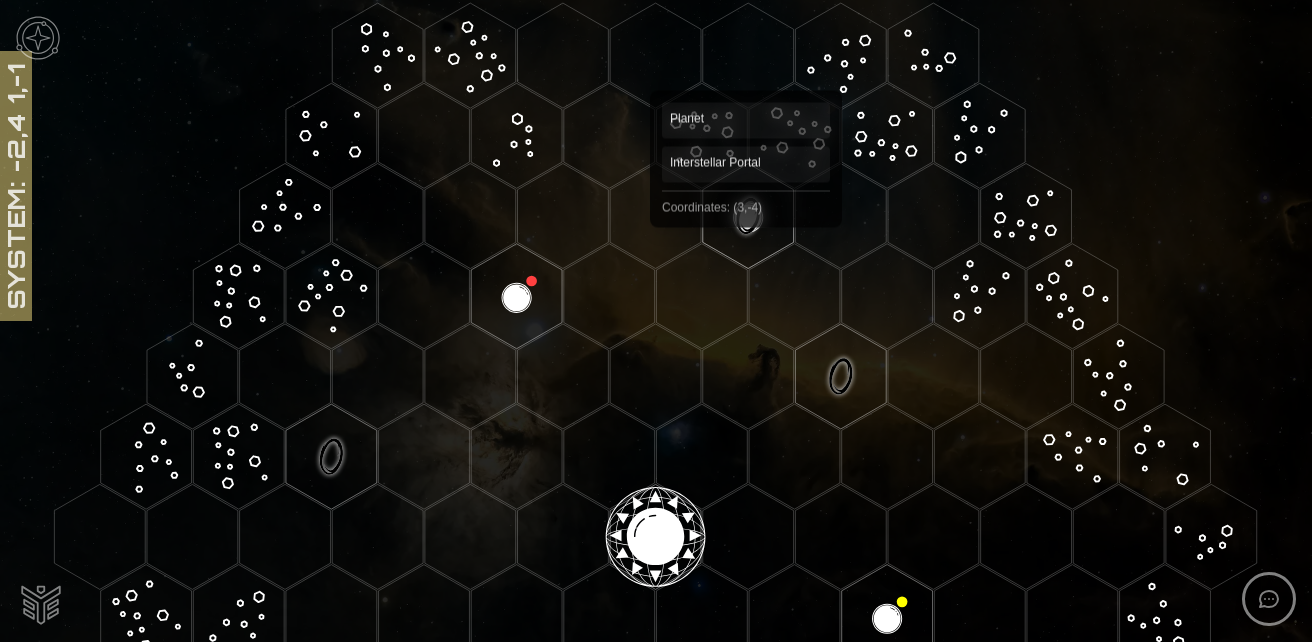 scroll, scrollTop: 200, scrollLeft: 0, axis: vertical 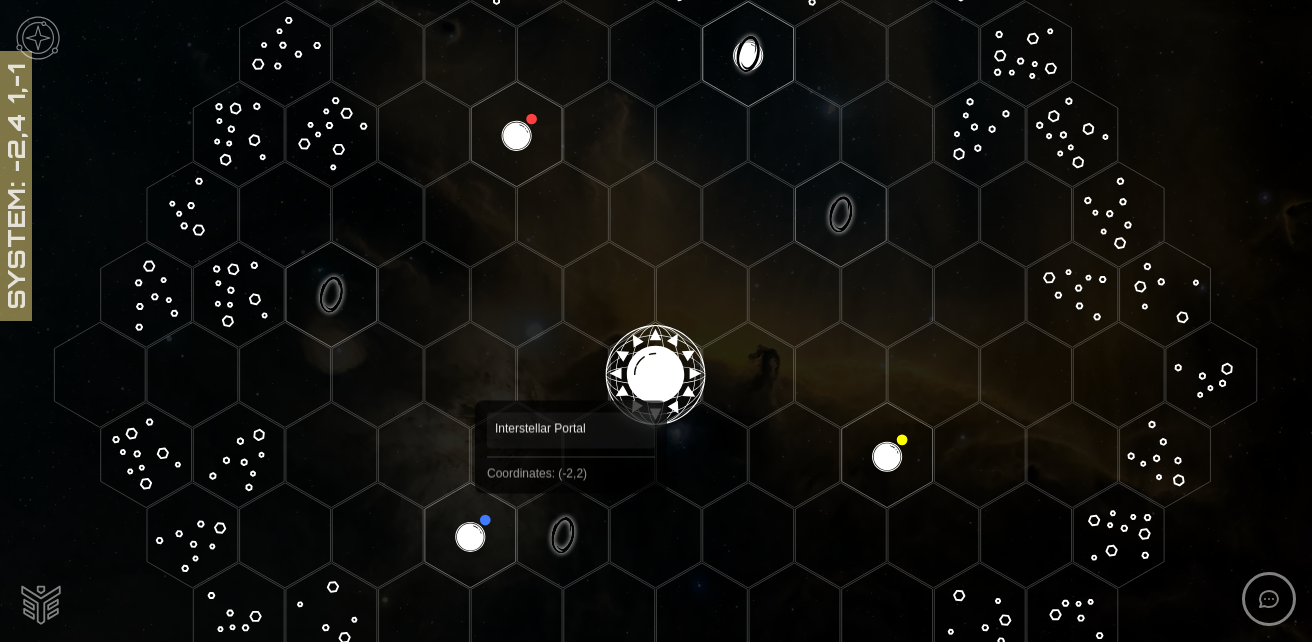 click 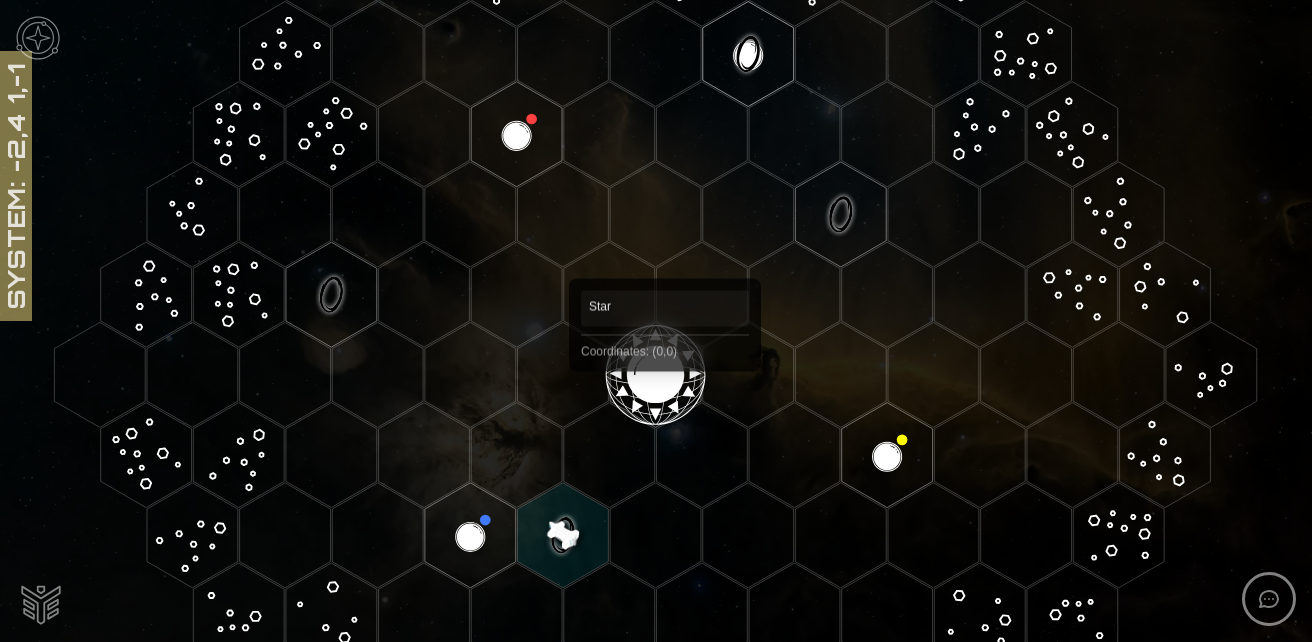 scroll, scrollTop: 300, scrollLeft: 0, axis: vertical 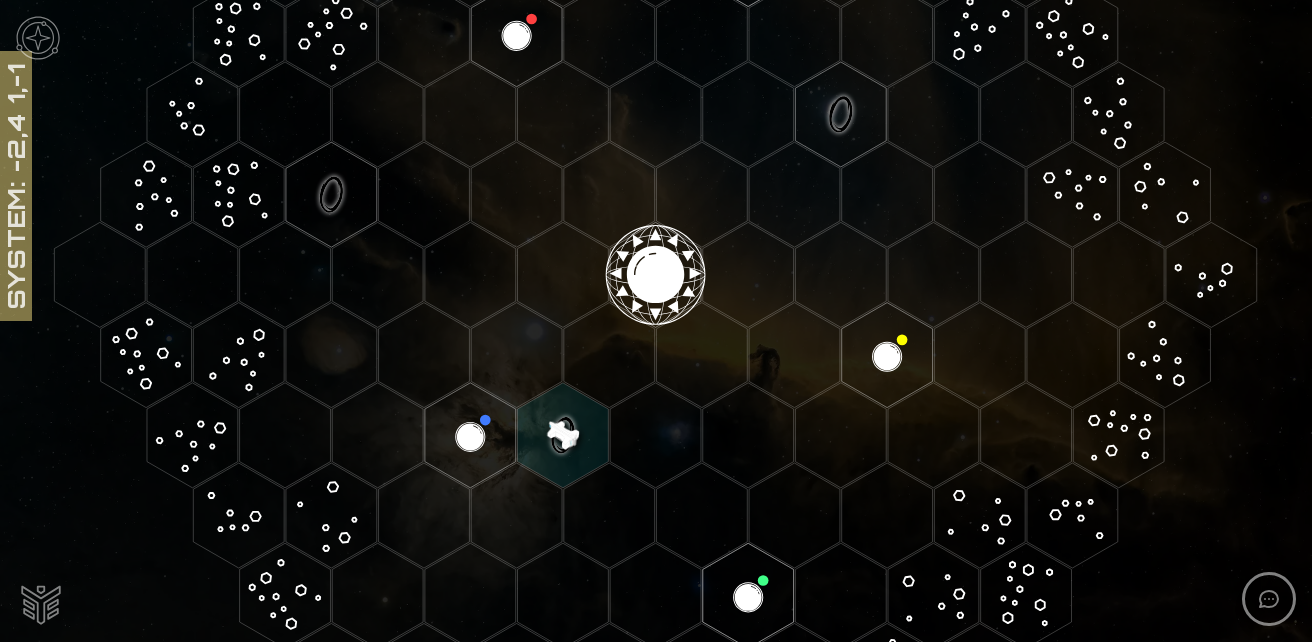 click 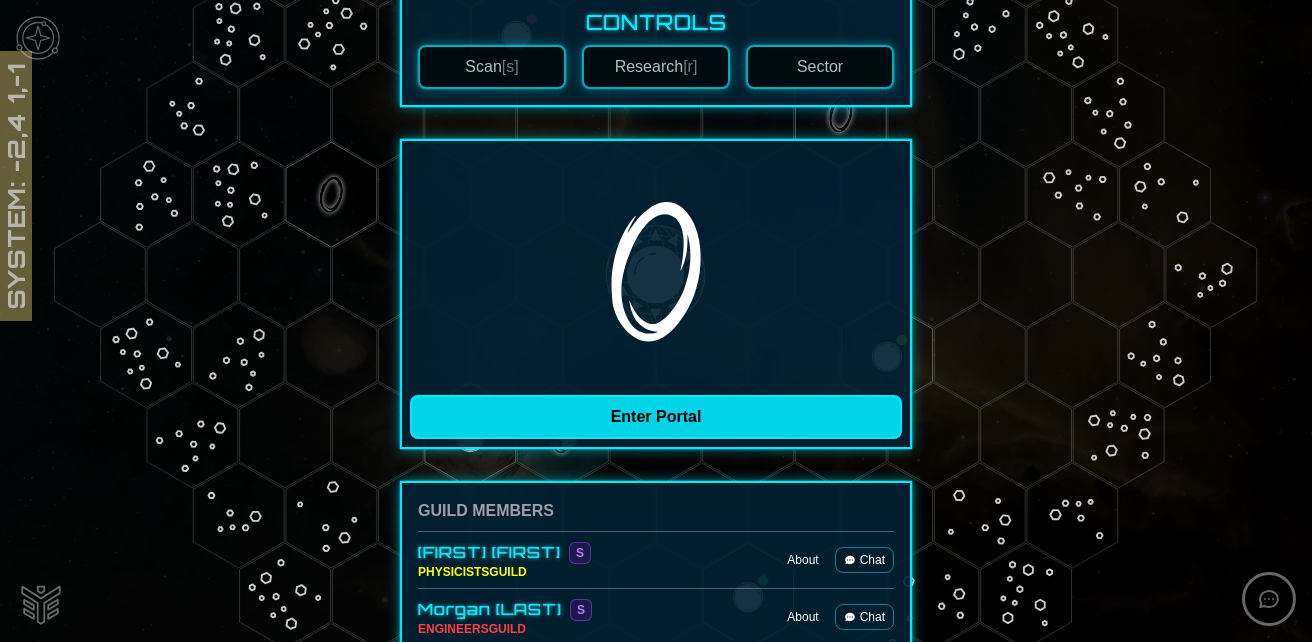 scroll, scrollTop: 300, scrollLeft: 0, axis: vertical 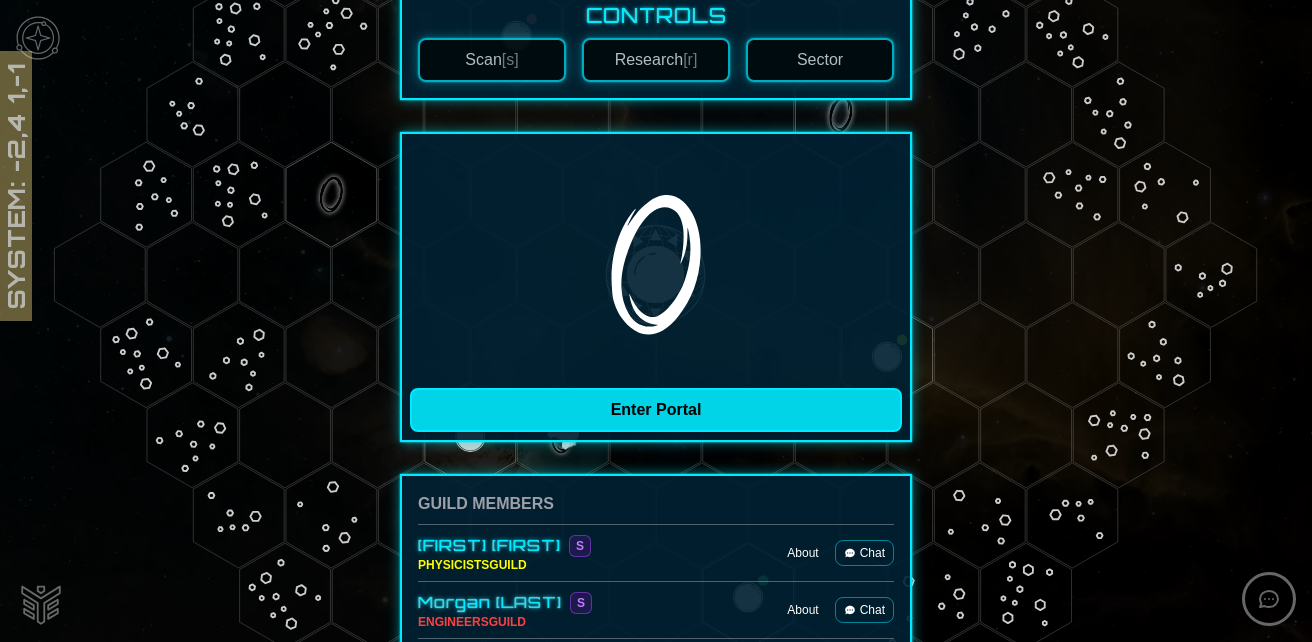 click on "Enter Portal" at bounding box center (656, 410) 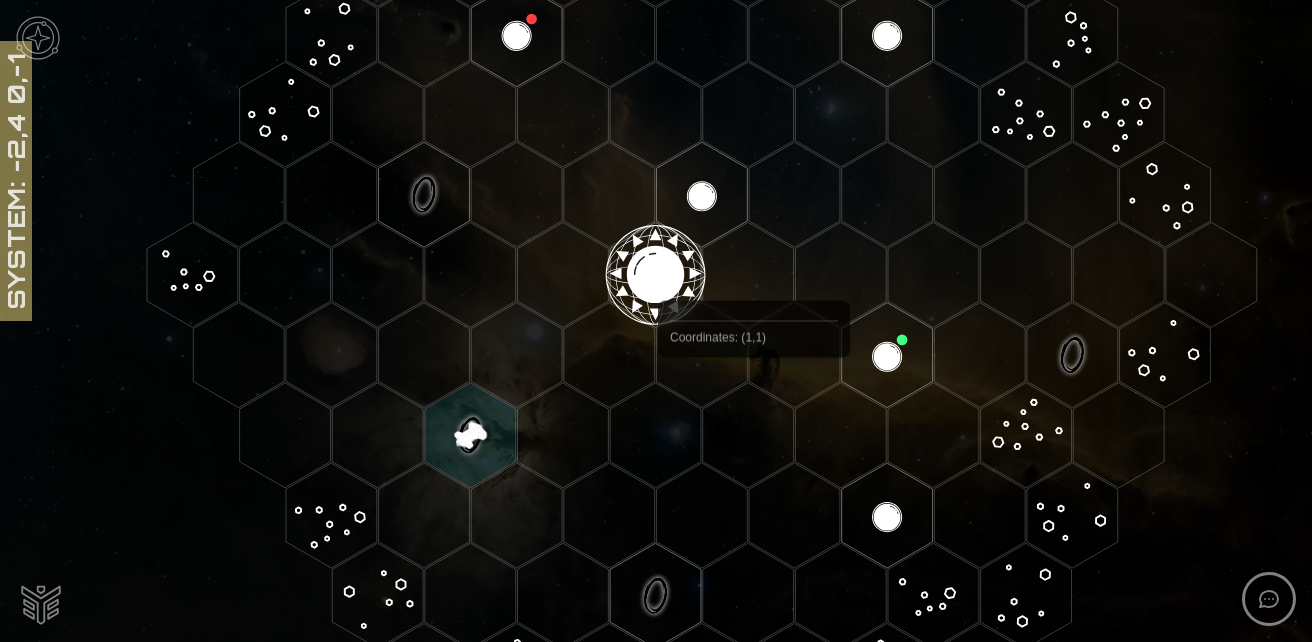 scroll, scrollTop: 200, scrollLeft: 0, axis: vertical 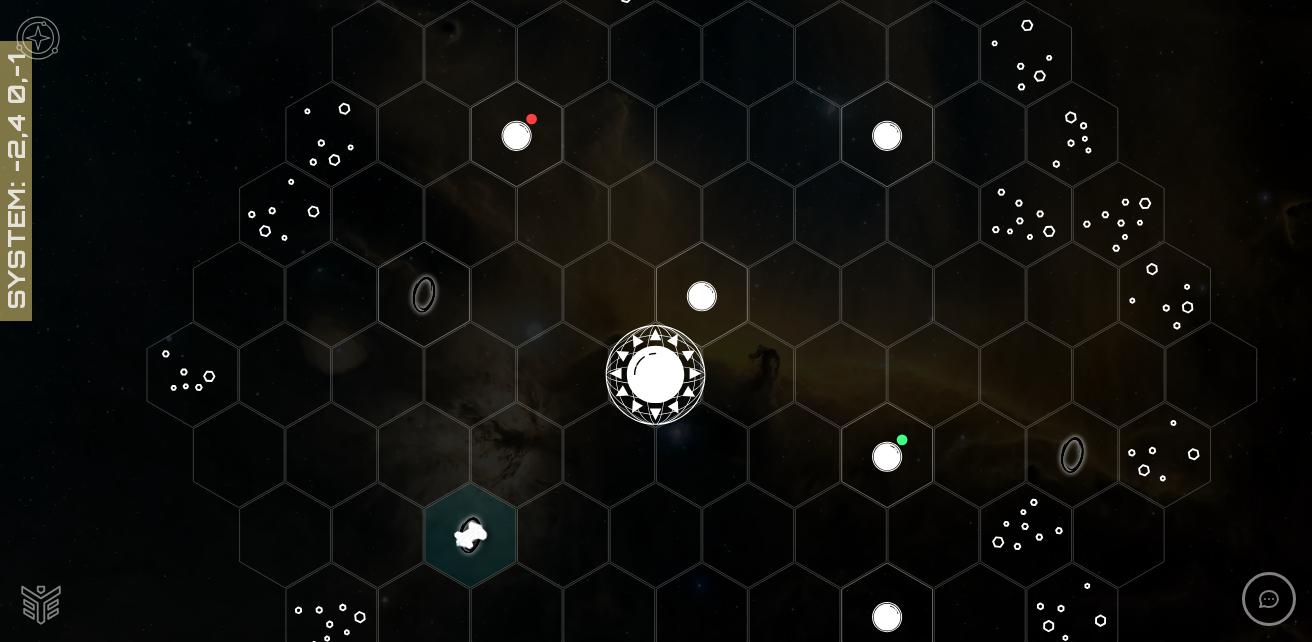click 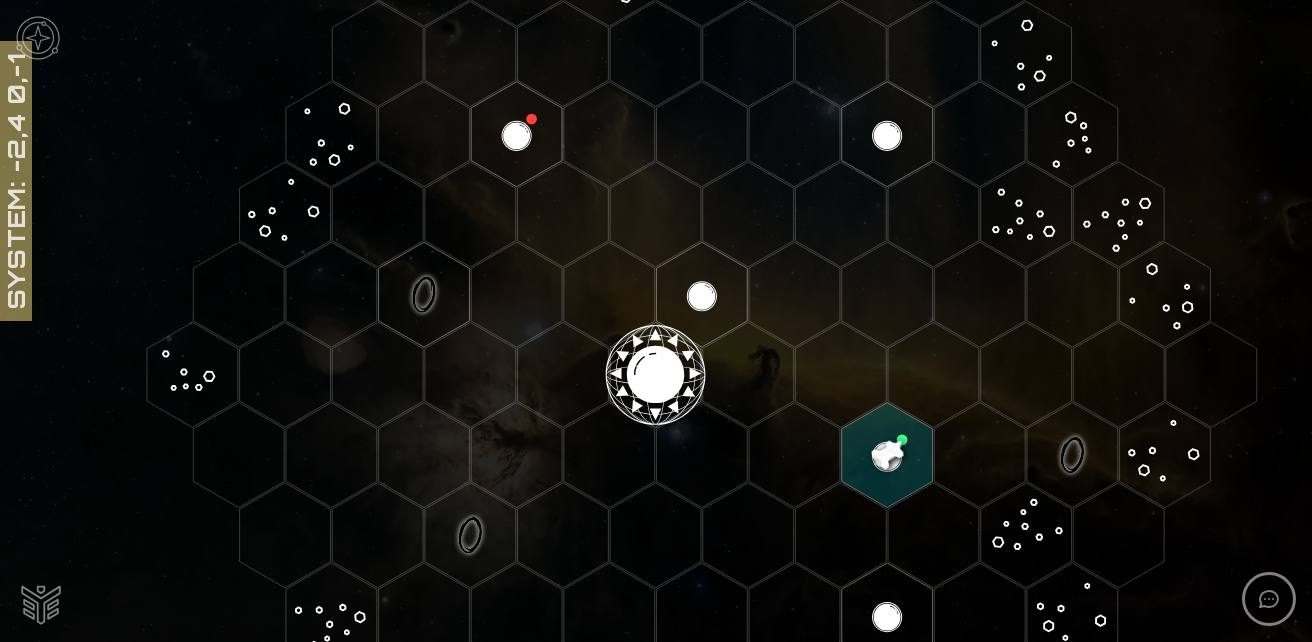 scroll, scrollTop: 300, scrollLeft: 0, axis: vertical 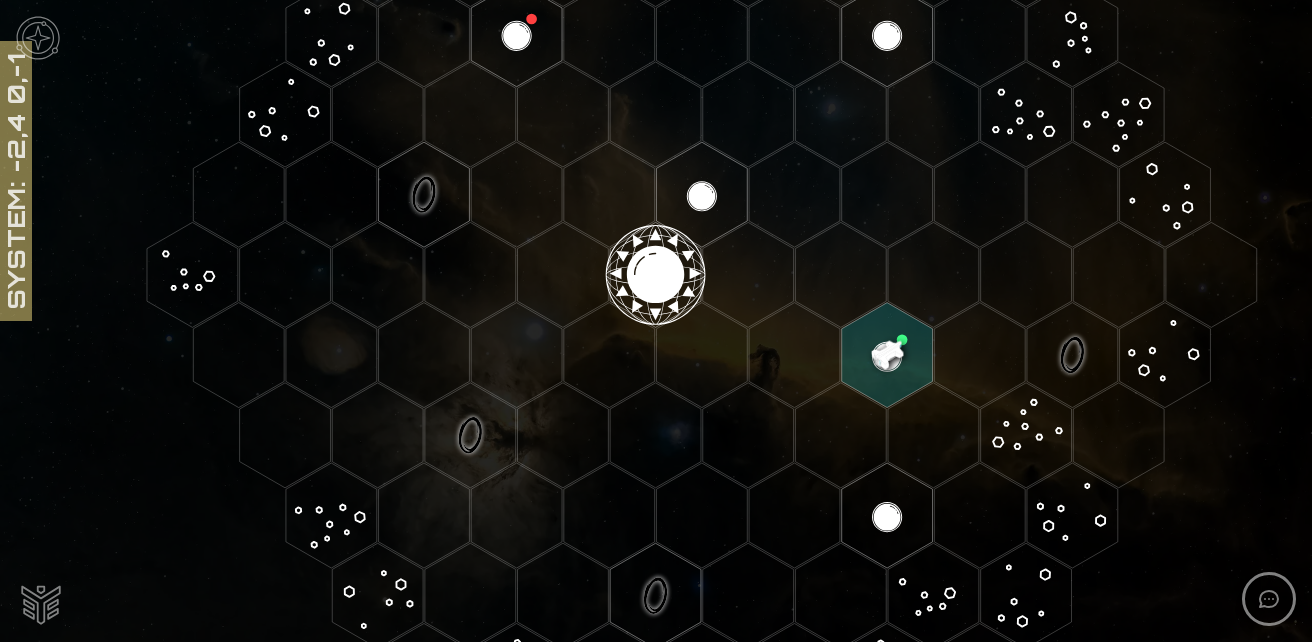 click 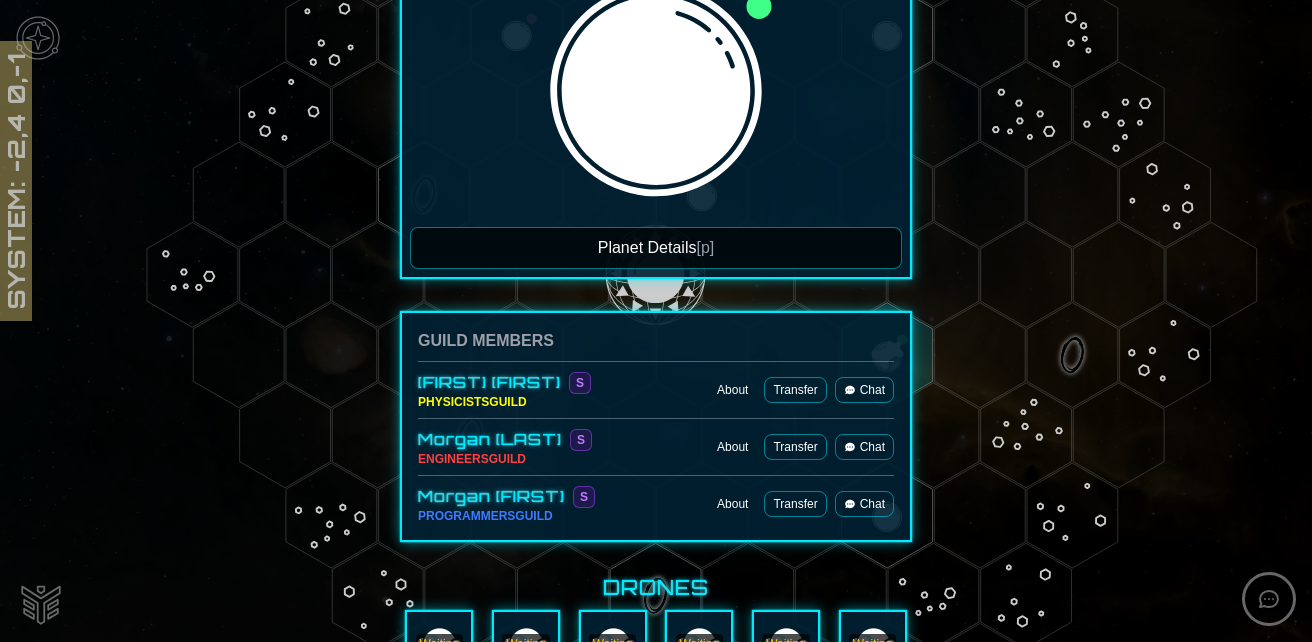 scroll, scrollTop: 295, scrollLeft: 0, axis: vertical 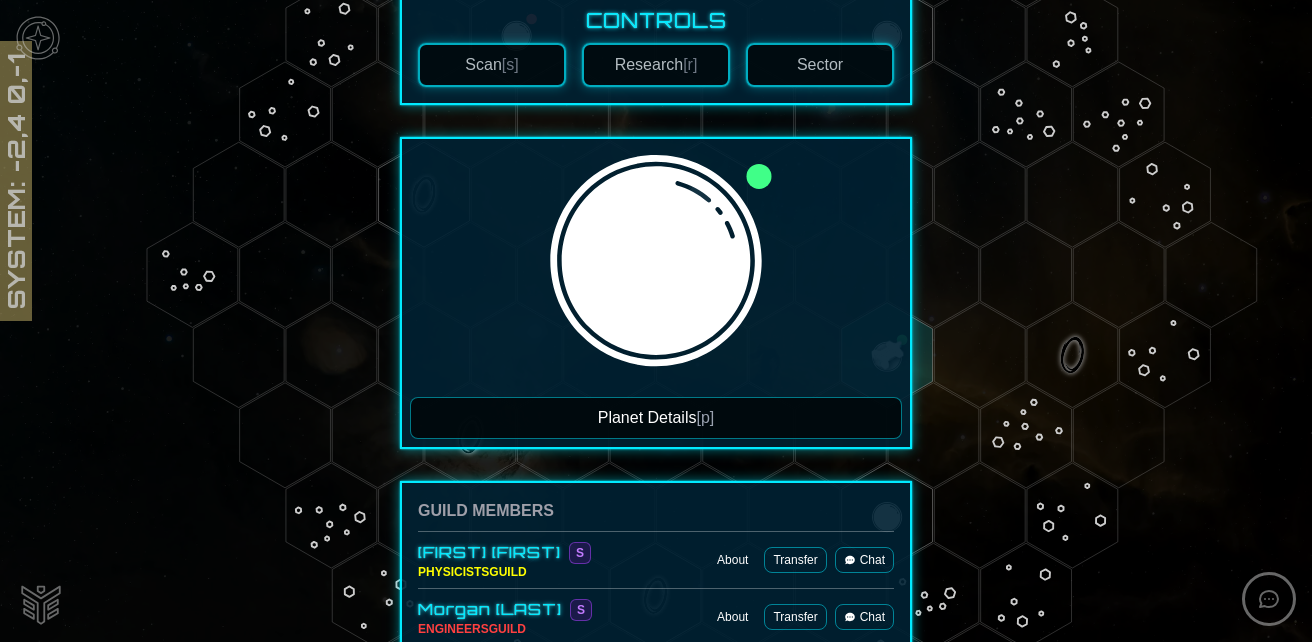 click on "Planet Details  [p]" at bounding box center (656, 418) 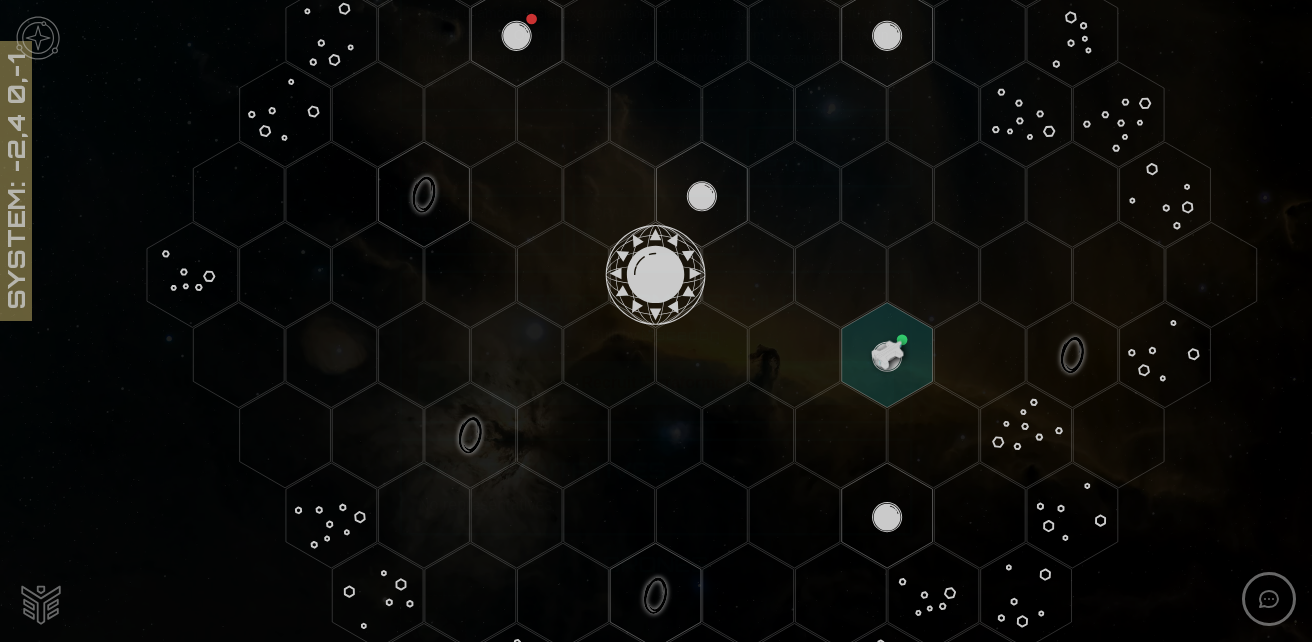 scroll, scrollTop: 447, scrollLeft: 0, axis: vertical 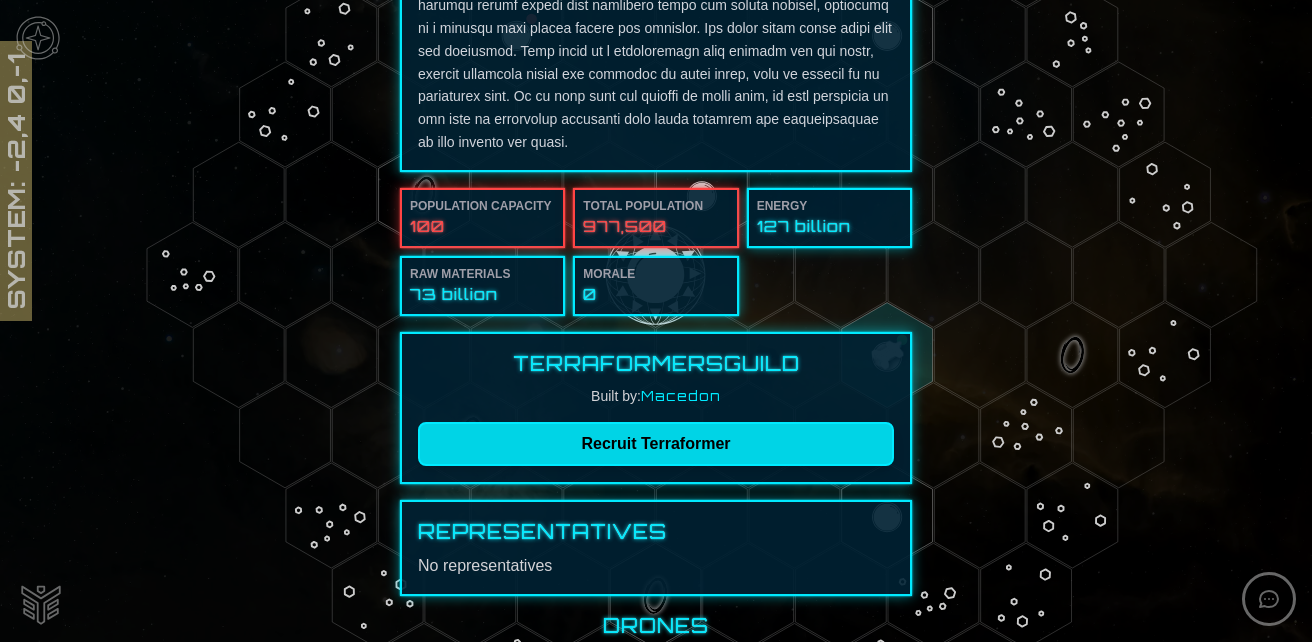 click on "Recruit   Terraformer" at bounding box center (656, 444) 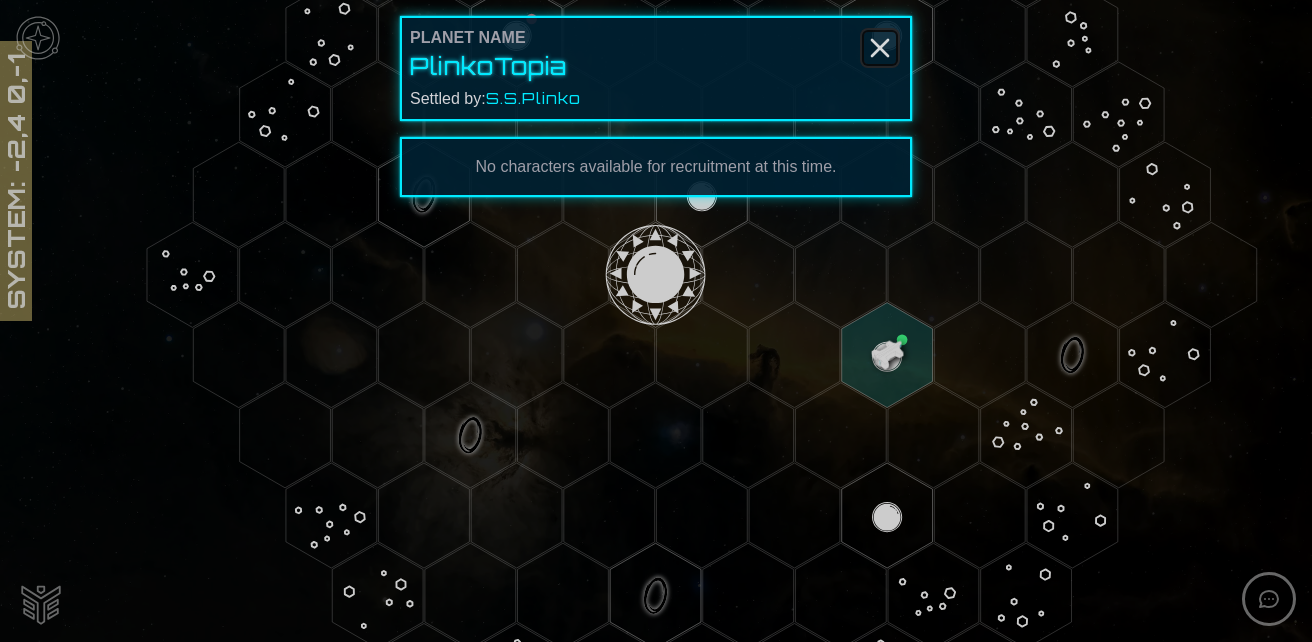 click 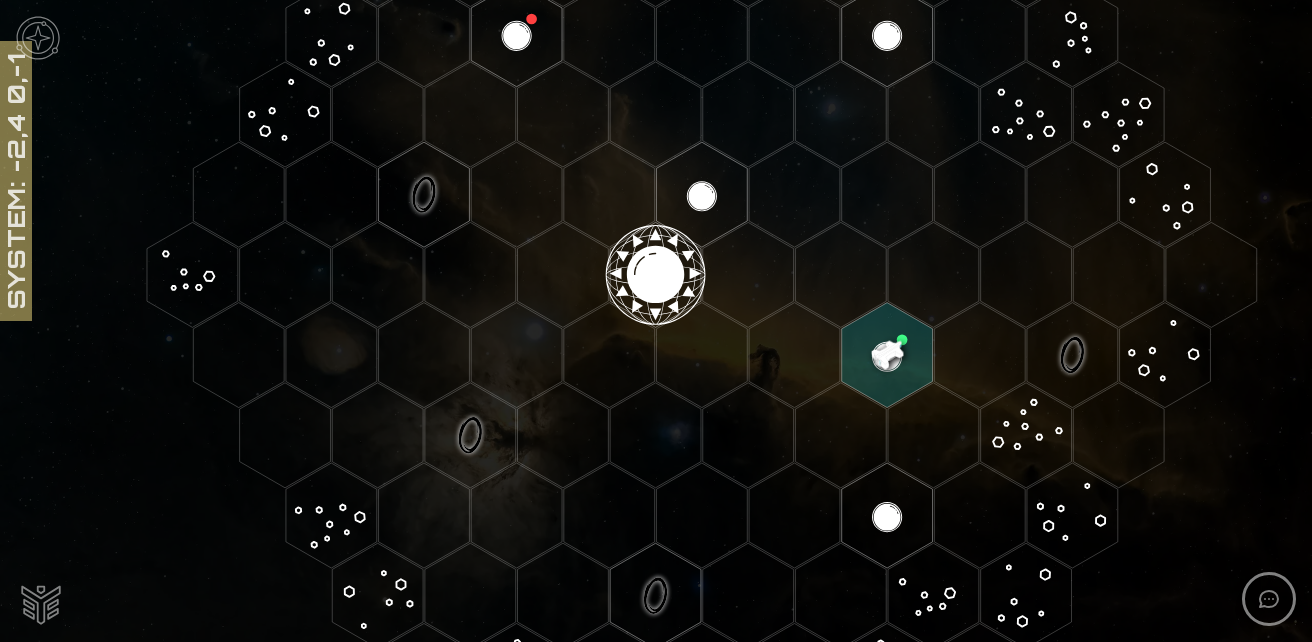 click 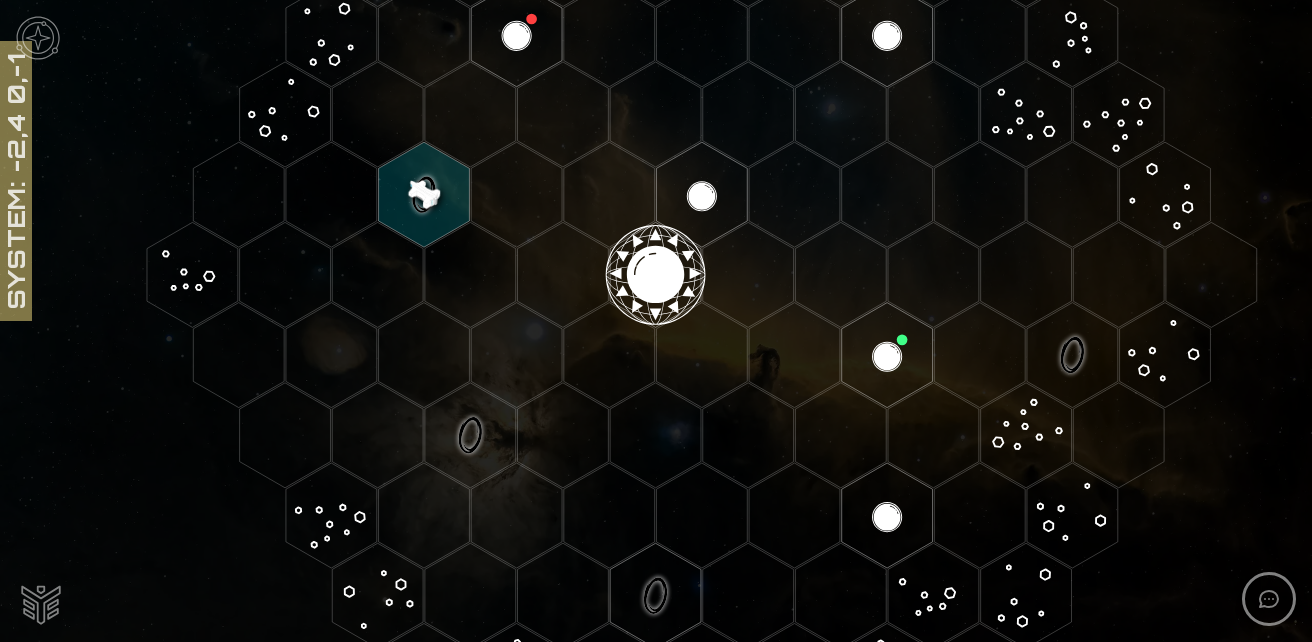 click 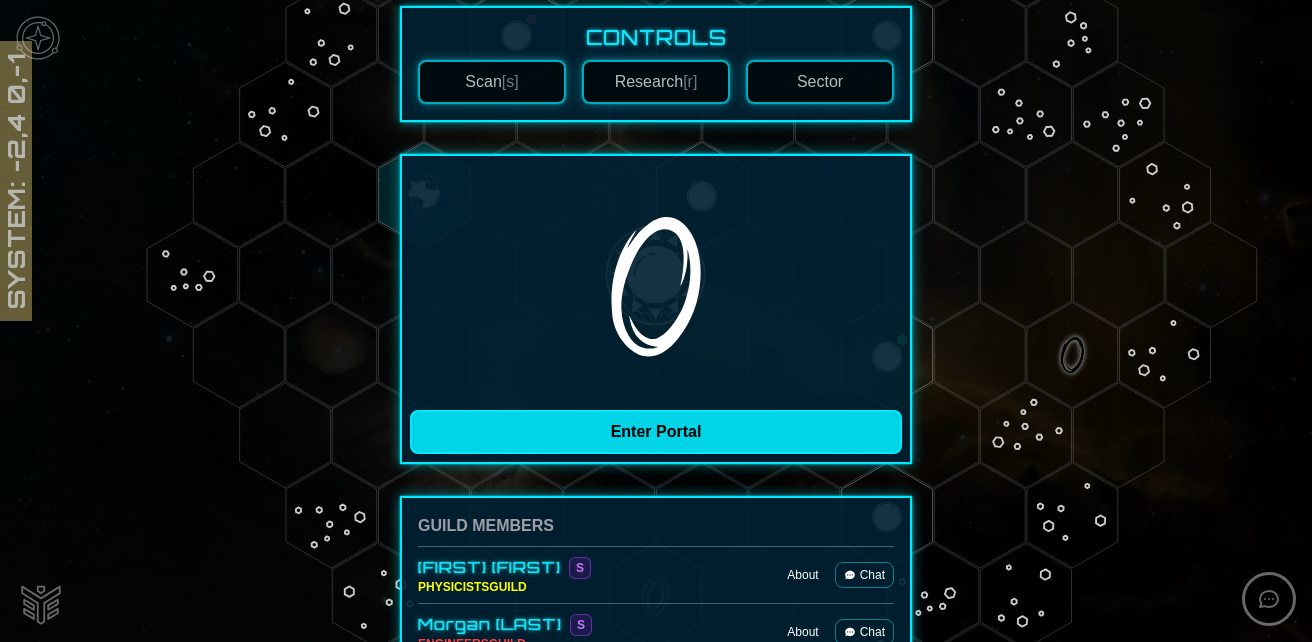 scroll, scrollTop: 400, scrollLeft: 0, axis: vertical 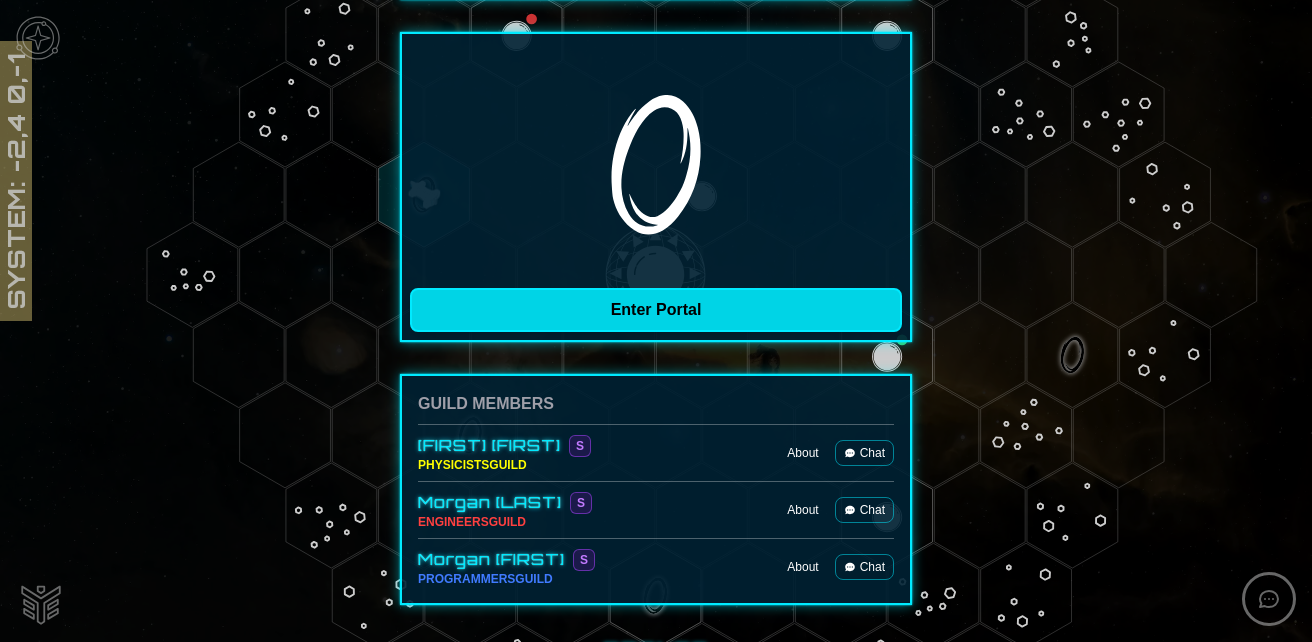 click on "Enter Portal" at bounding box center (656, 310) 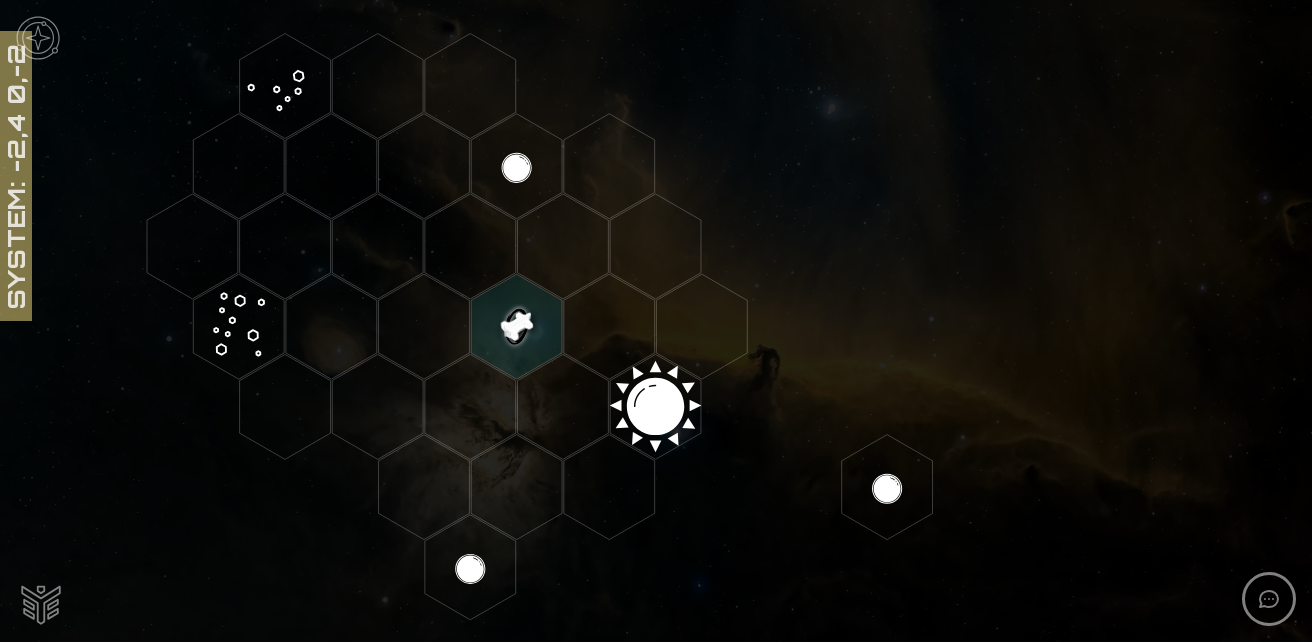 scroll, scrollTop: 200, scrollLeft: 0, axis: vertical 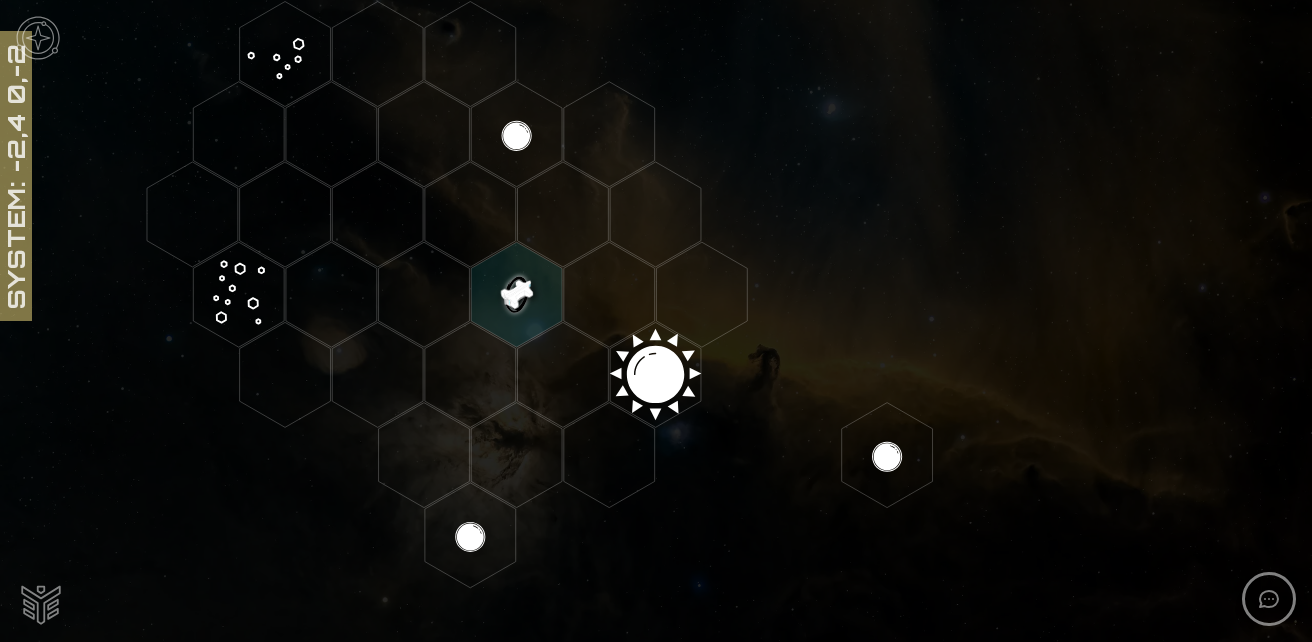 click 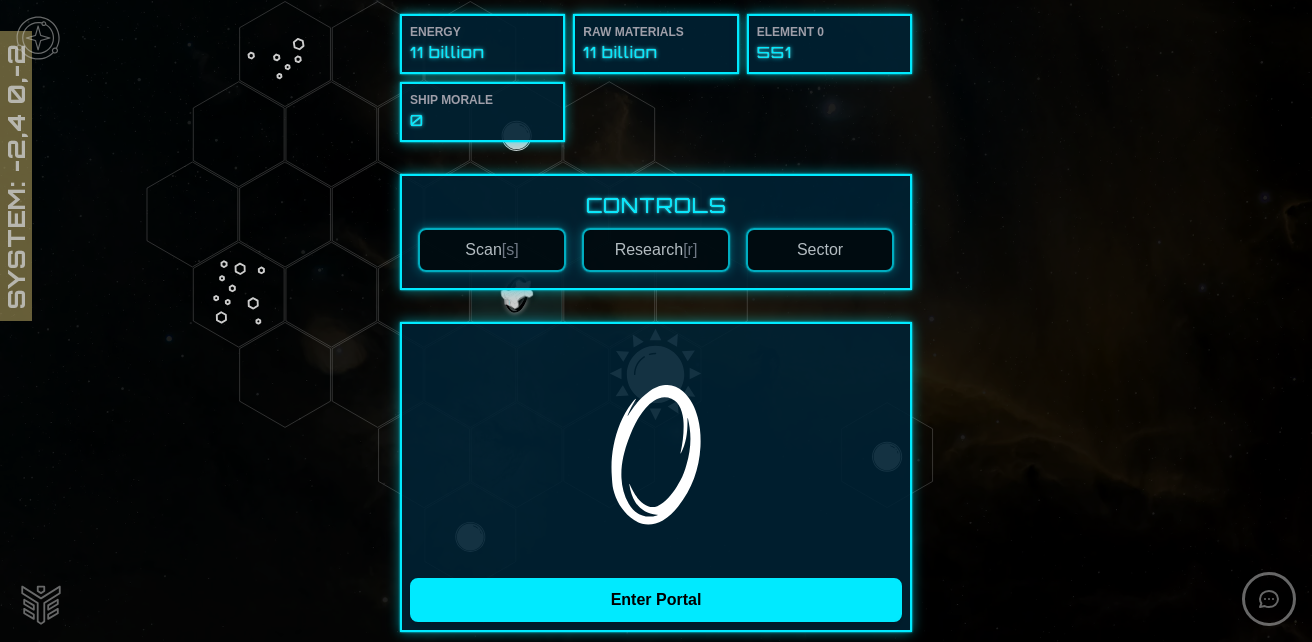 scroll, scrollTop: 200, scrollLeft: 0, axis: vertical 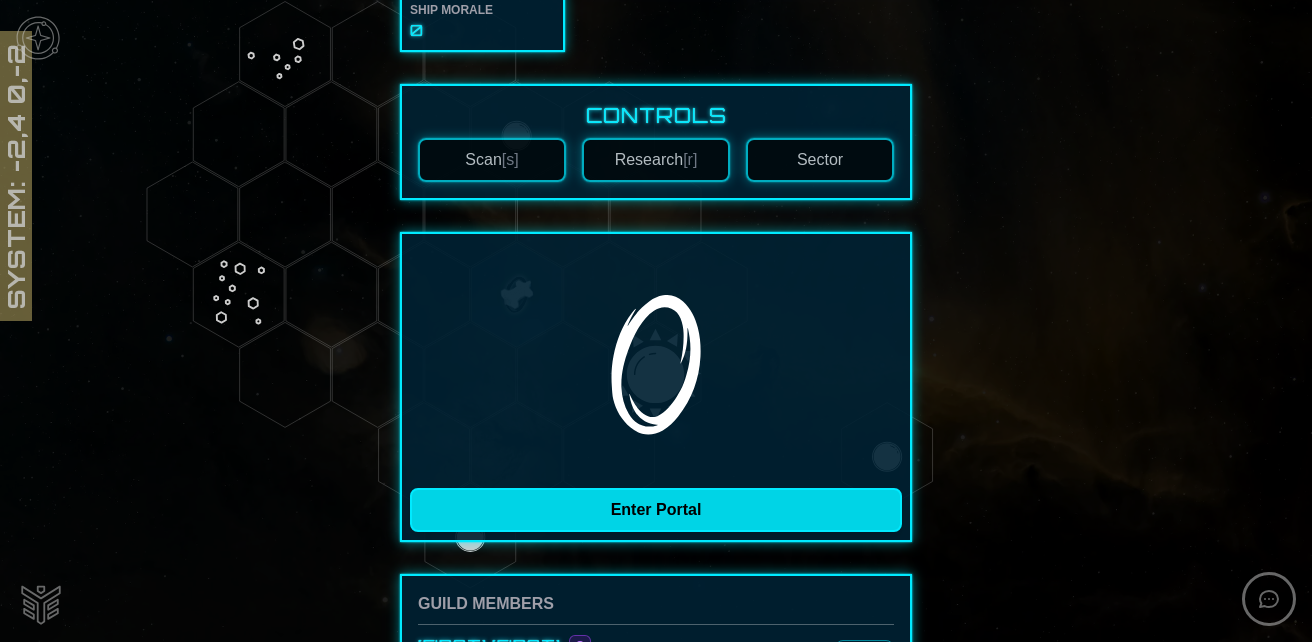 click on "Enter Portal" at bounding box center (656, 510) 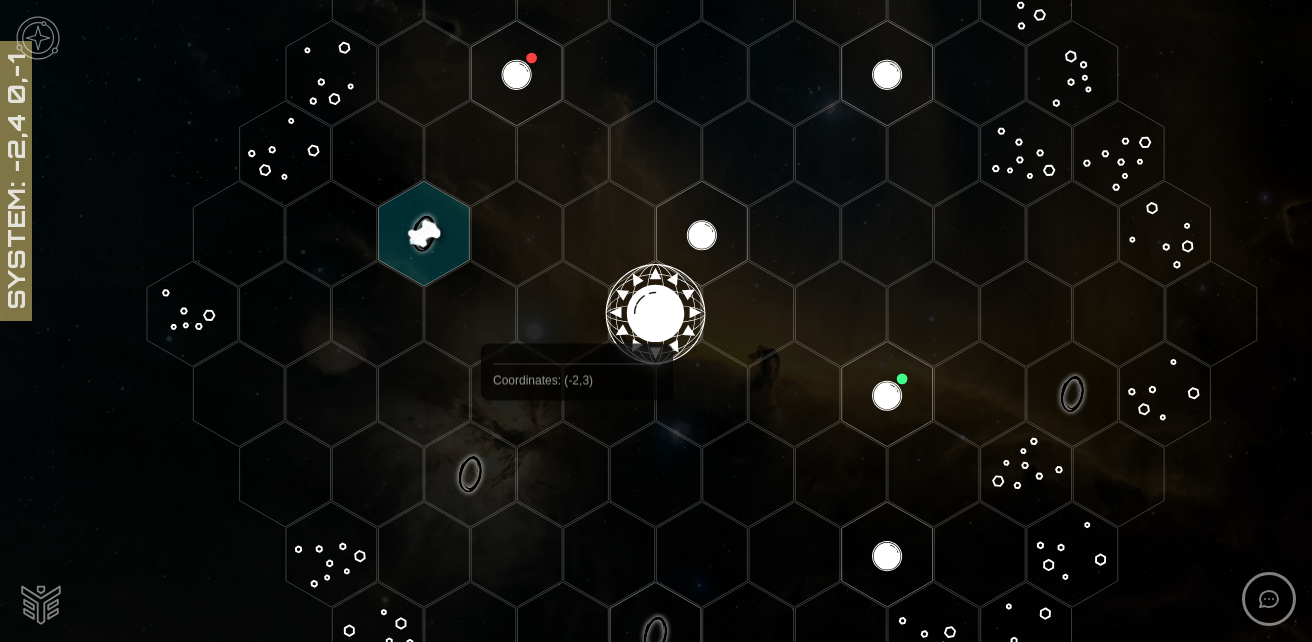scroll, scrollTop: 400, scrollLeft: 0, axis: vertical 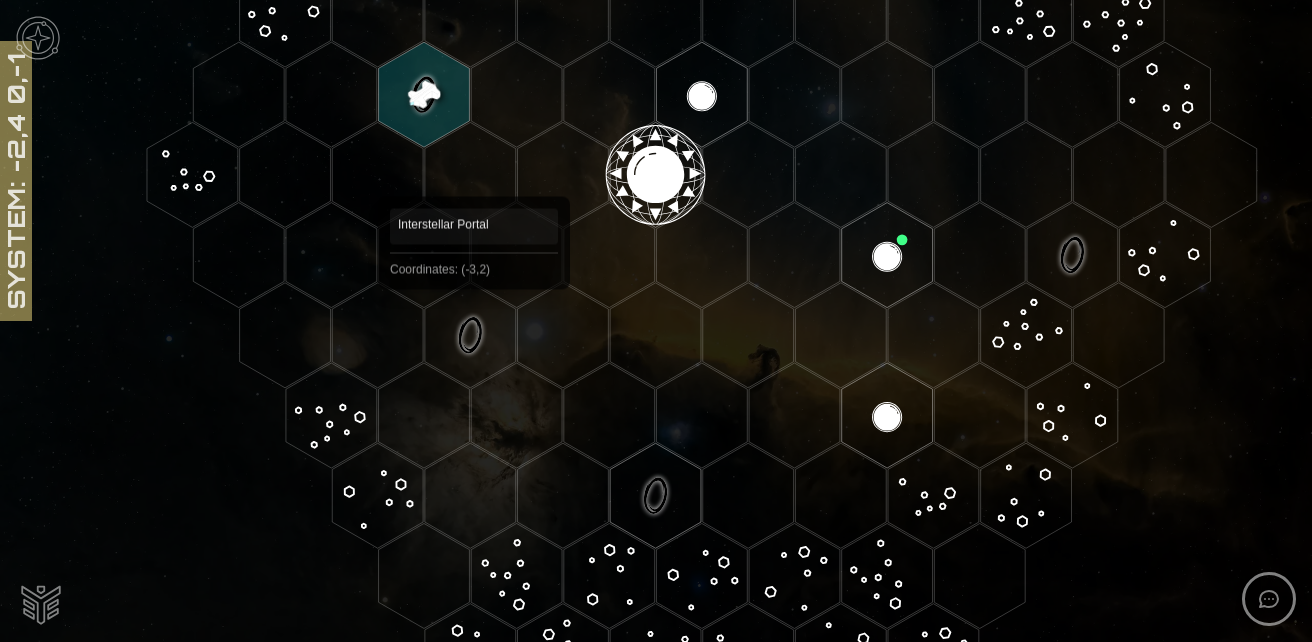 click 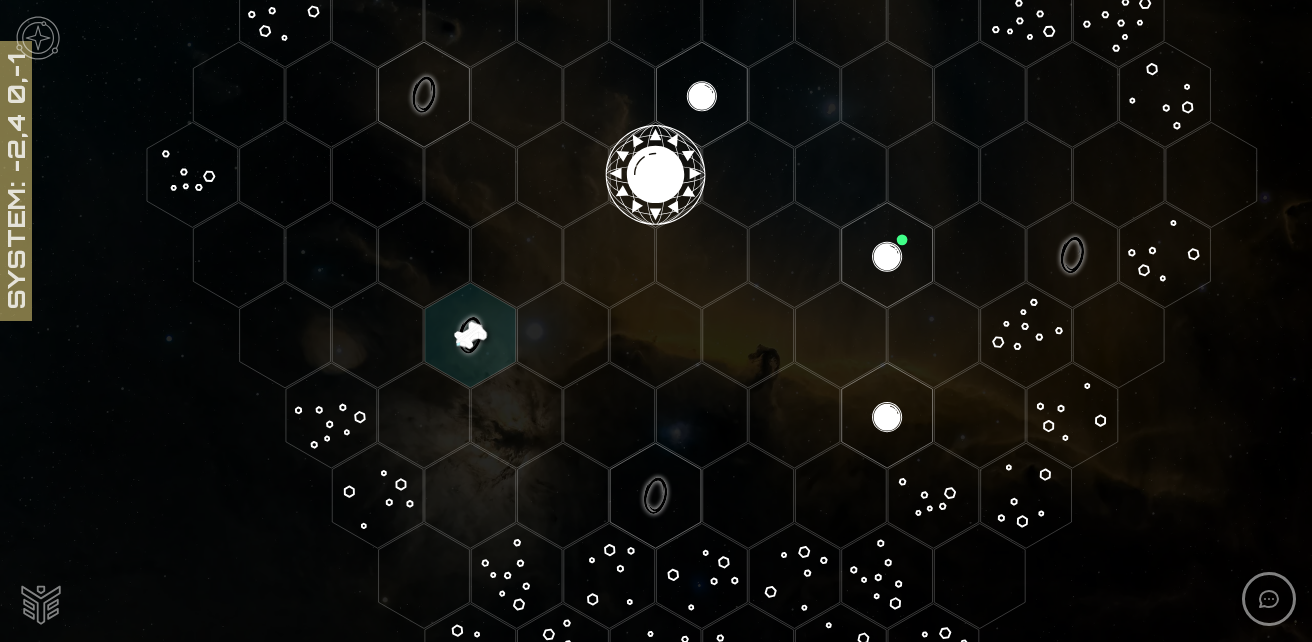 click 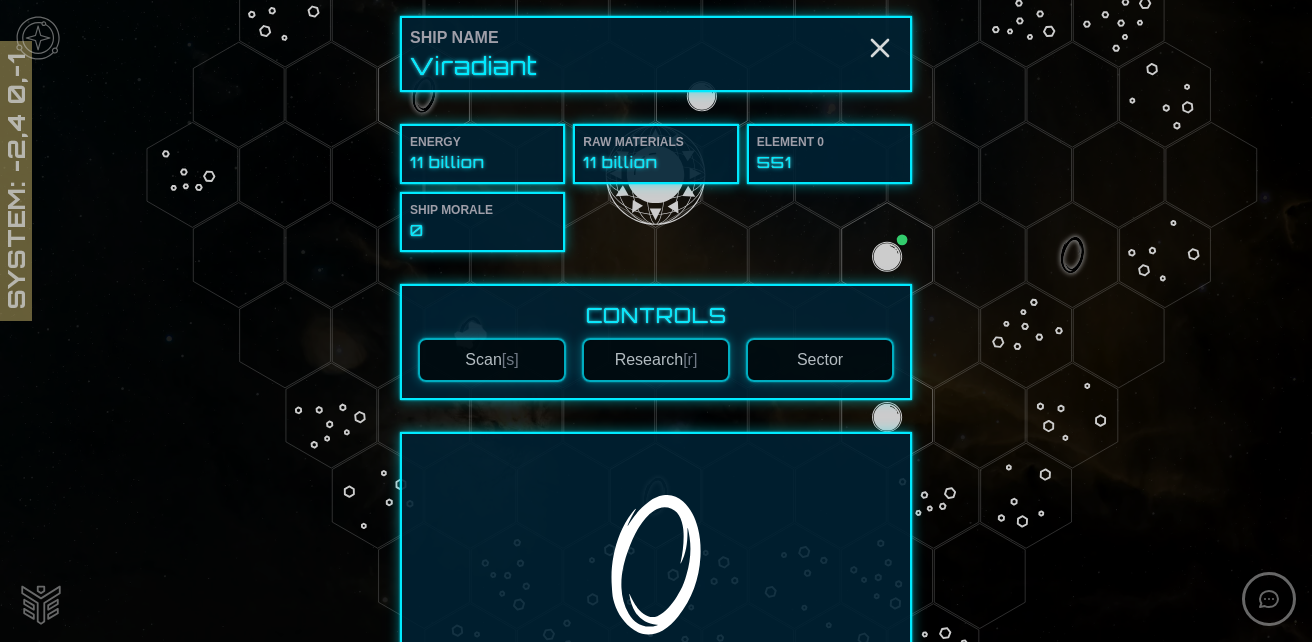 scroll, scrollTop: 300, scrollLeft: 0, axis: vertical 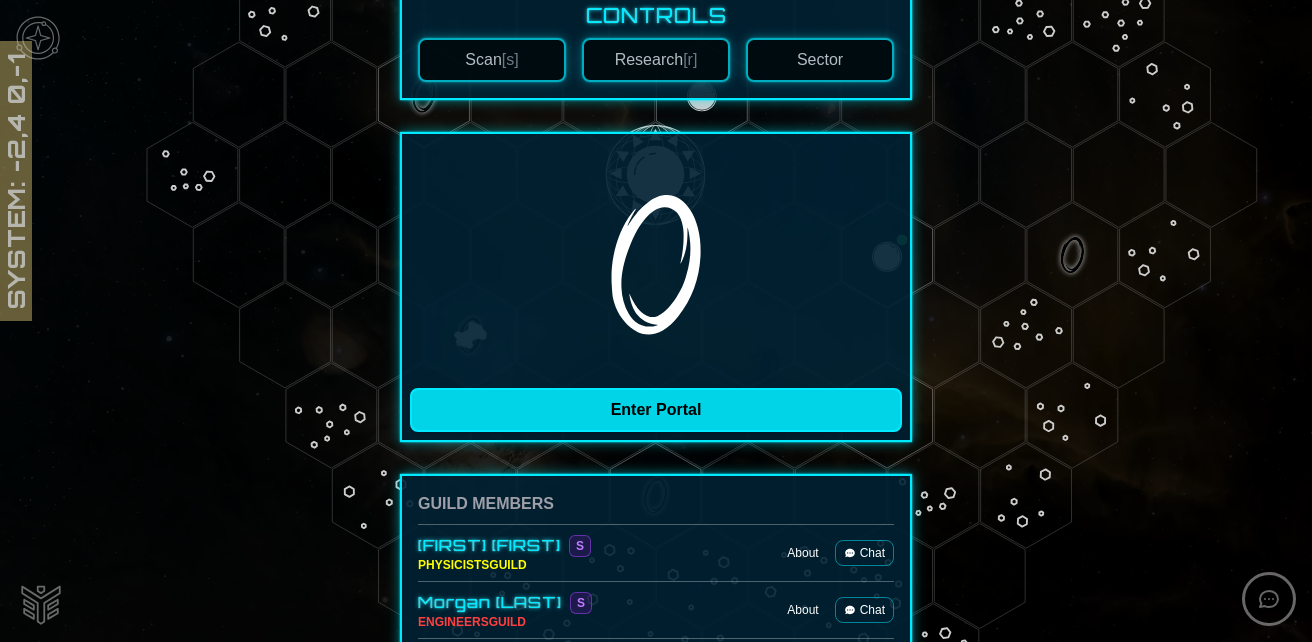click on "Enter Portal" at bounding box center (656, 410) 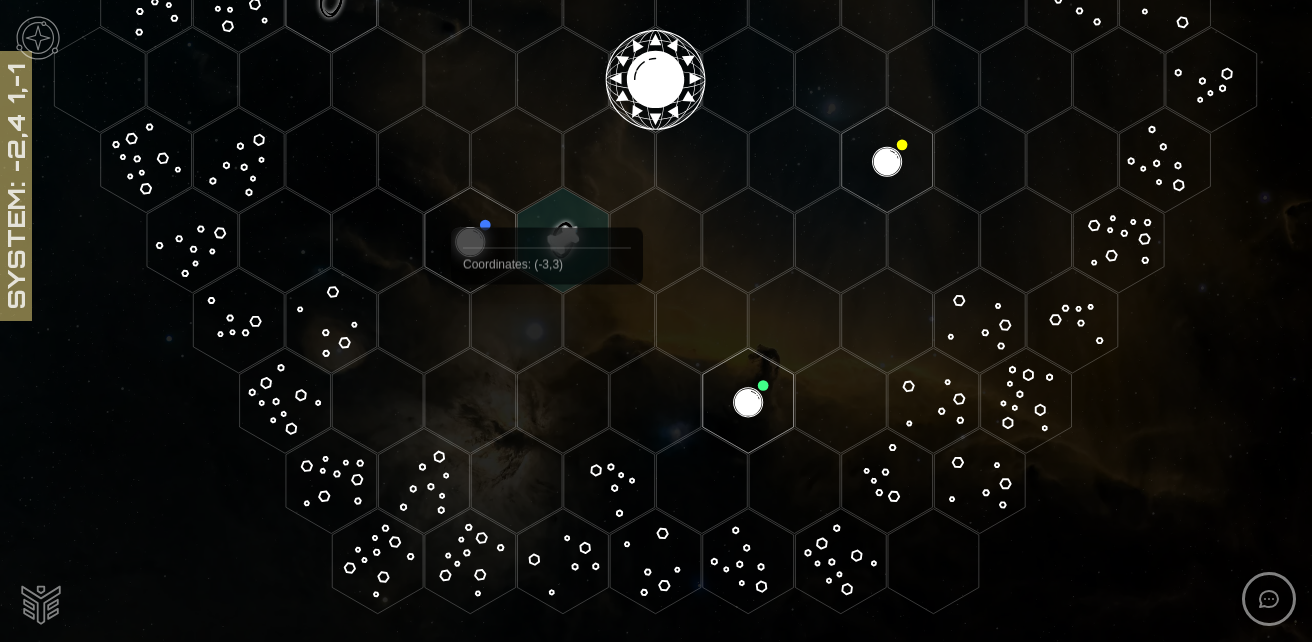 scroll, scrollTop: 295, scrollLeft: 0, axis: vertical 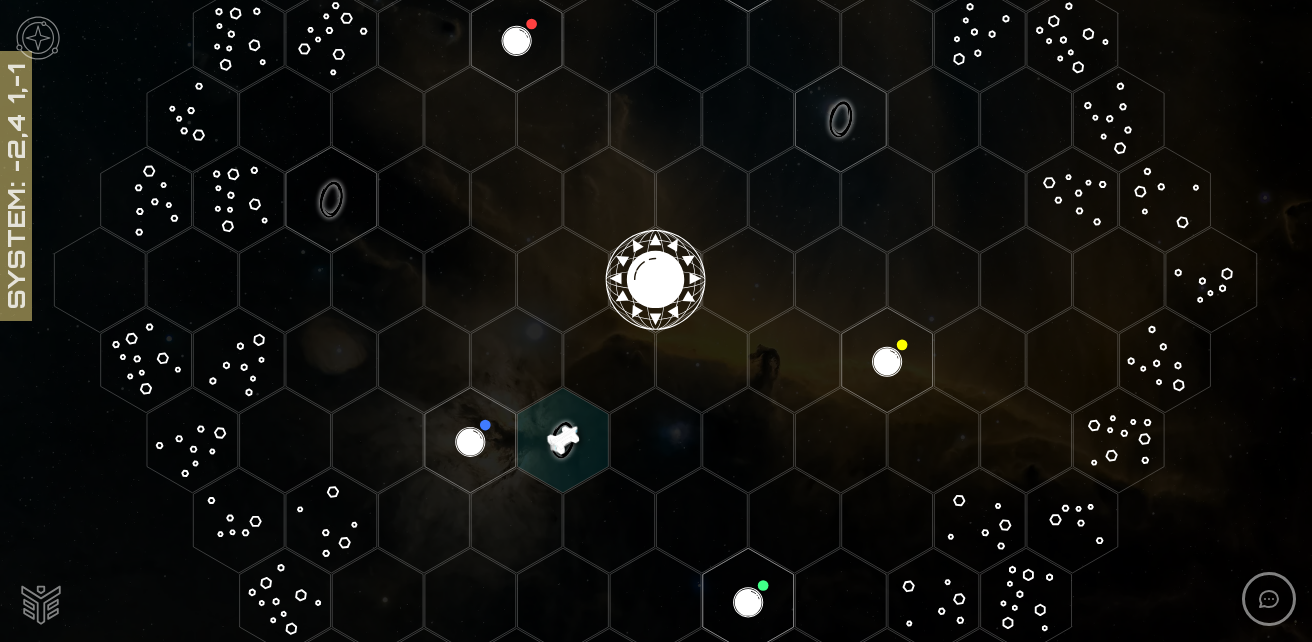 click 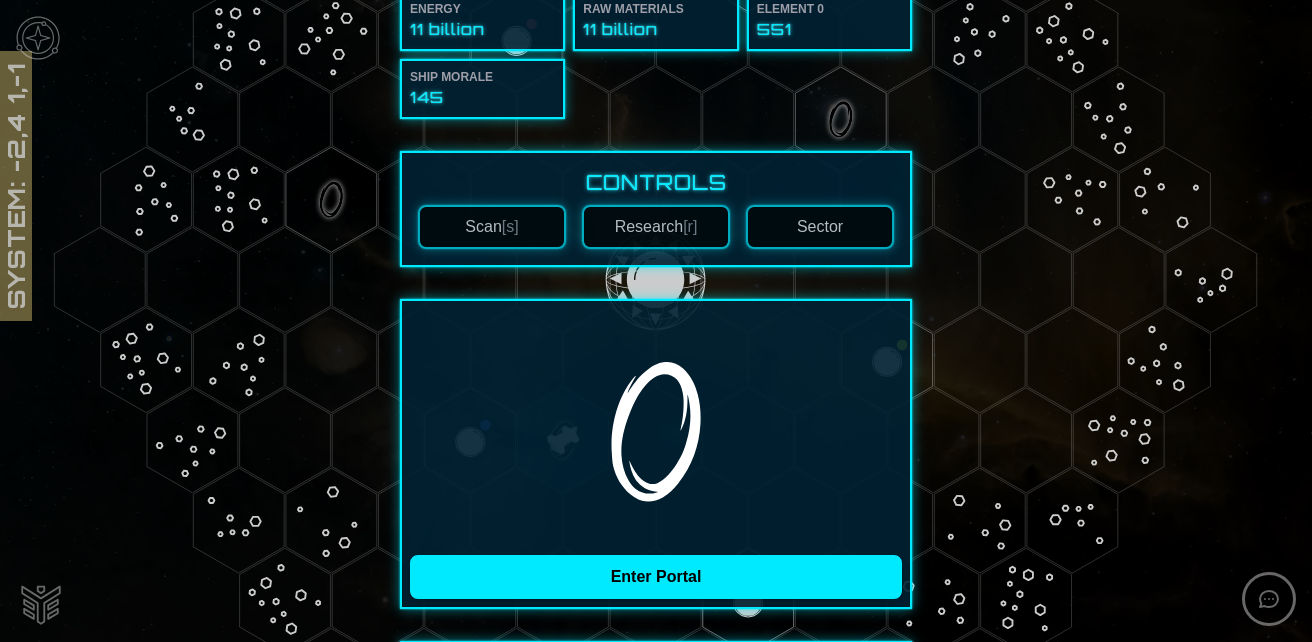 scroll, scrollTop: 400, scrollLeft: 0, axis: vertical 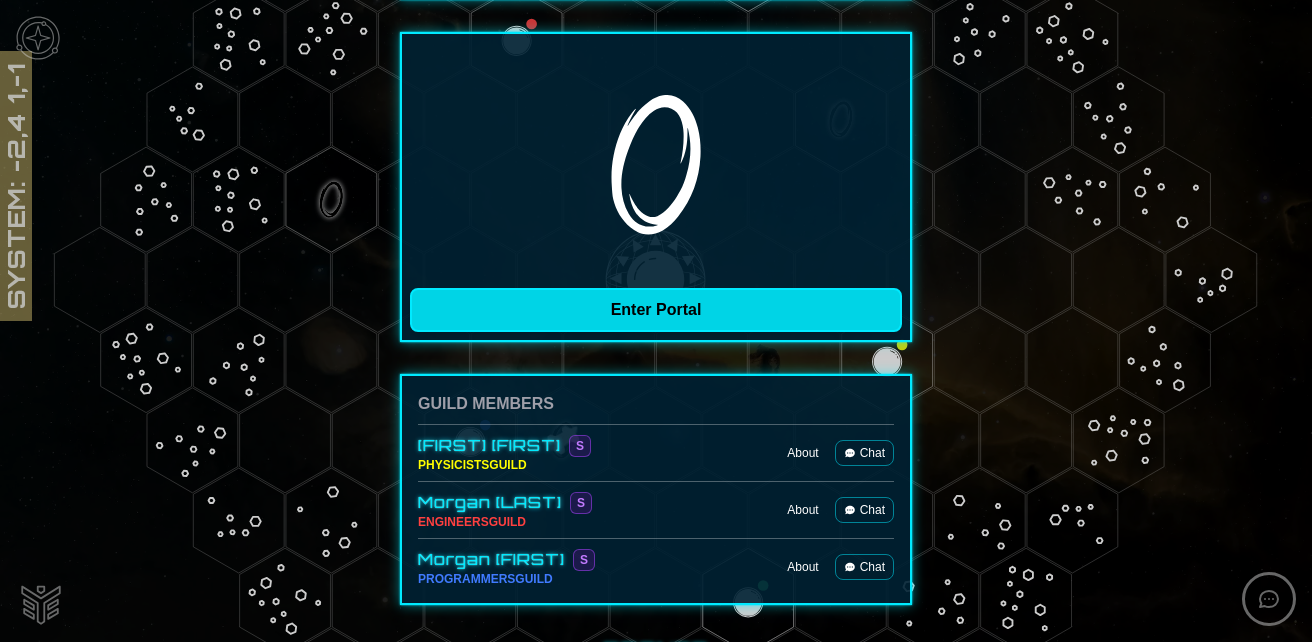 click on "Enter Portal" at bounding box center [656, 310] 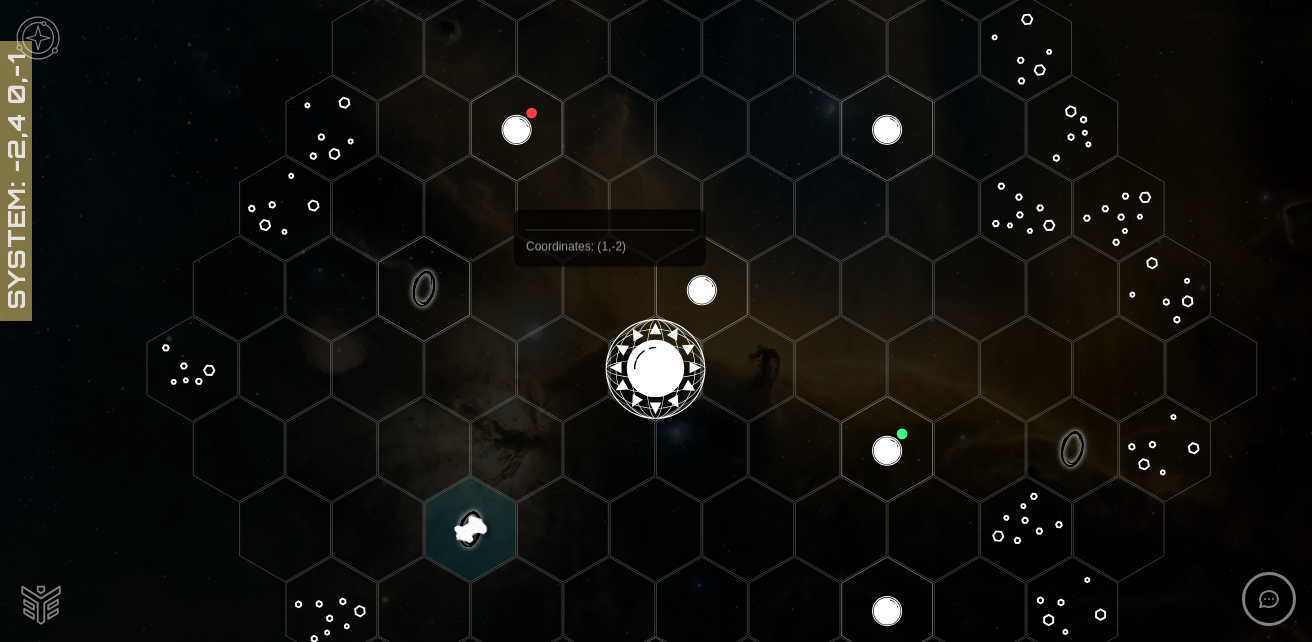 scroll, scrollTop: 300, scrollLeft: 0, axis: vertical 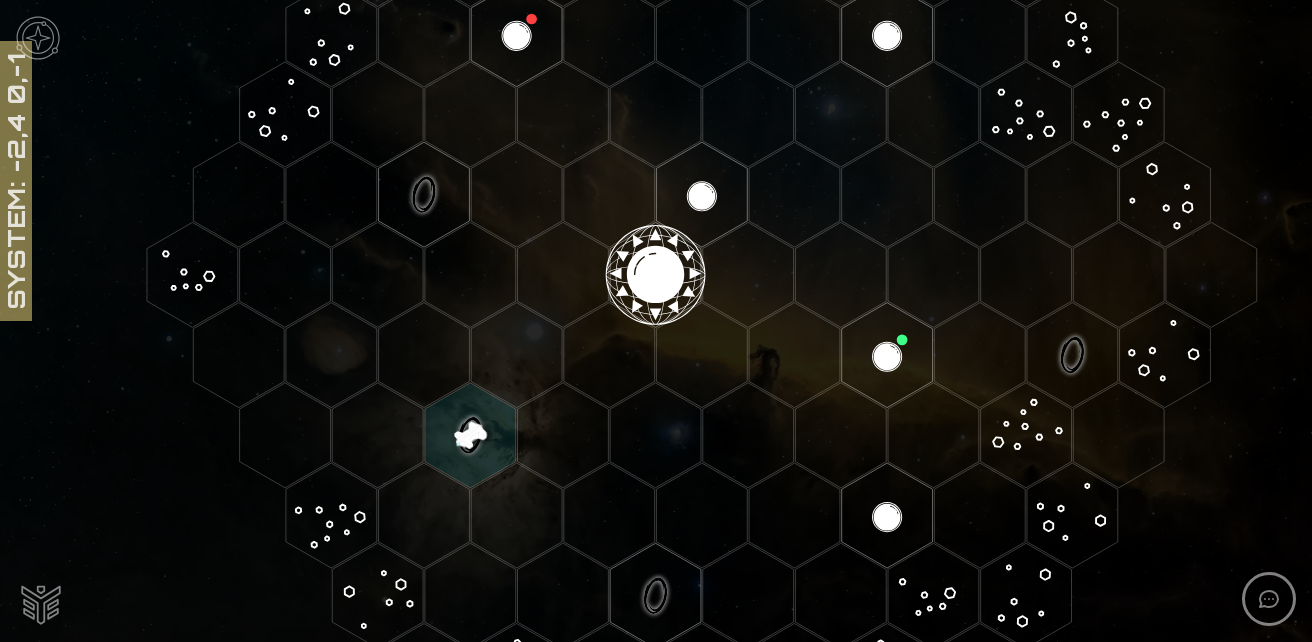 click 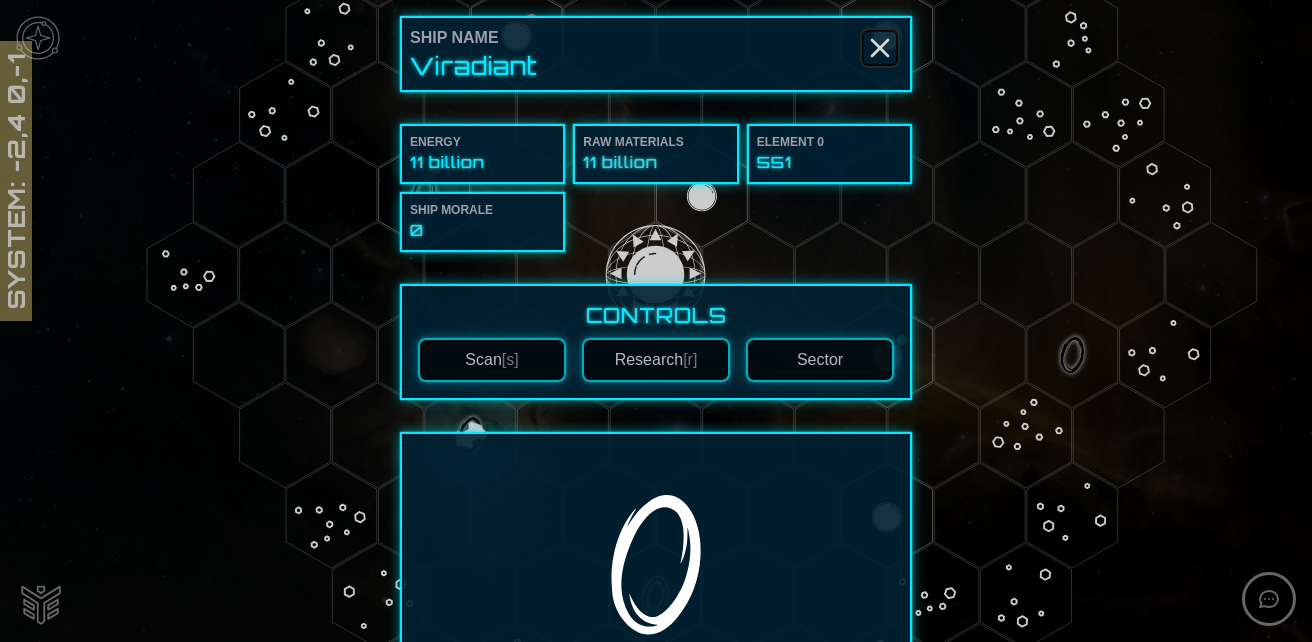 click 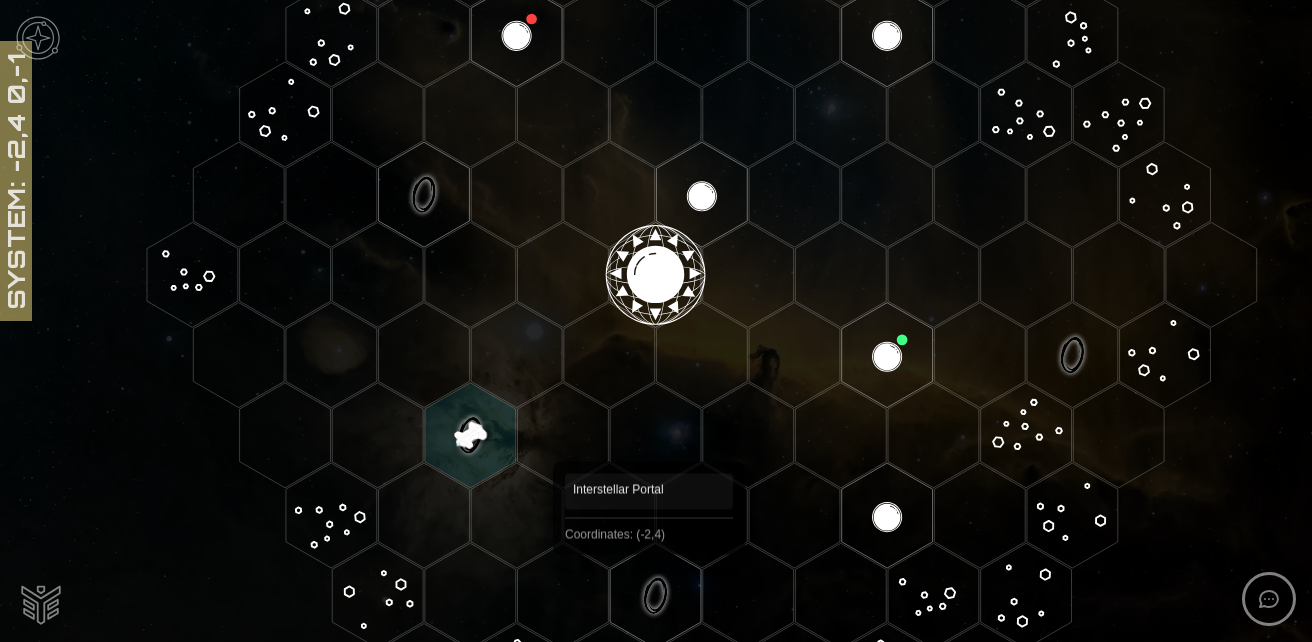 click 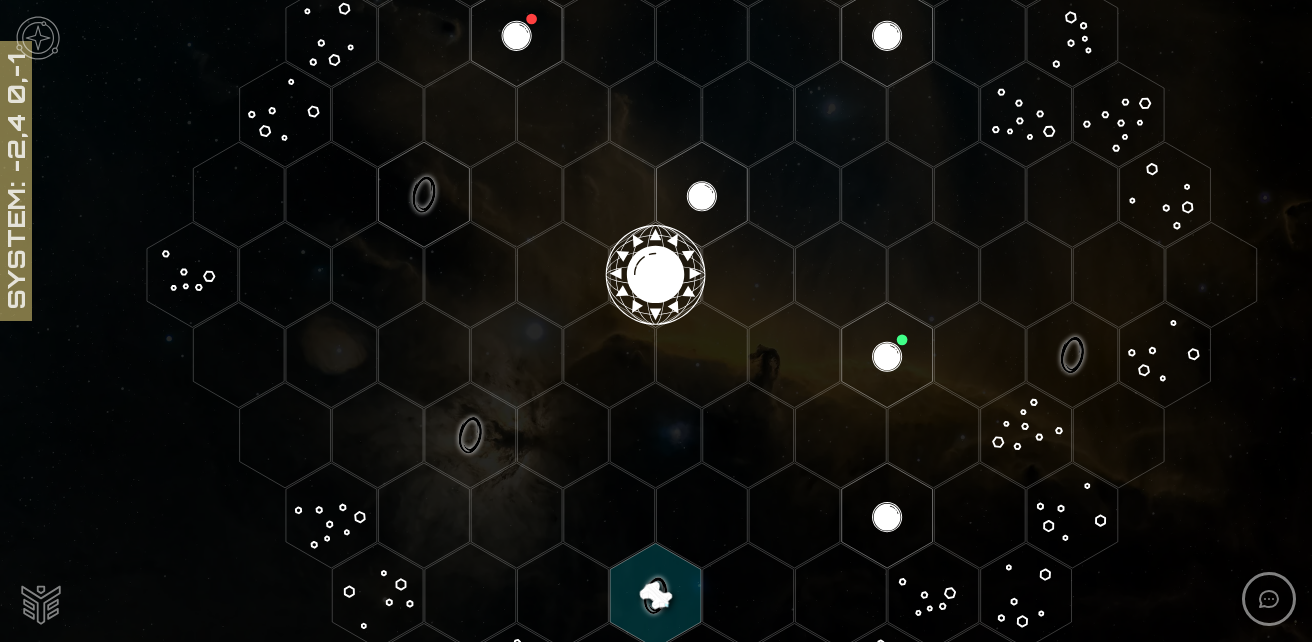 scroll, scrollTop: 400, scrollLeft: 0, axis: vertical 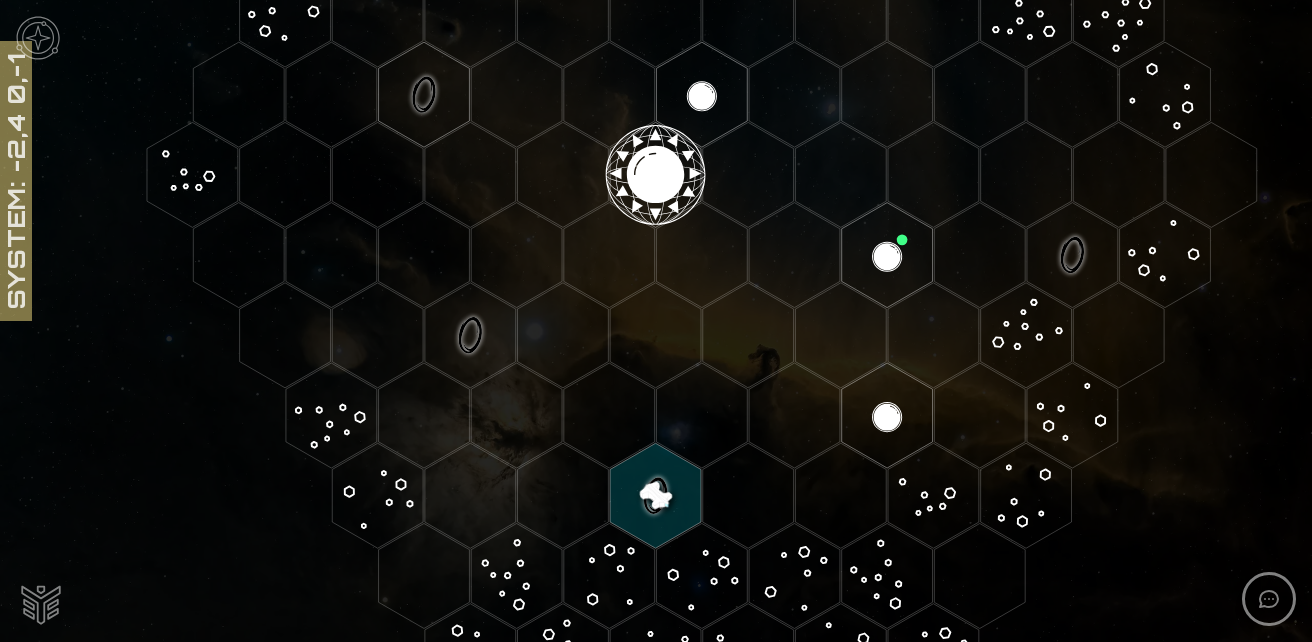 click 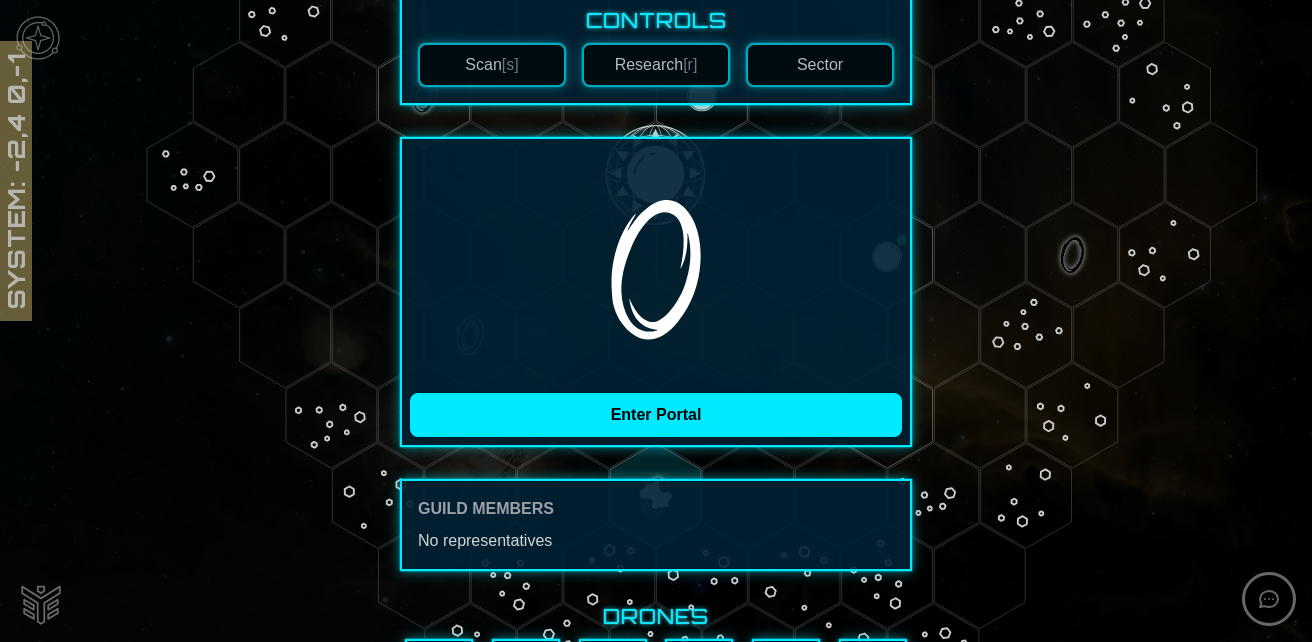scroll, scrollTop: 300, scrollLeft: 0, axis: vertical 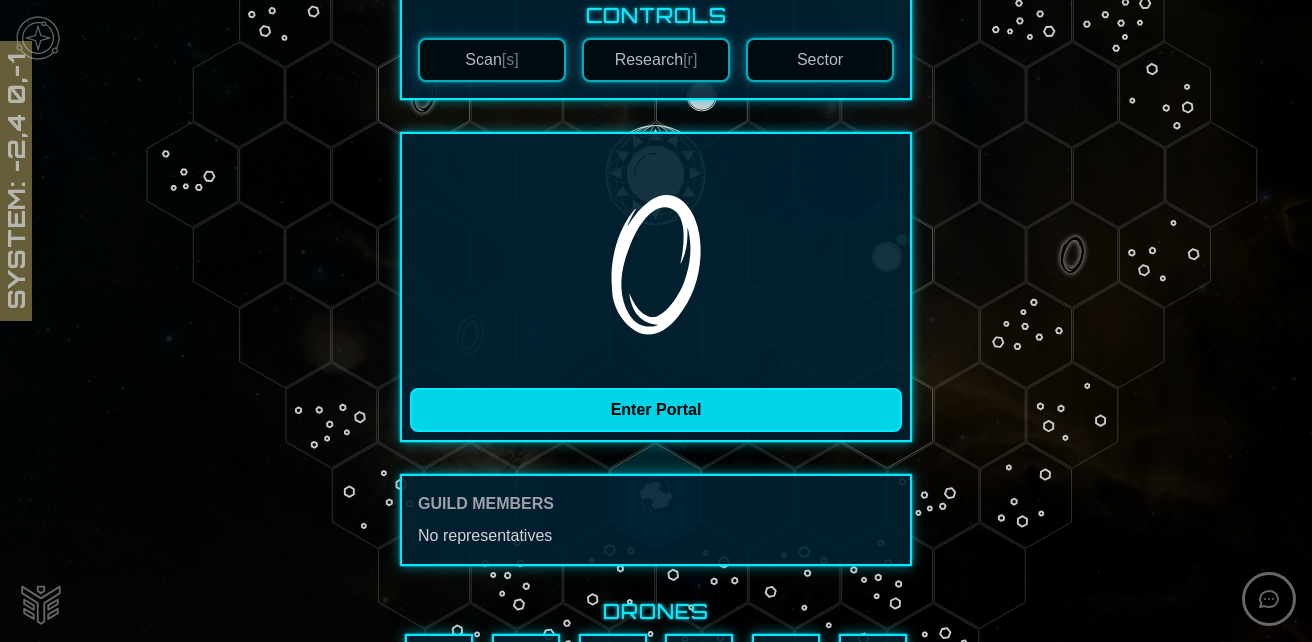 click on "Enter Portal" at bounding box center (656, 410) 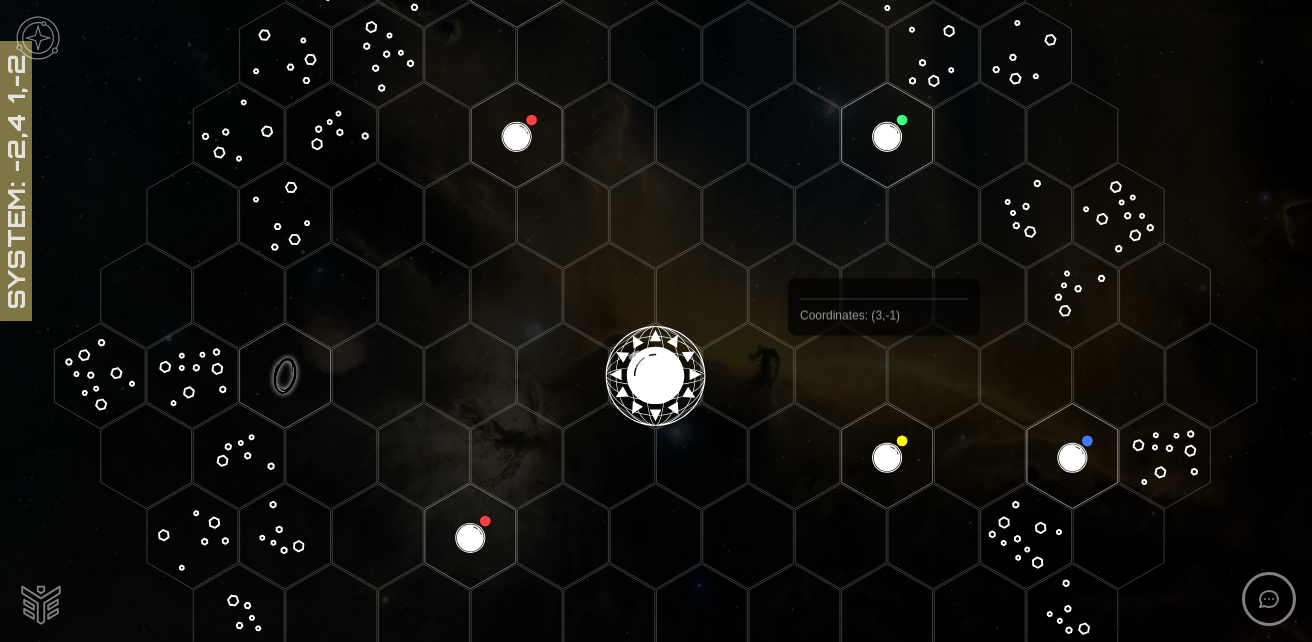 scroll, scrollTop: 200, scrollLeft: 0, axis: vertical 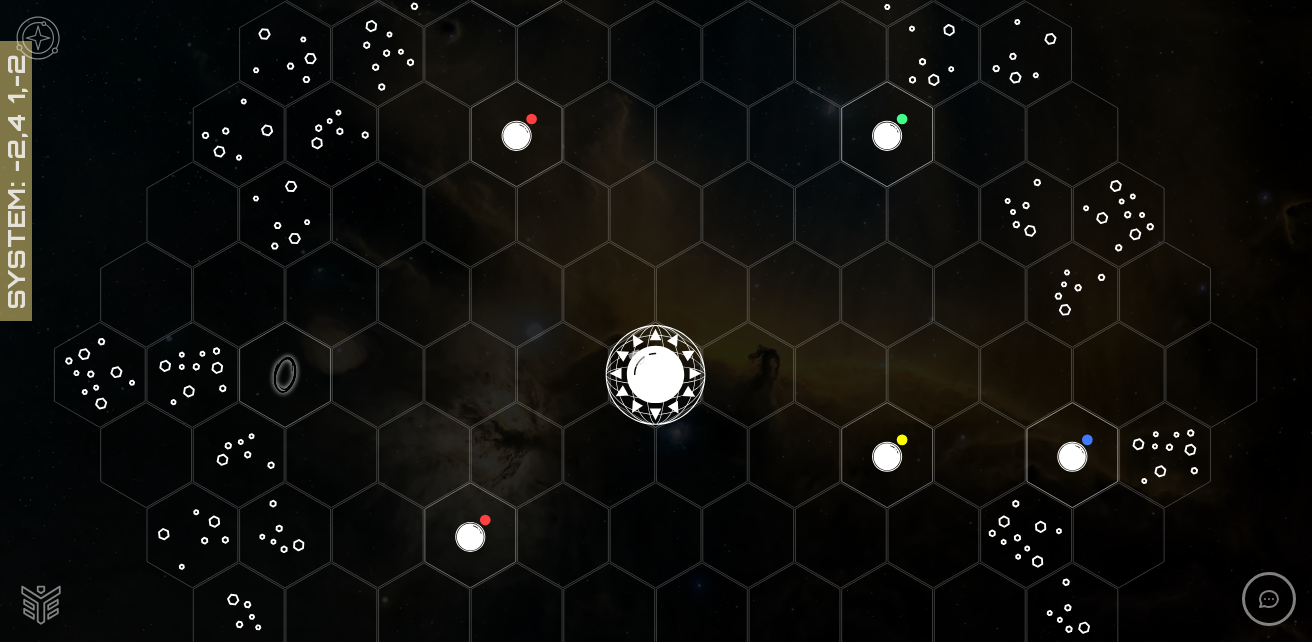 click 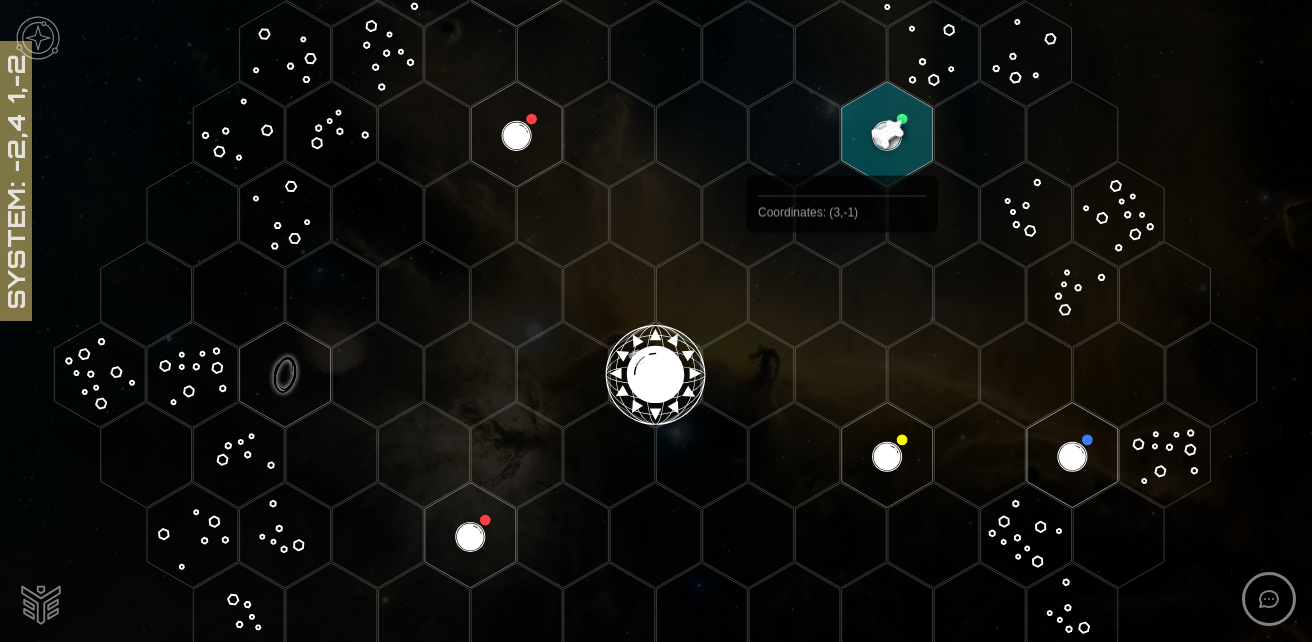 scroll, scrollTop: 0, scrollLeft: 0, axis: both 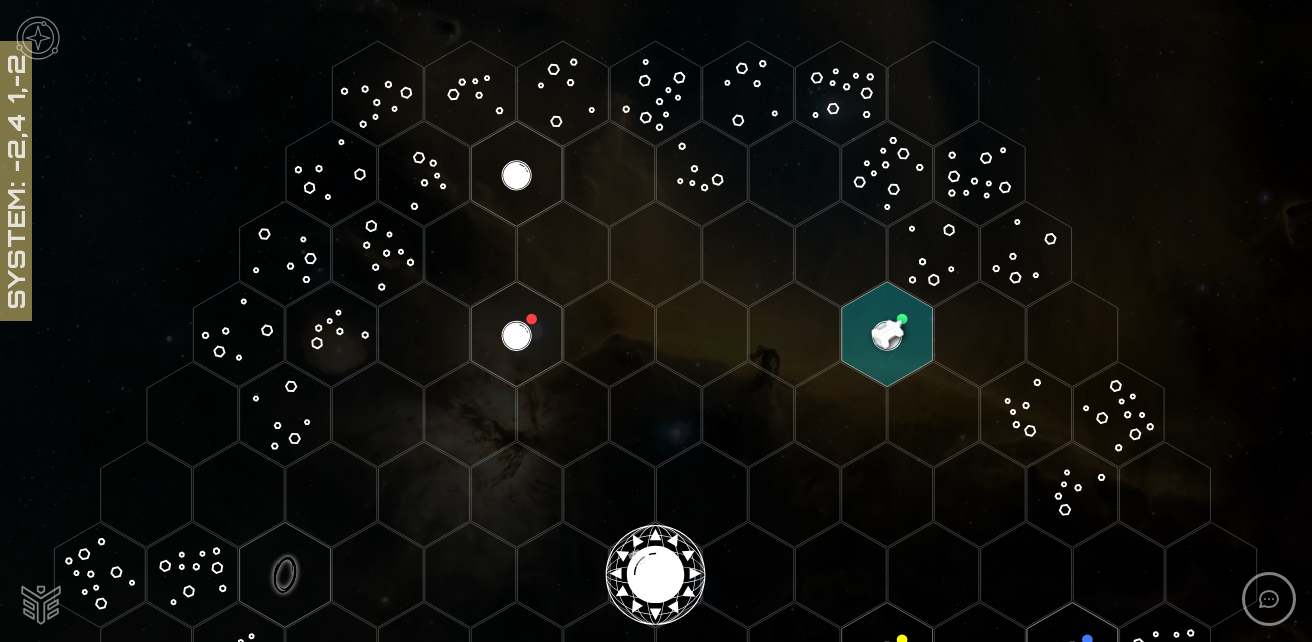 click 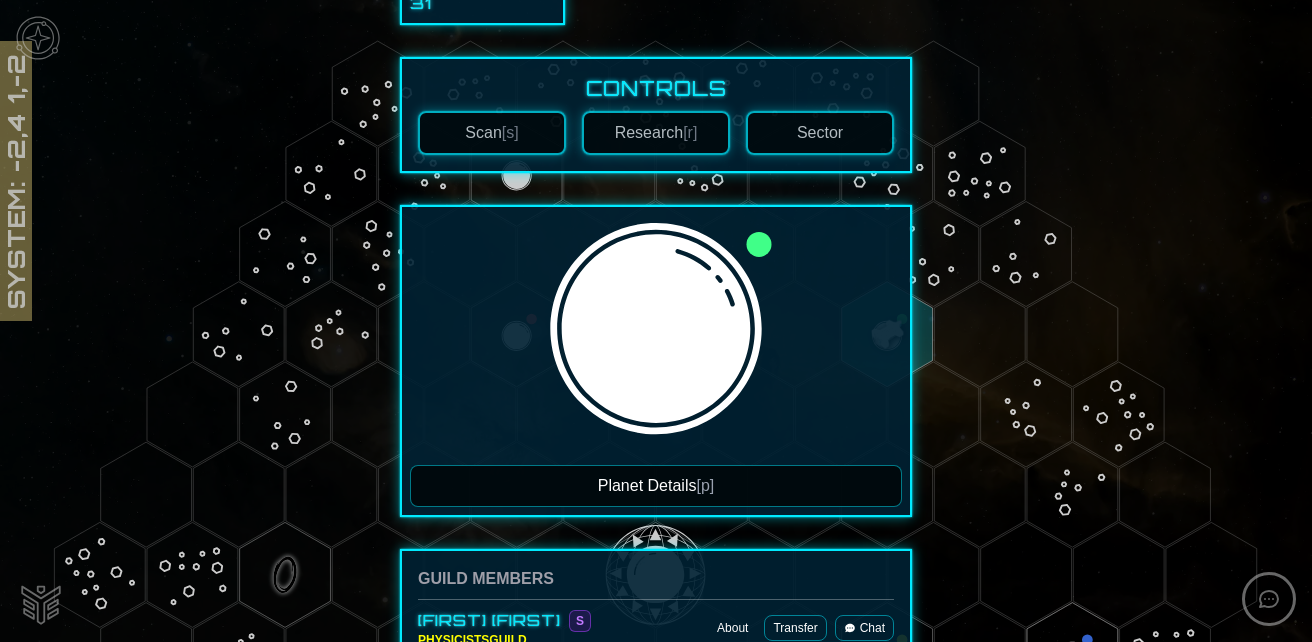 scroll, scrollTop: 400, scrollLeft: 0, axis: vertical 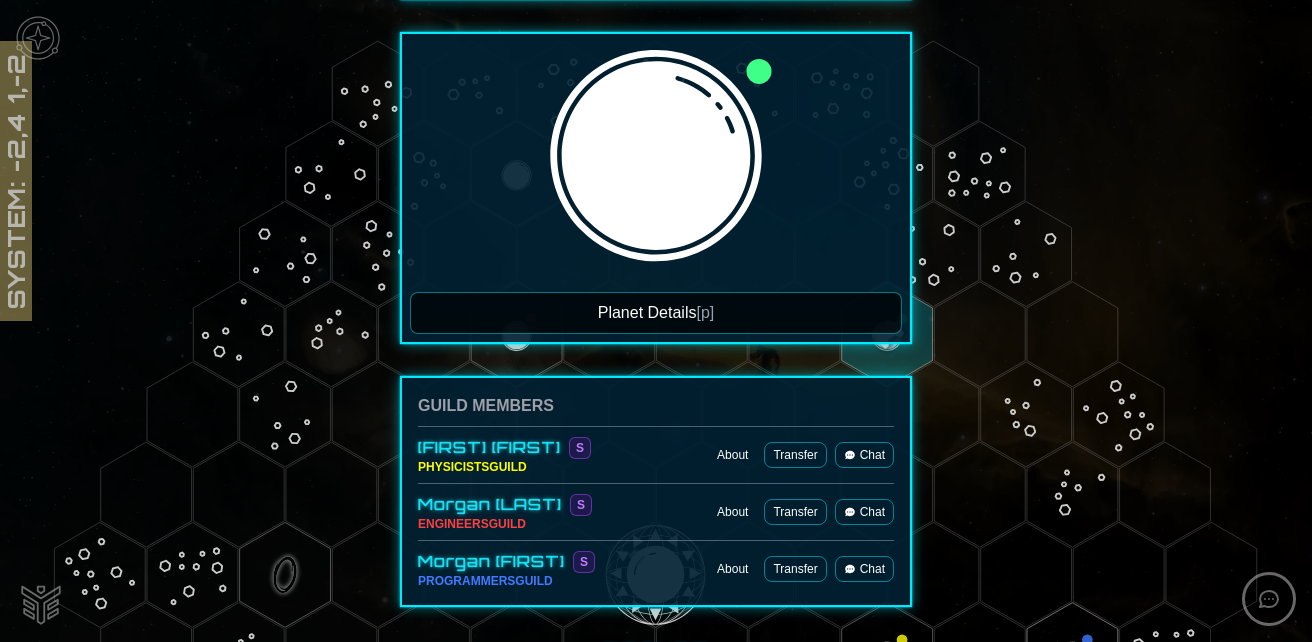click on "Planet Details  [p]" at bounding box center (656, 313) 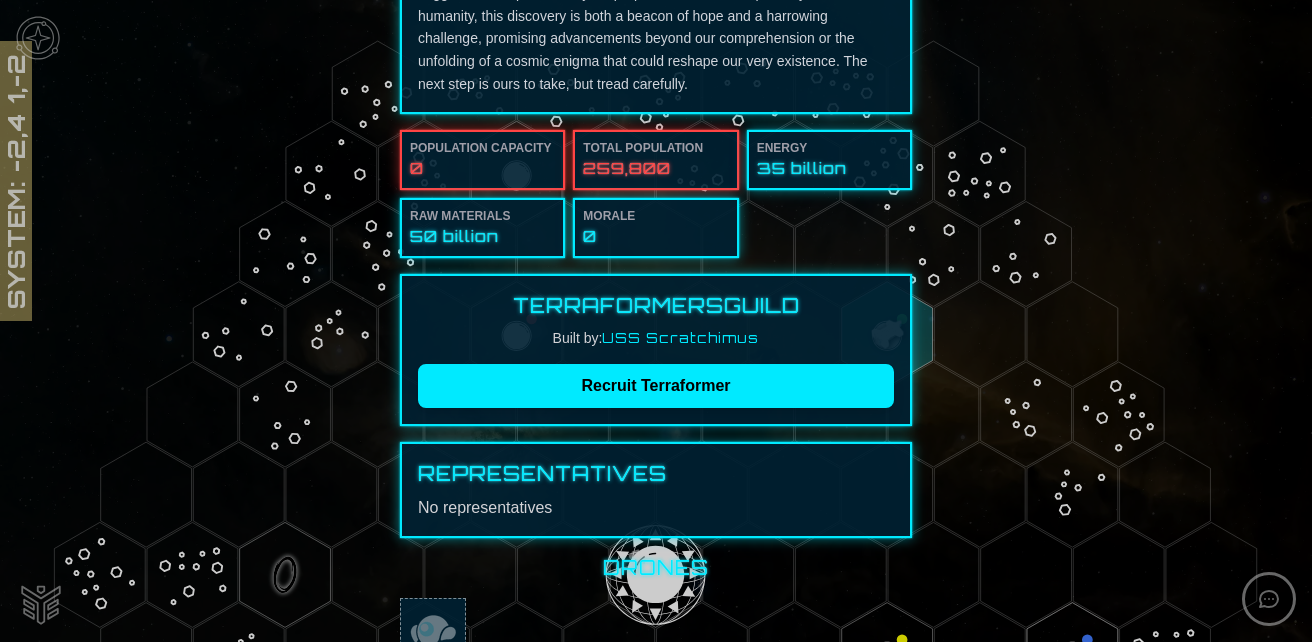 scroll, scrollTop: 400, scrollLeft: 0, axis: vertical 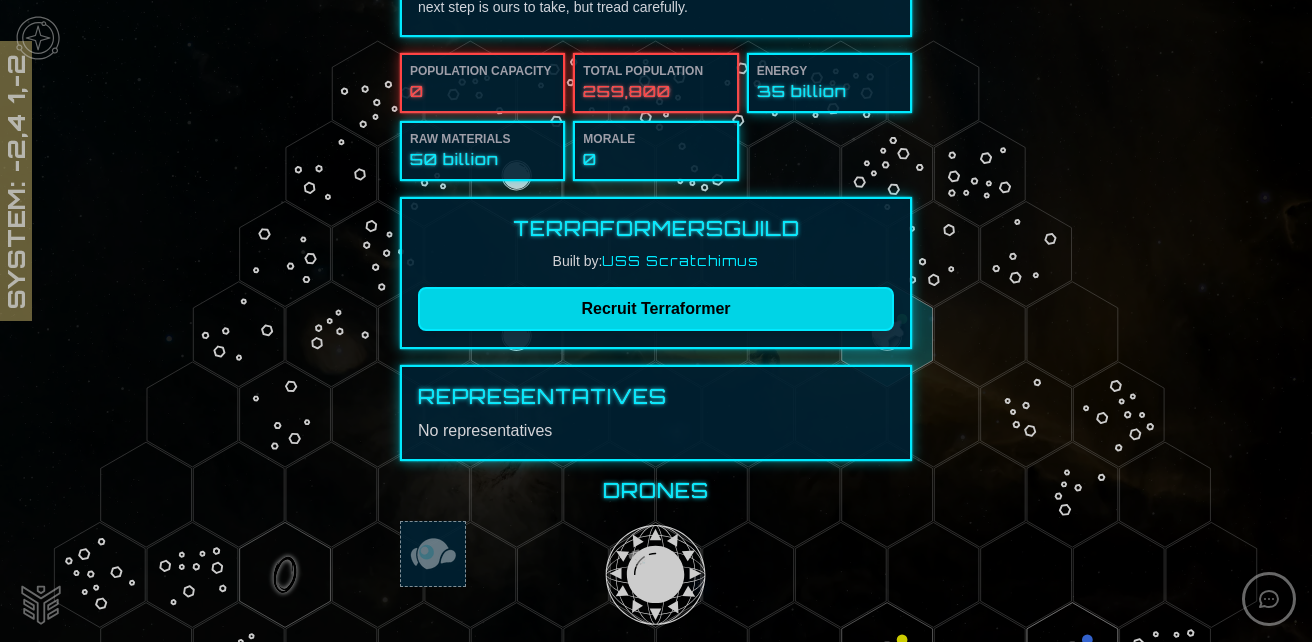 click on "Recruit   Terraformer" at bounding box center [656, 309] 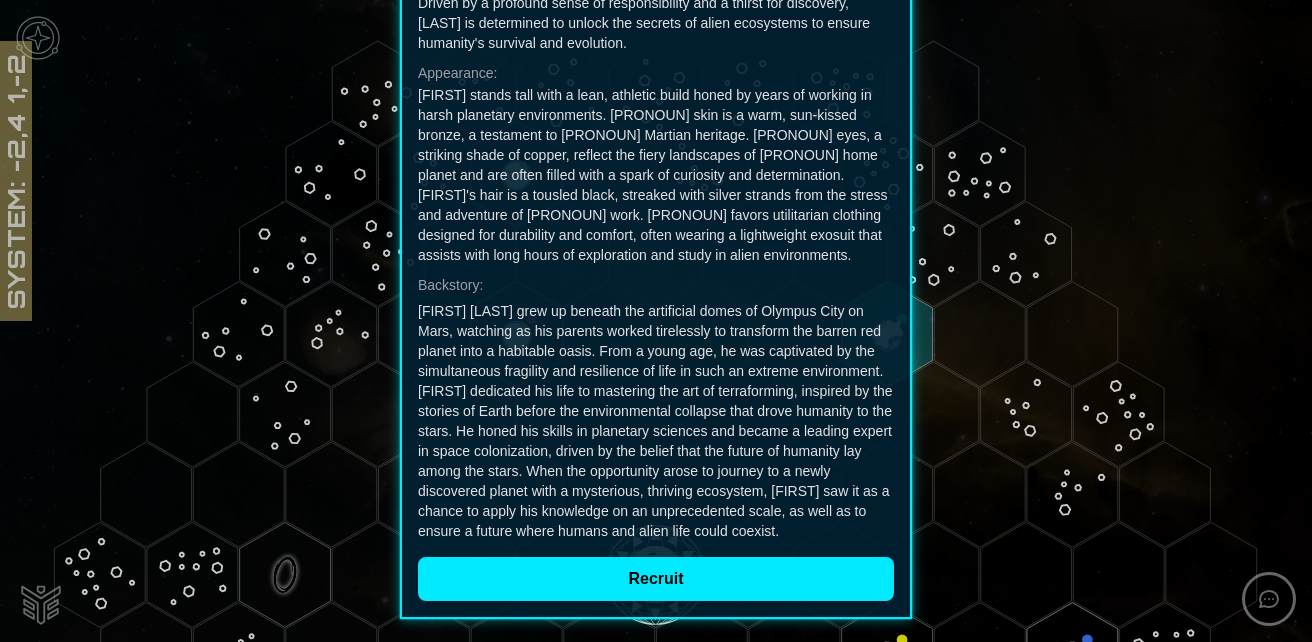 scroll, scrollTop: 1675, scrollLeft: 0, axis: vertical 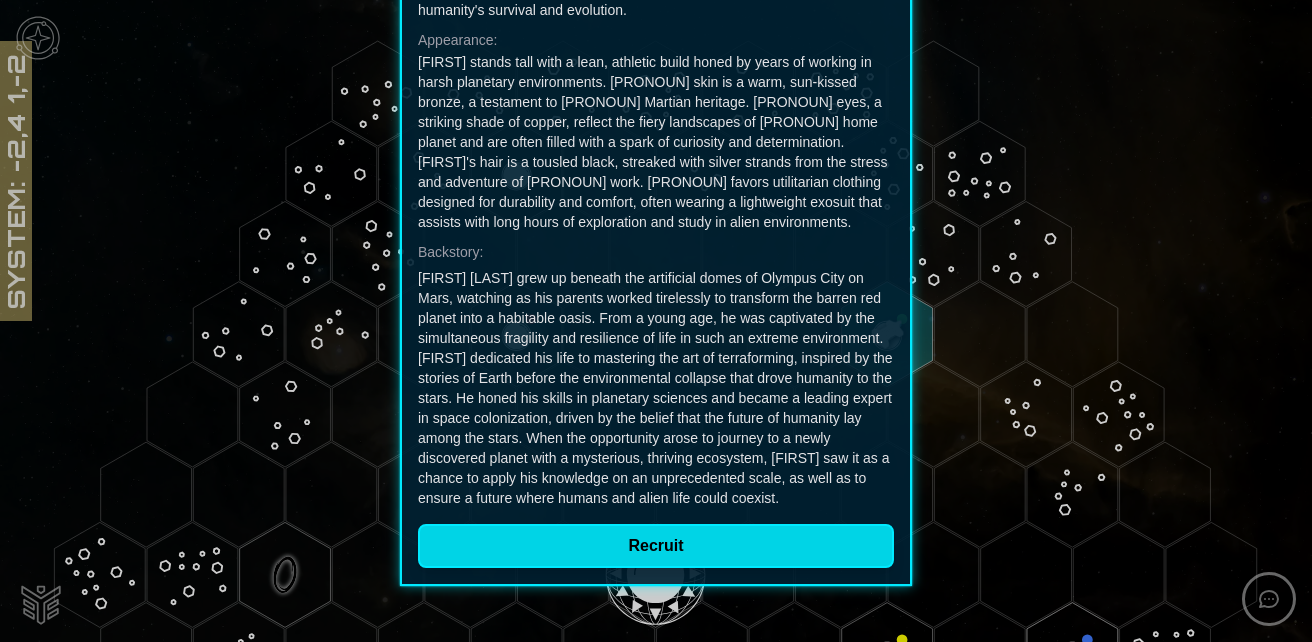 click on "Recruit" at bounding box center [656, 546] 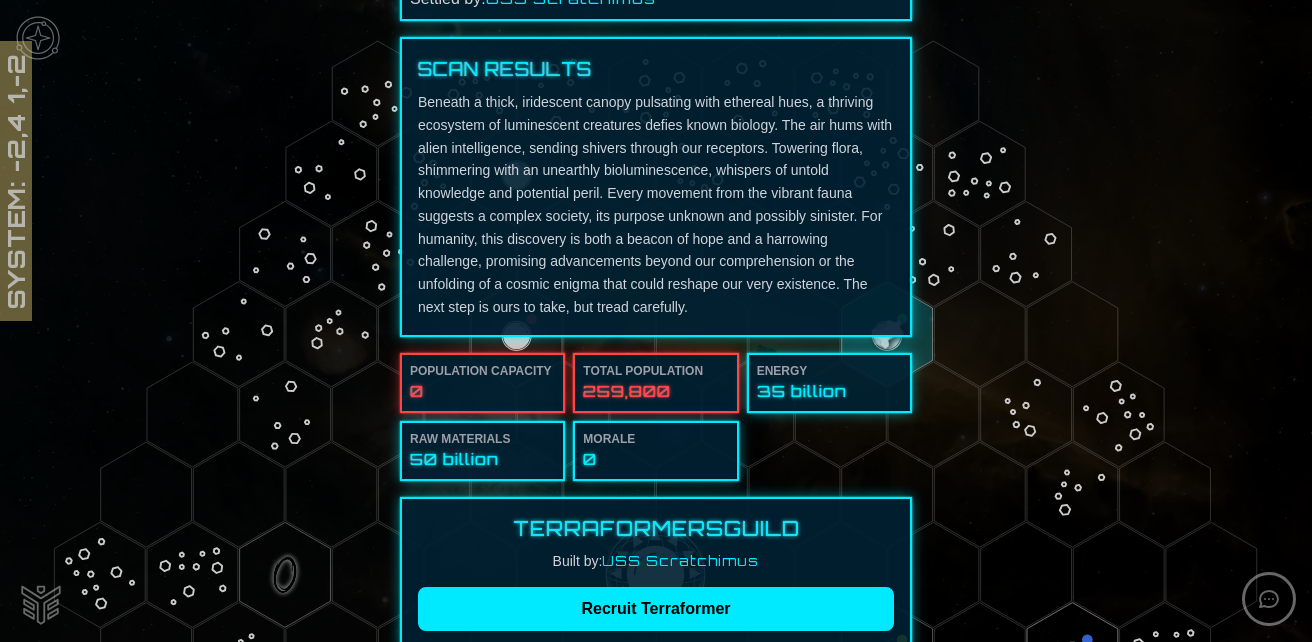 scroll, scrollTop: 0, scrollLeft: 0, axis: both 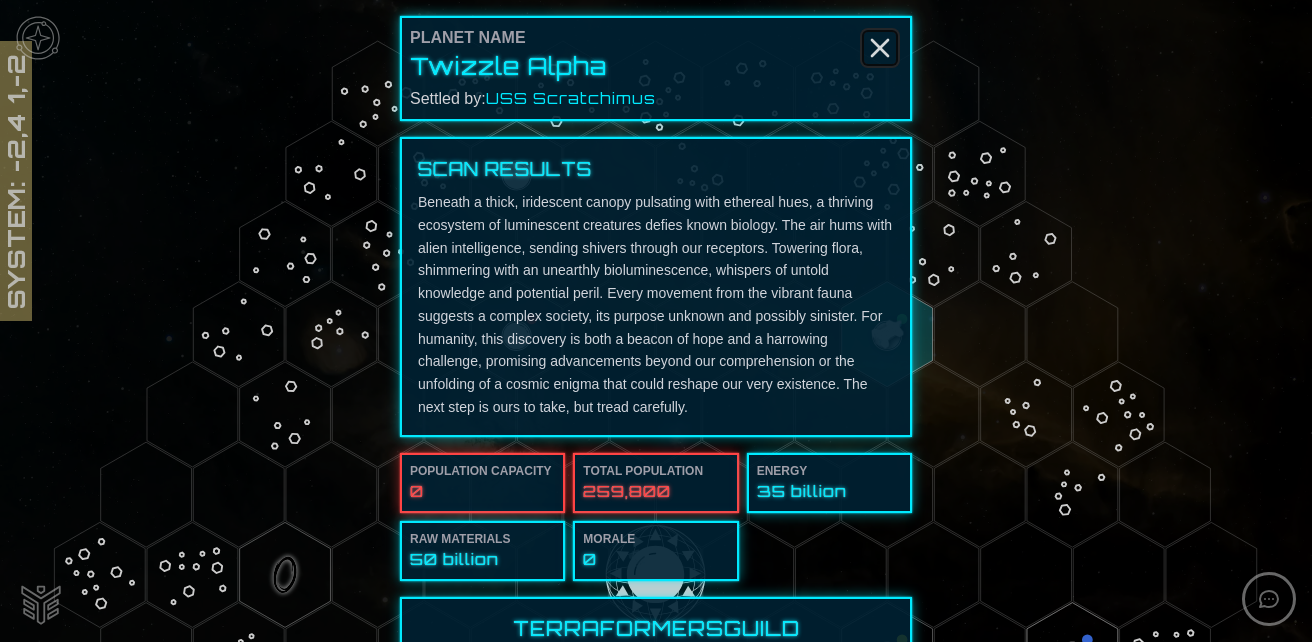 click 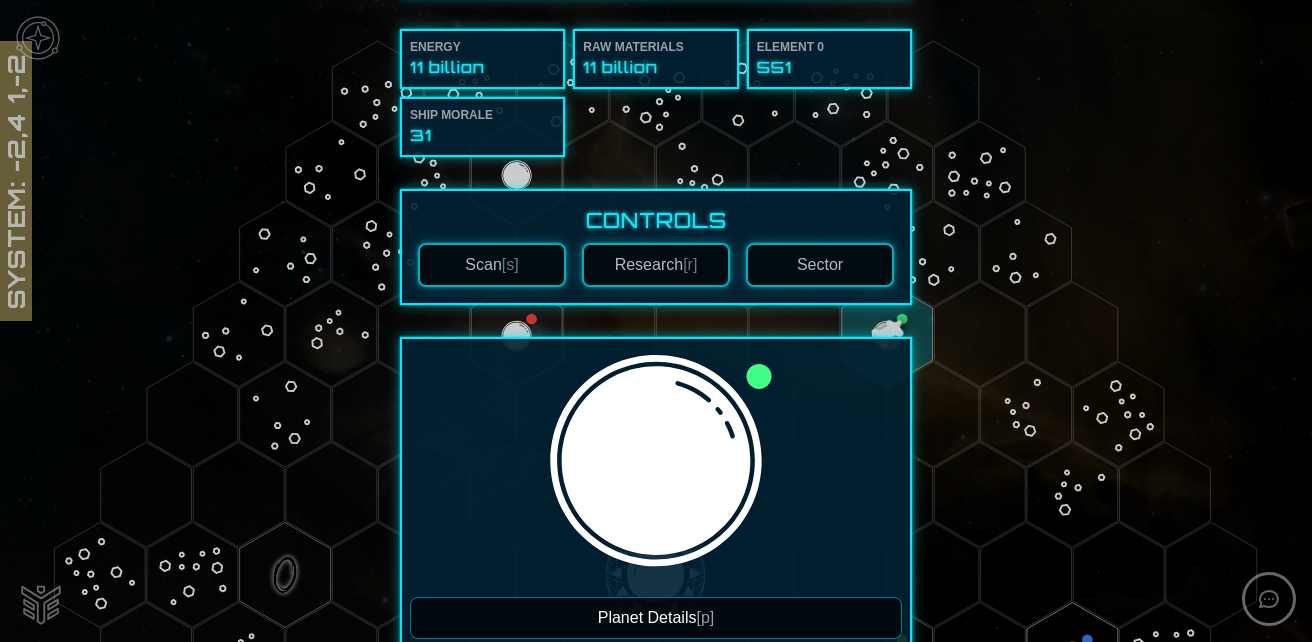 scroll, scrollTop: 0, scrollLeft: 0, axis: both 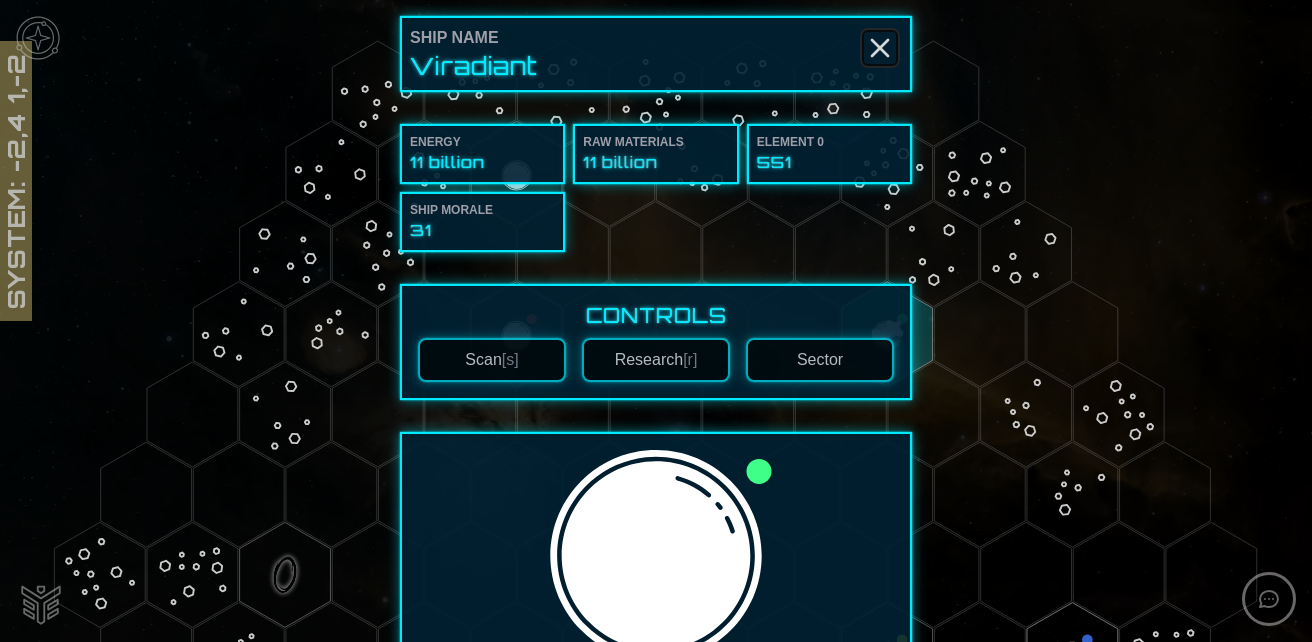 click 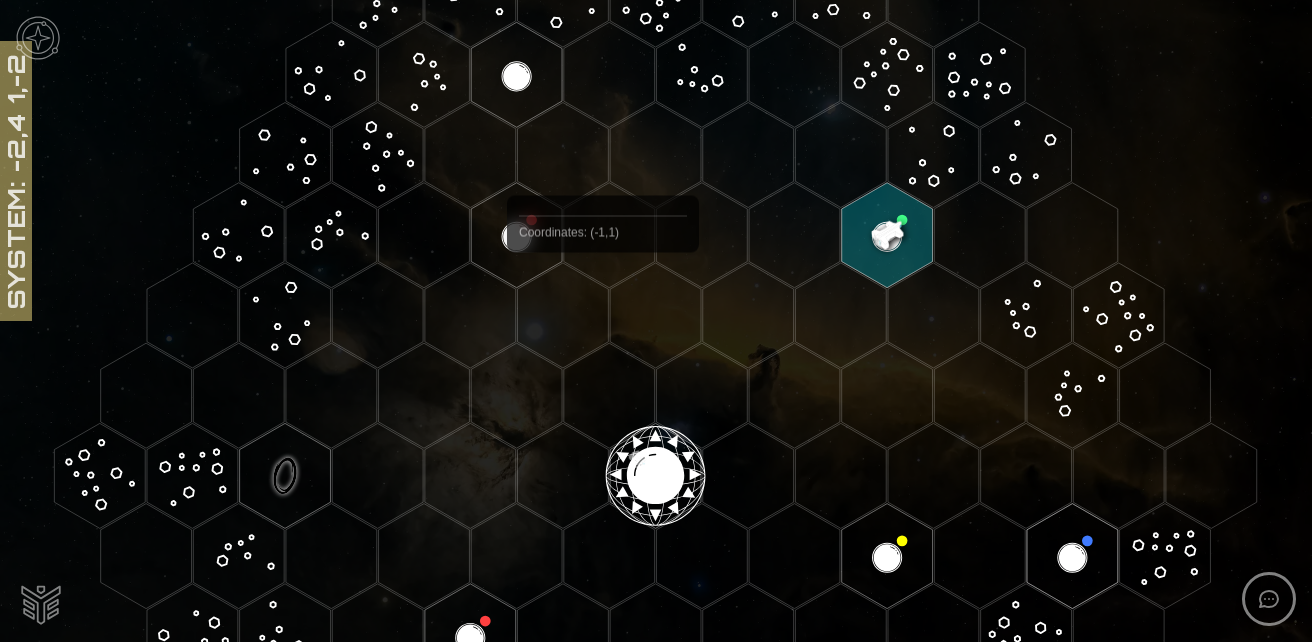 scroll, scrollTop: 95, scrollLeft: 0, axis: vertical 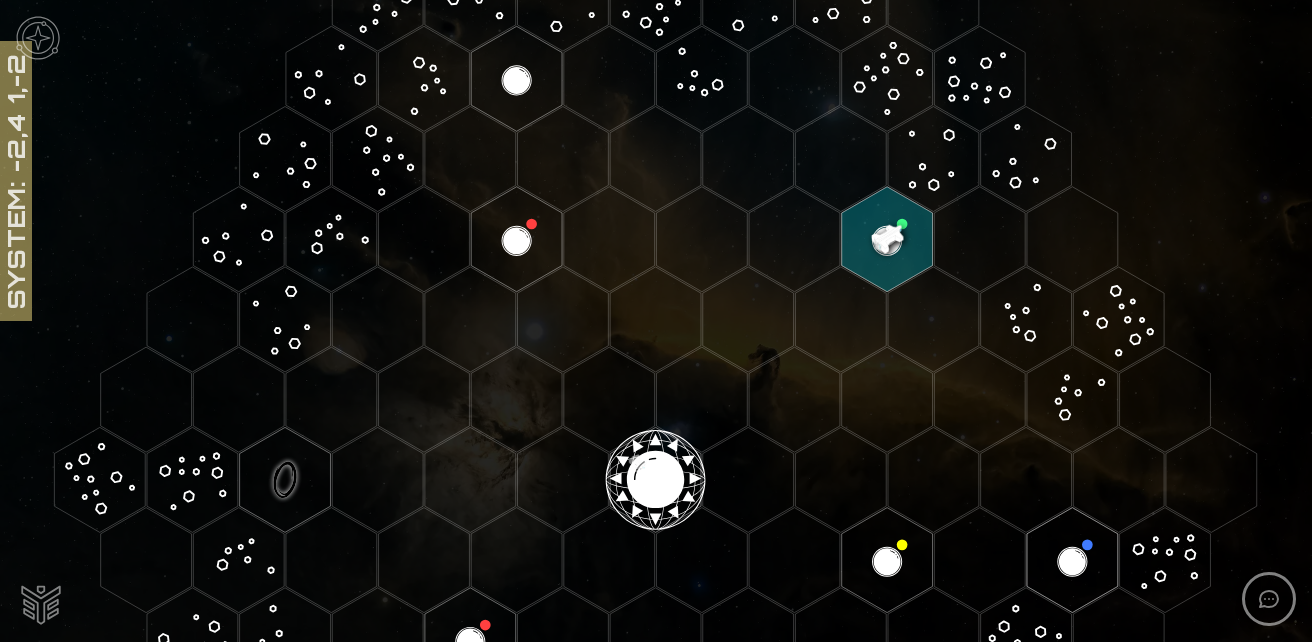 click 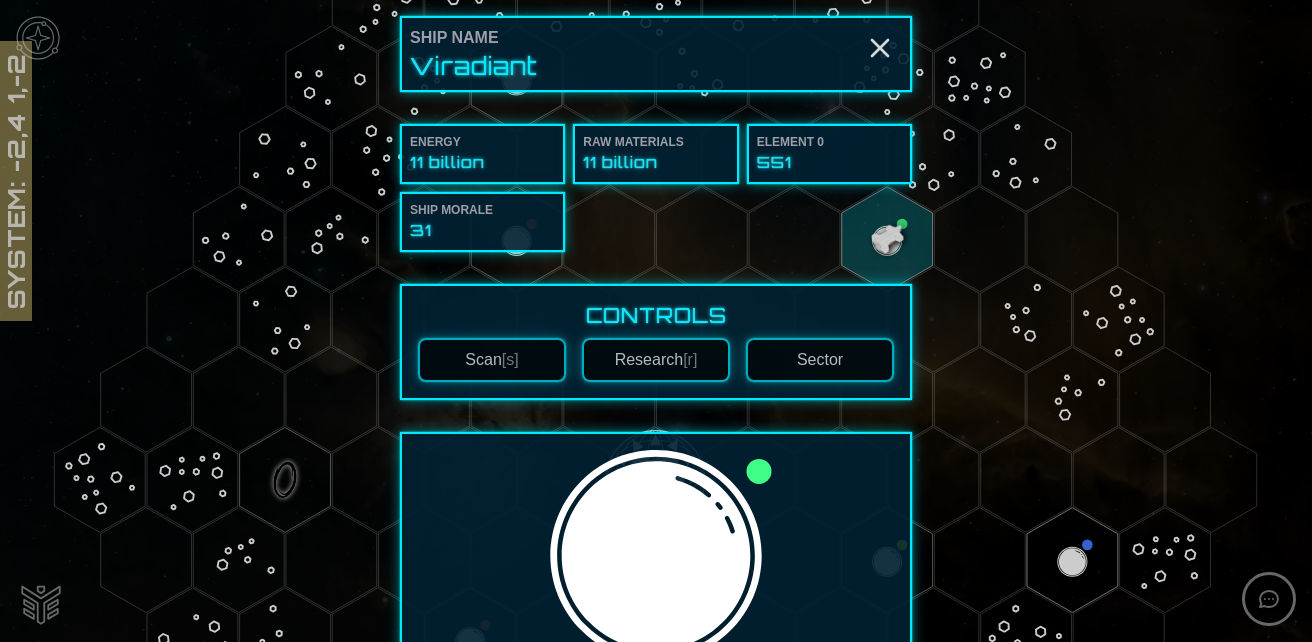 click on "Sector" at bounding box center (820, 360) 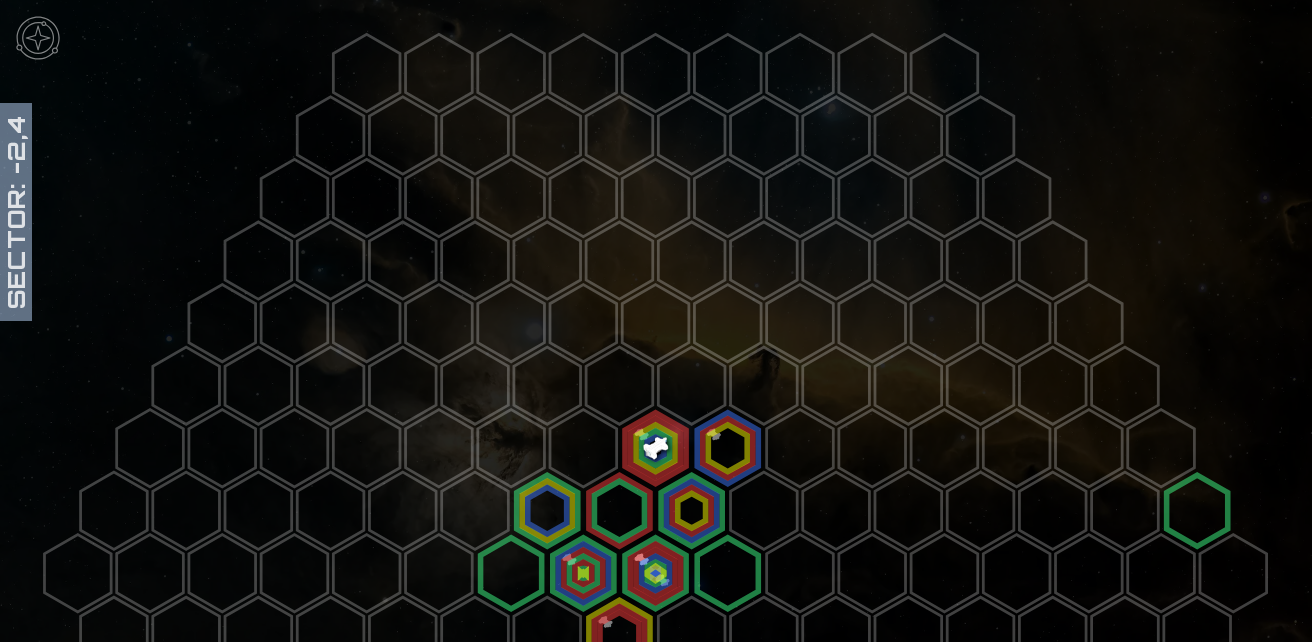 scroll, scrollTop: 100, scrollLeft: 0, axis: vertical 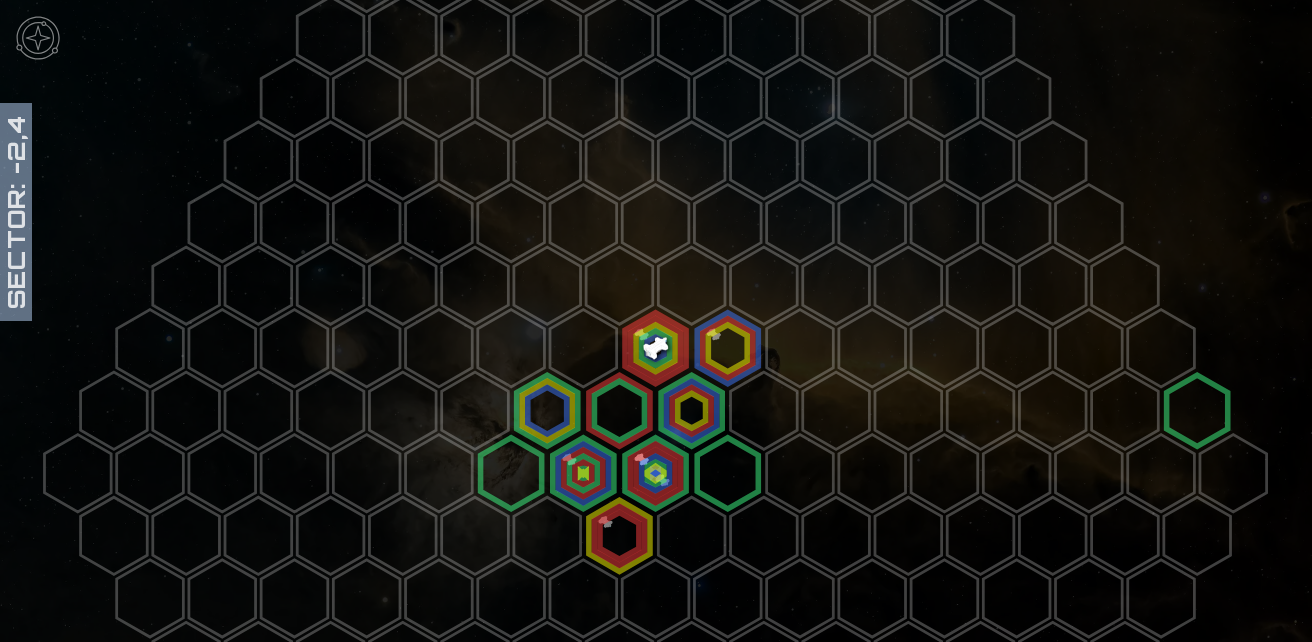 click 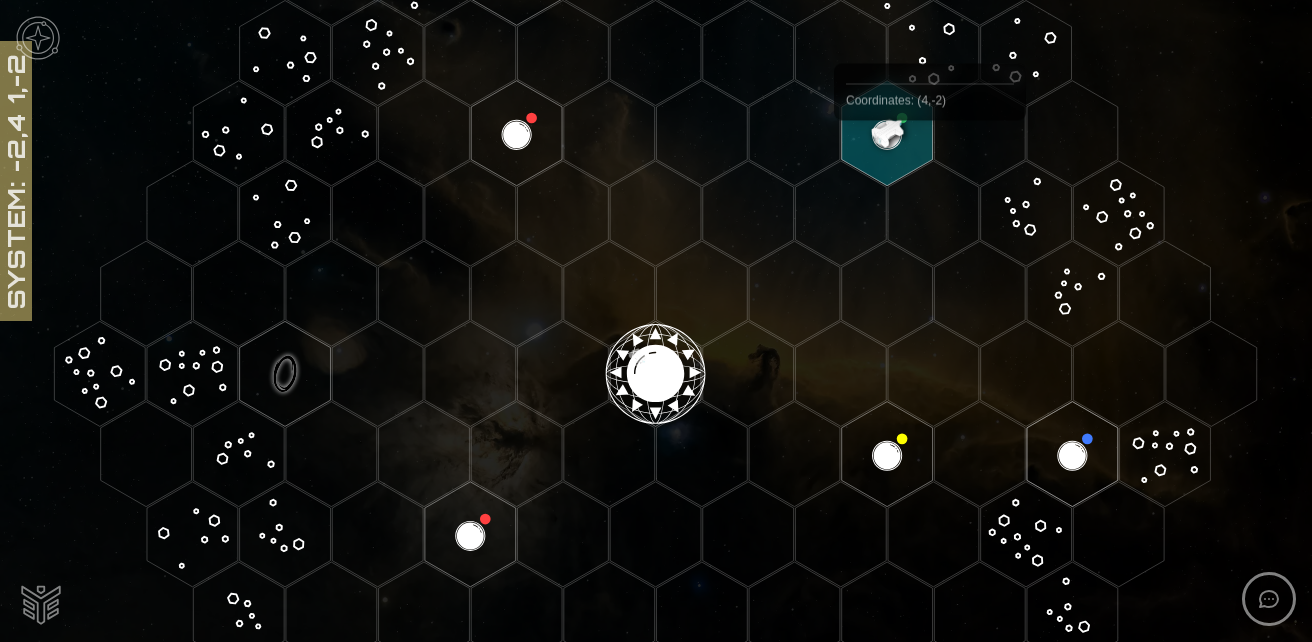 scroll, scrollTop: 200, scrollLeft: 0, axis: vertical 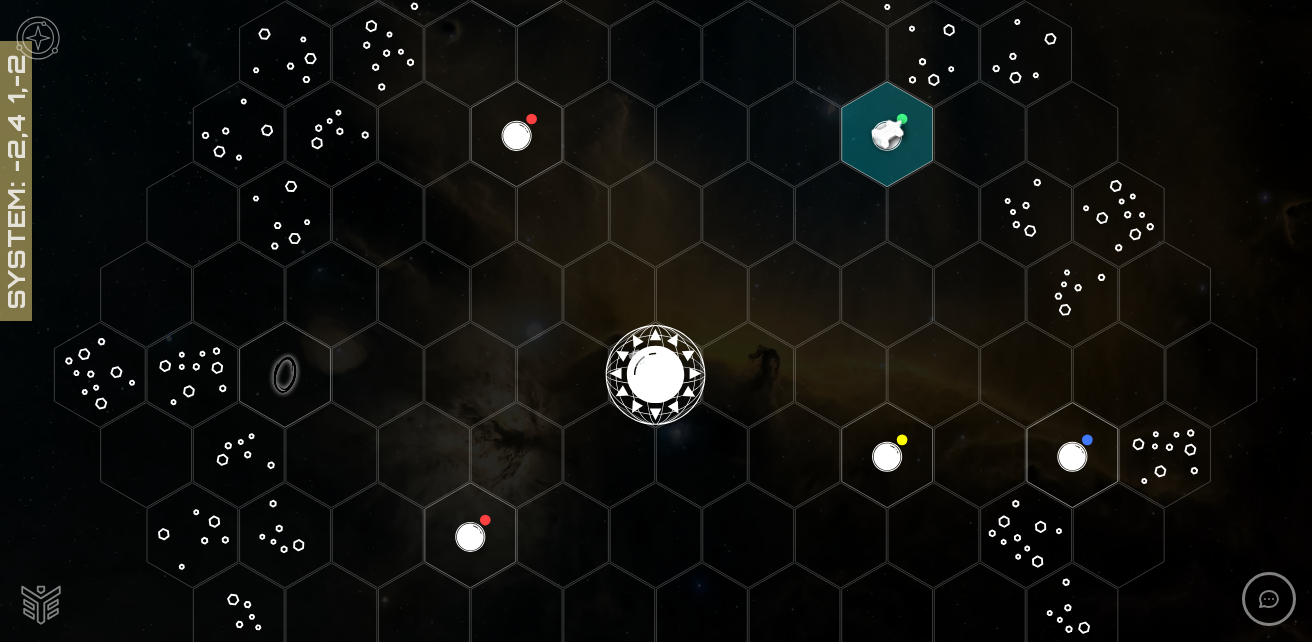 click 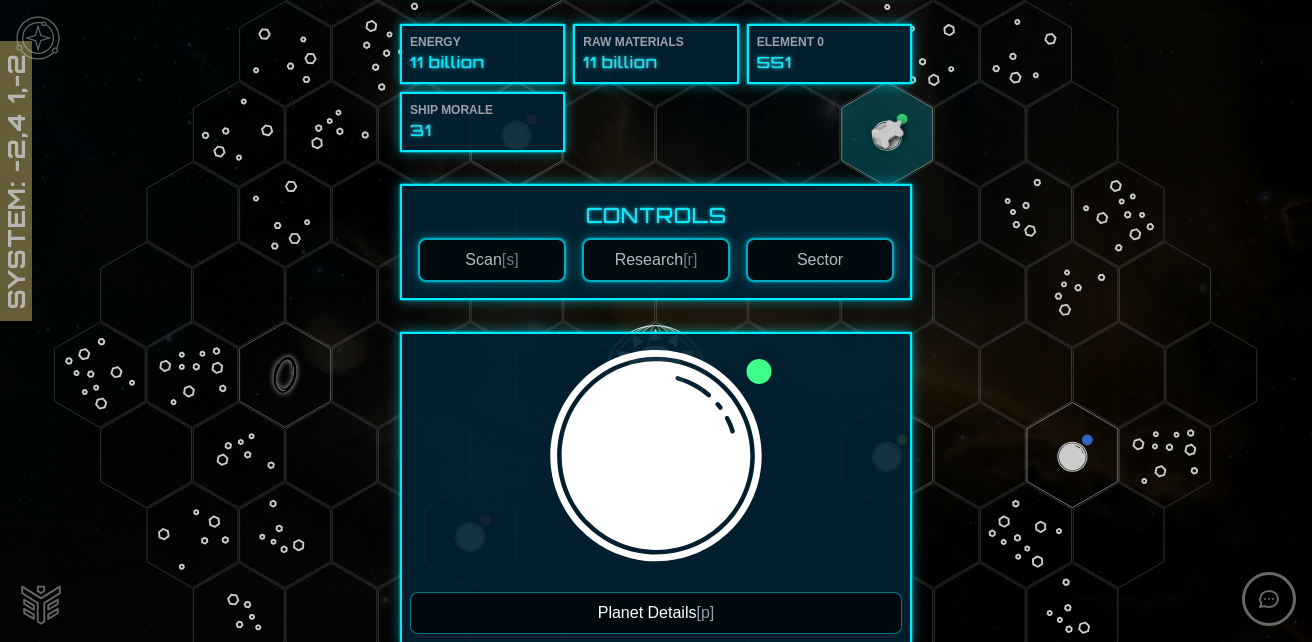 scroll, scrollTop: 400, scrollLeft: 0, axis: vertical 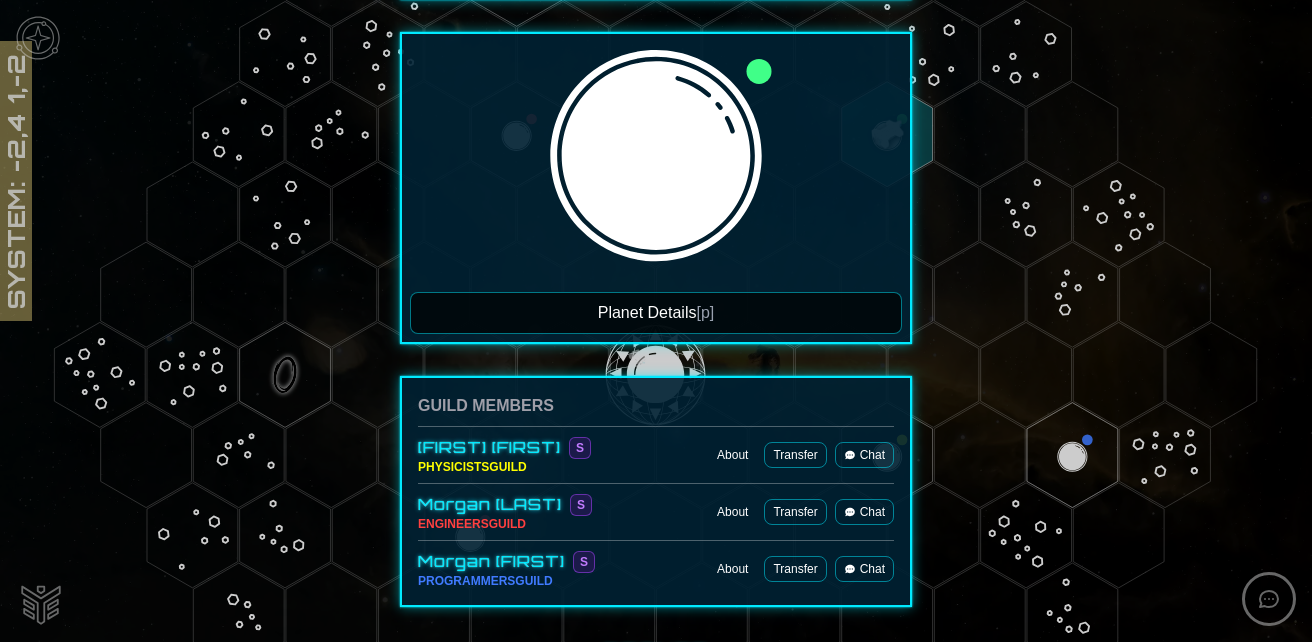 click on "Planet Details  [p]" at bounding box center (656, 313) 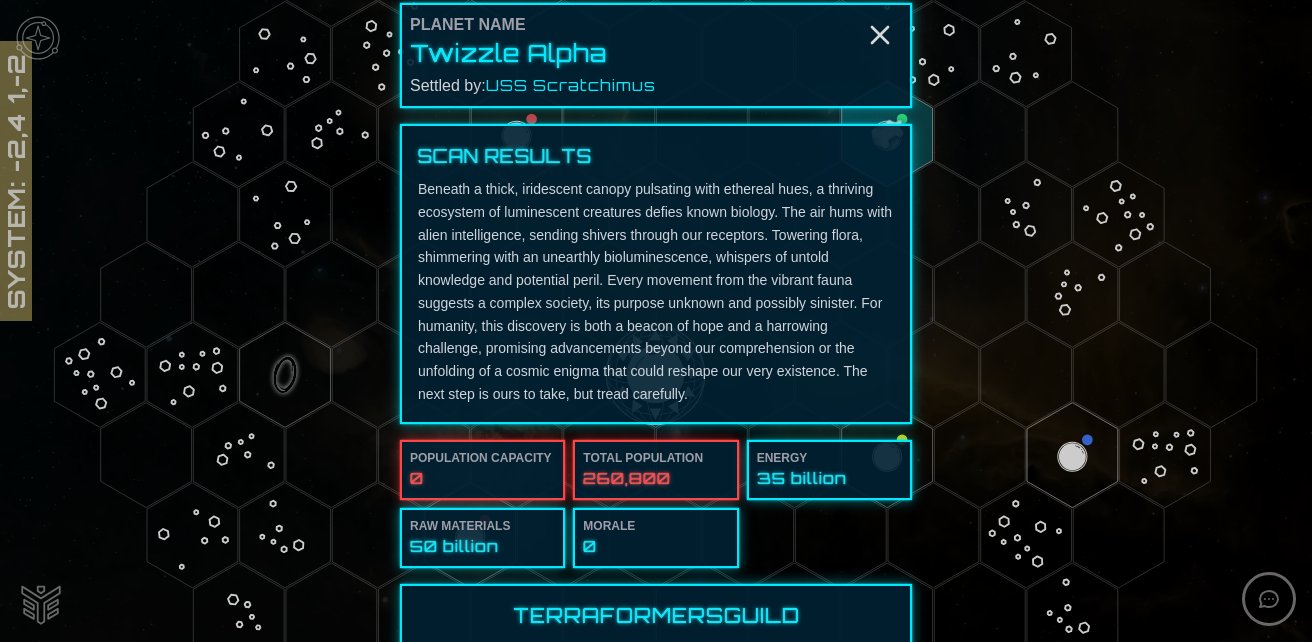 scroll, scrollTop: 0, scrollLeft: 0, axis: both 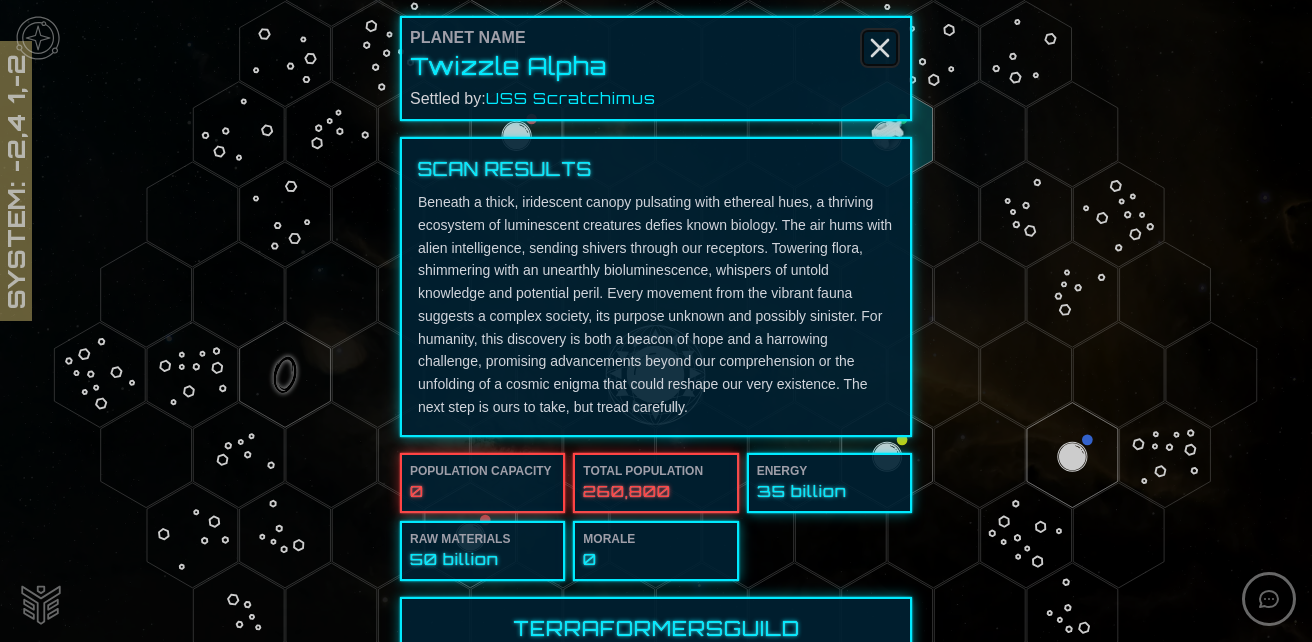click 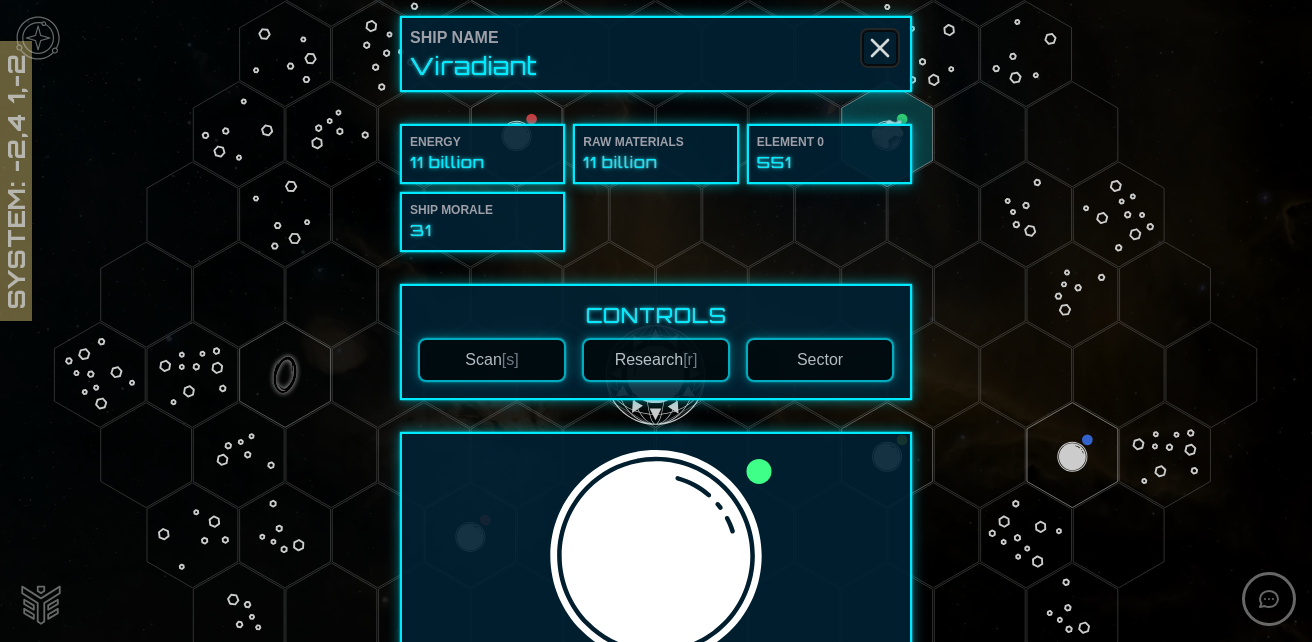 click 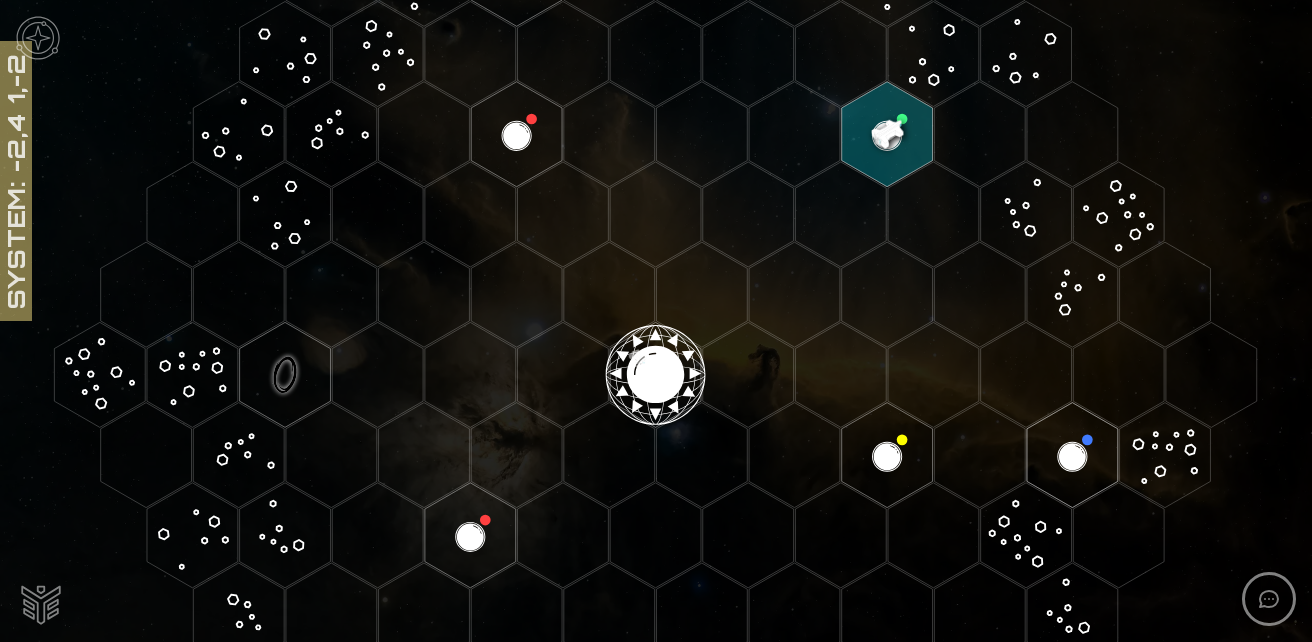 click 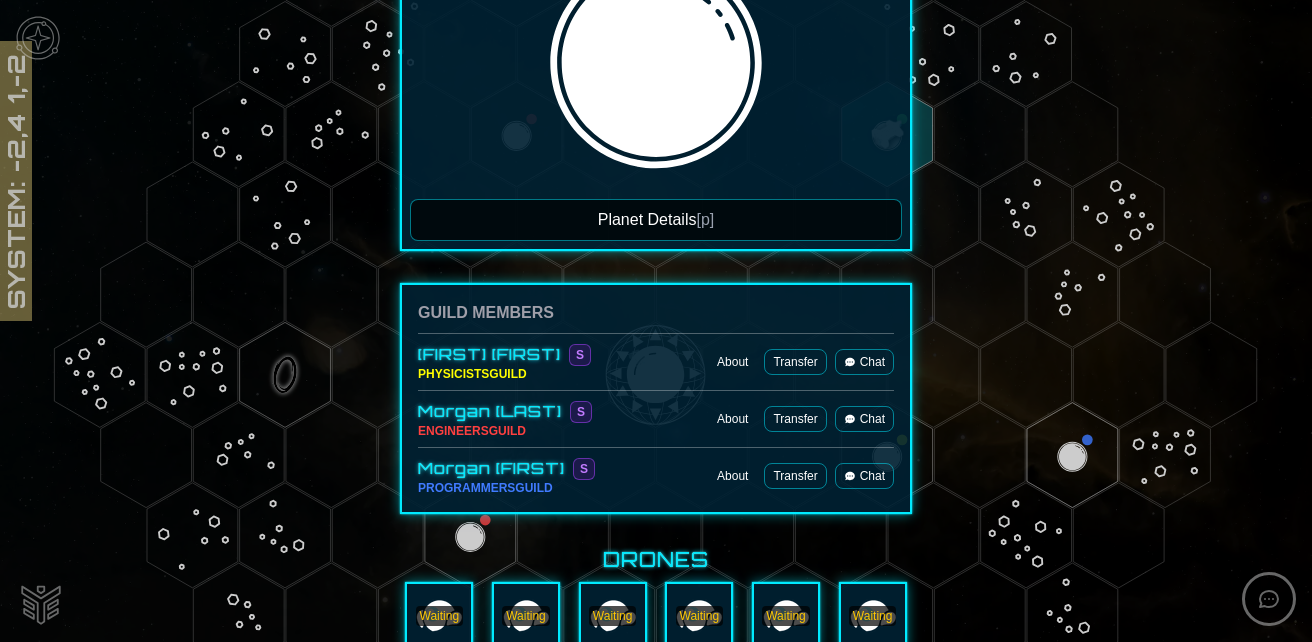 scroll, scrollTop: 468, scrollLeft: 0, axis: vertical 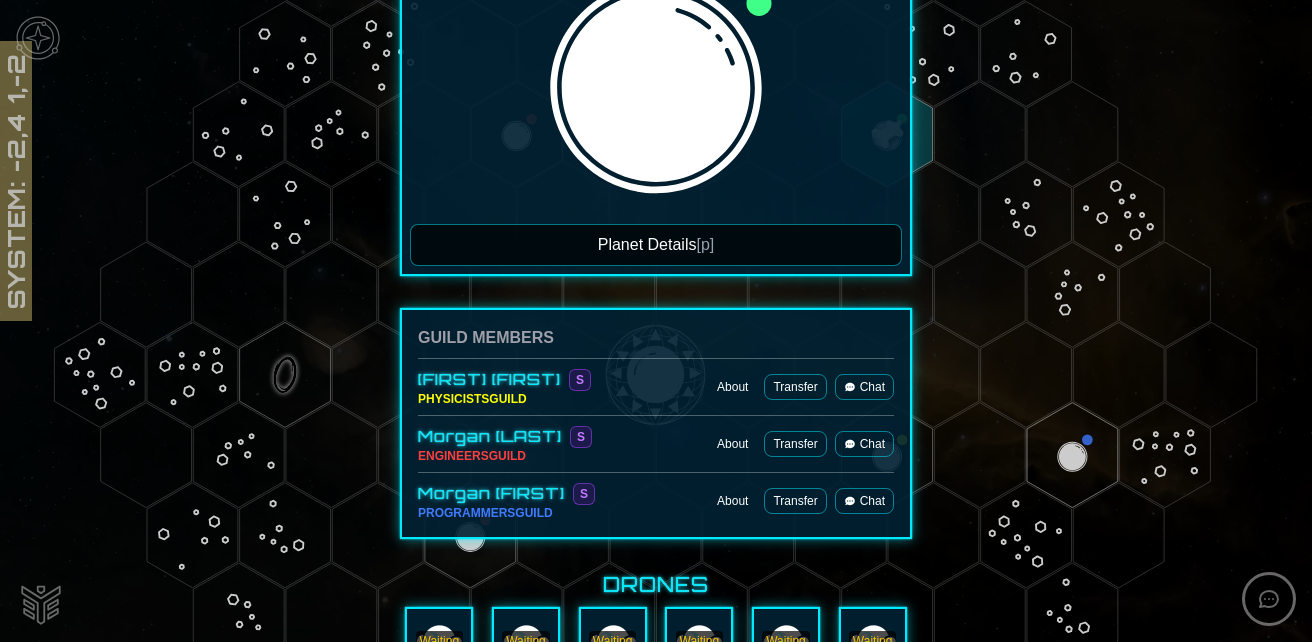 click at bounding box center (656, 99) 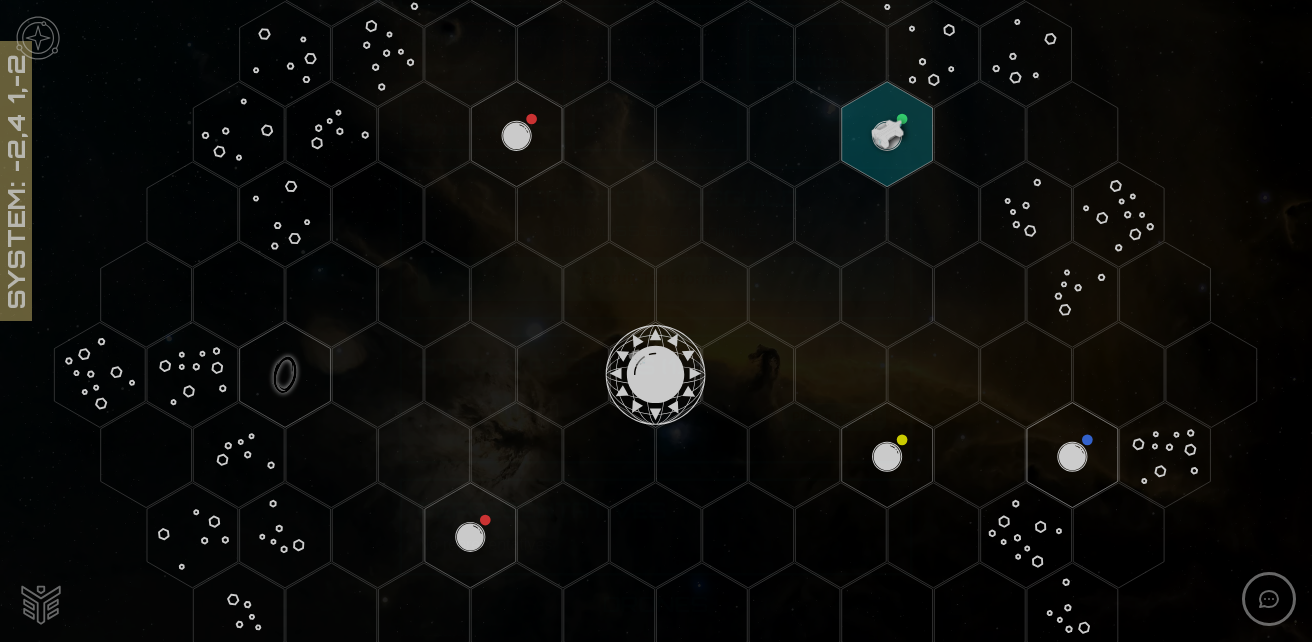 scroll, scrollTop: 500, scrollLeft: 0, axis: vertical 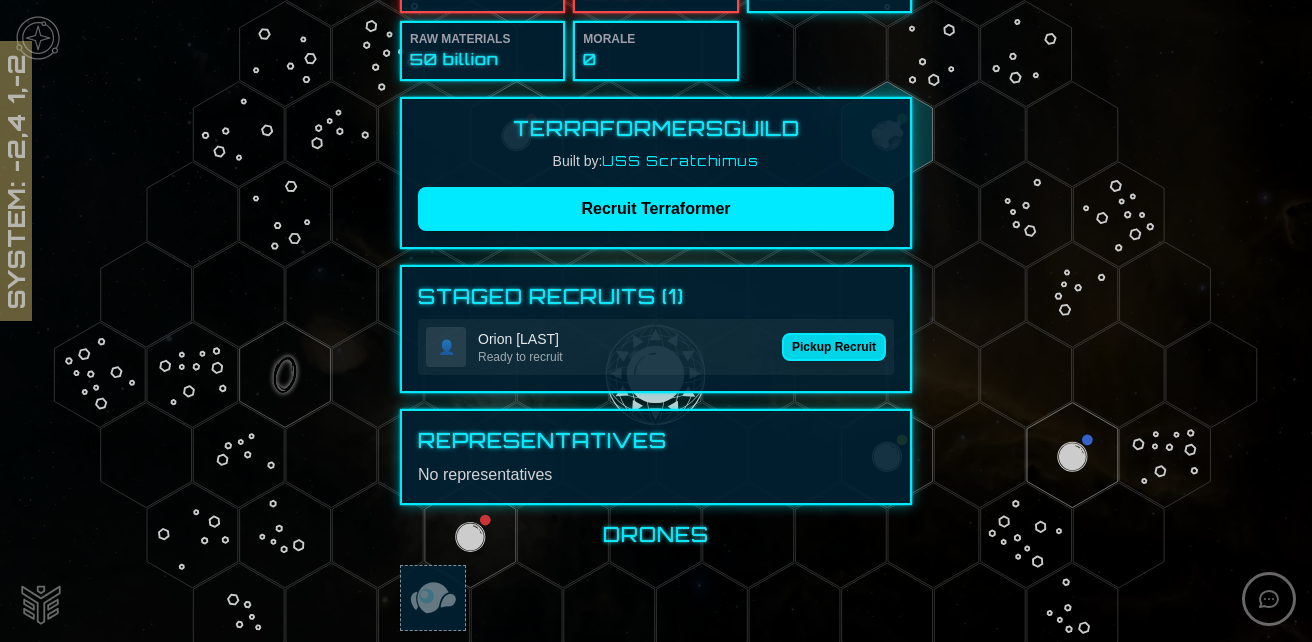click on "Pickup Recruit" at bounding box center (834, 347) 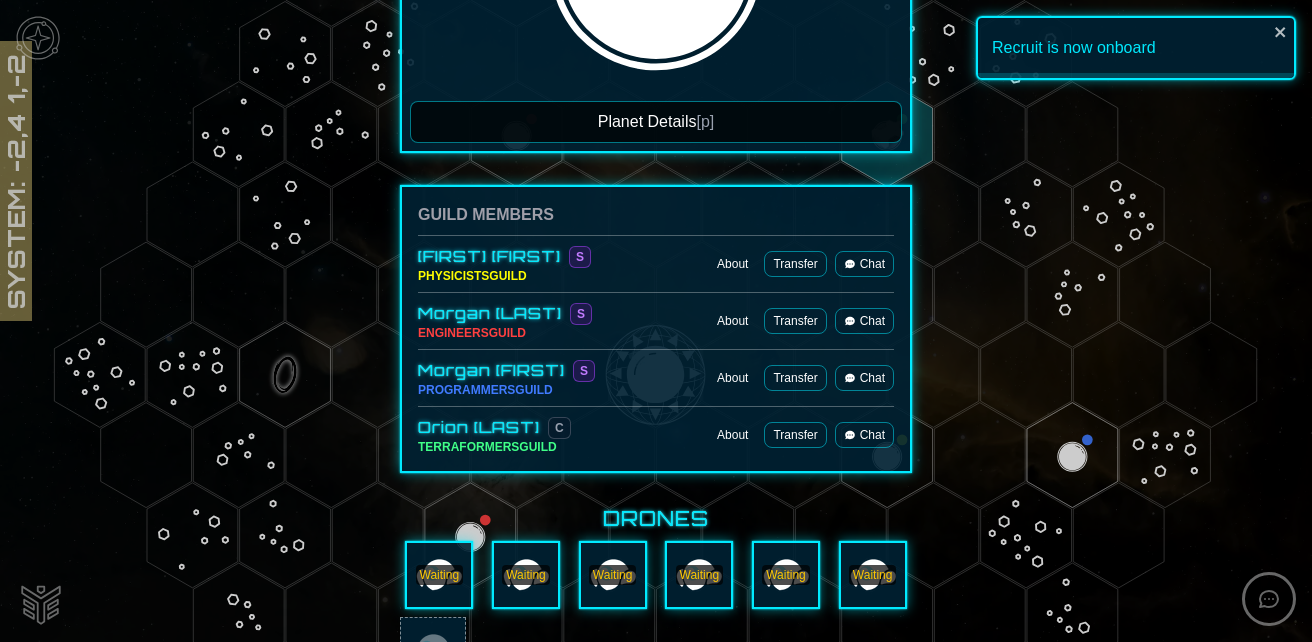 scroll, scrollTop: 600, scrollLeft: 0, axis: vertical 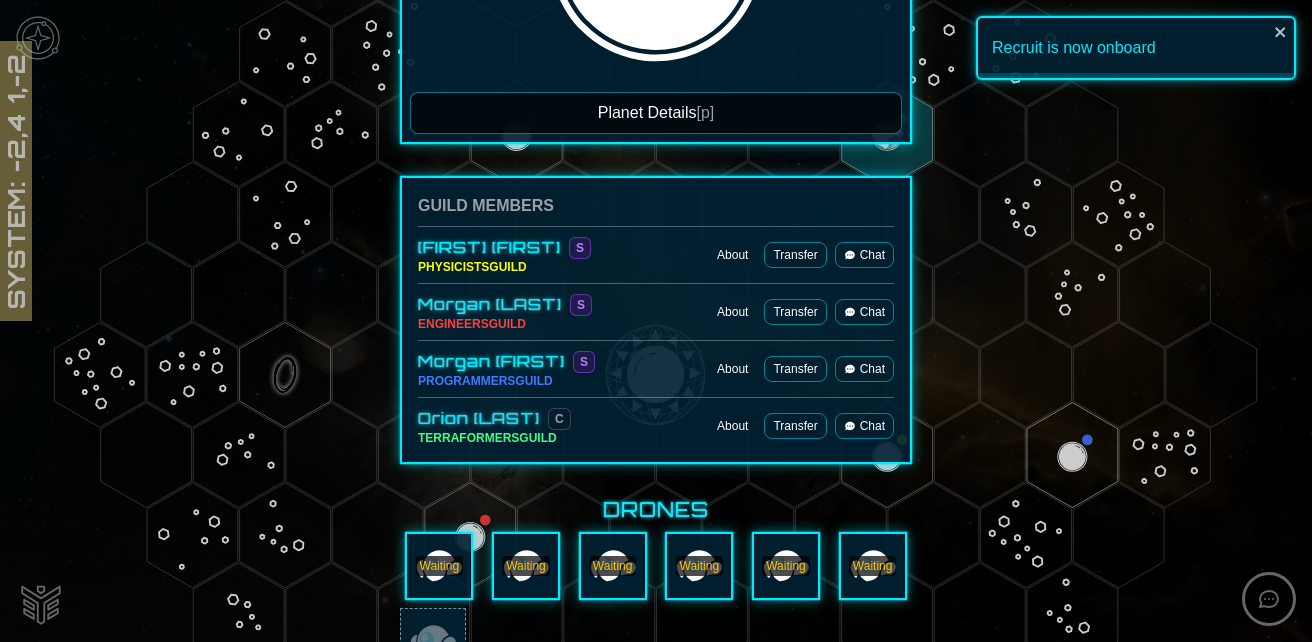 click on "Chat" at bounding box center (864, 426) 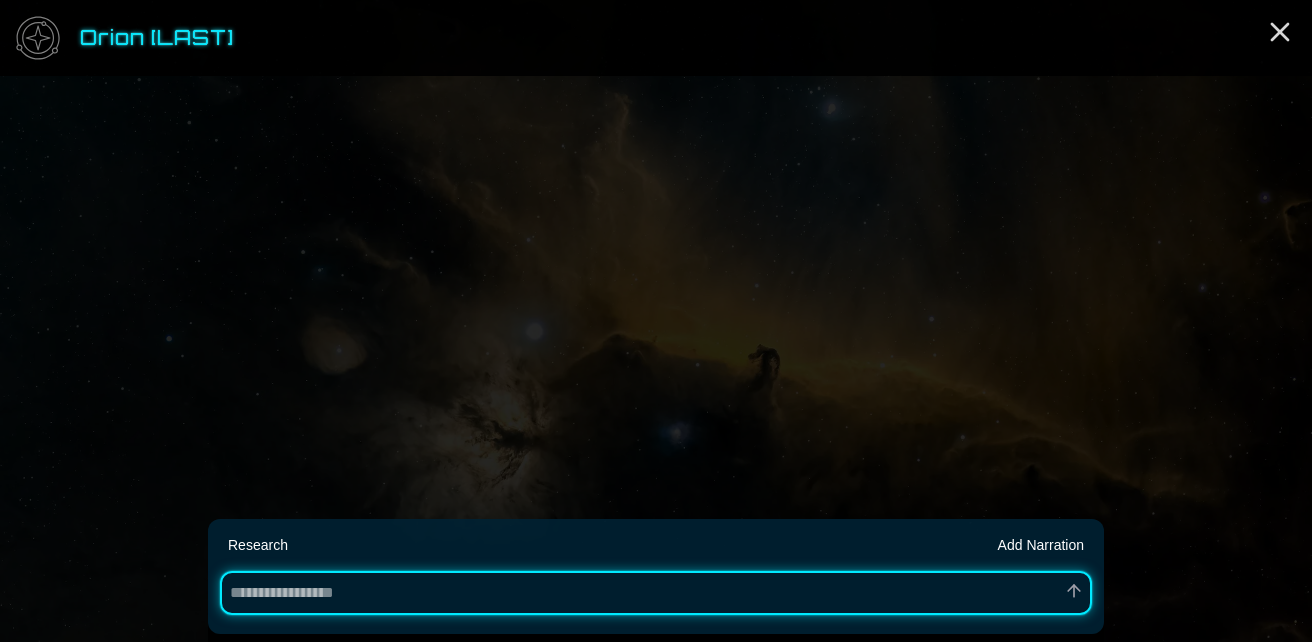 click at bounding box center (656, 593) 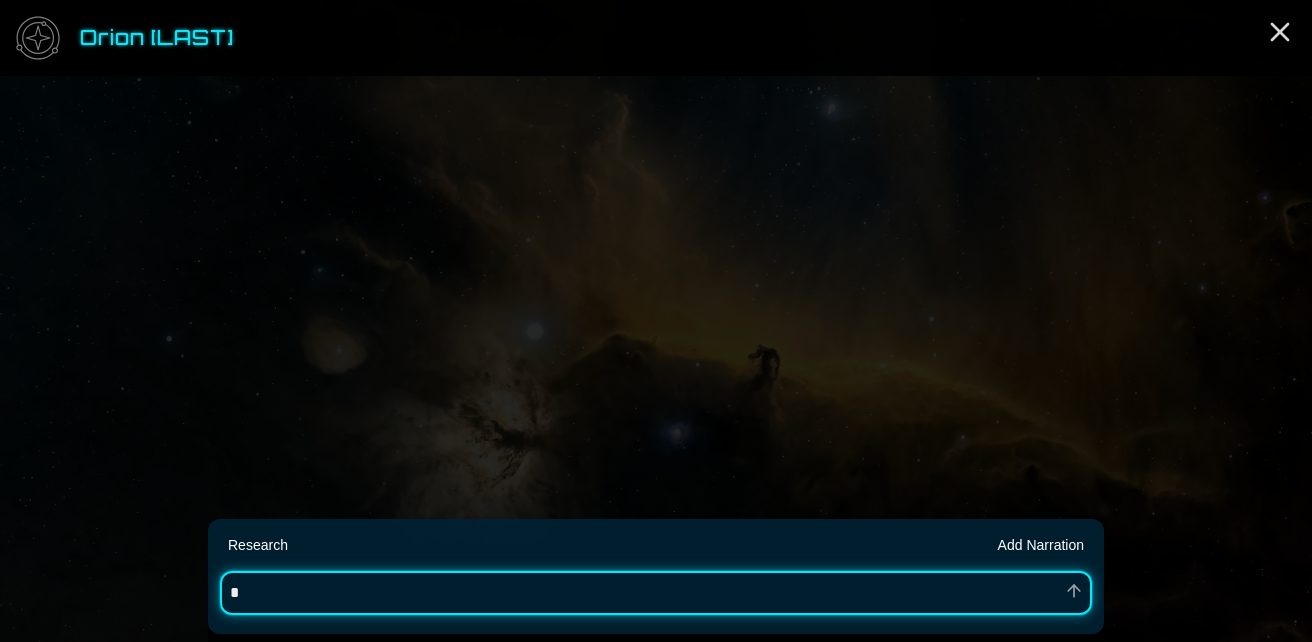 type on "*" 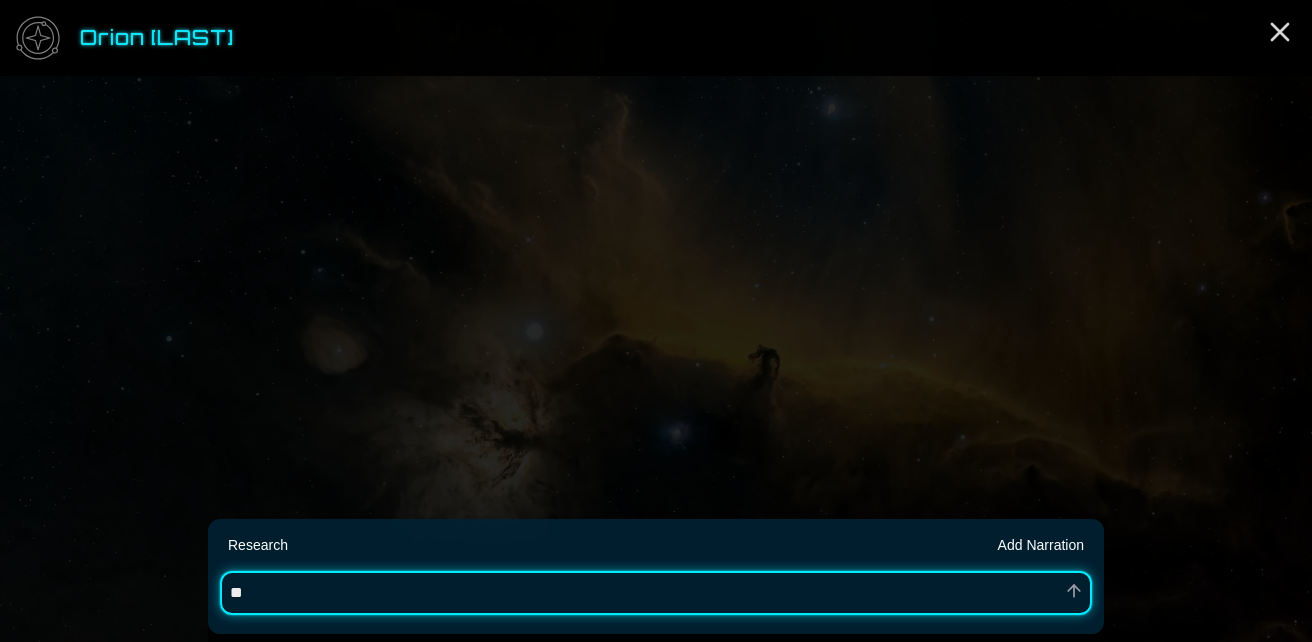 type on "*" 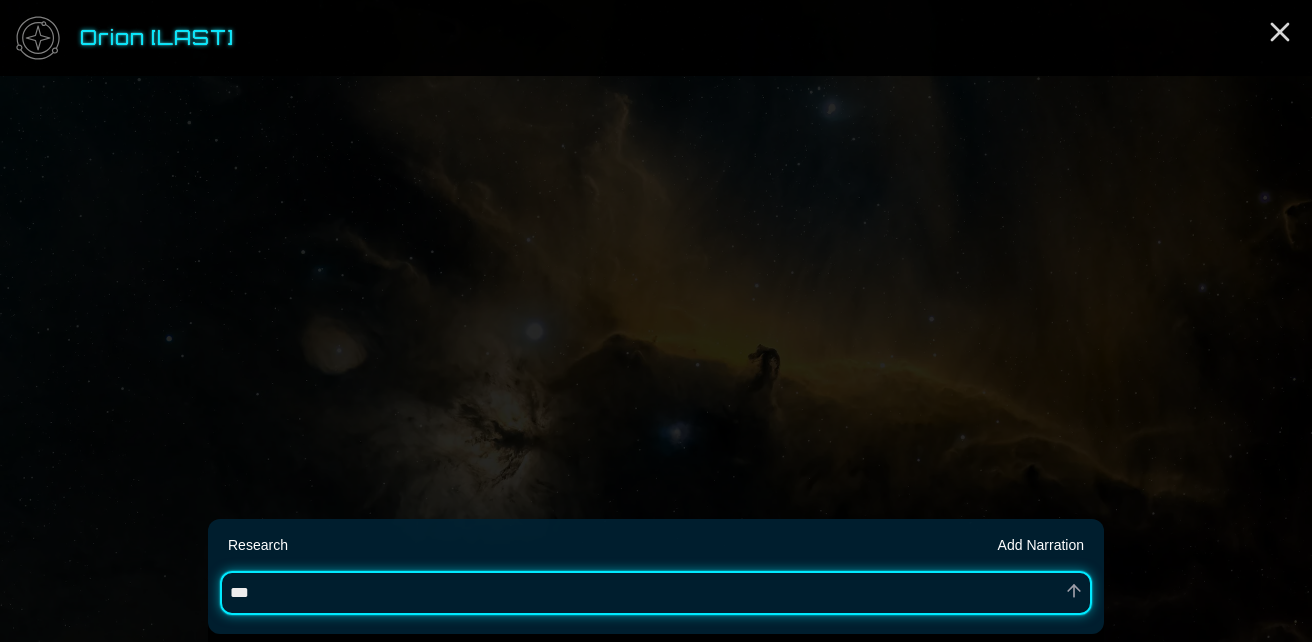 type on "*" 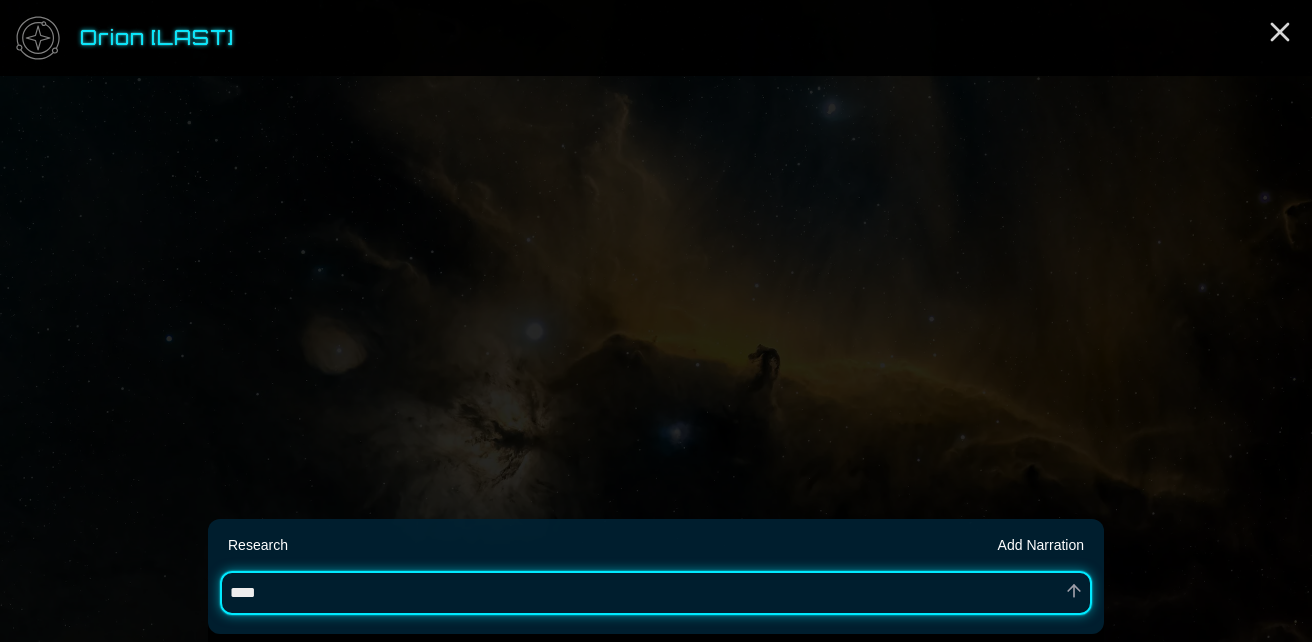 type on "*" 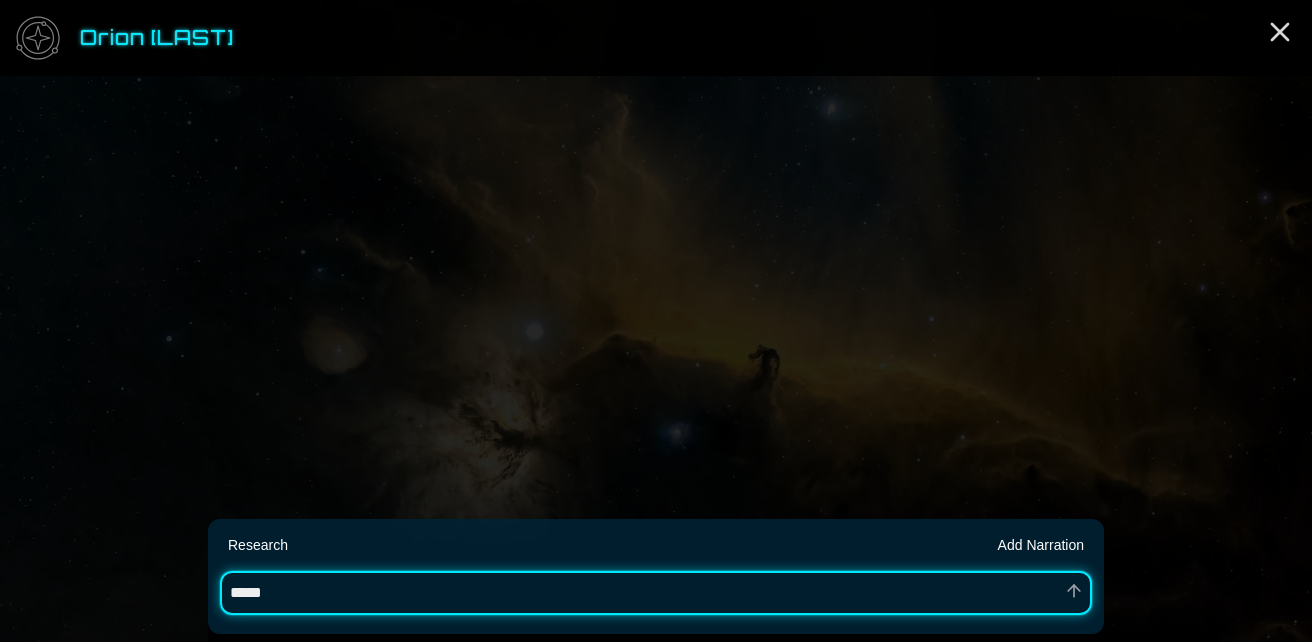 type on "*" 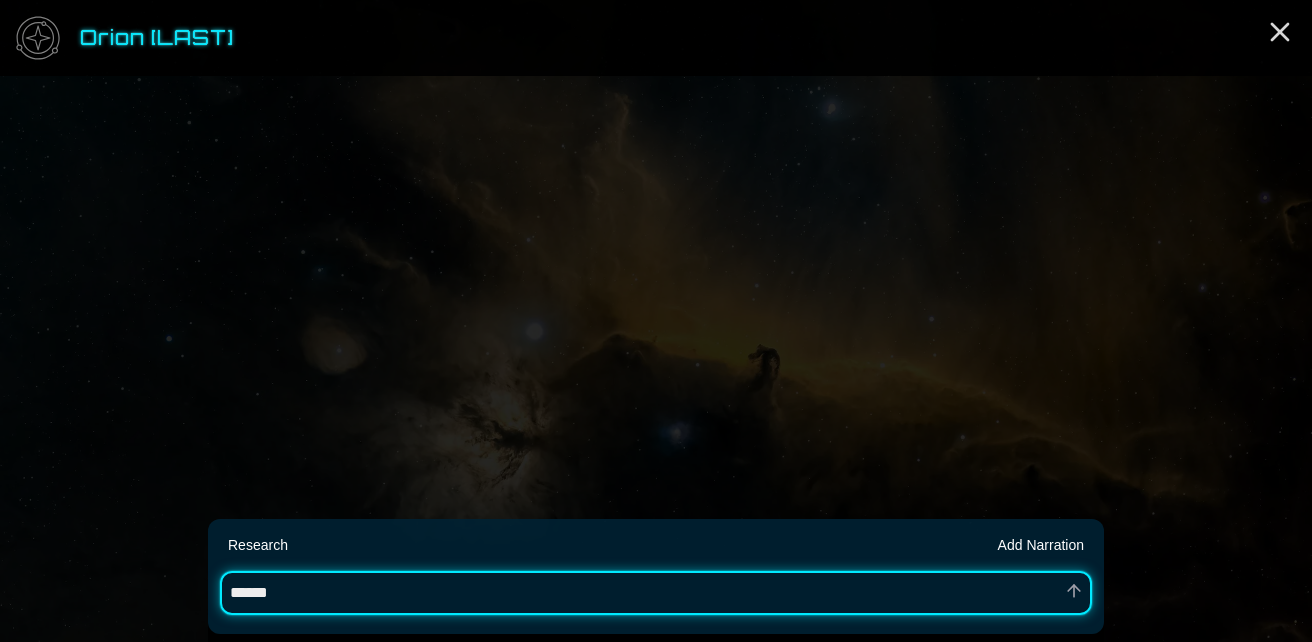 type on "*" 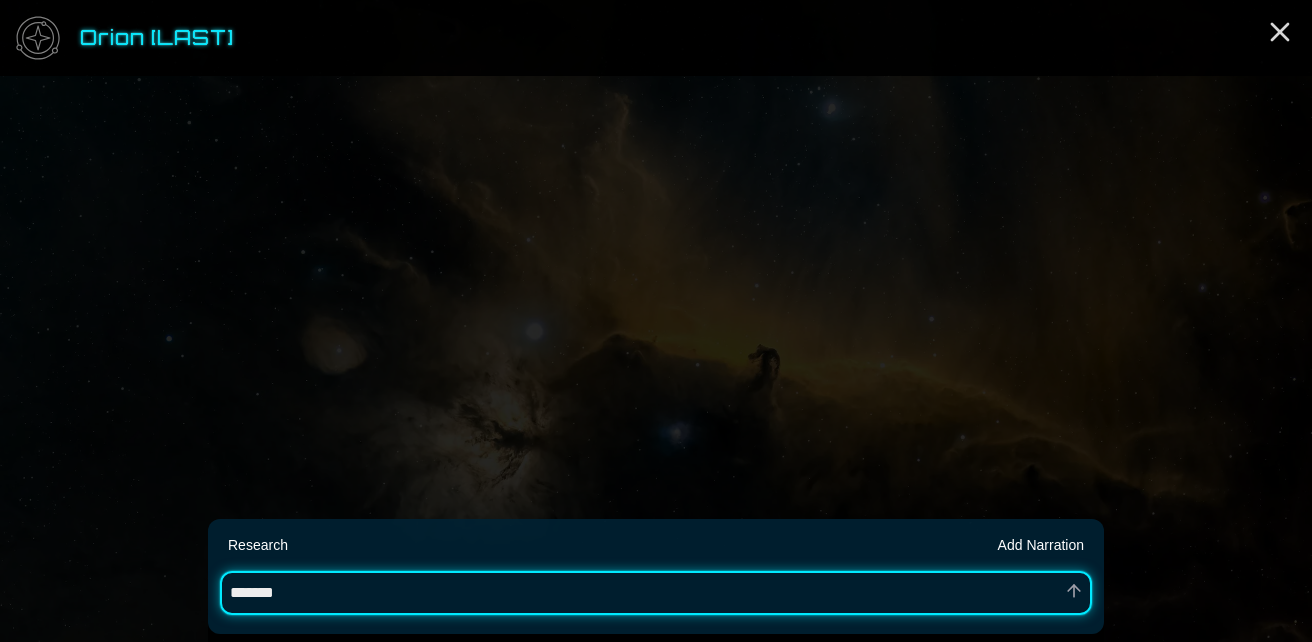 type on "*" 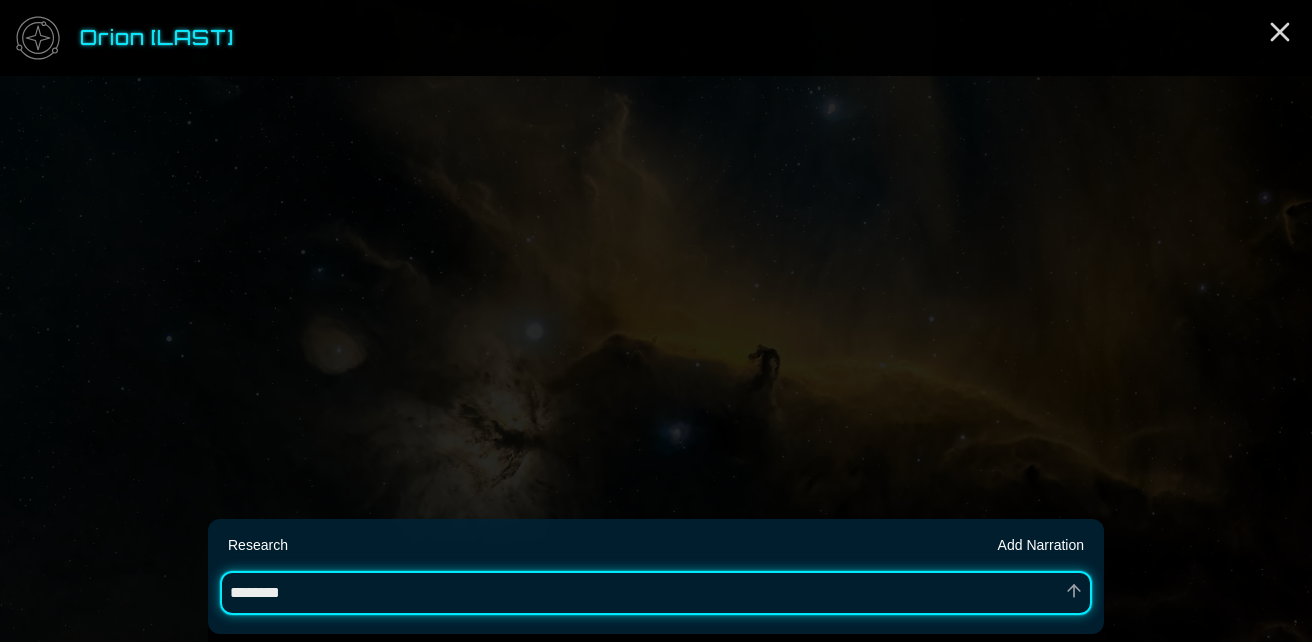 type on "*" 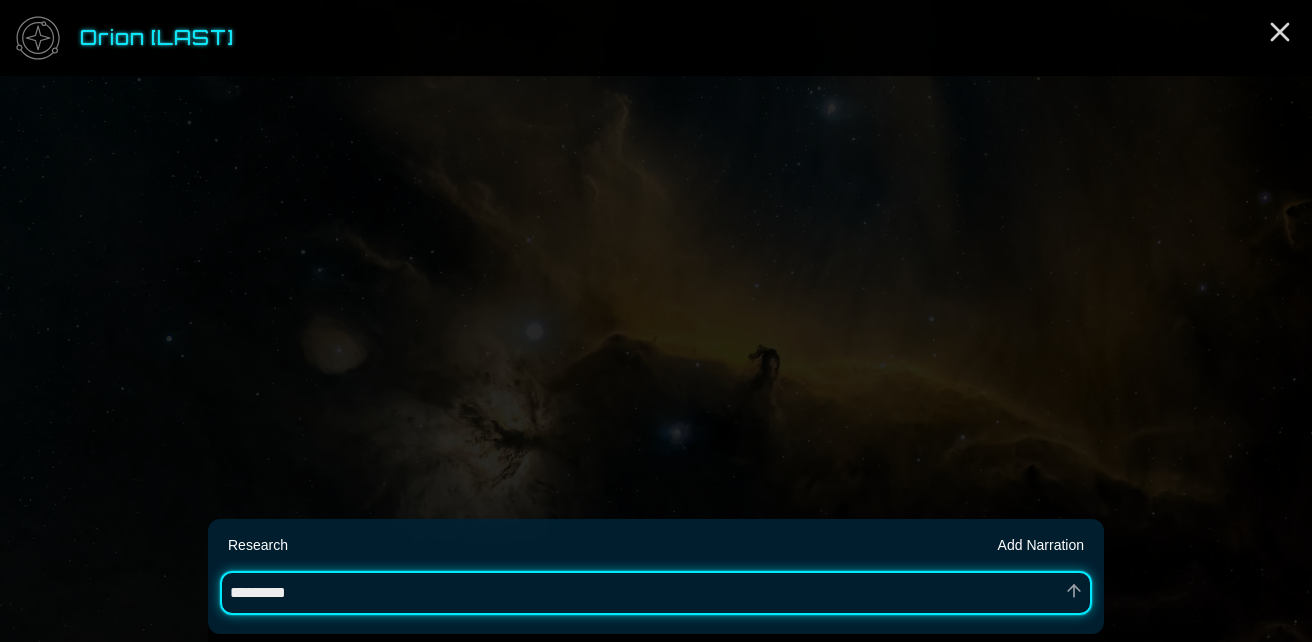 type on "*" 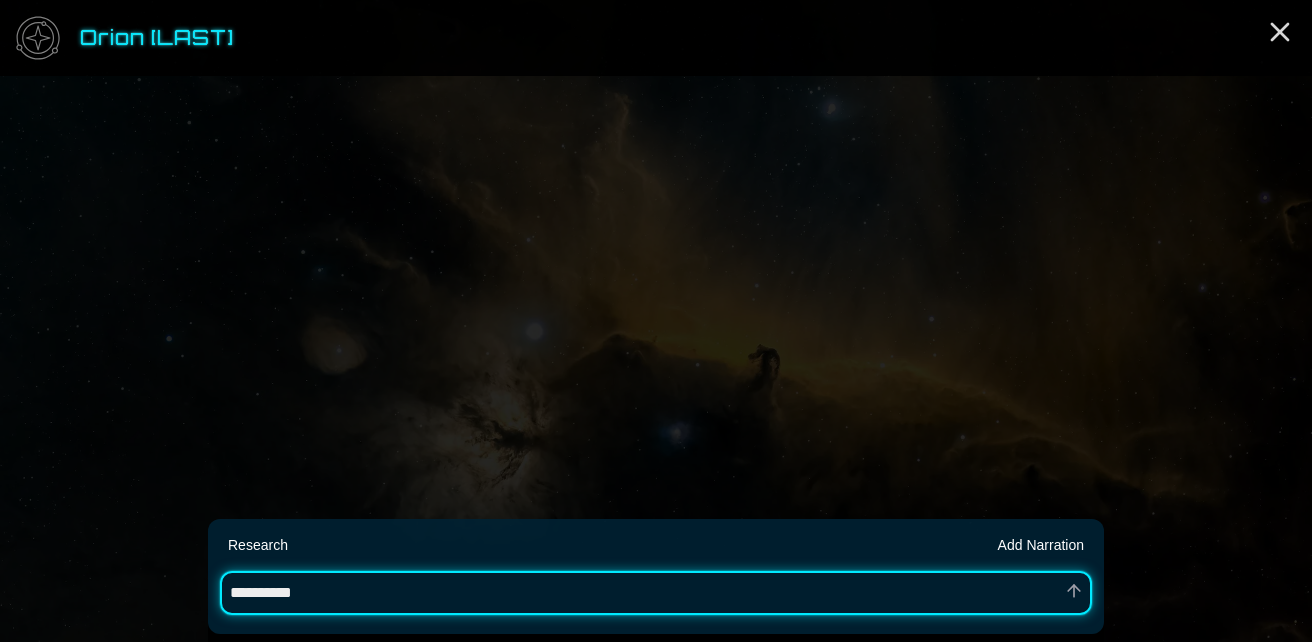 type on "*" 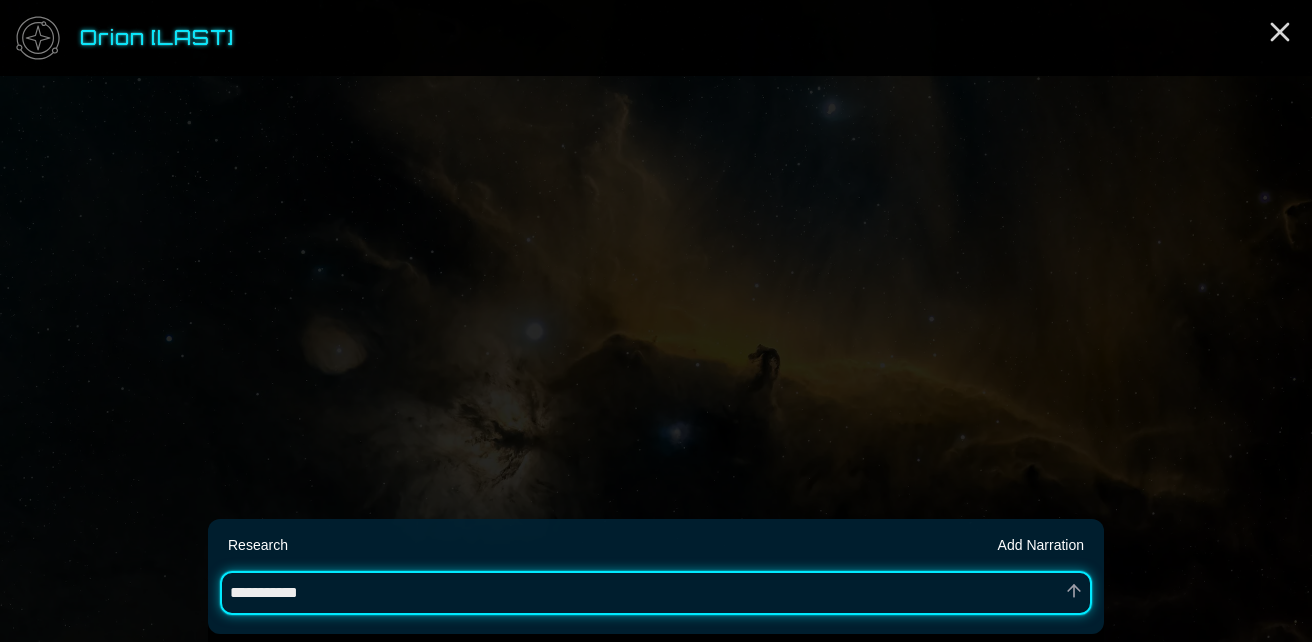 type on "*" 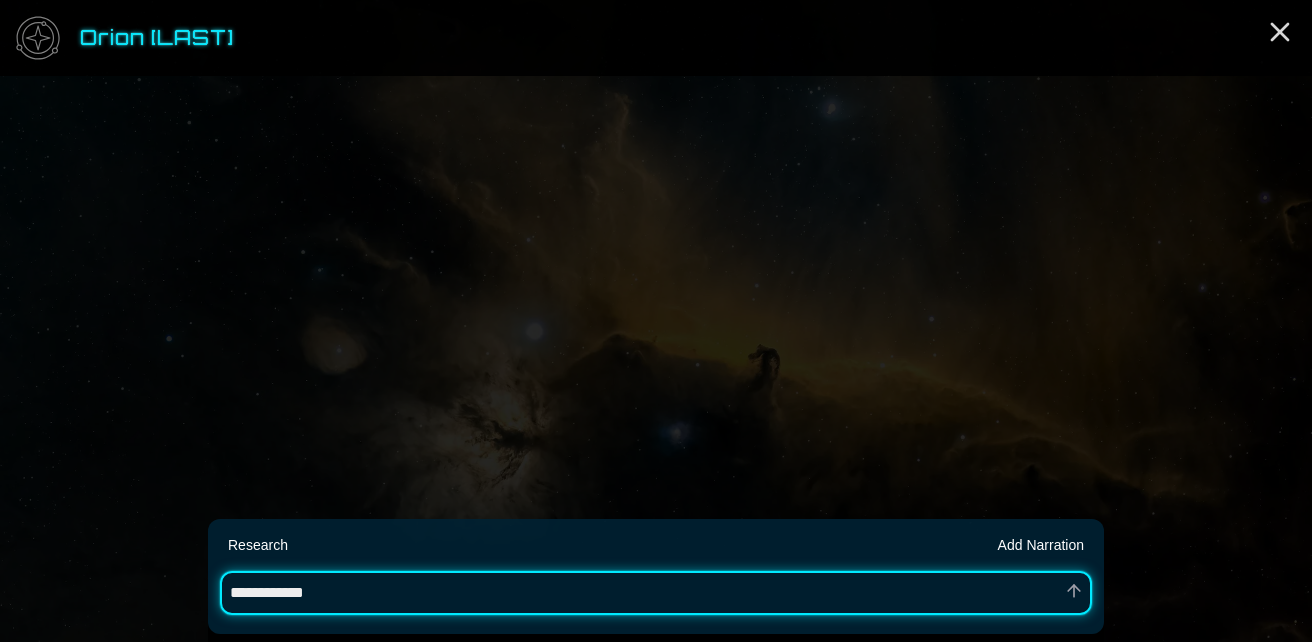 type on "*" 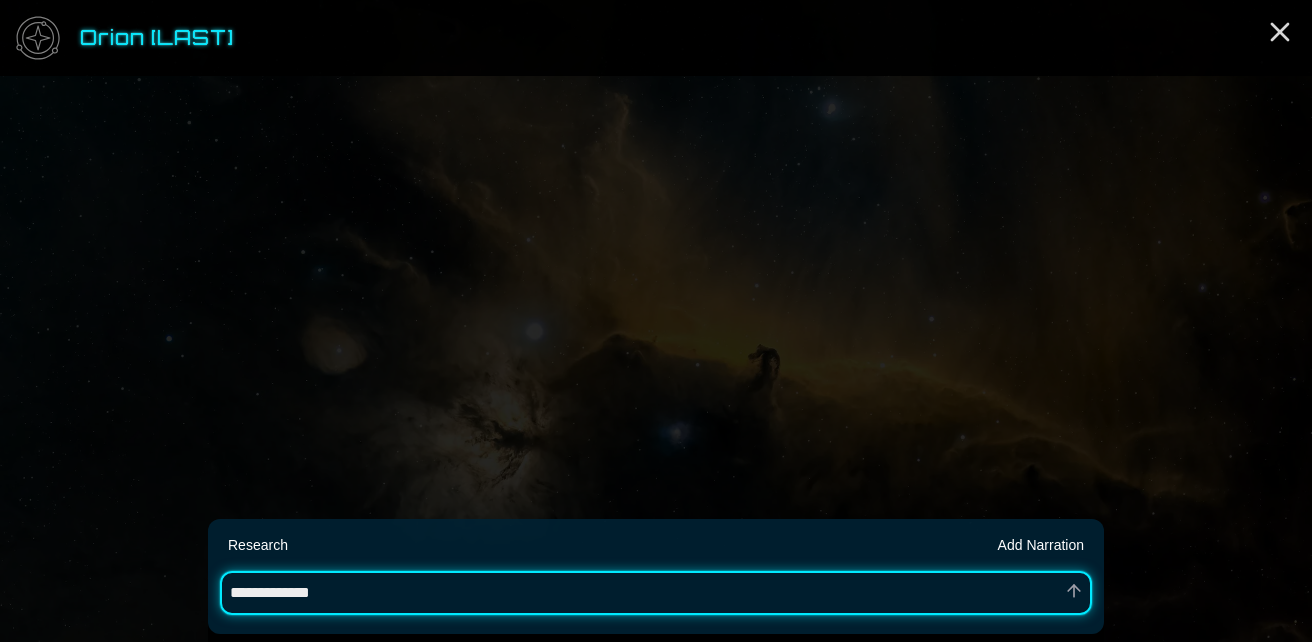 type on "*" 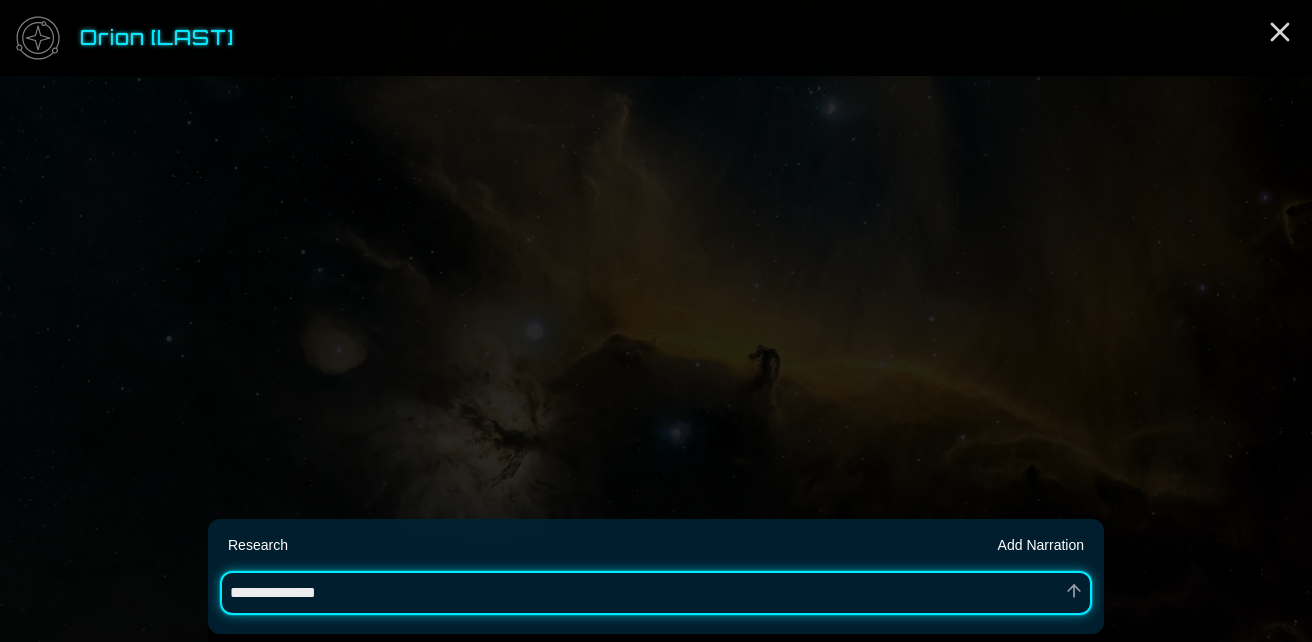 type on "*" 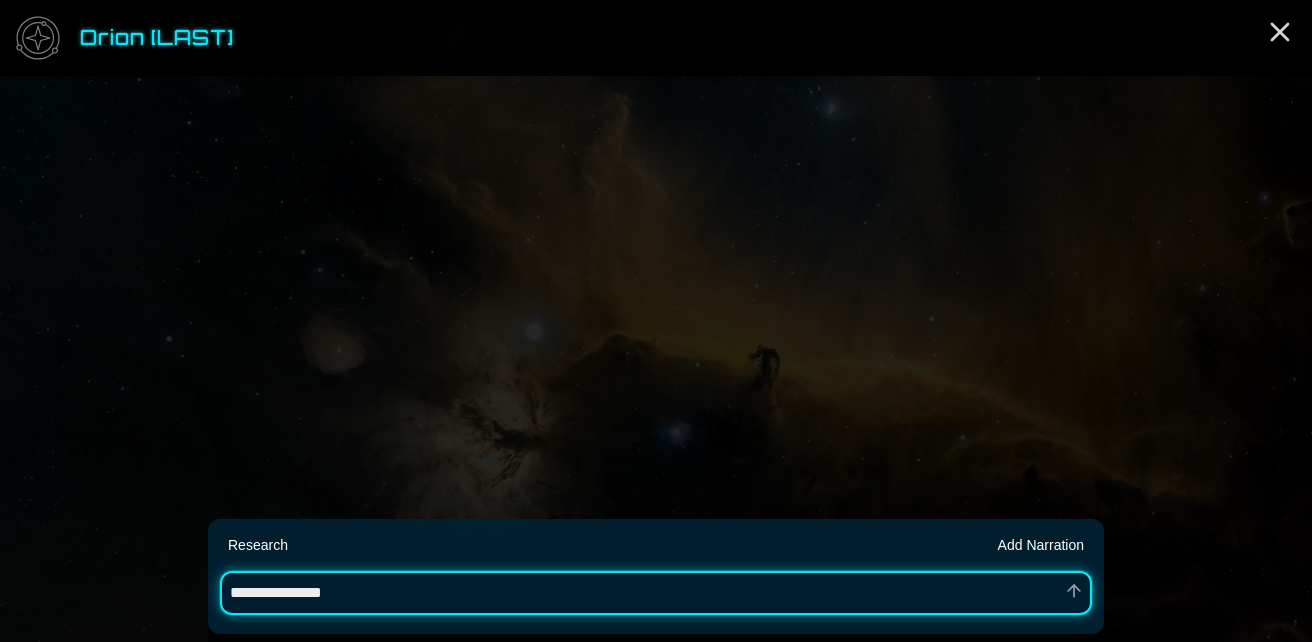 type on "*" 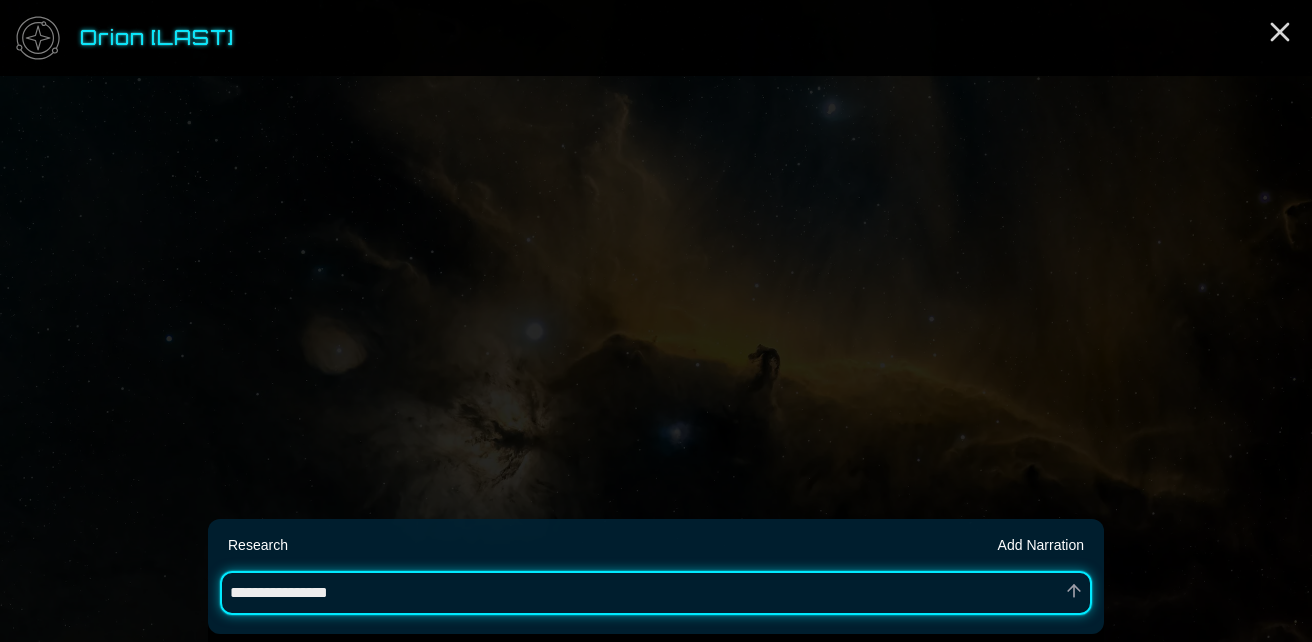type on "*" 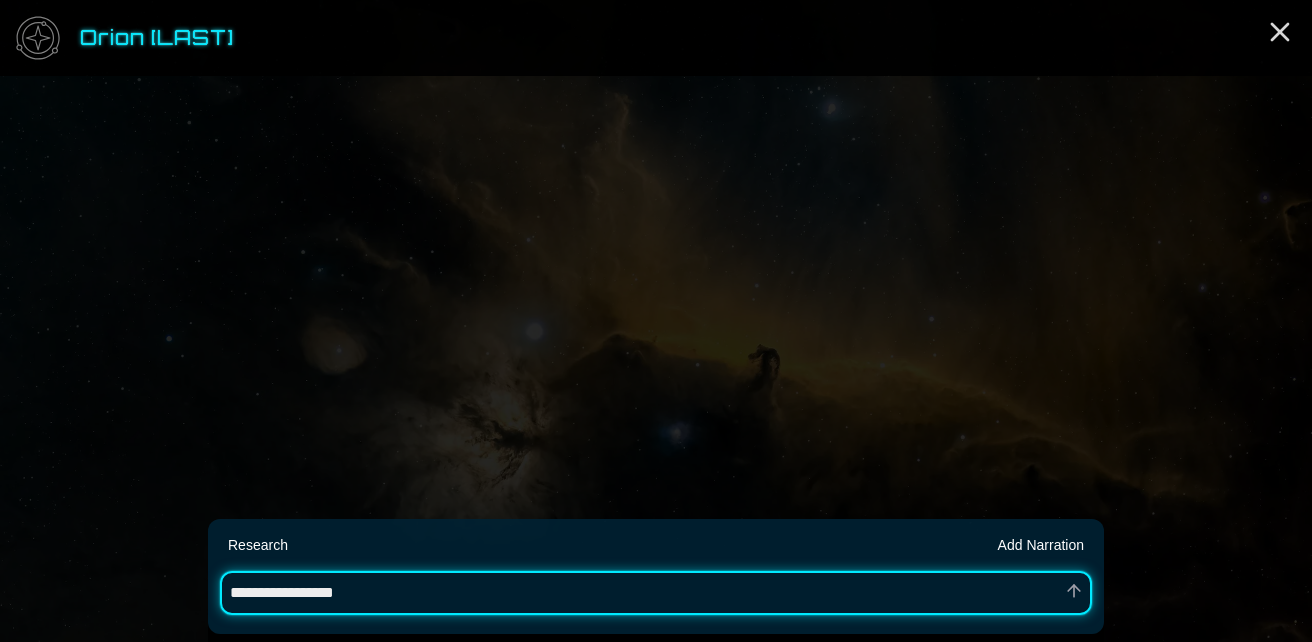 type on "*" 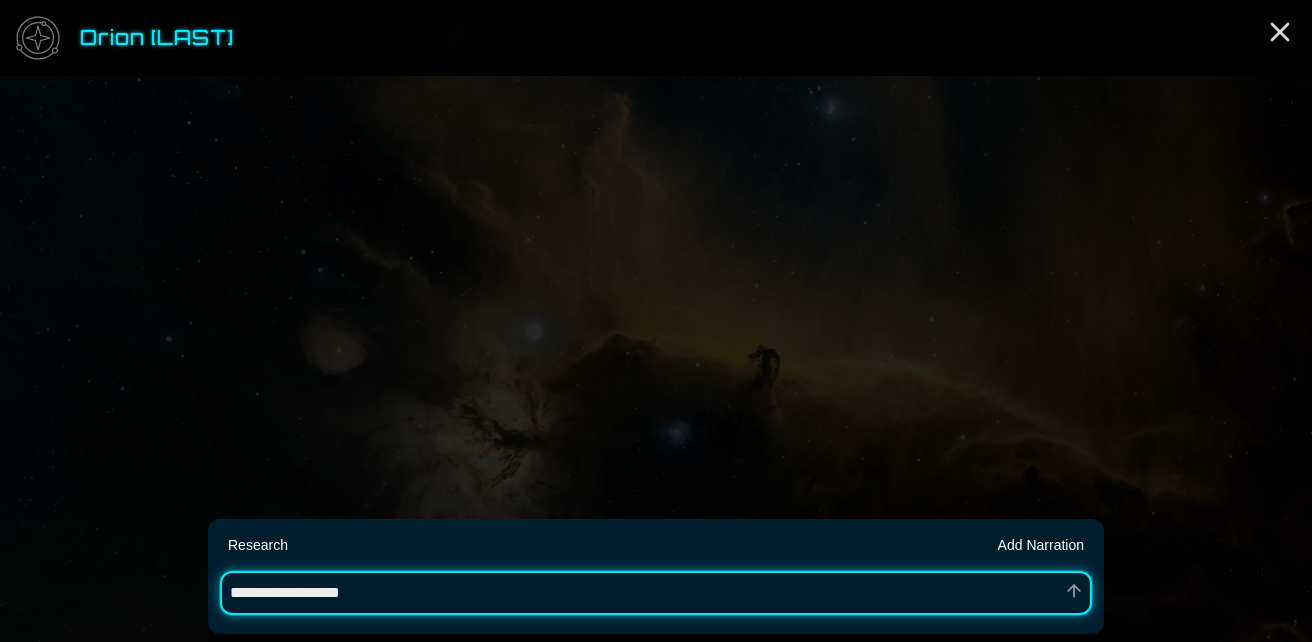 type on "*" 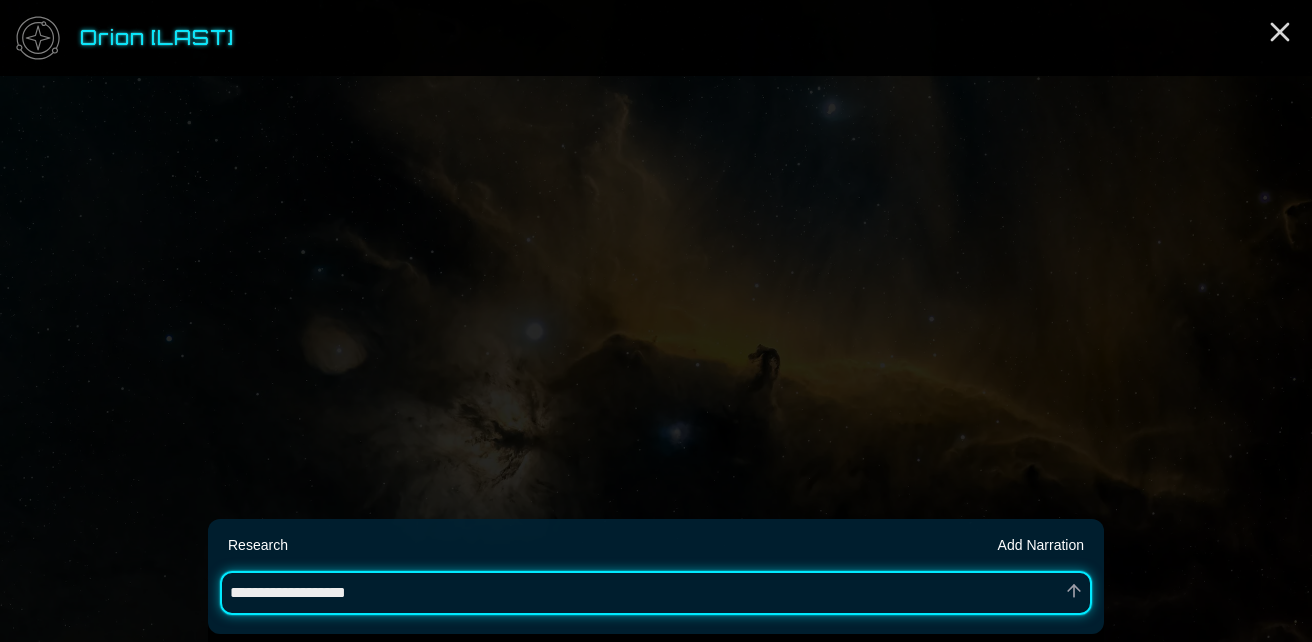 type on "*" 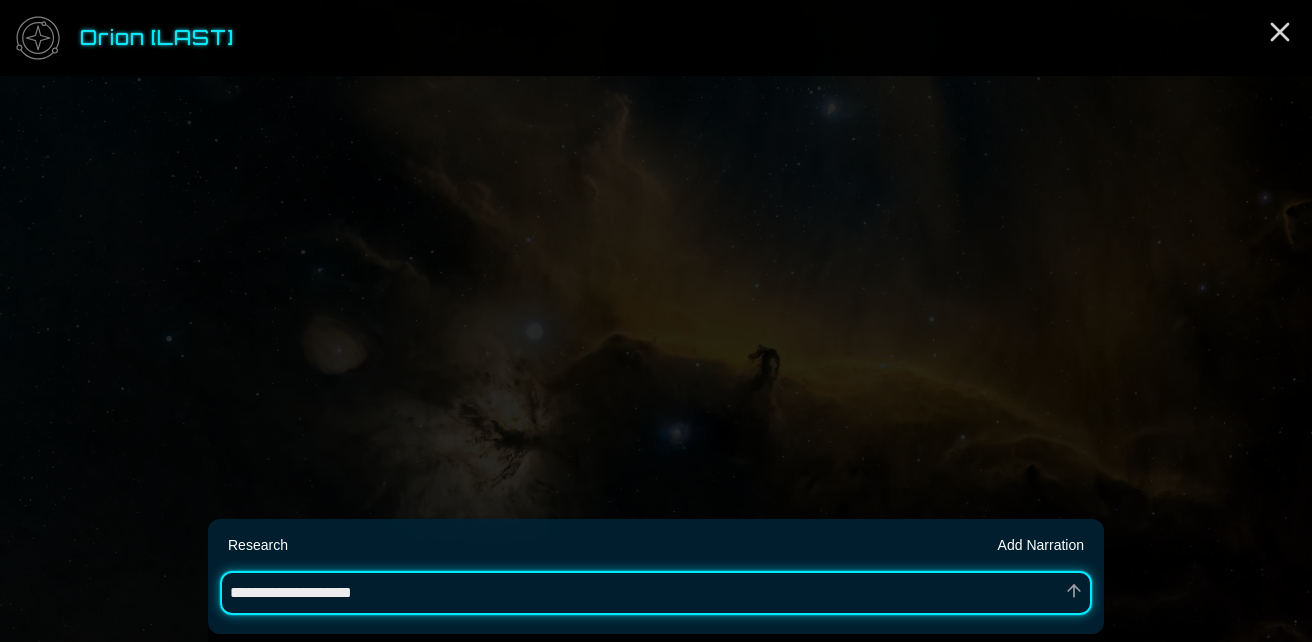type on "*" 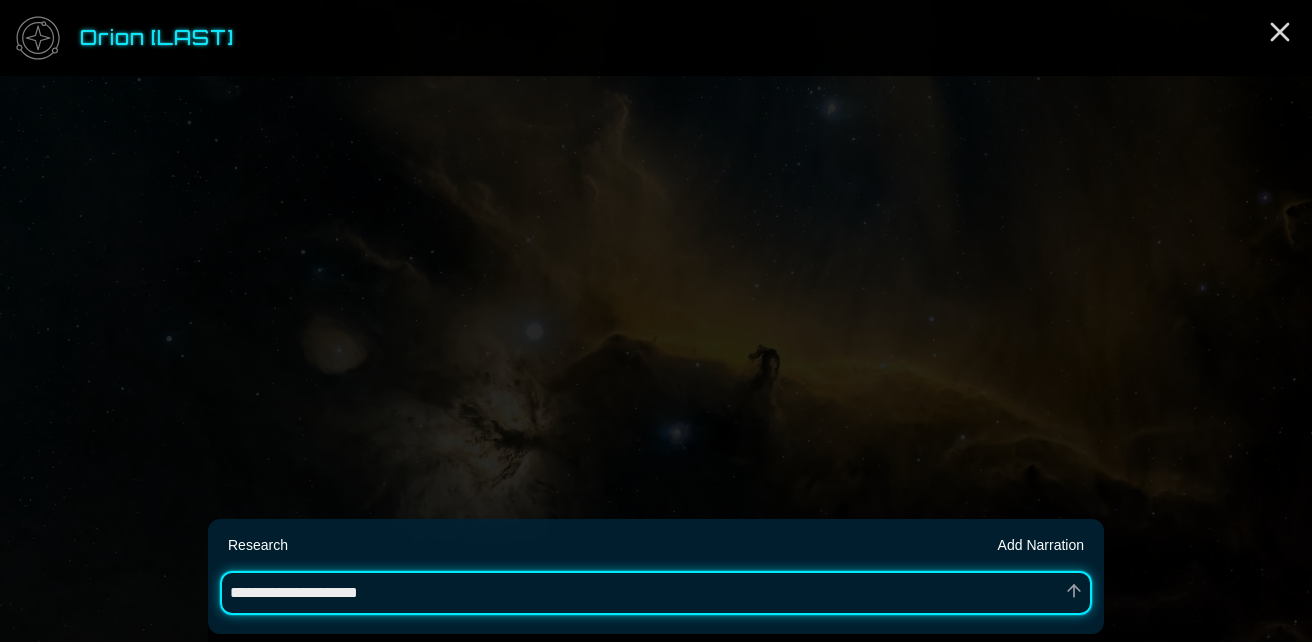type on "*" 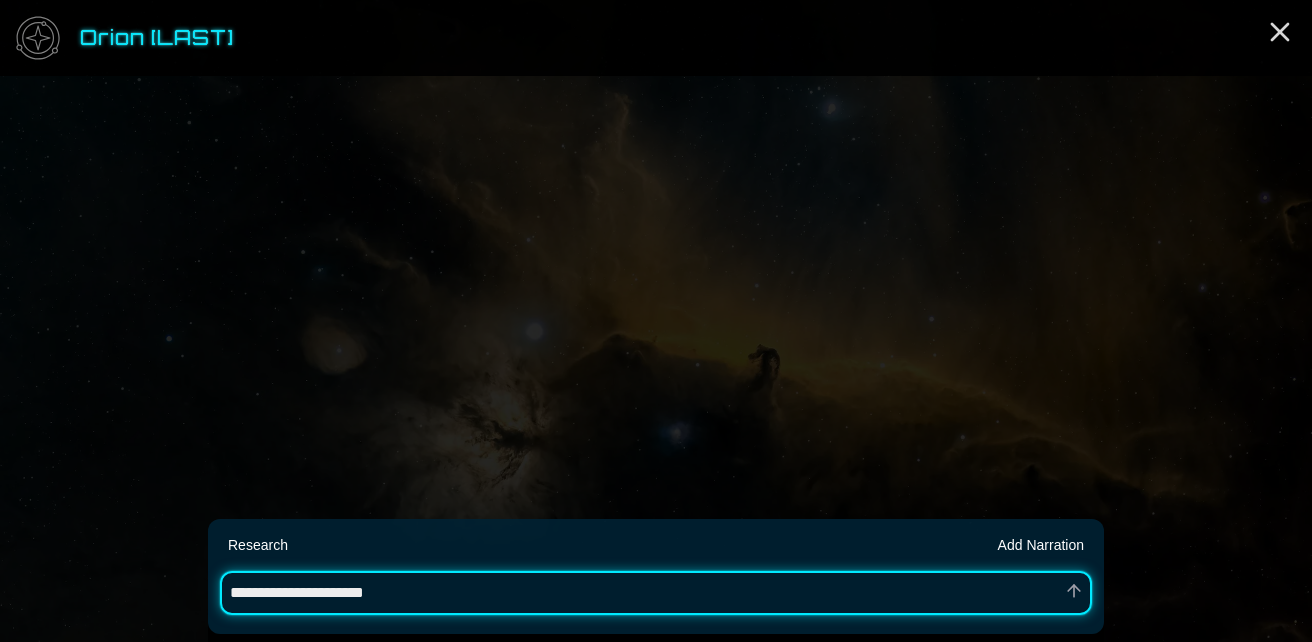 type on "*" 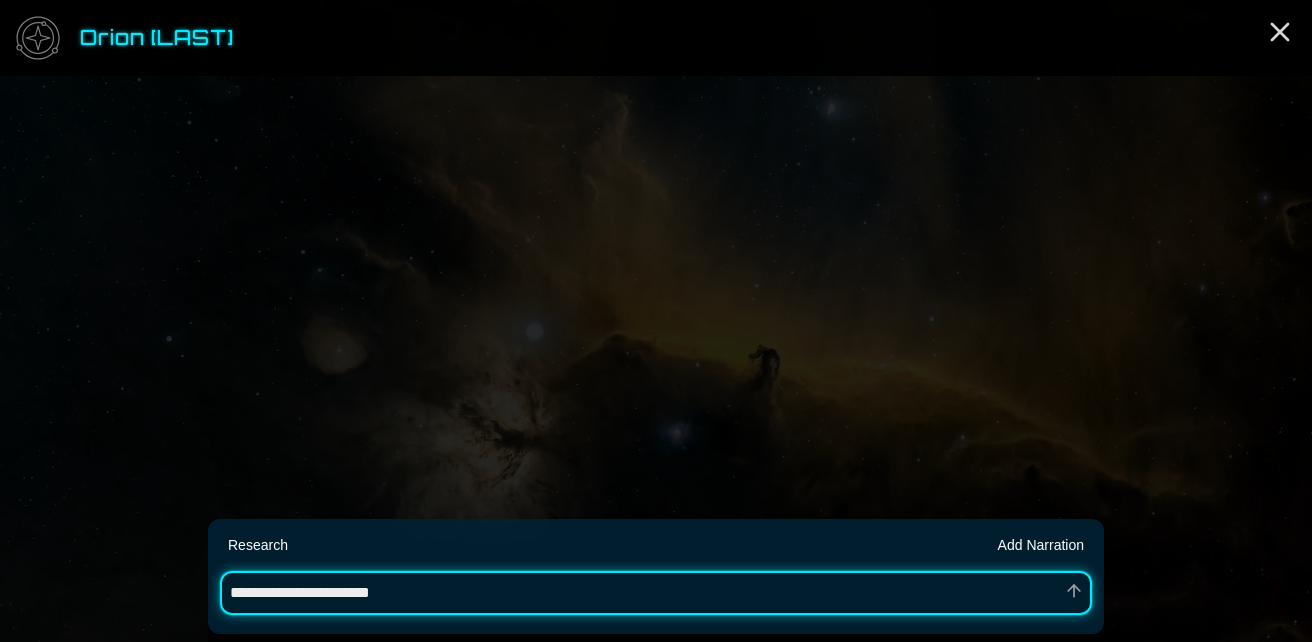 type on "*" 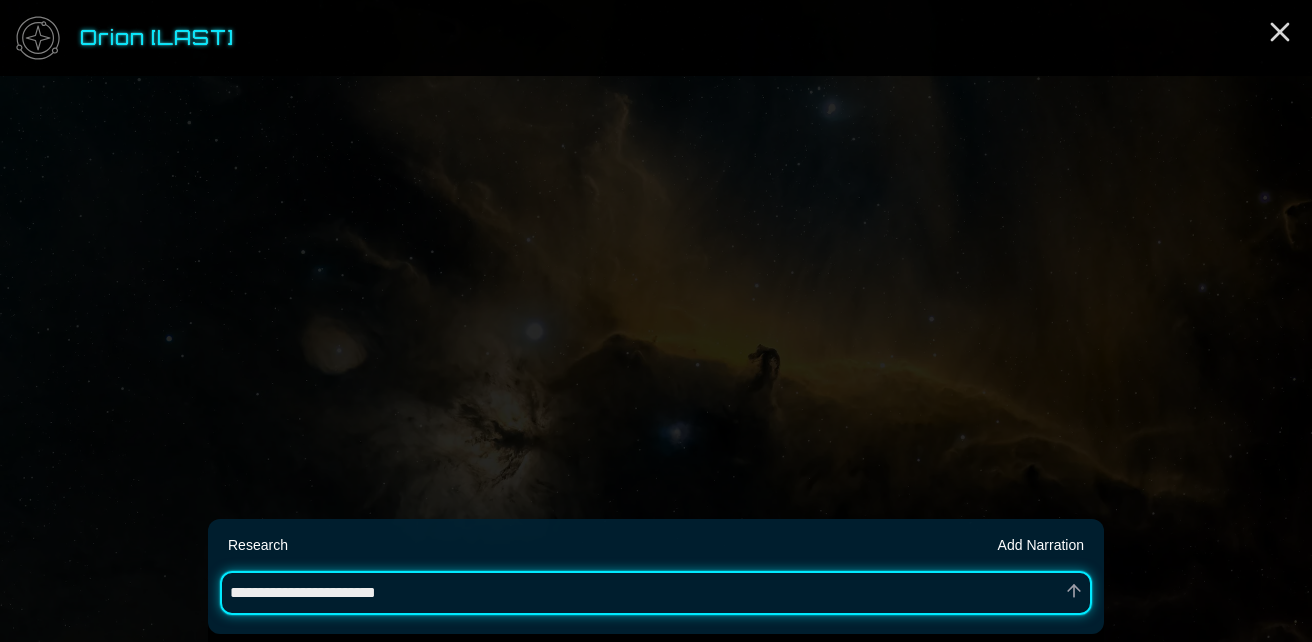 type on "*" 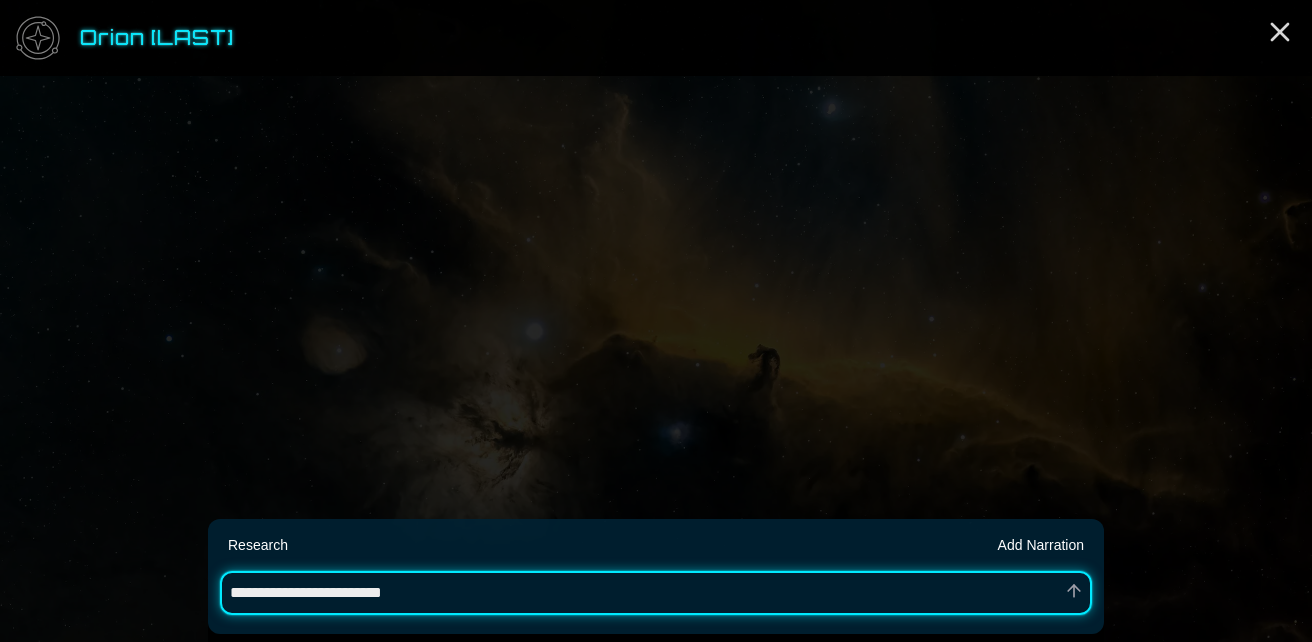 type on "*" 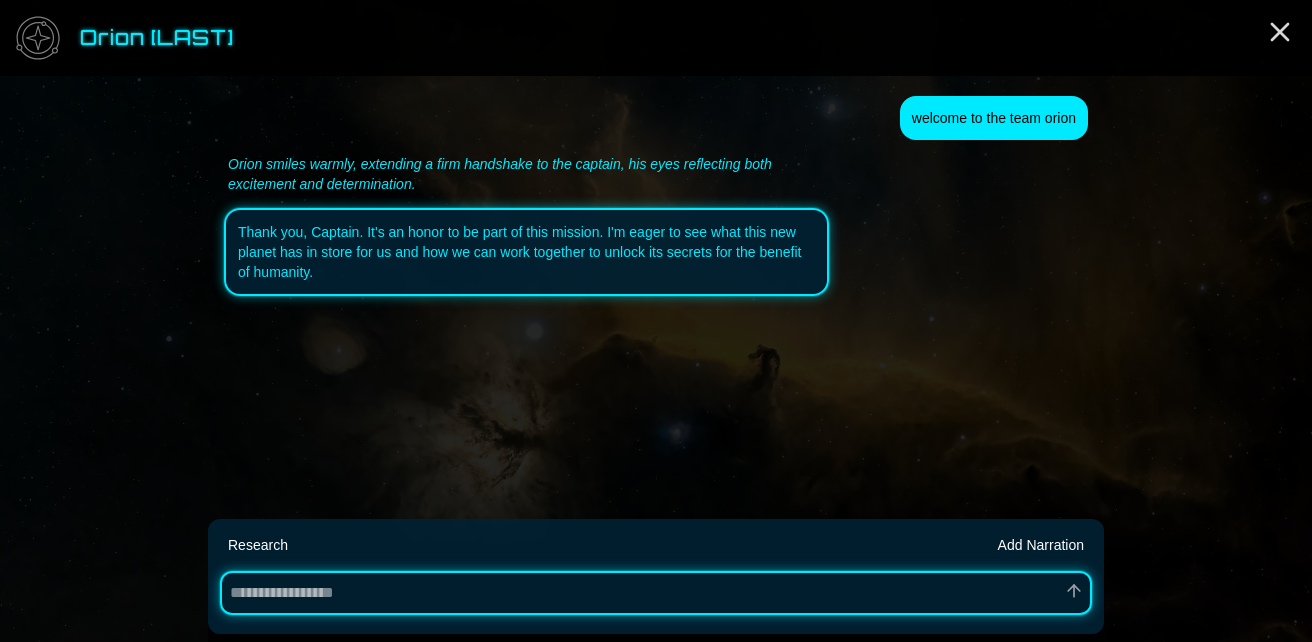 type on "*" 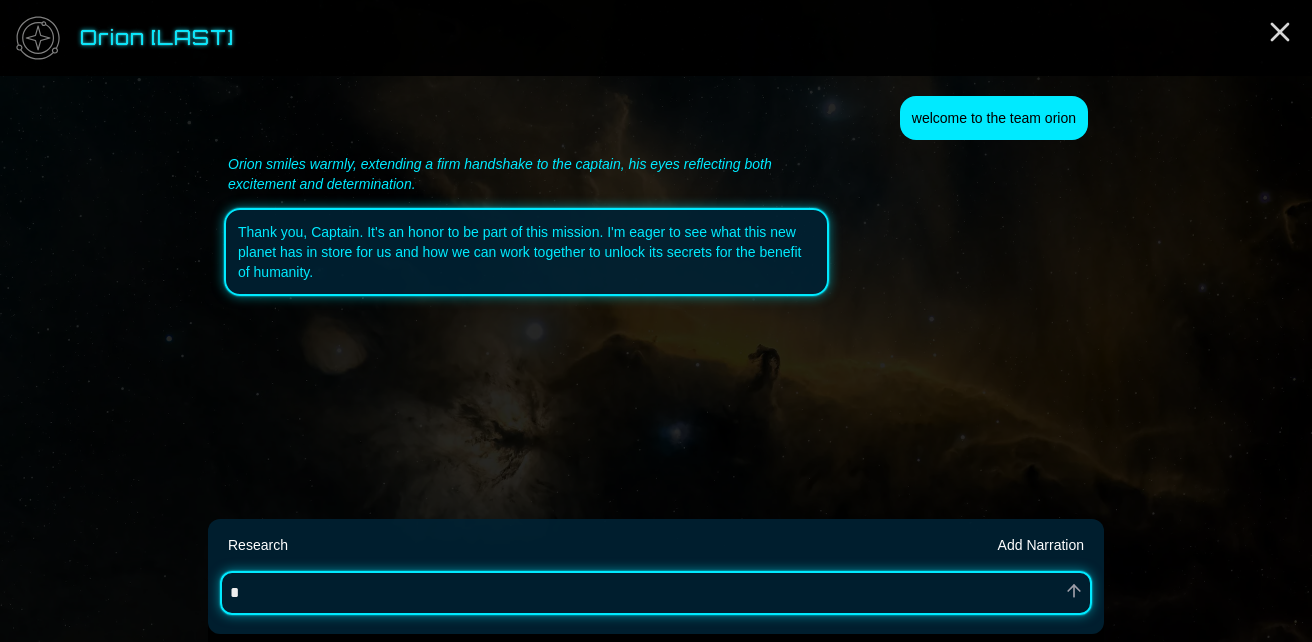 type on "*" 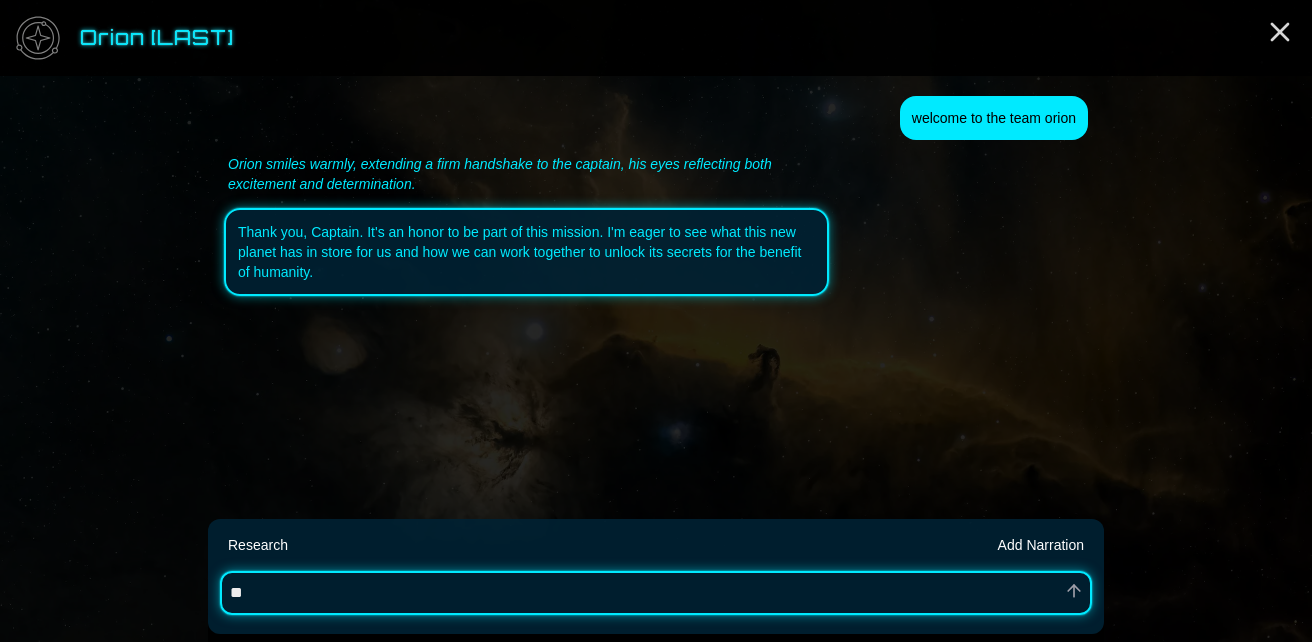 type on "*" 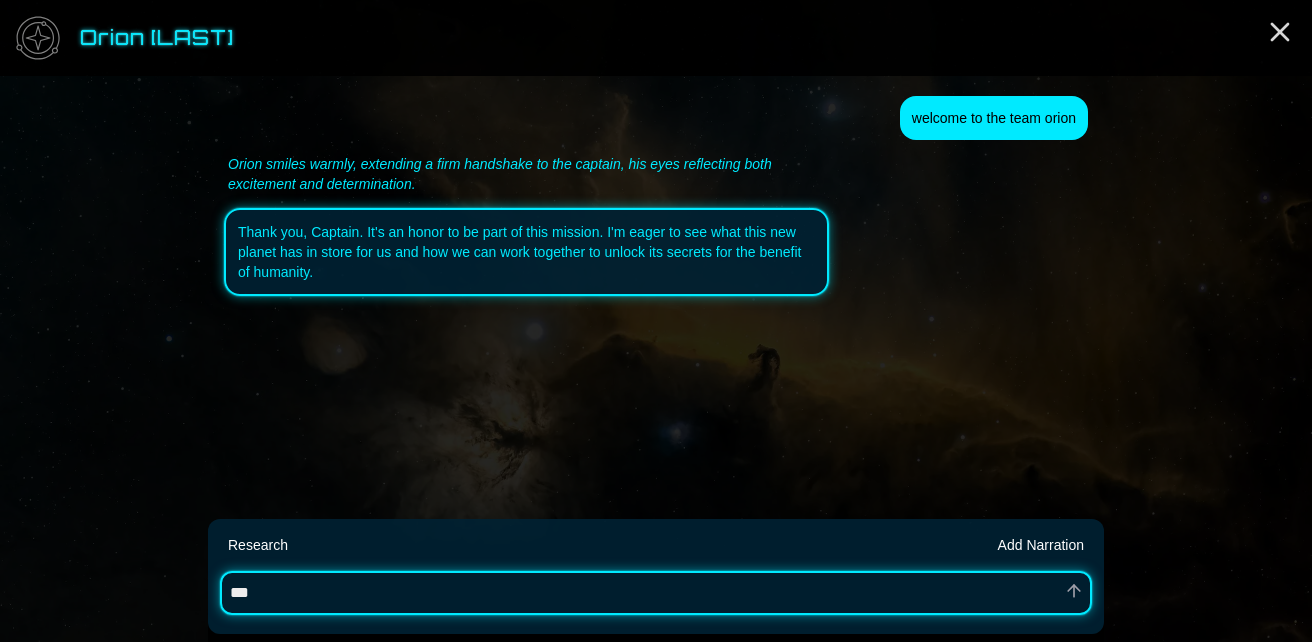 type on "*" 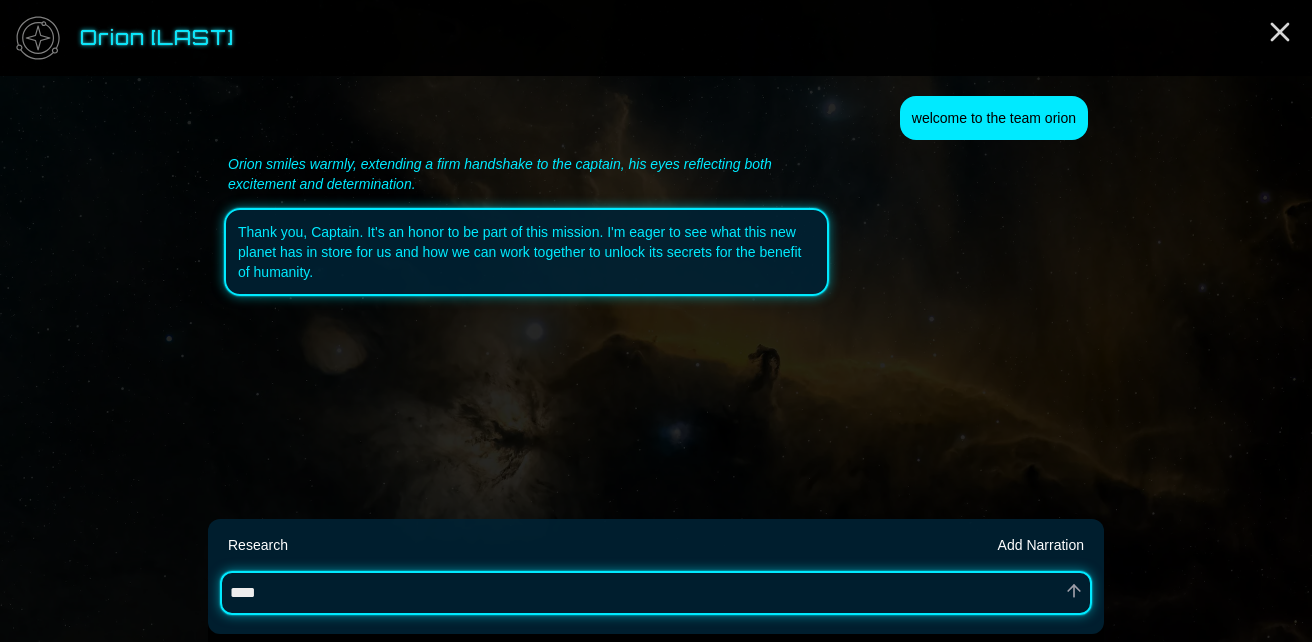 type on "*" 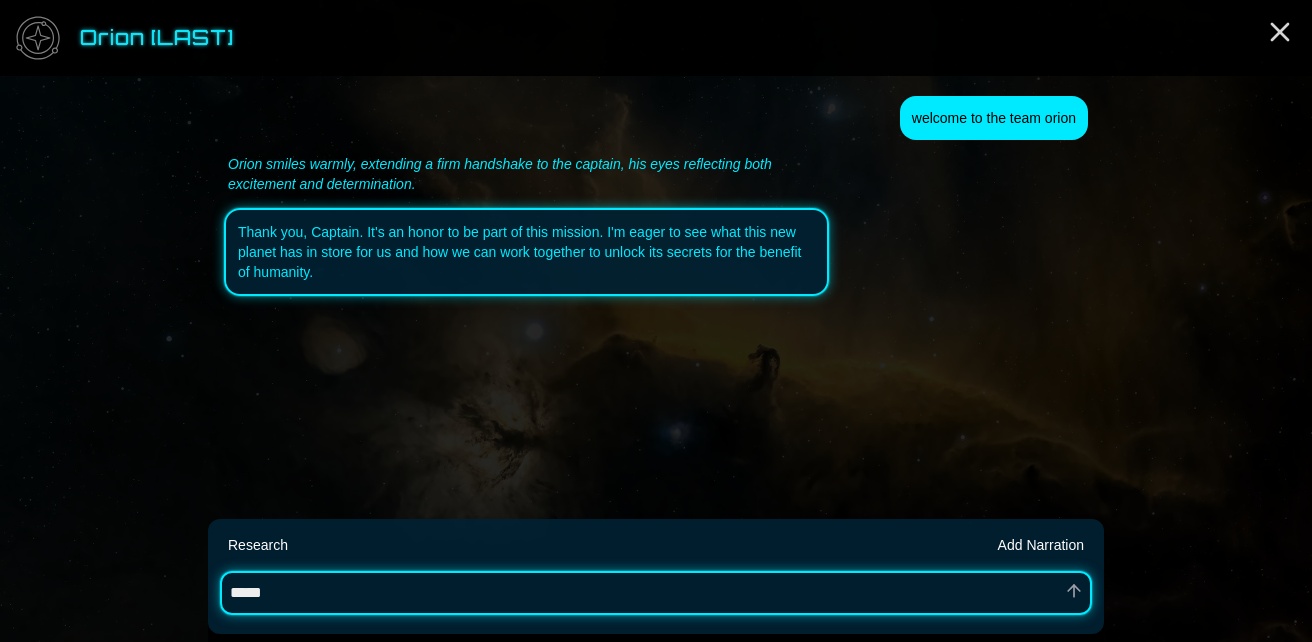 type on "*" 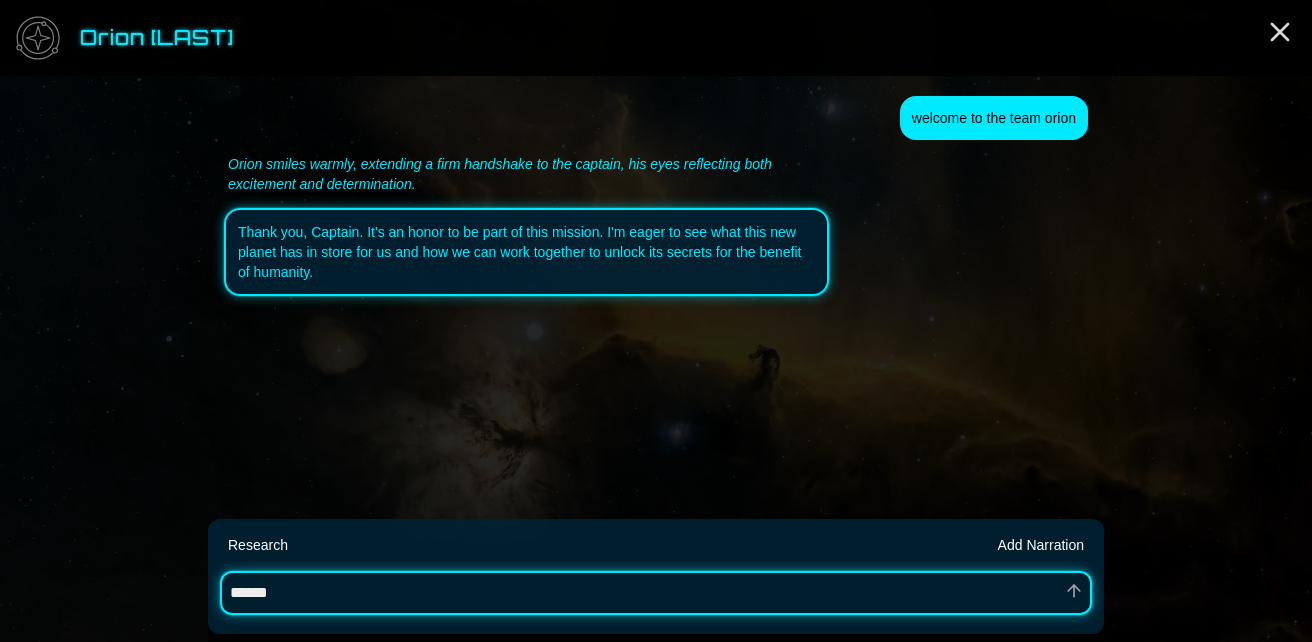 type on "*" 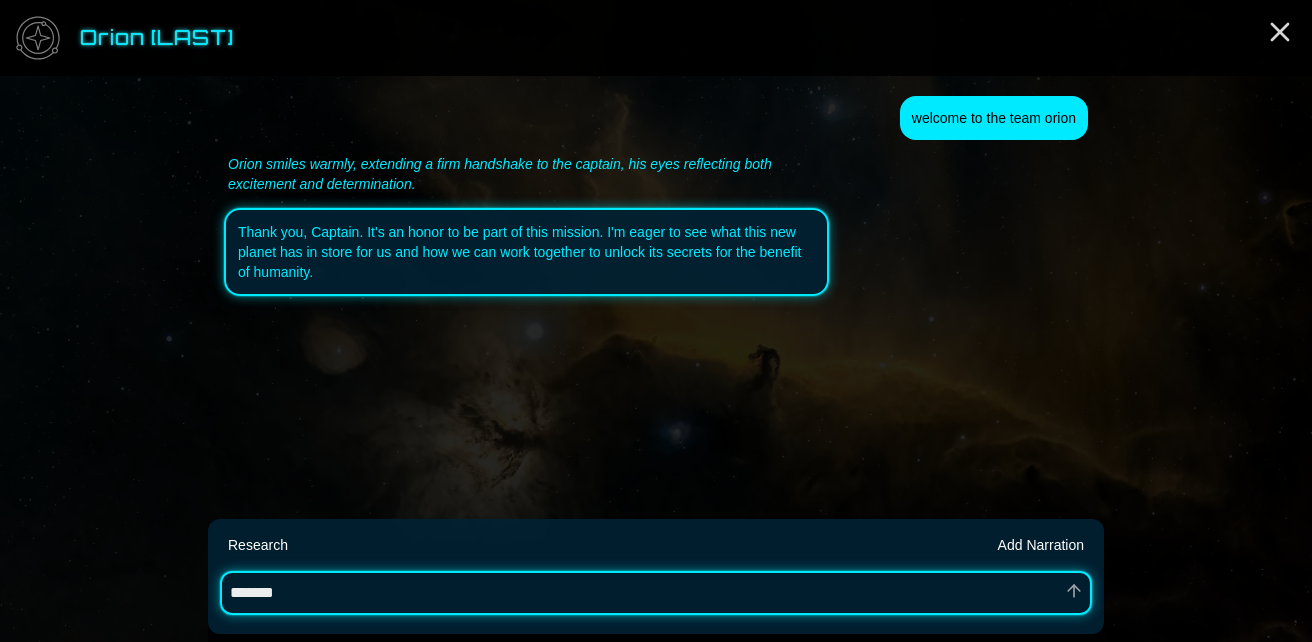 type on "*" 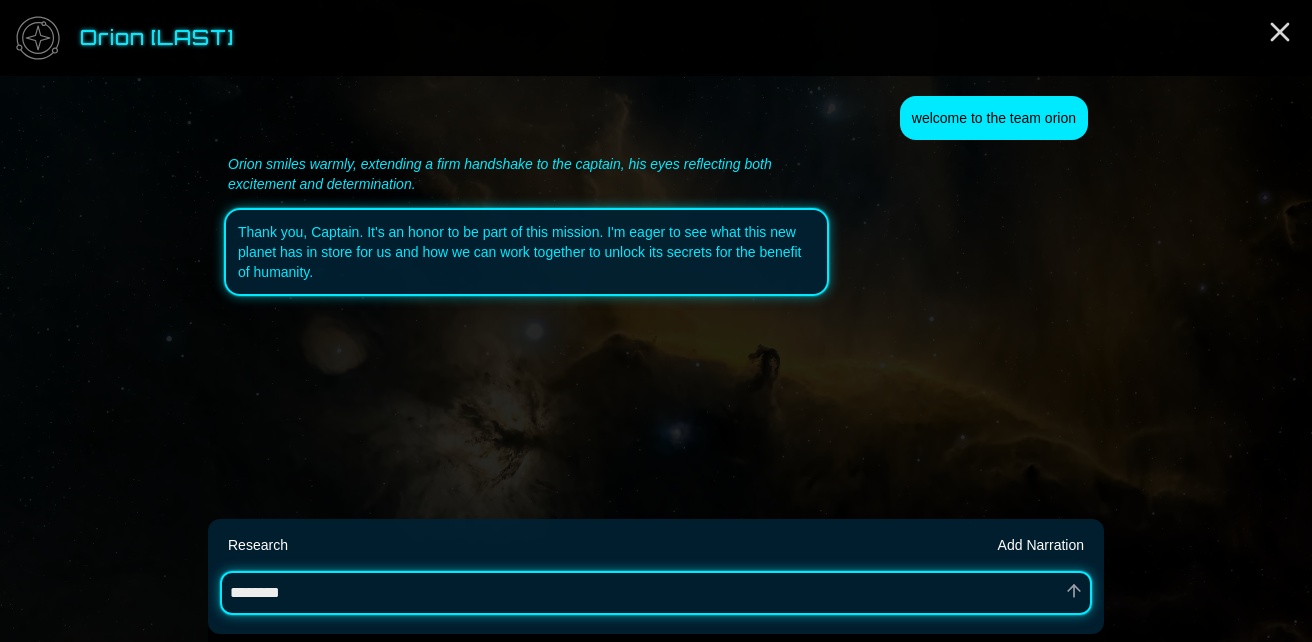 type on "*" 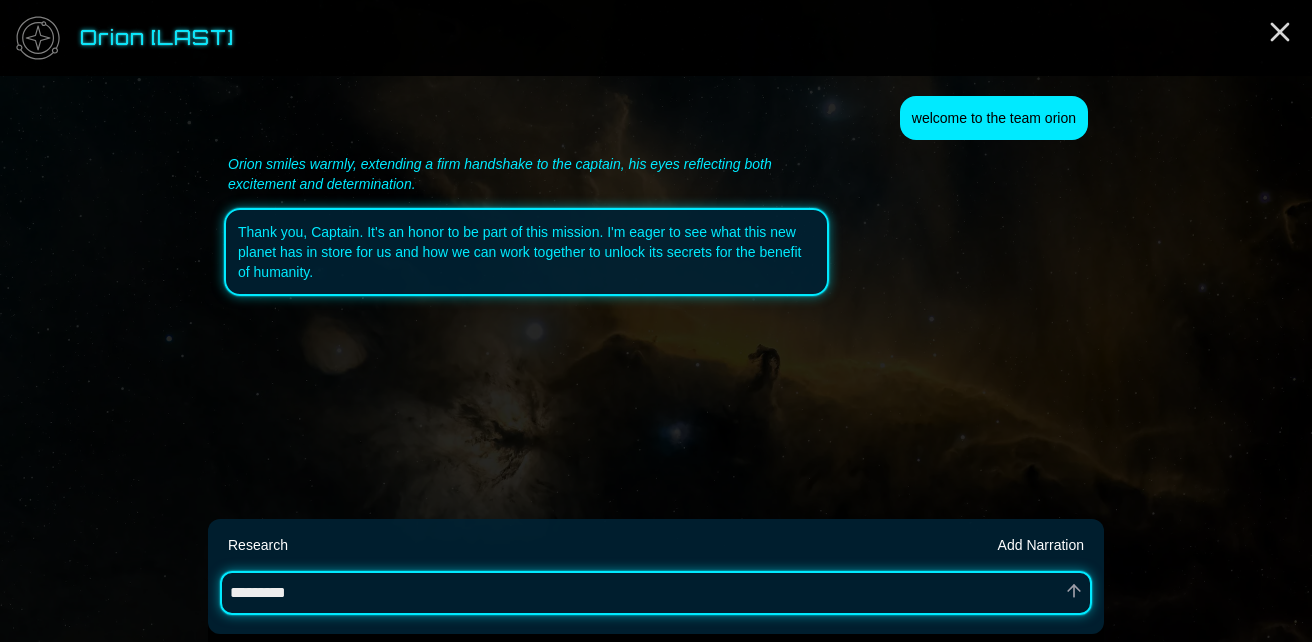 type on "*" 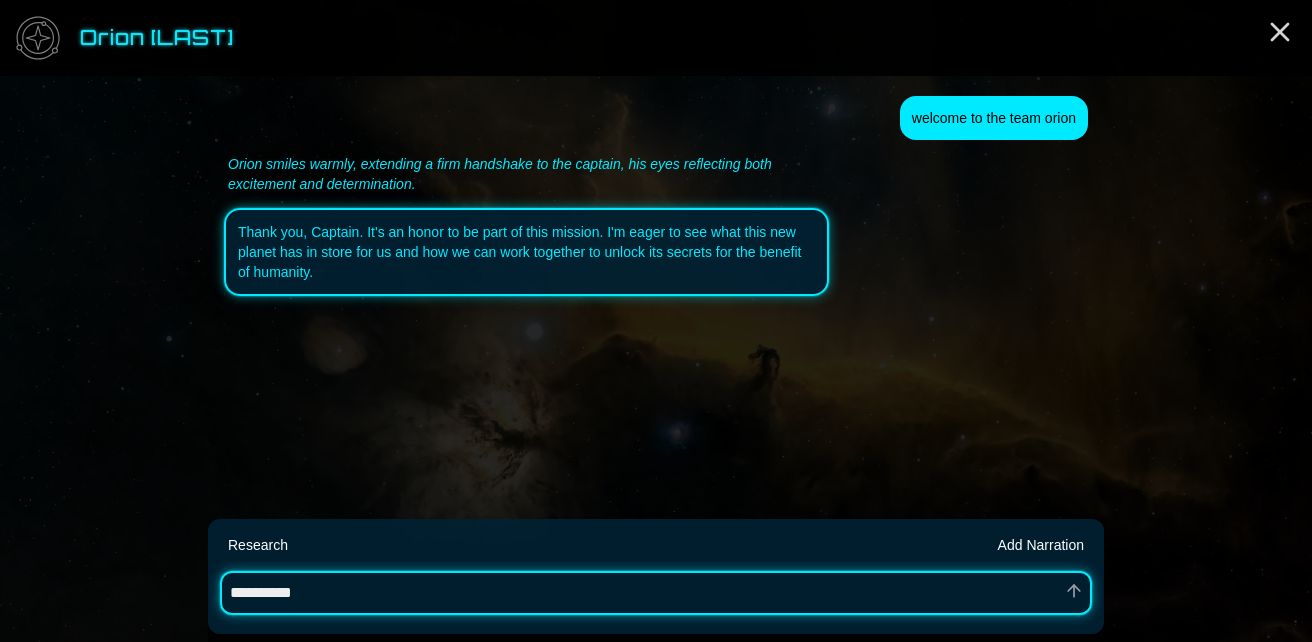 type on "*" 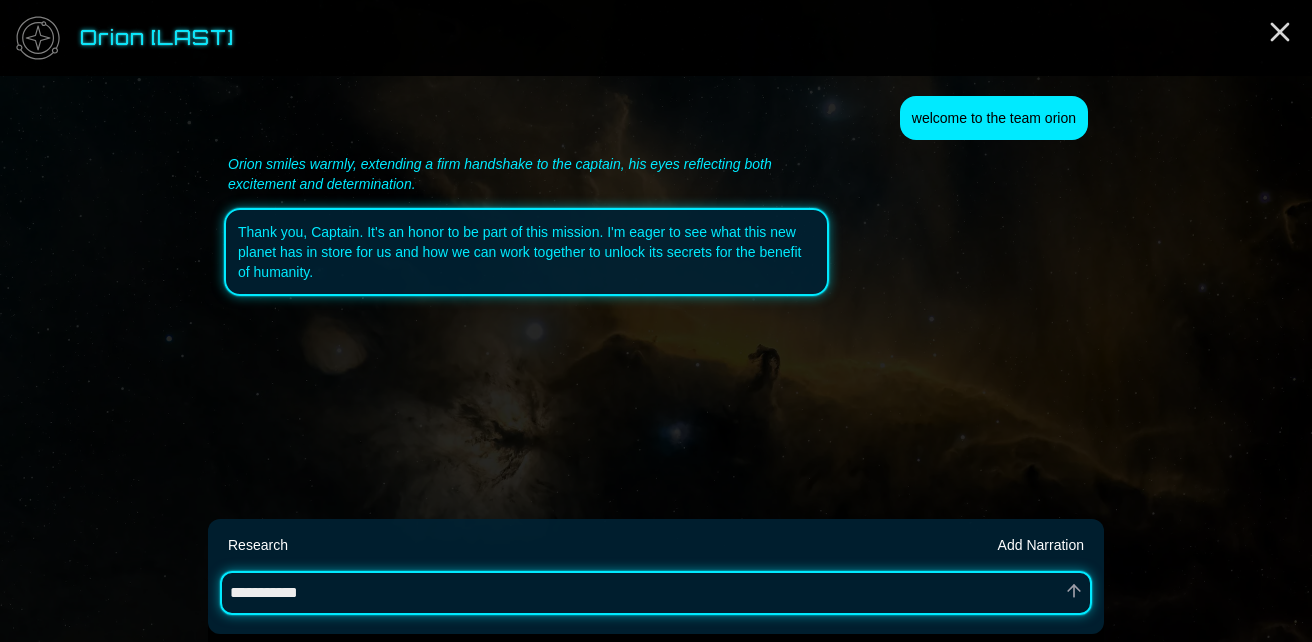 type on "*" 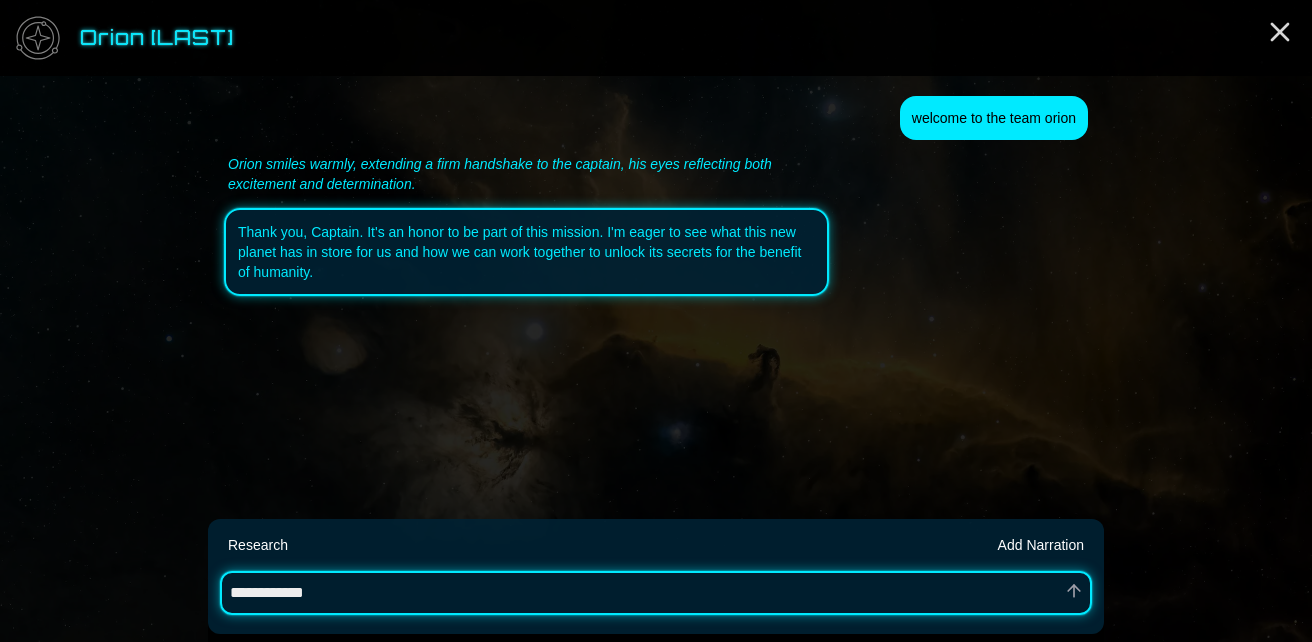 type on "*" 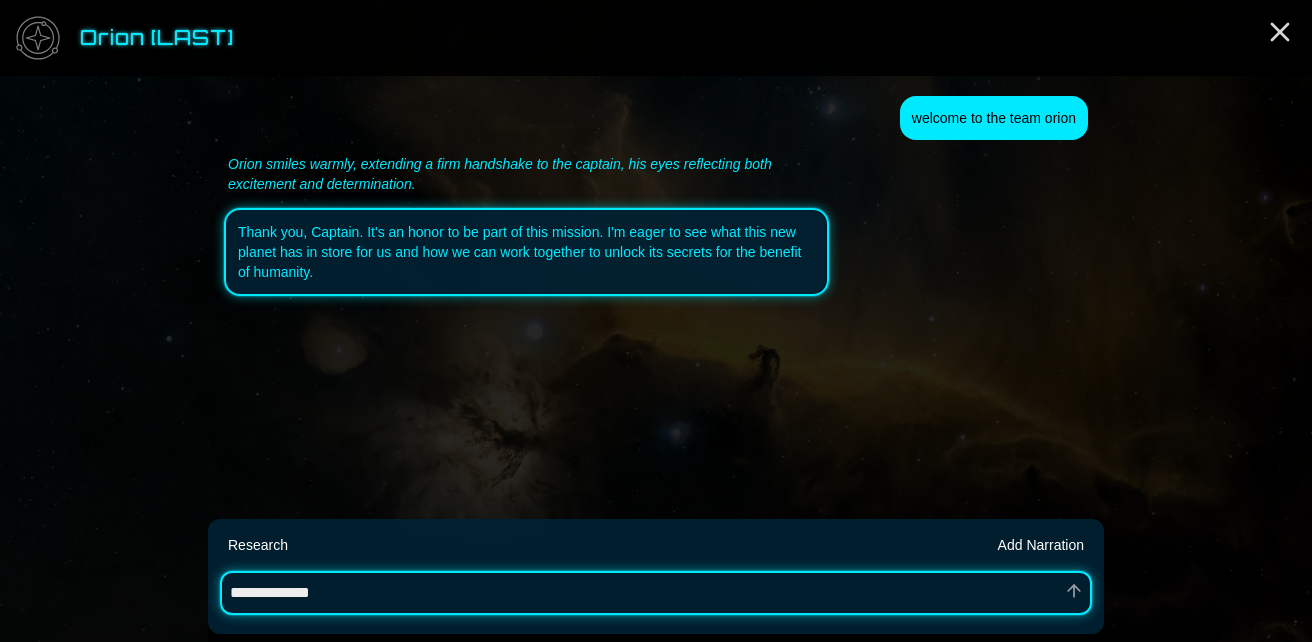 type on "*" 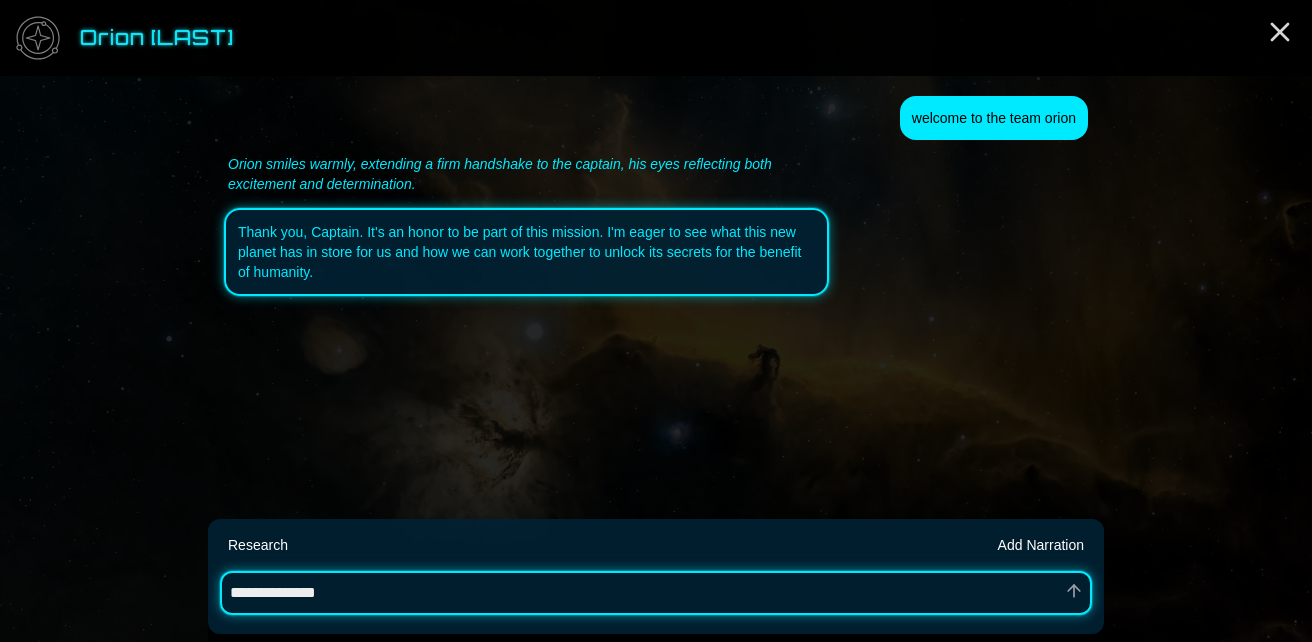 type on "*" 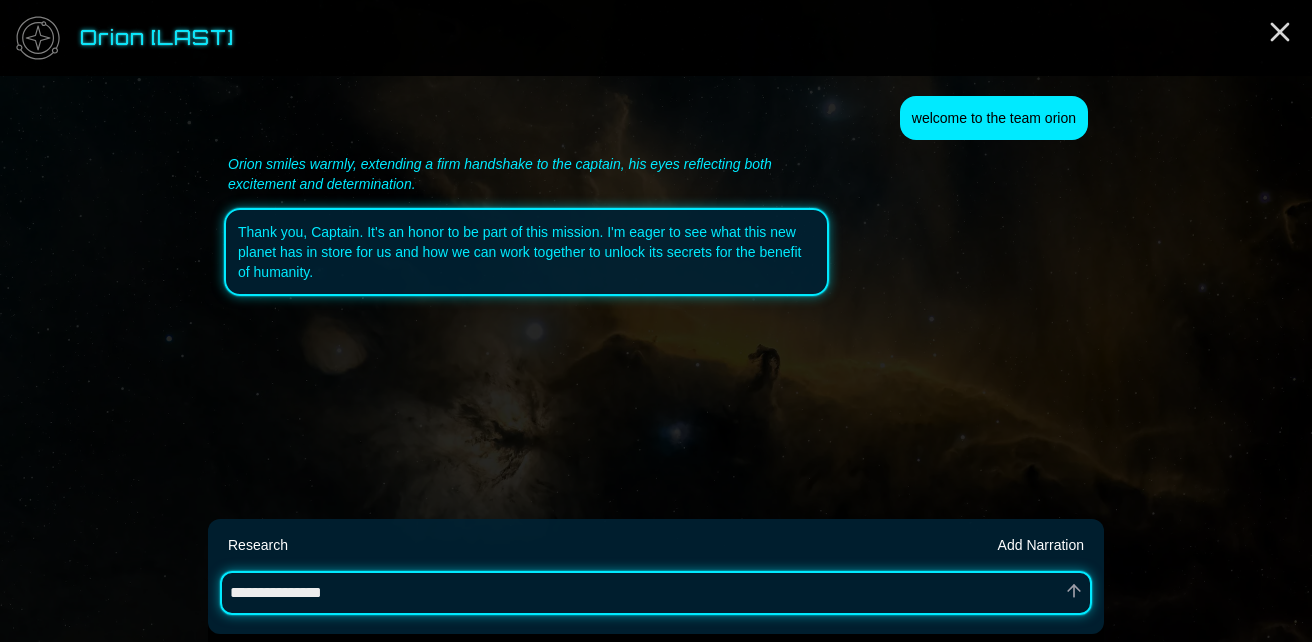 type on "*" 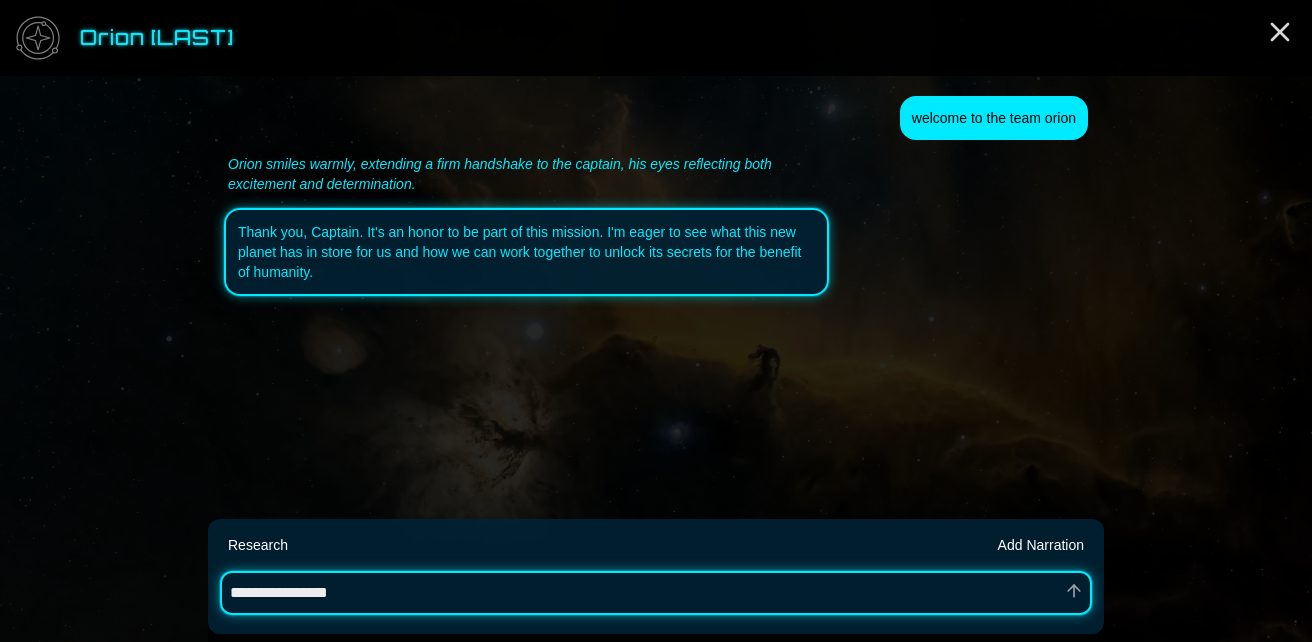 type on "*" 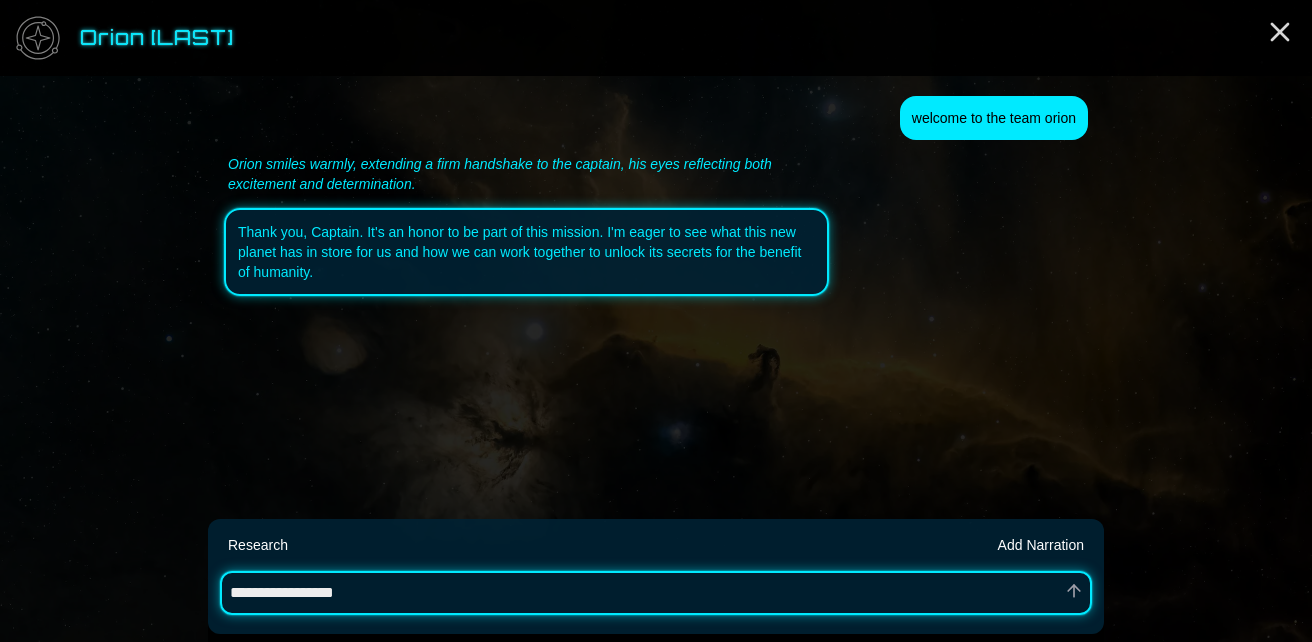 type on "*" 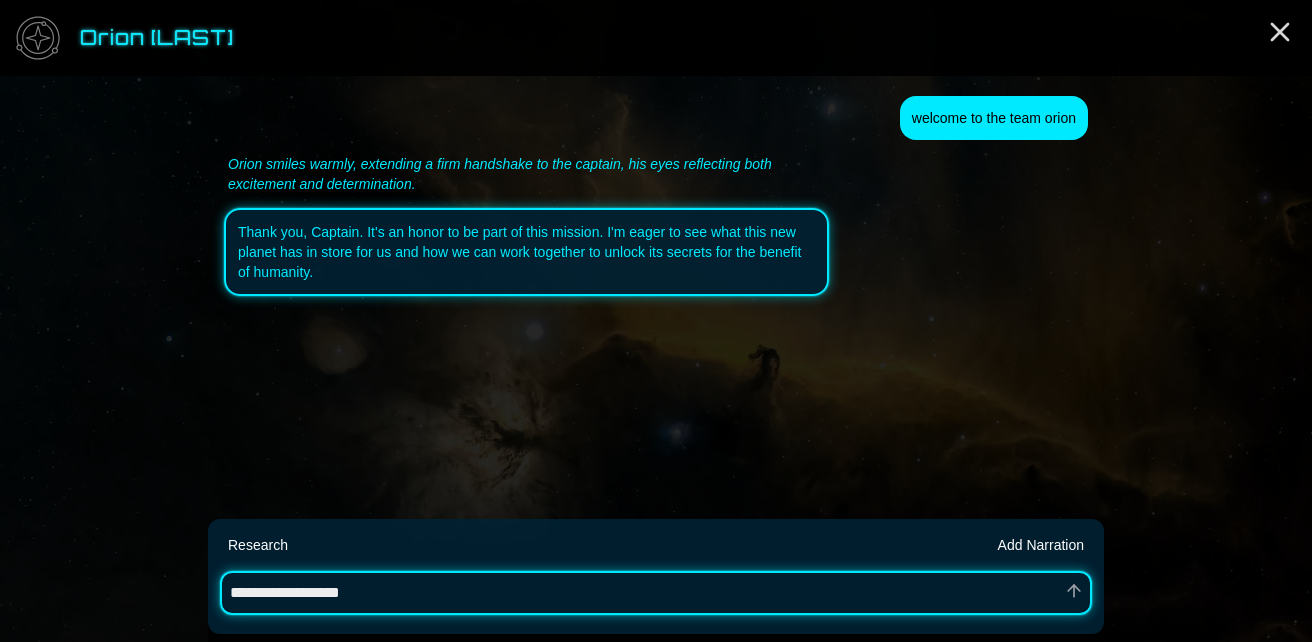 type on "*" 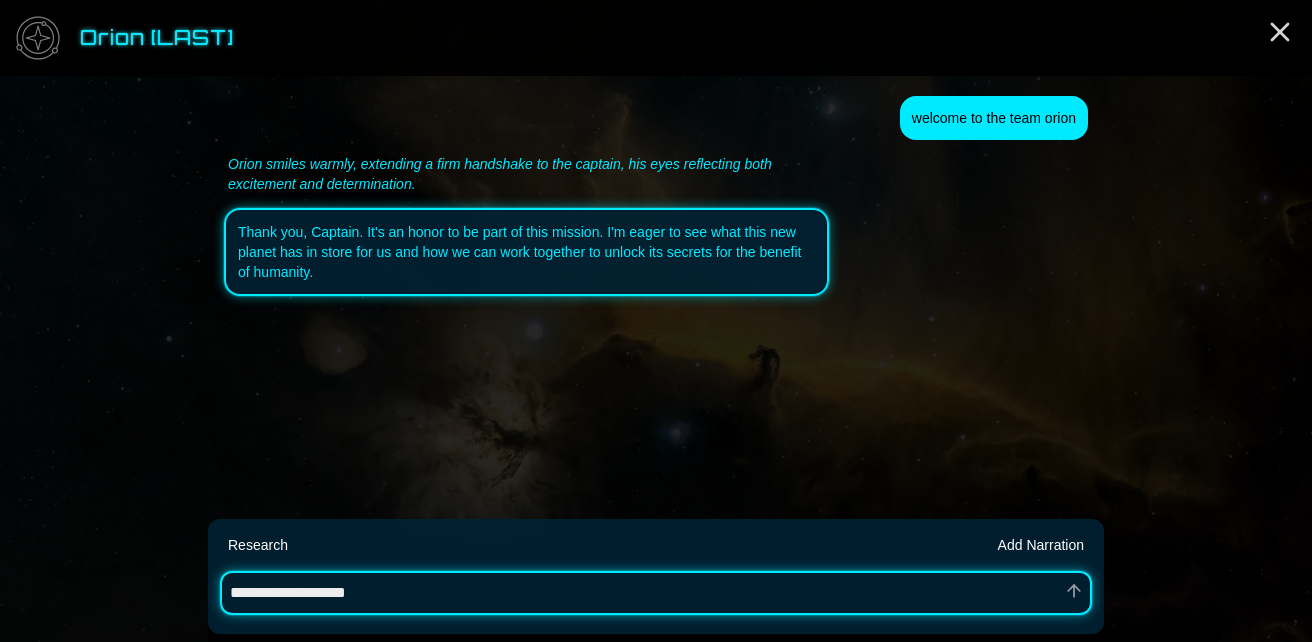 type on "*" 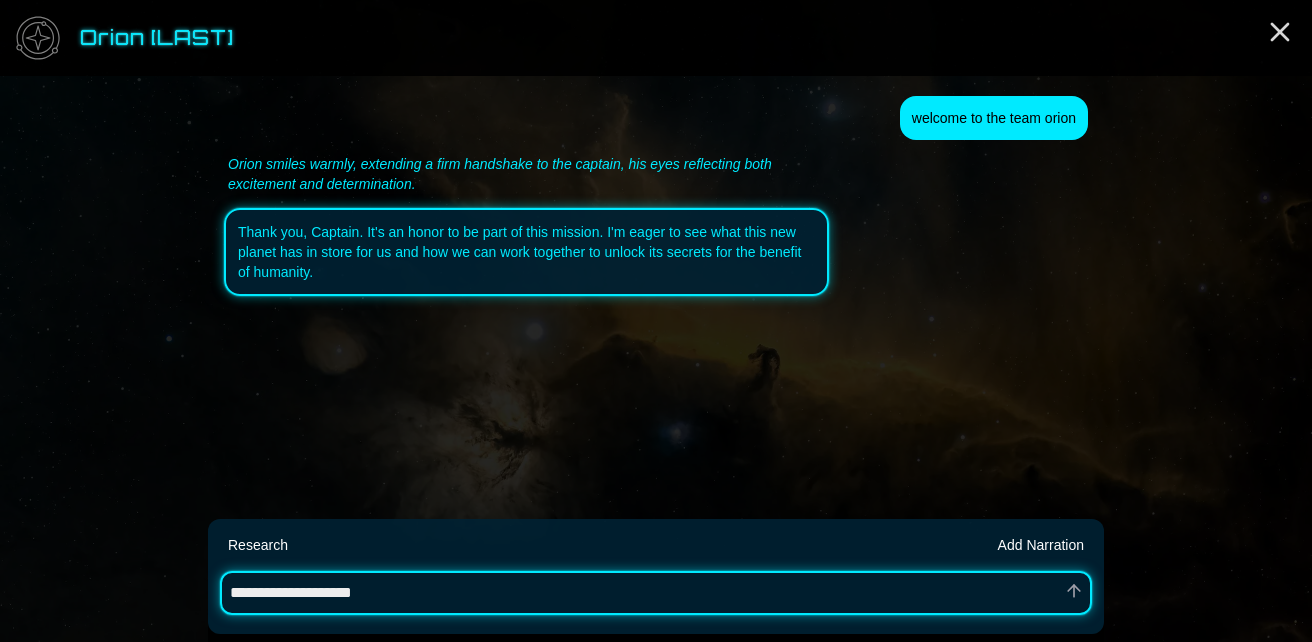 type on "*" 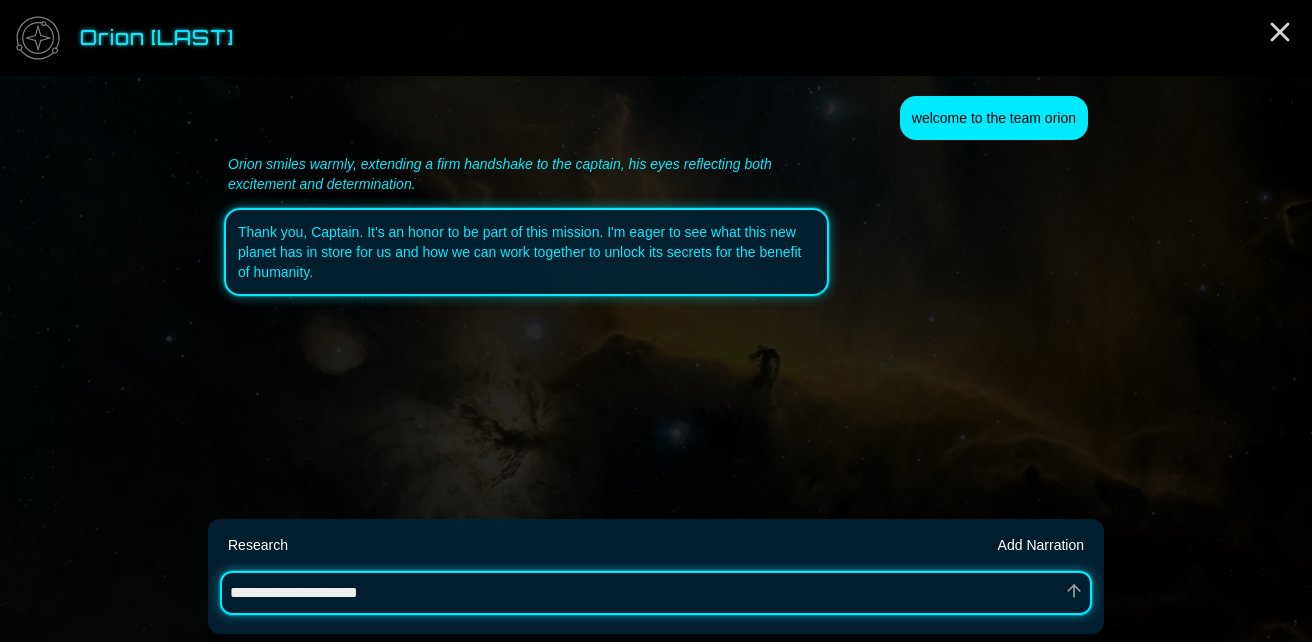 type on "*" 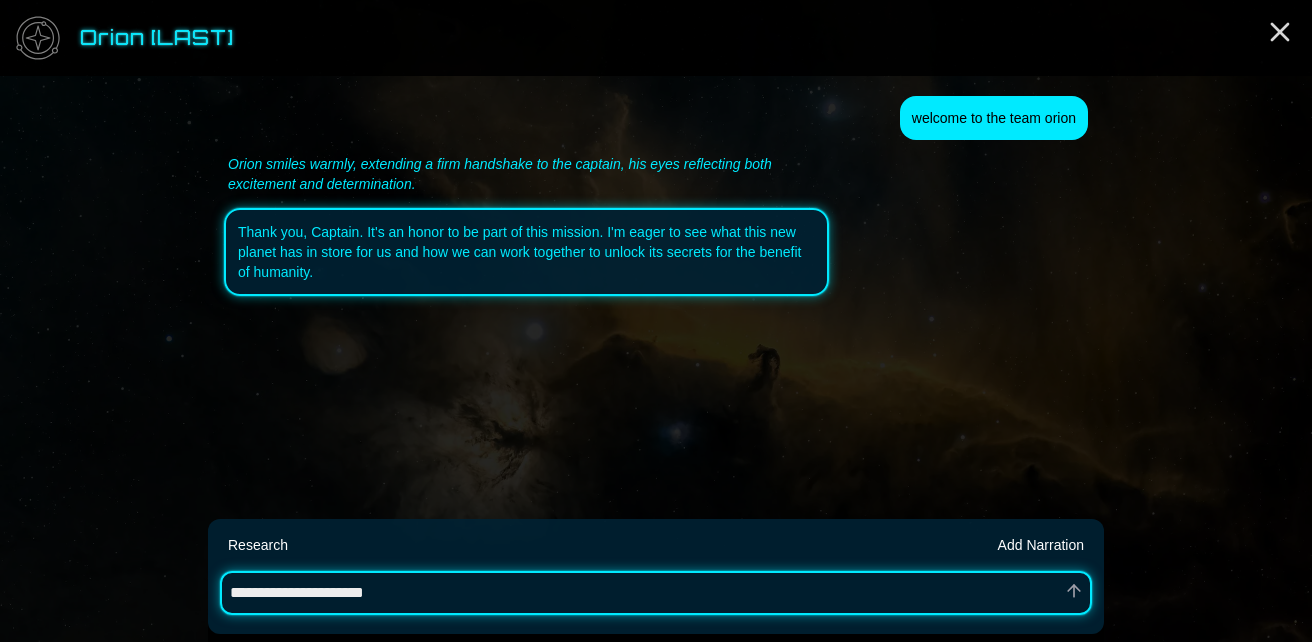 type on "*" 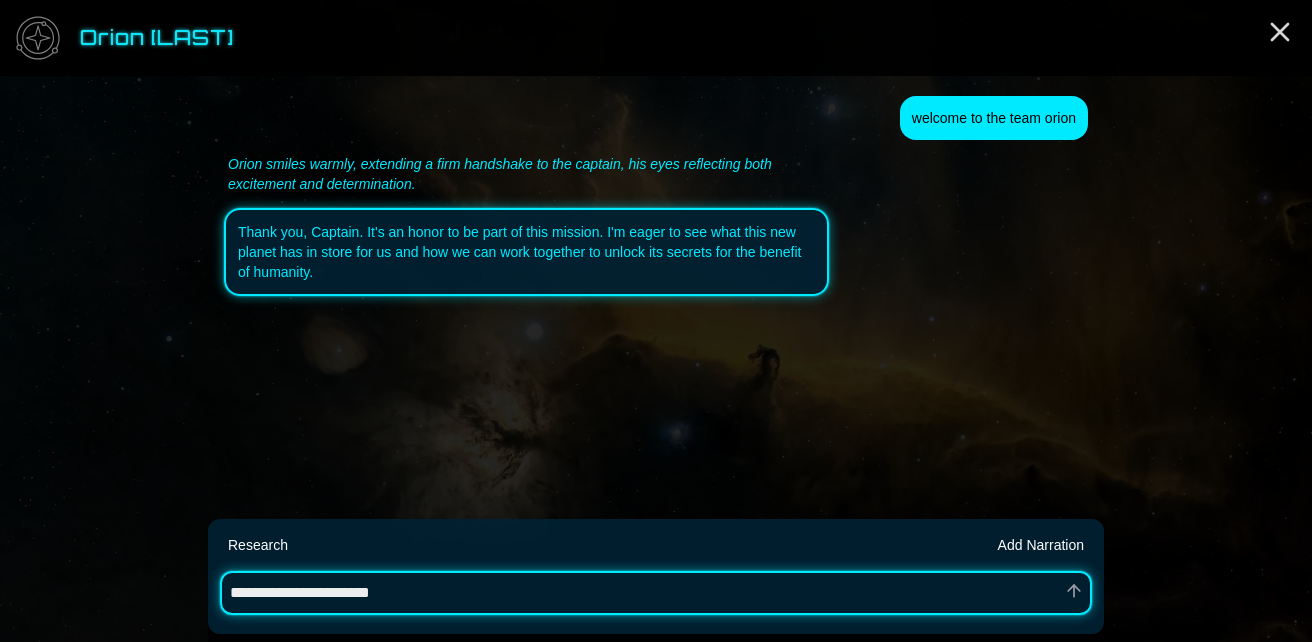 type on "*" 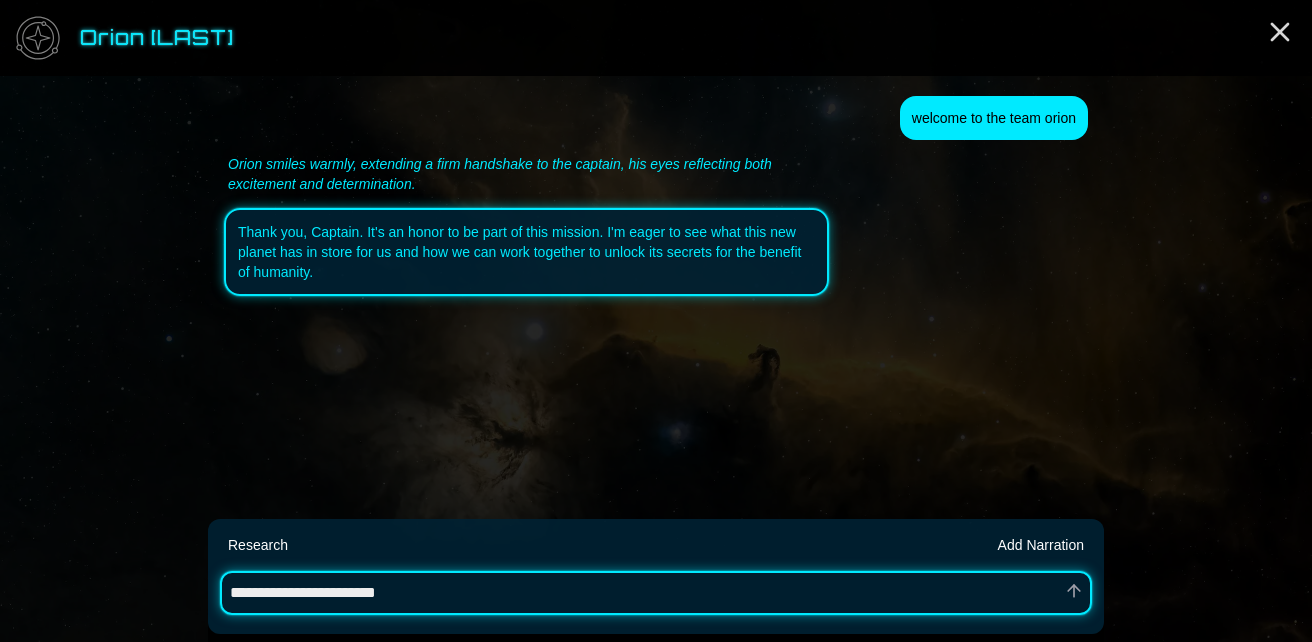 type on "*" 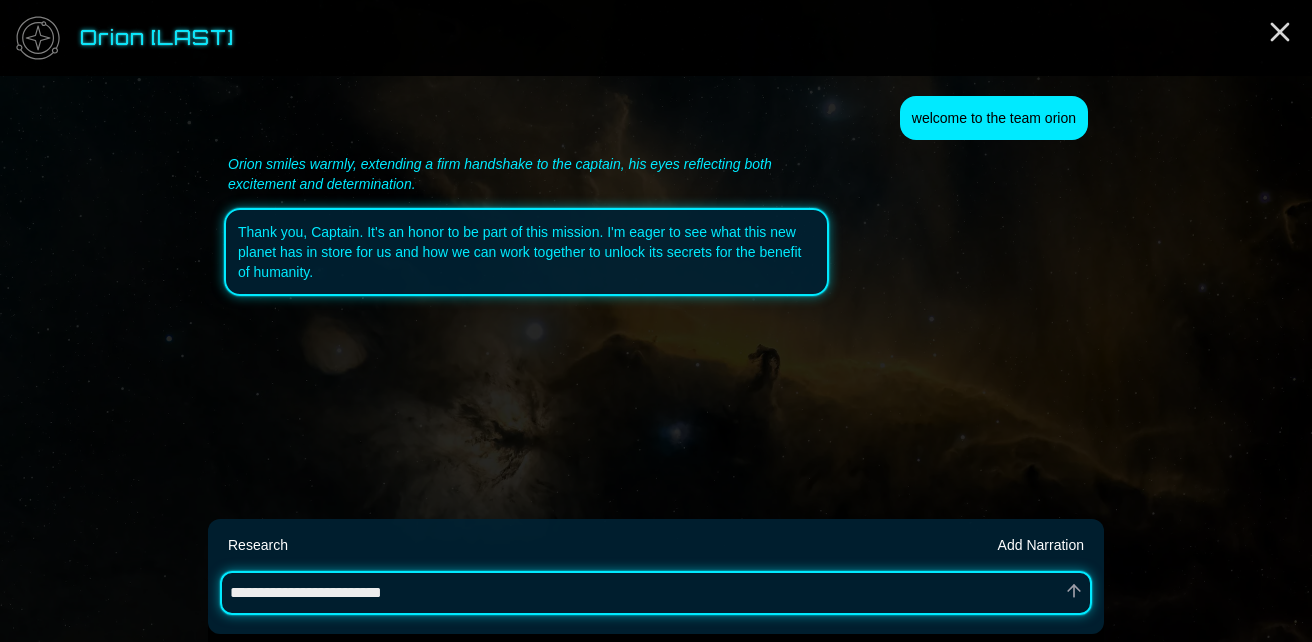 type on "*" 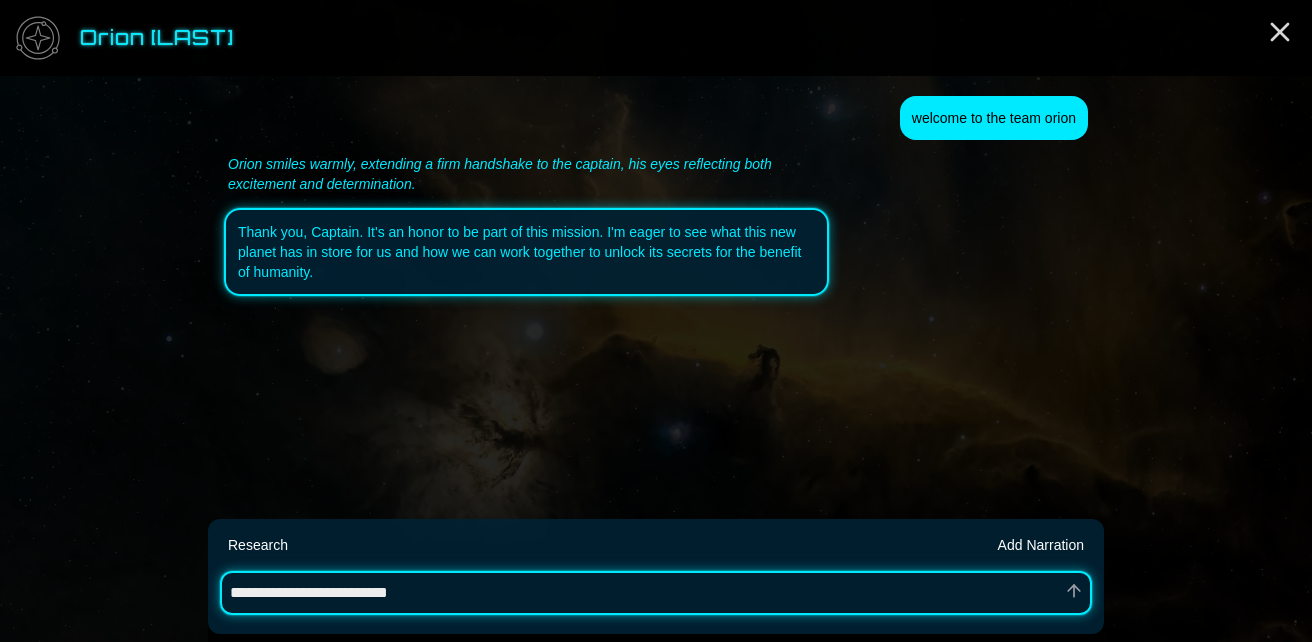 type on "*" 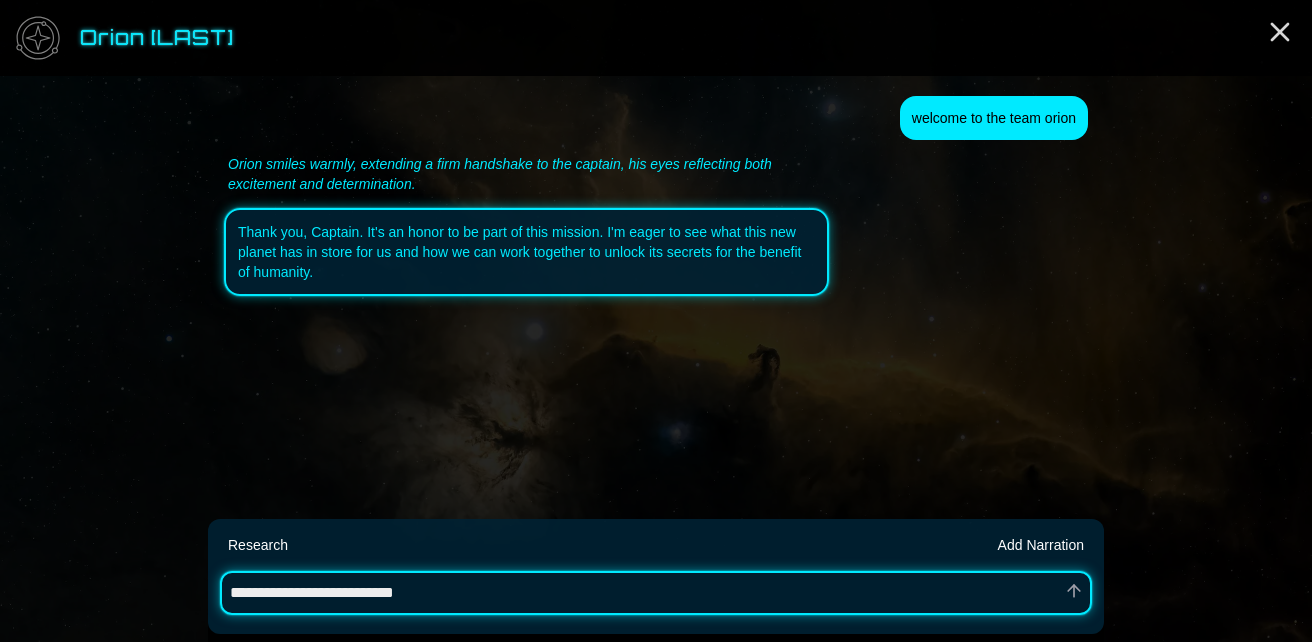 type on "*" 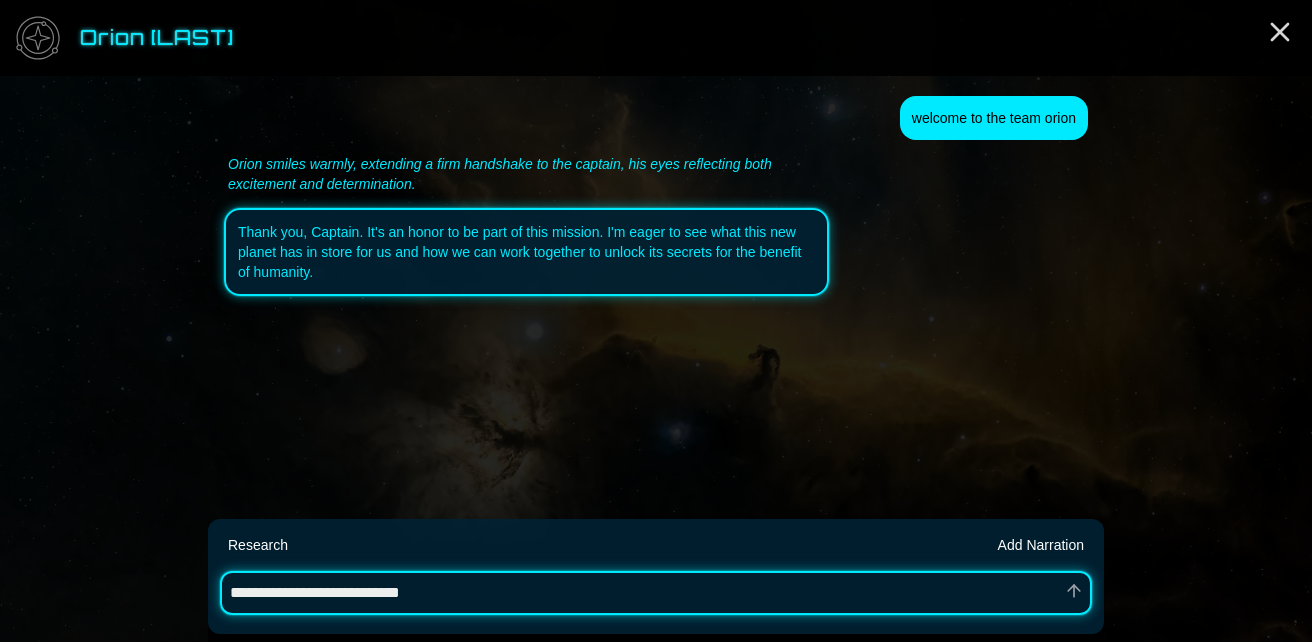 type on "*" 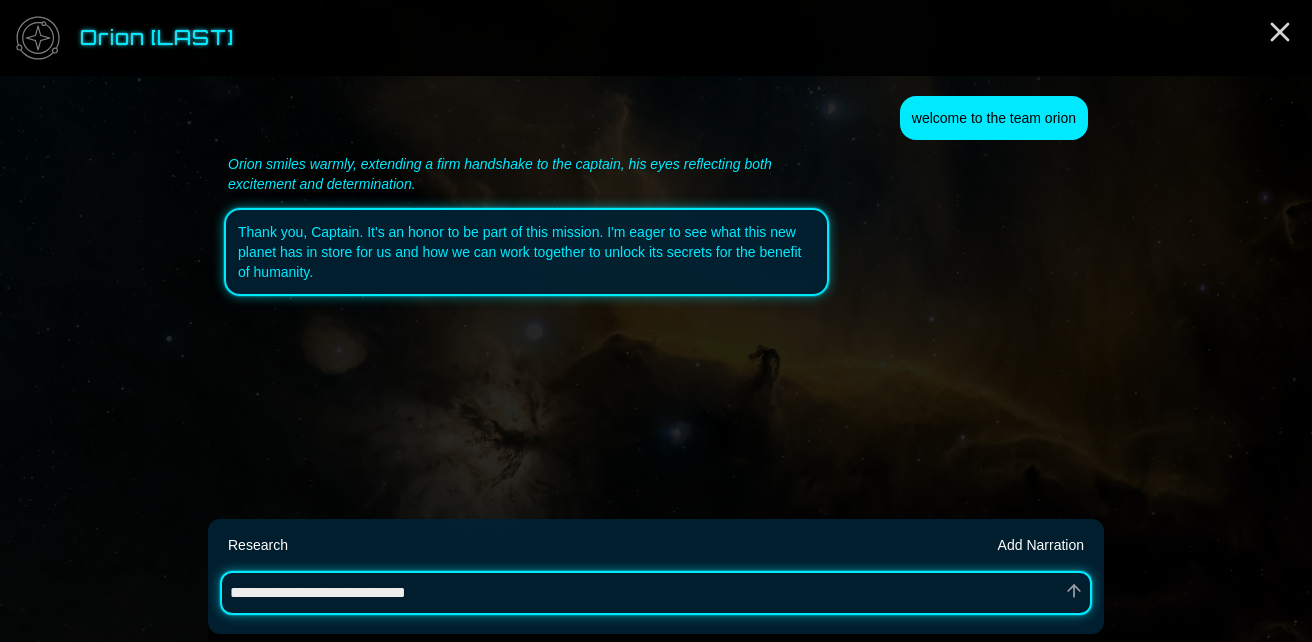 type on "*" 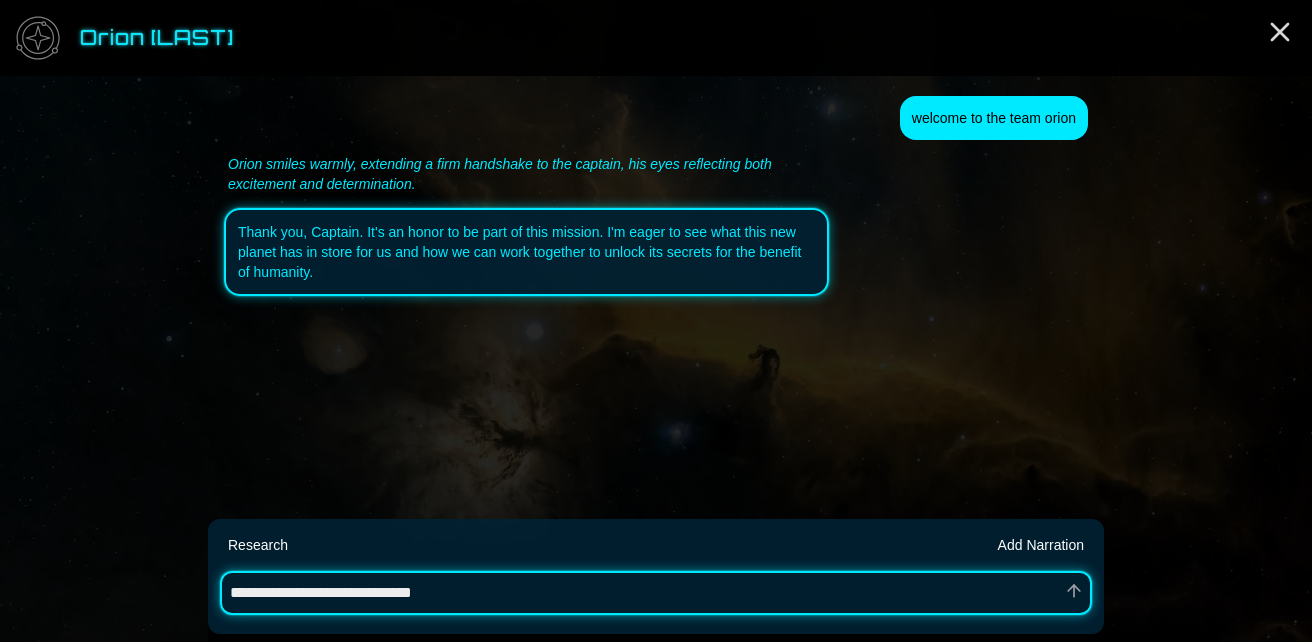 type on "*" 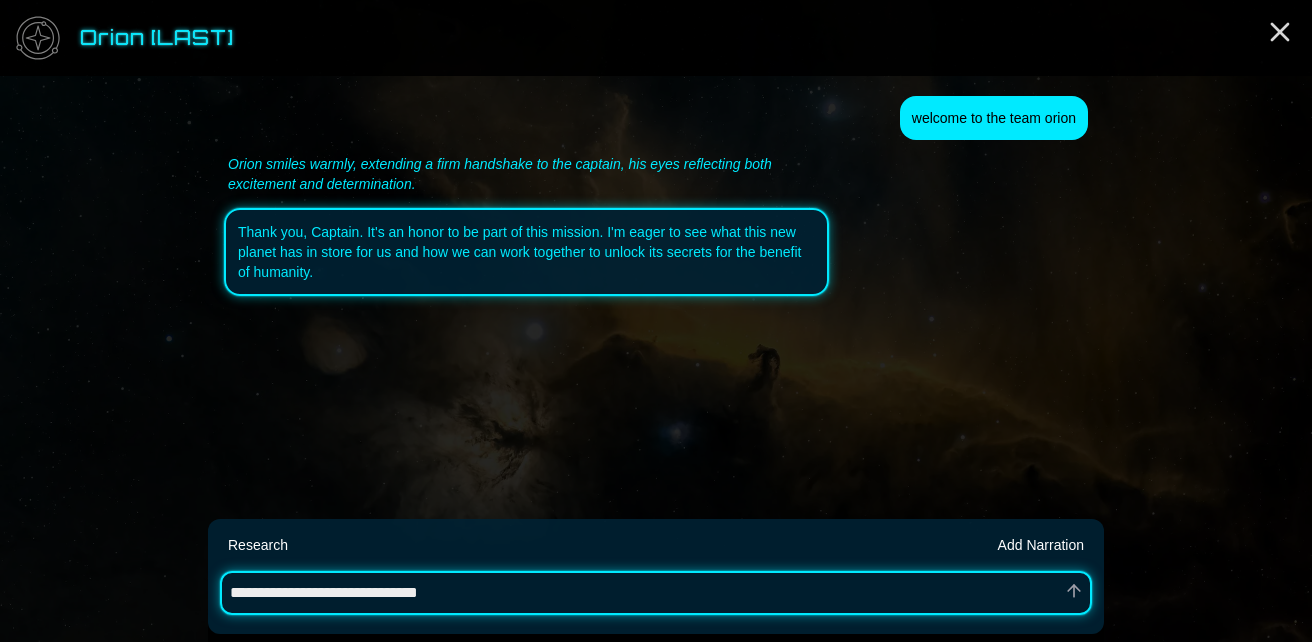 type on "*" 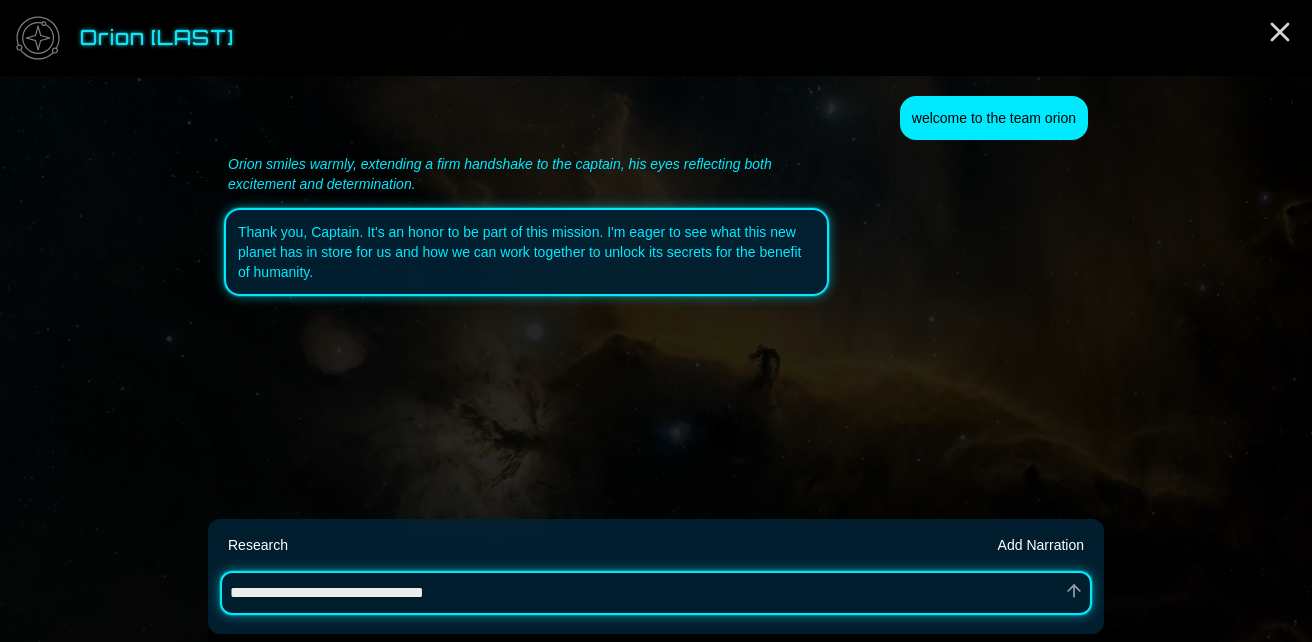 type on "*" 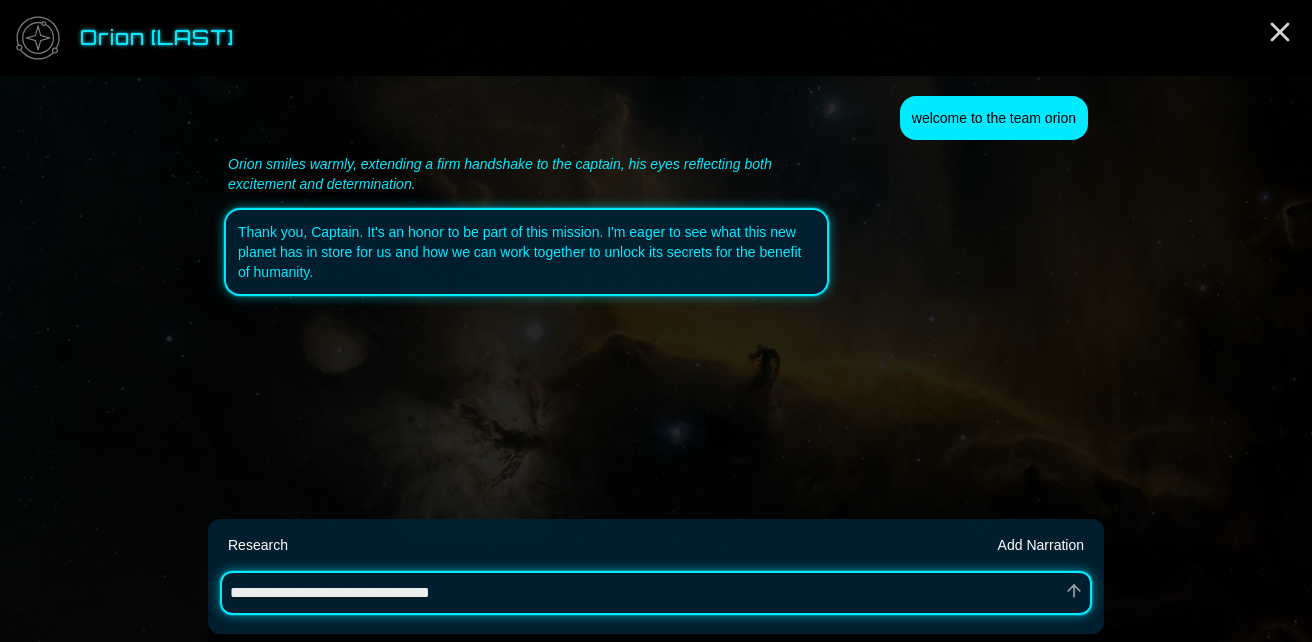 type on "*" 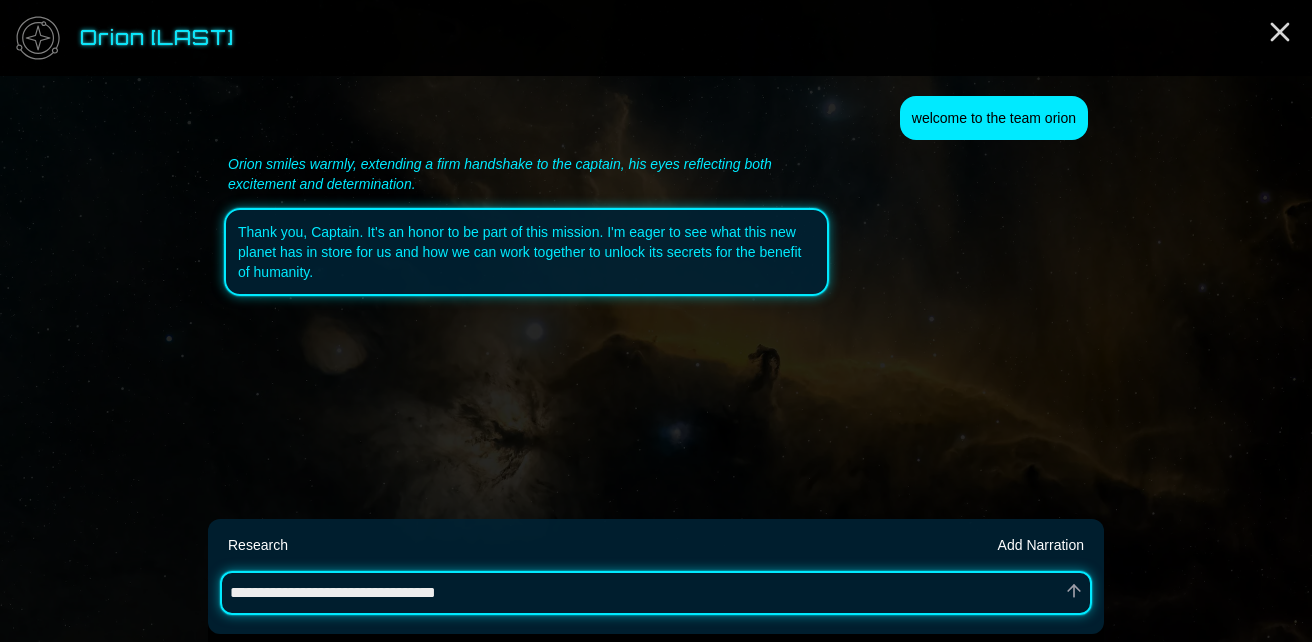 type on "*" 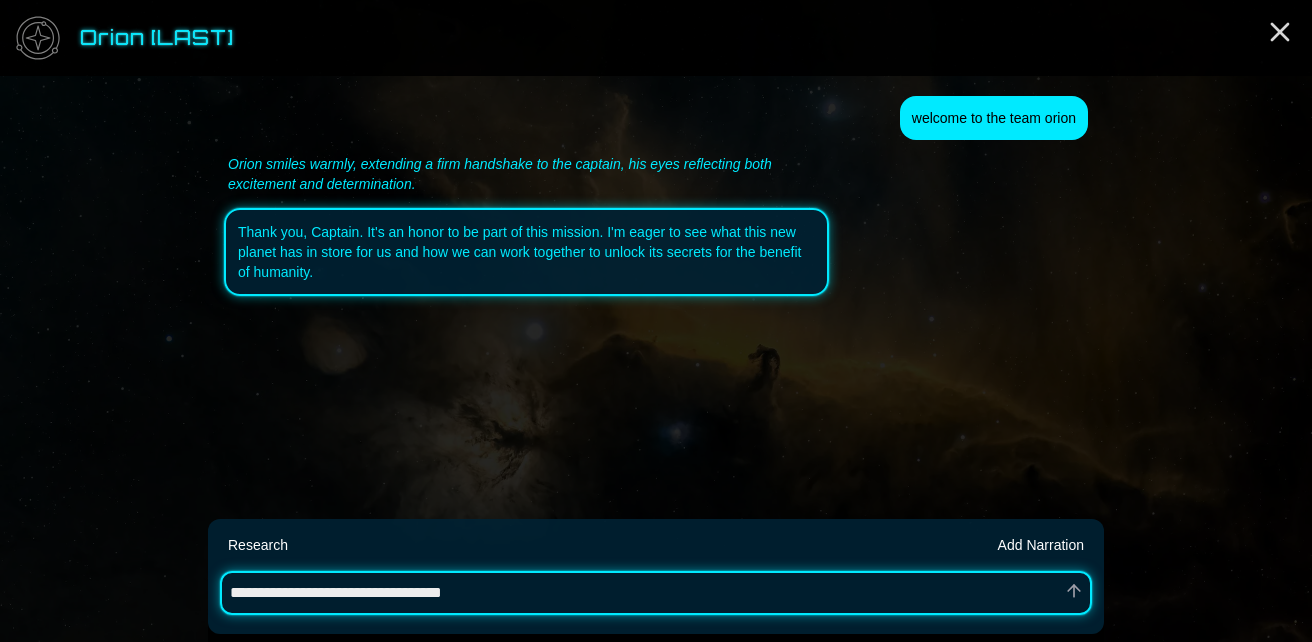 type on "*" 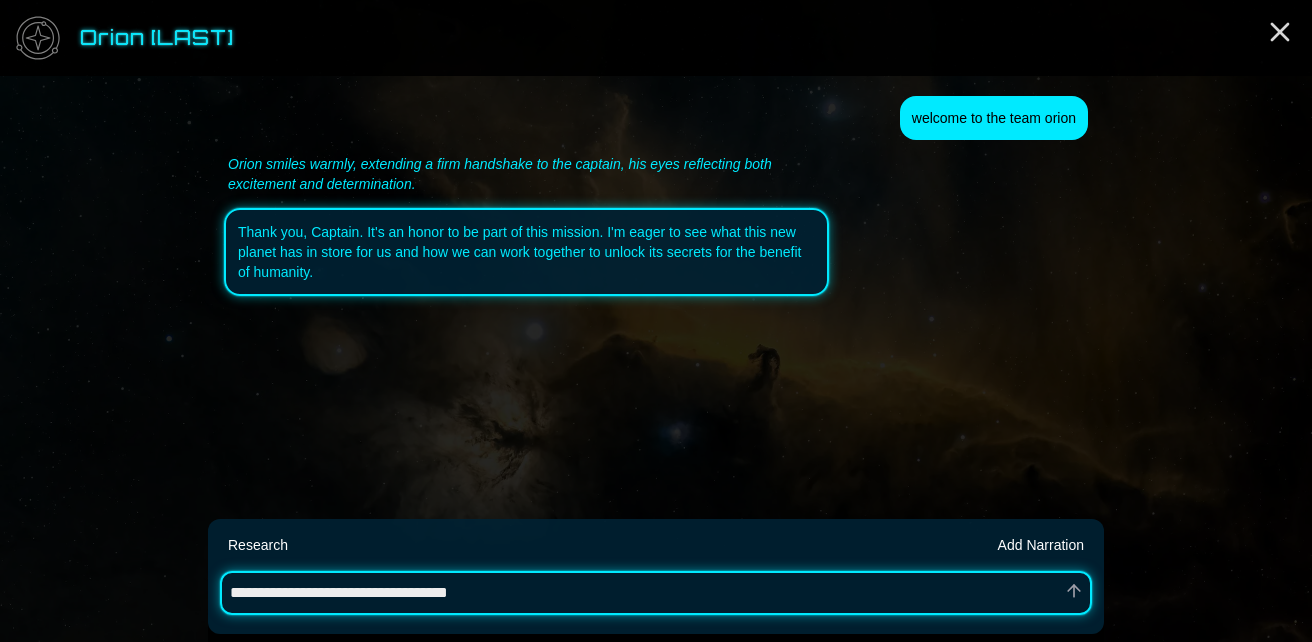 type on "*" 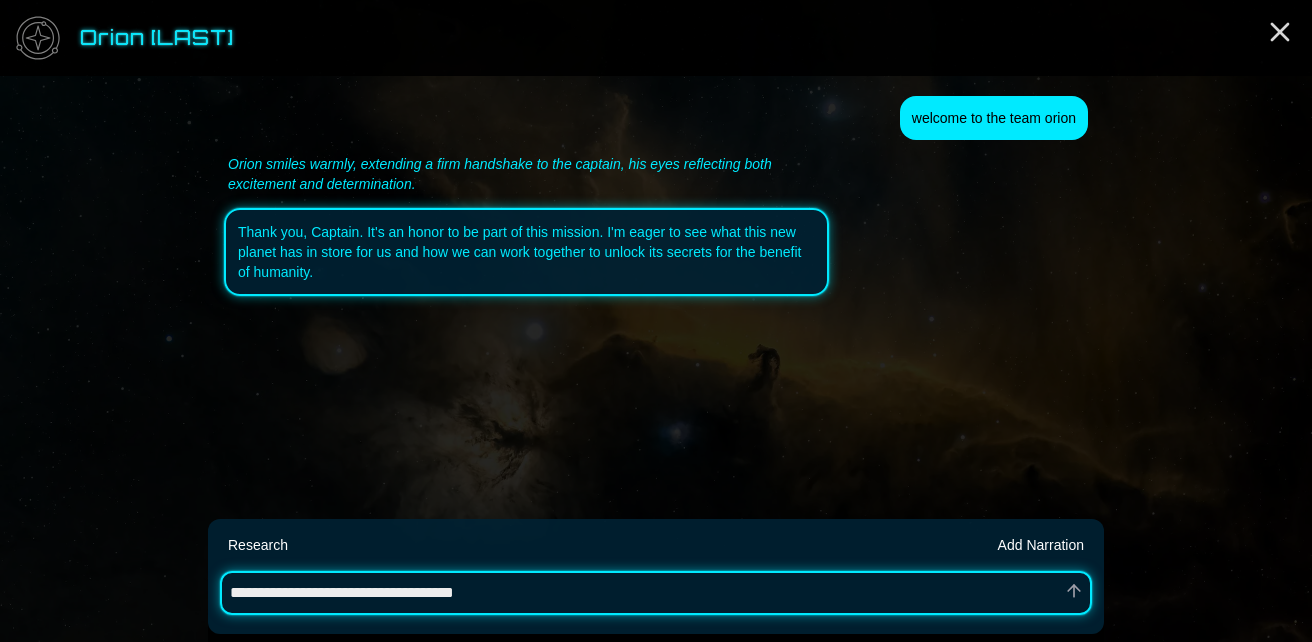 type on "*" 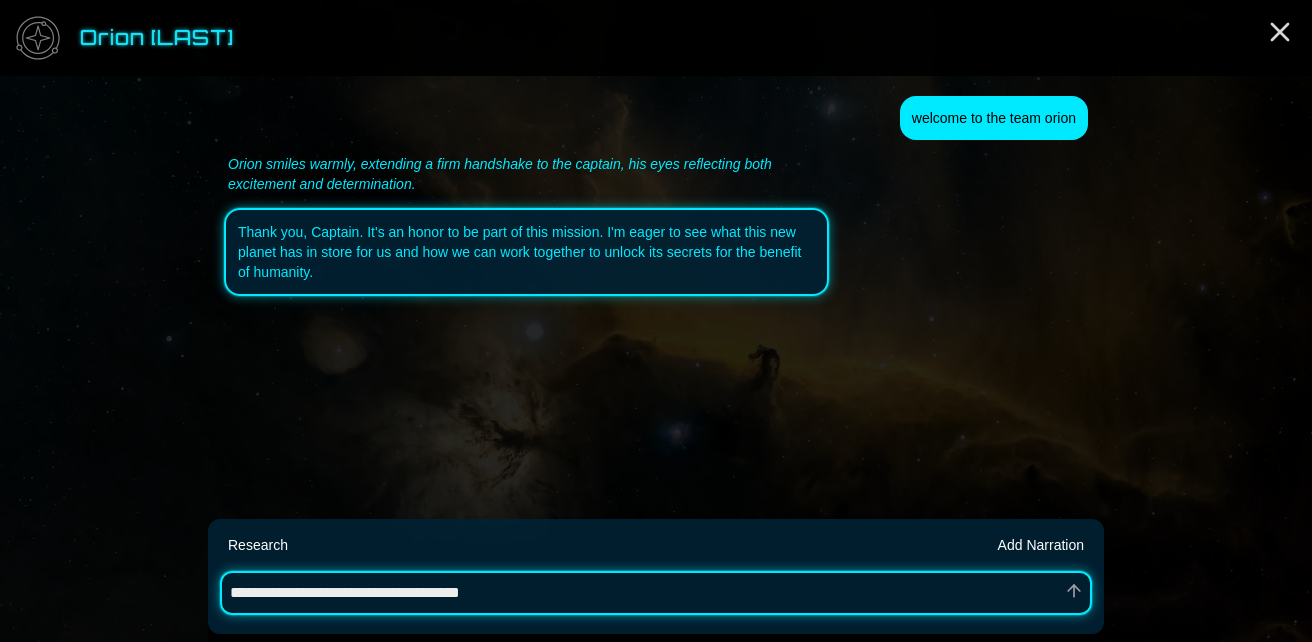 type on "*" 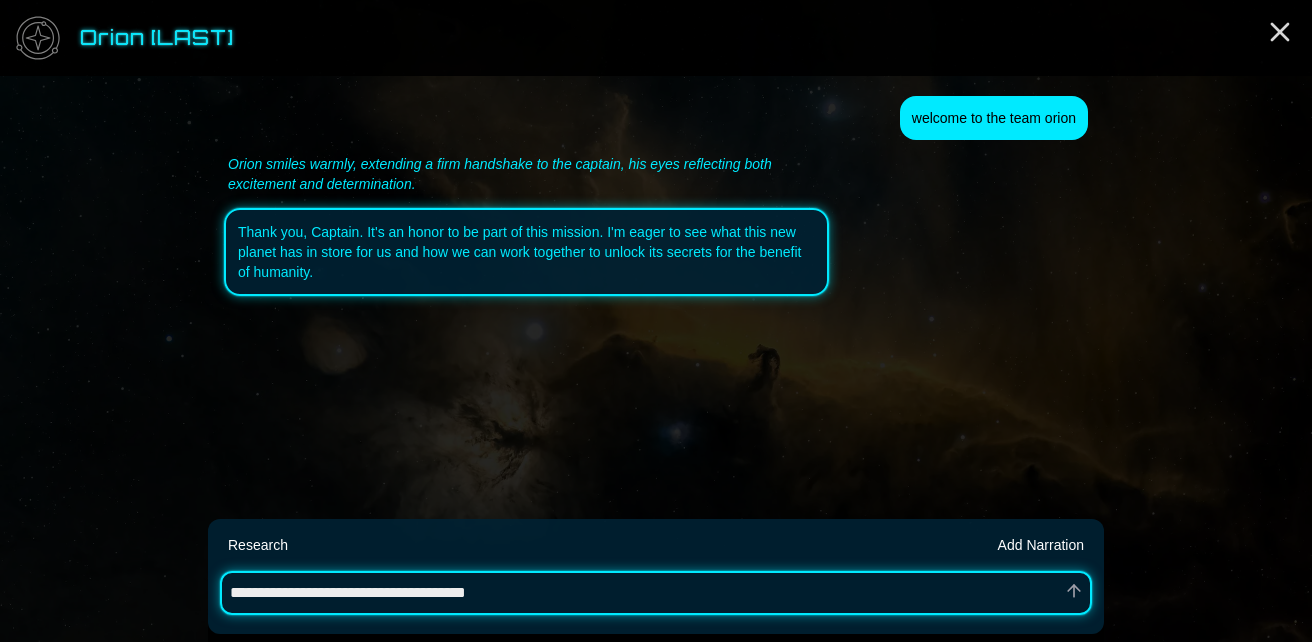 type on "*" 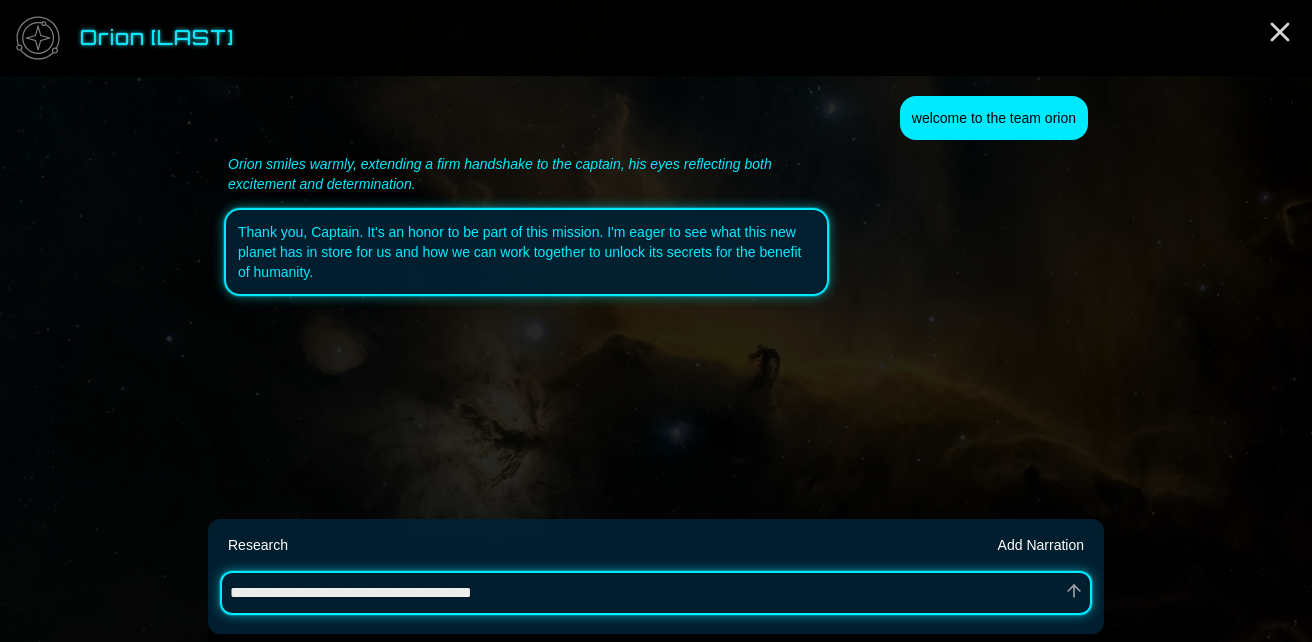 type on "*" 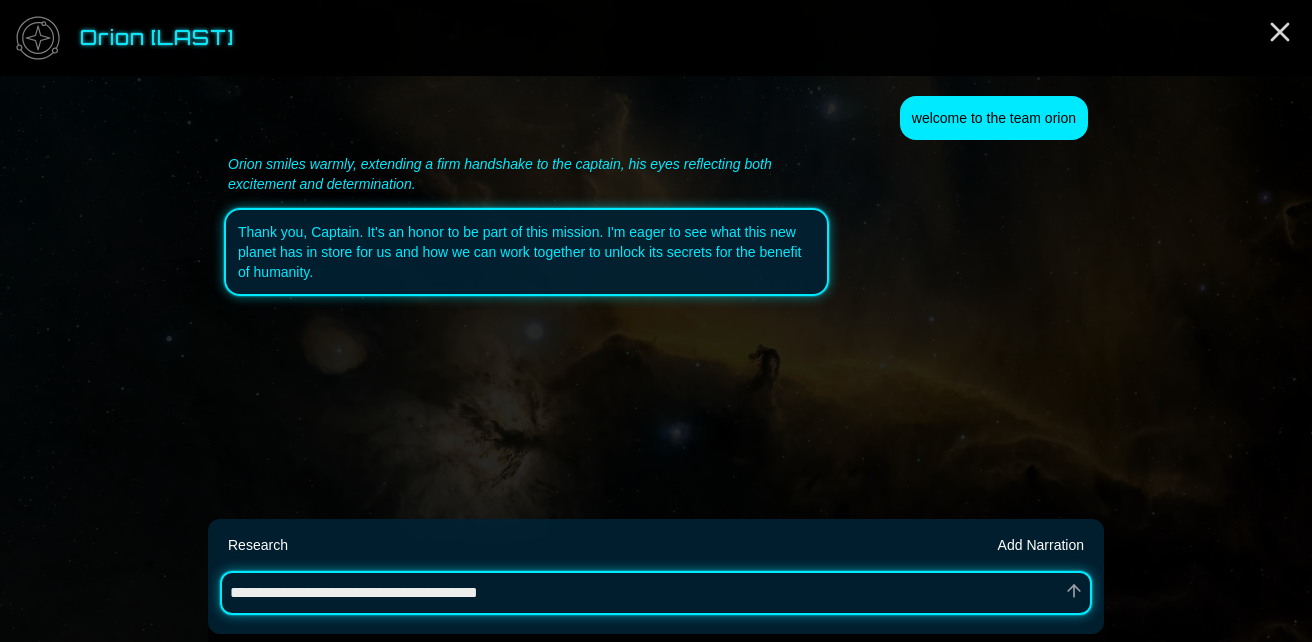 type on "*" 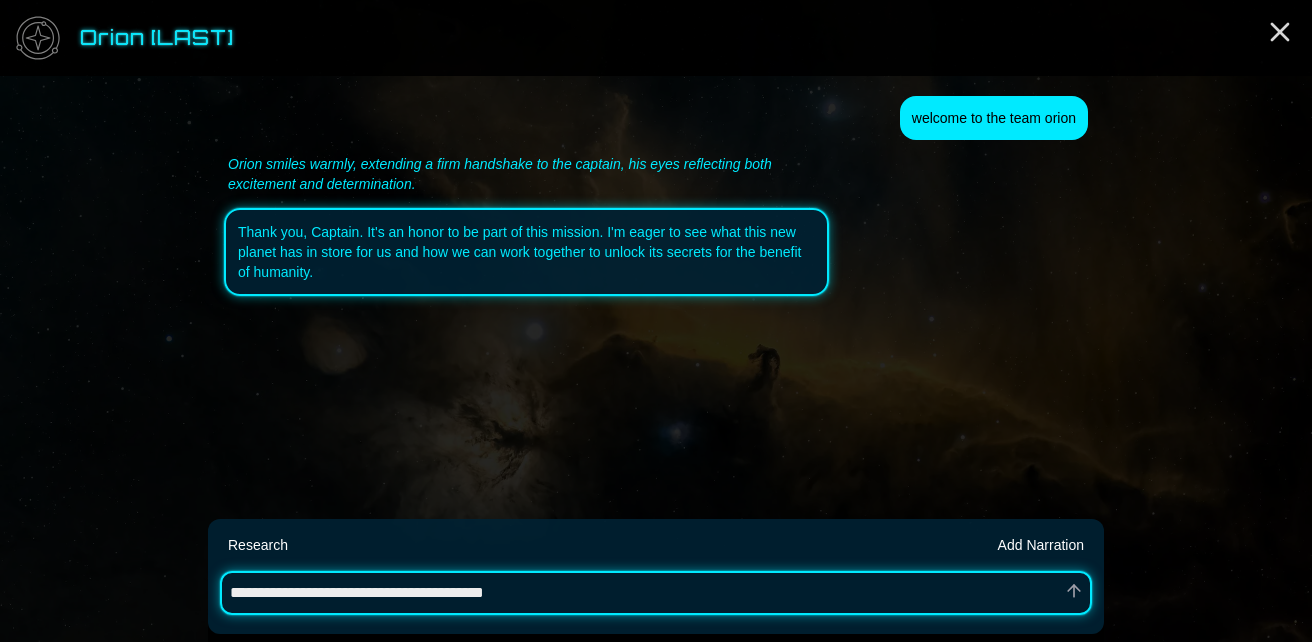 type on "*" 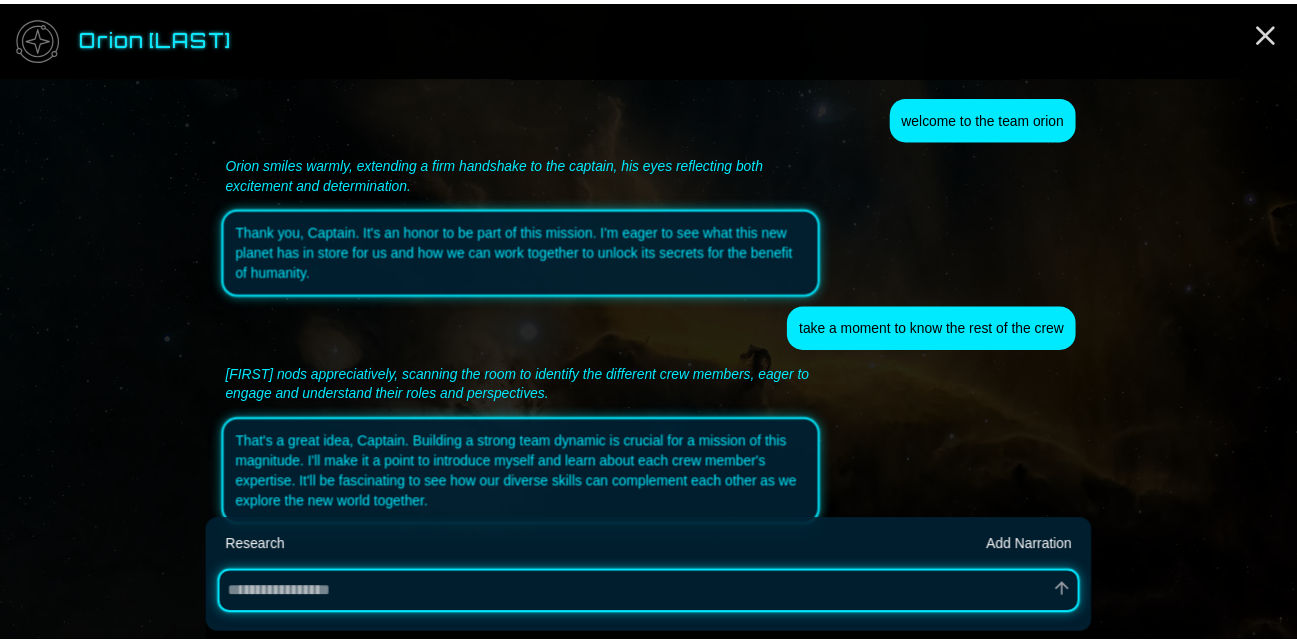 scroll, scrollTop: 44, scrollLeft: 0, axis: vertical 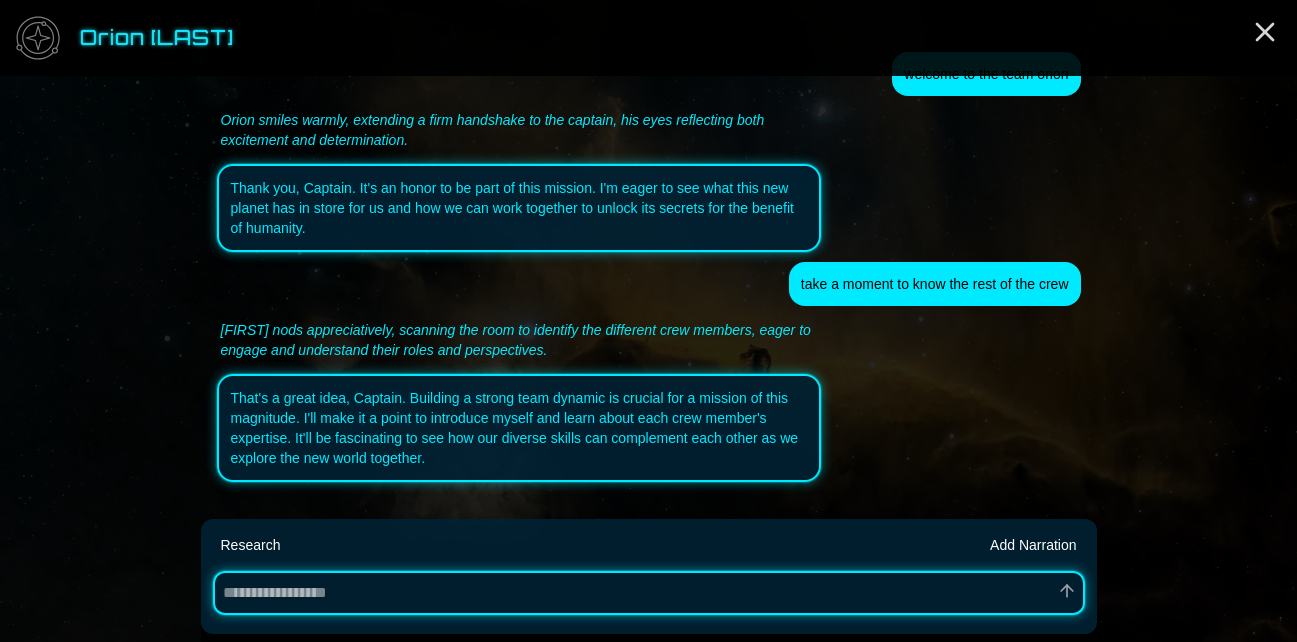 type on "*" 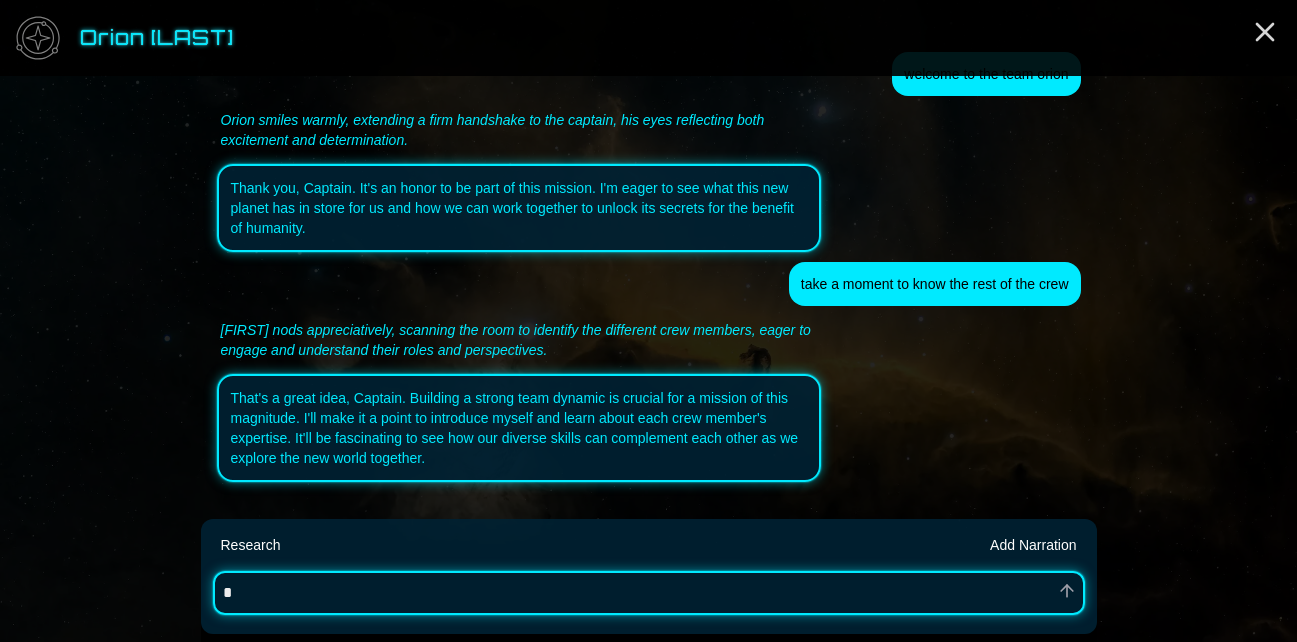 type on "*" 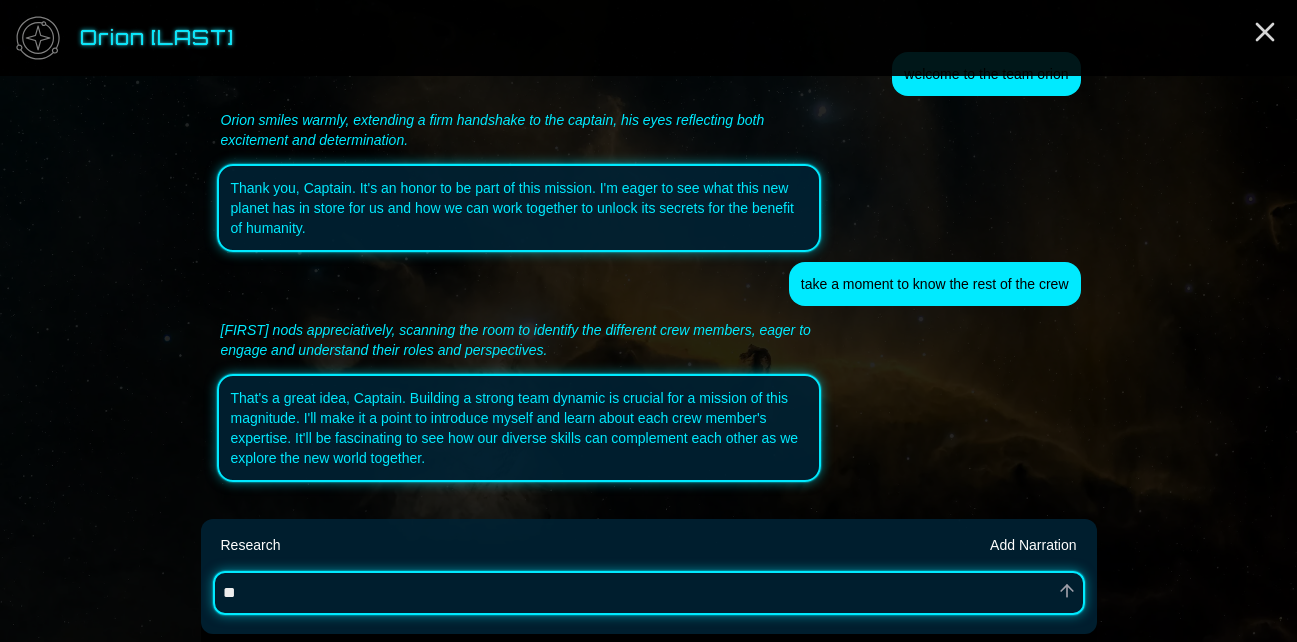 type on "*" 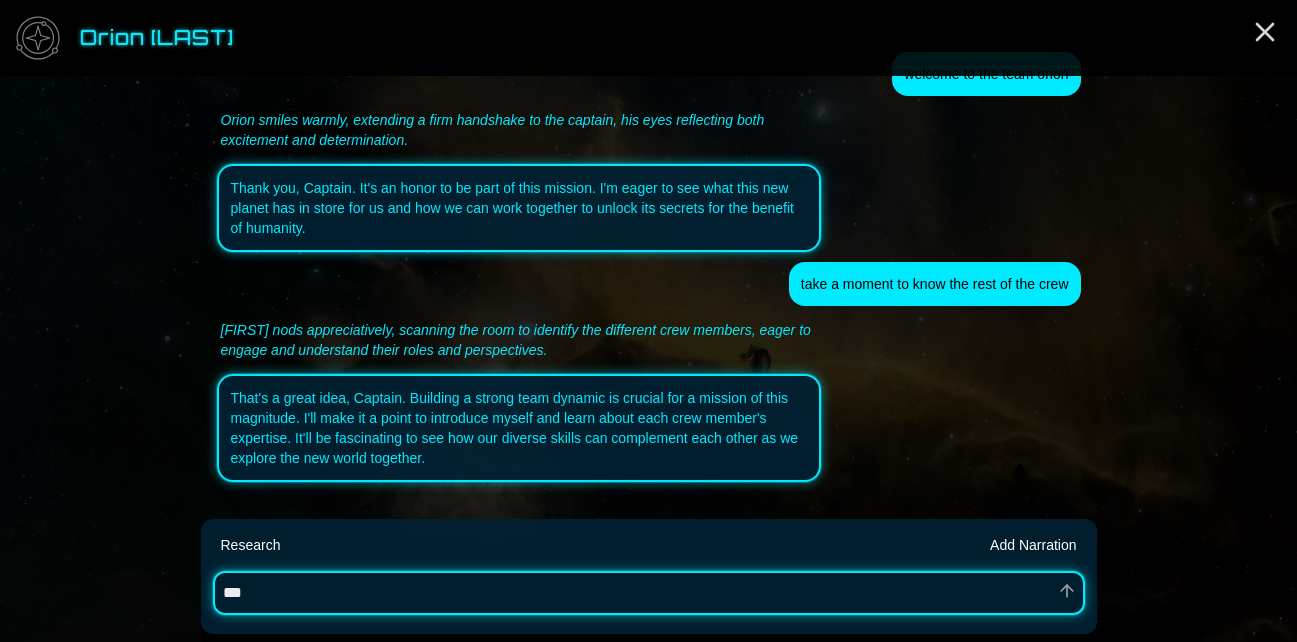 type on "*" 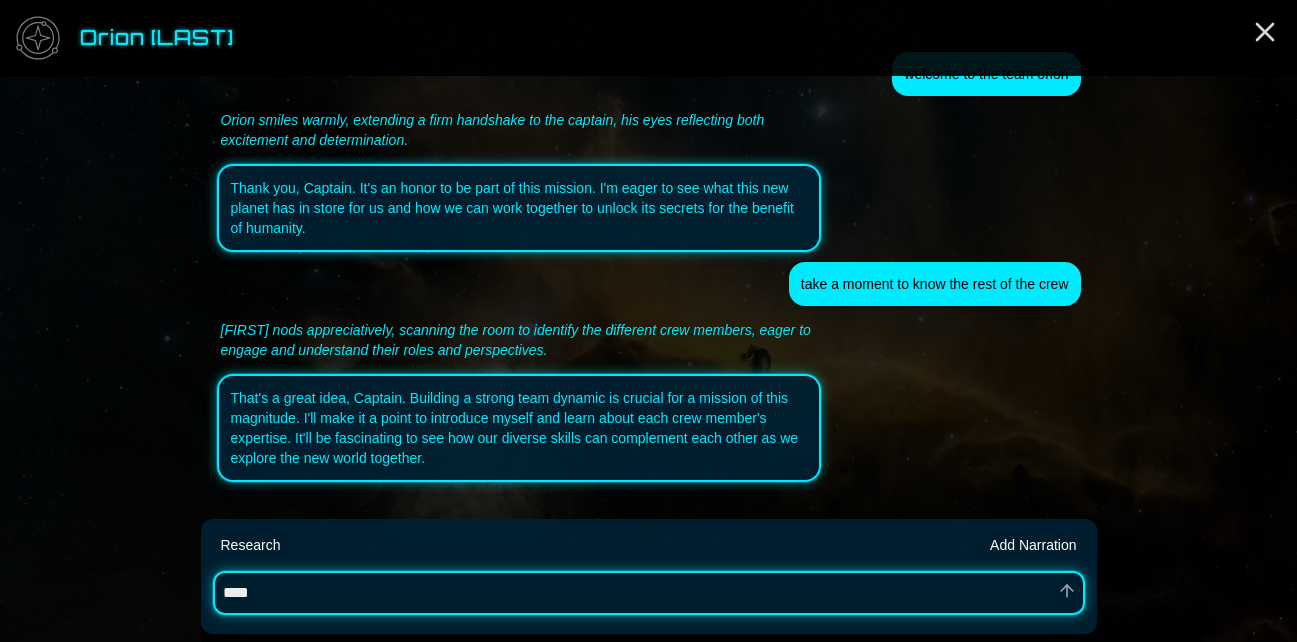 type on "*" 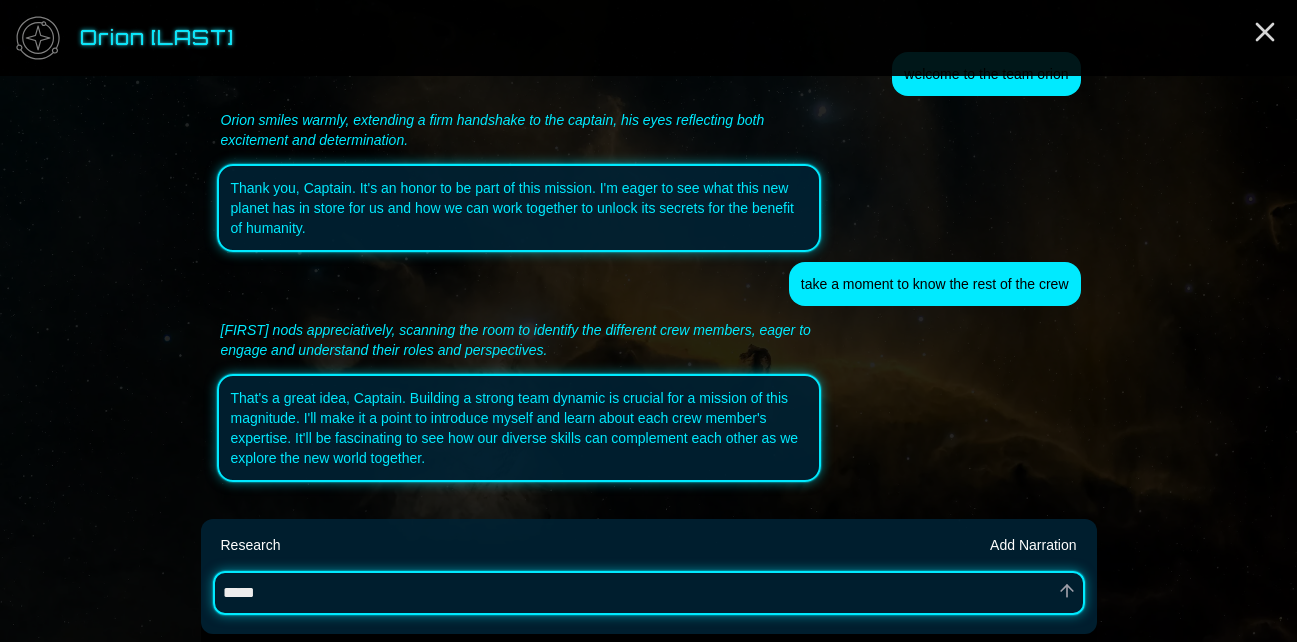 type on "*" 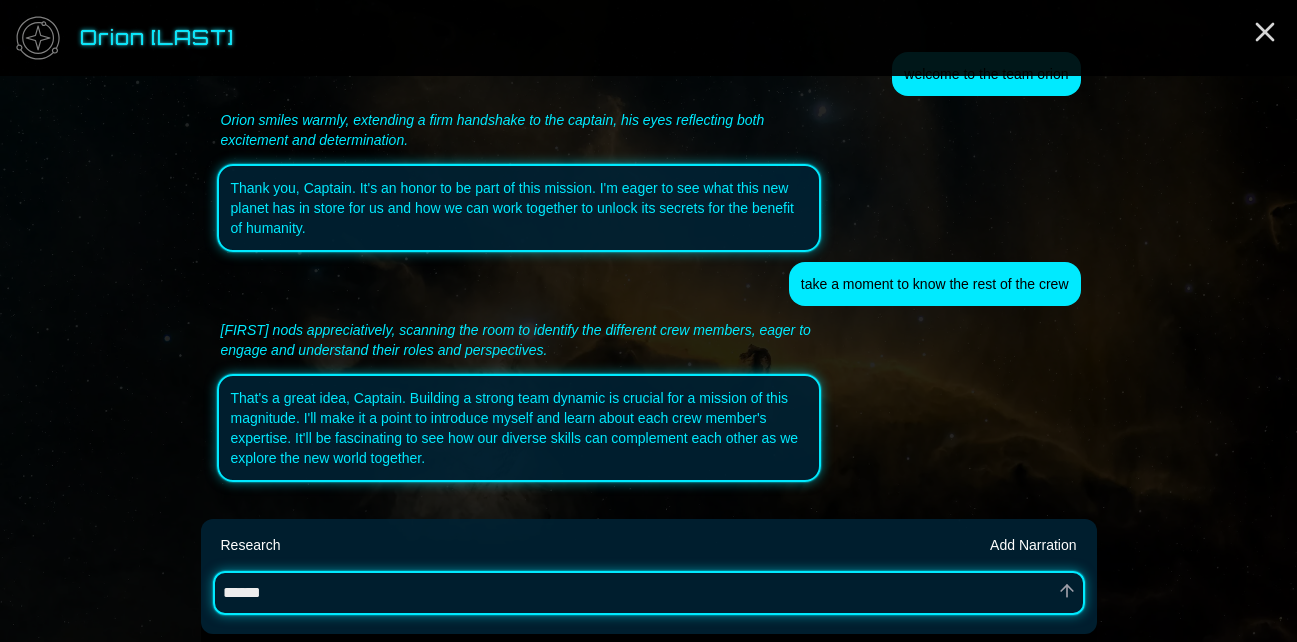 type on "*" 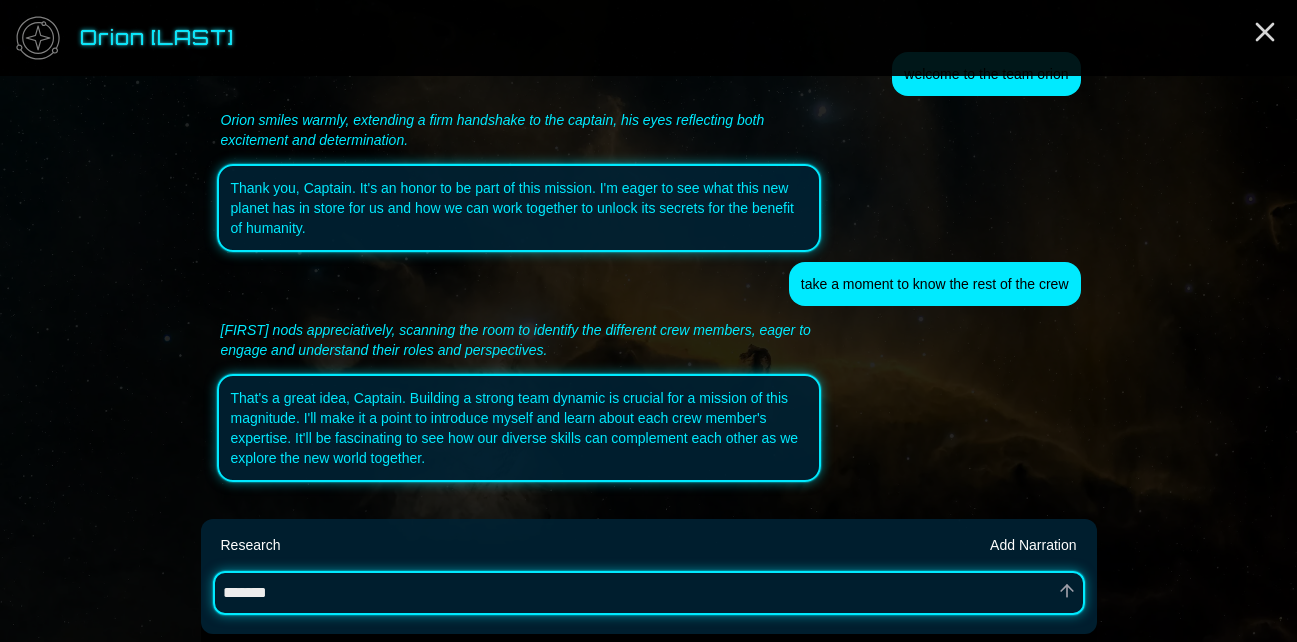 type on "*" 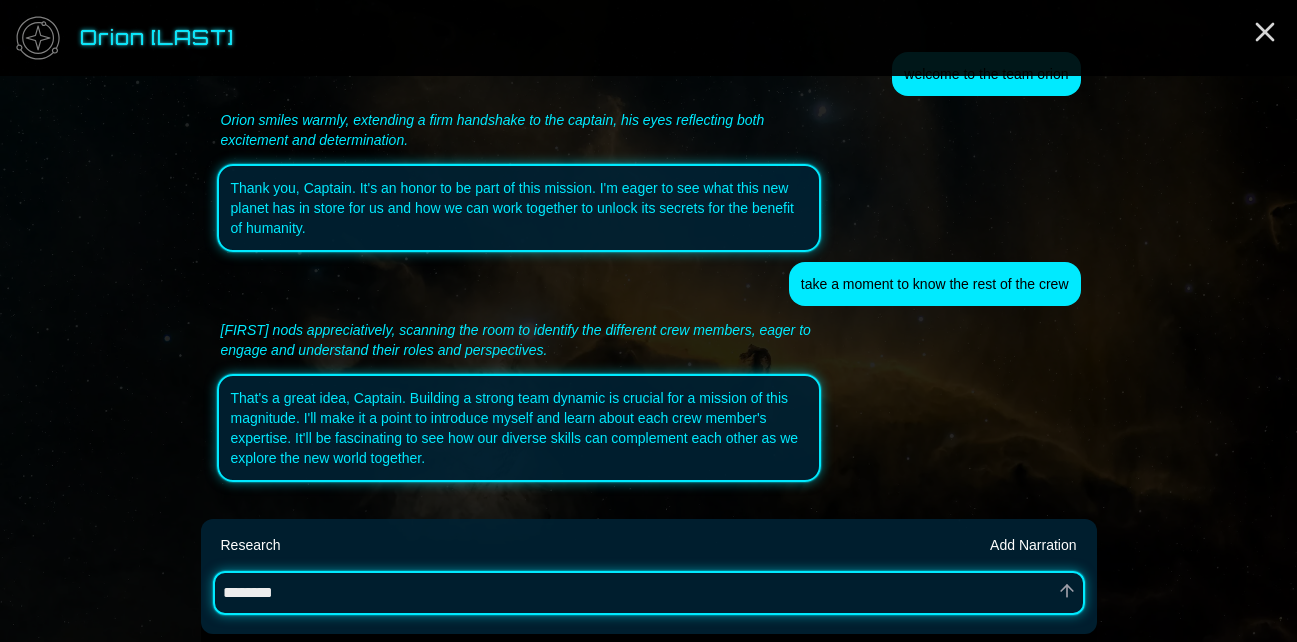 type on "*" 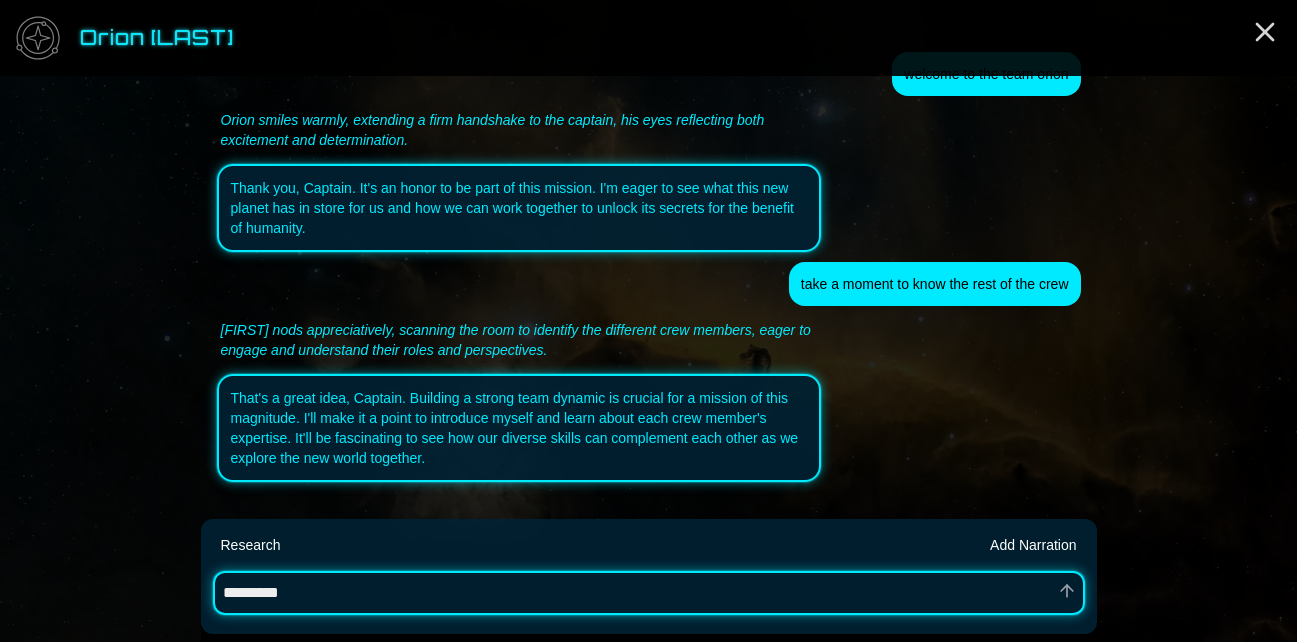 type on "*" 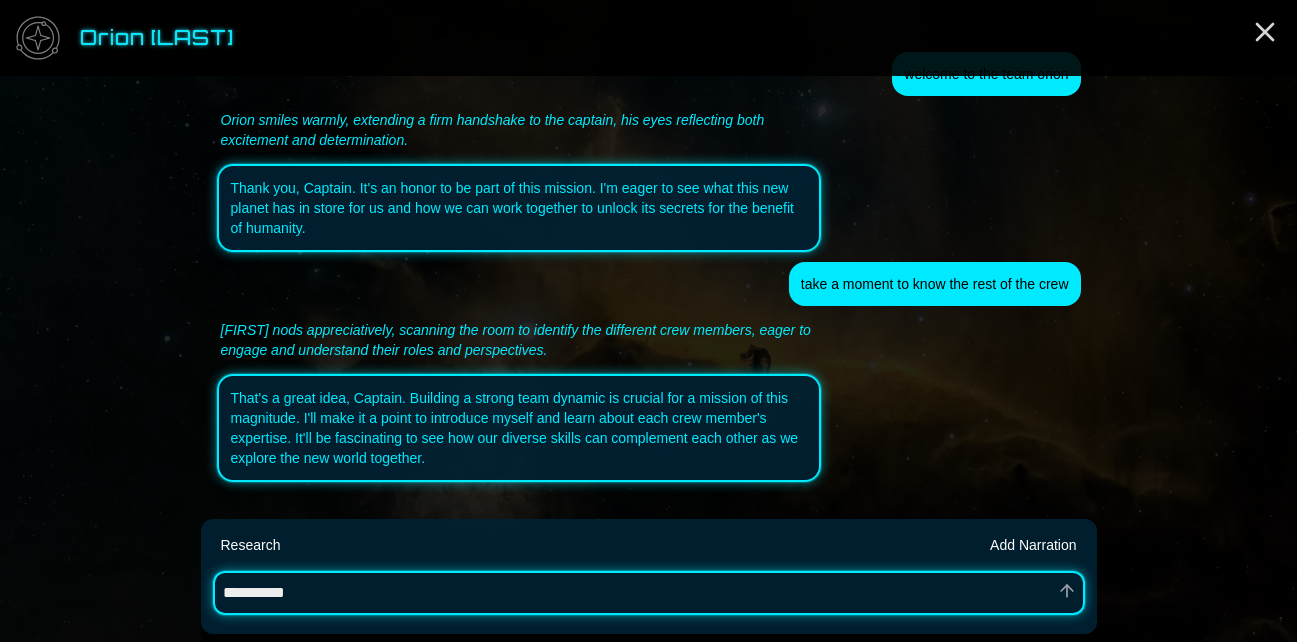 type on "*" 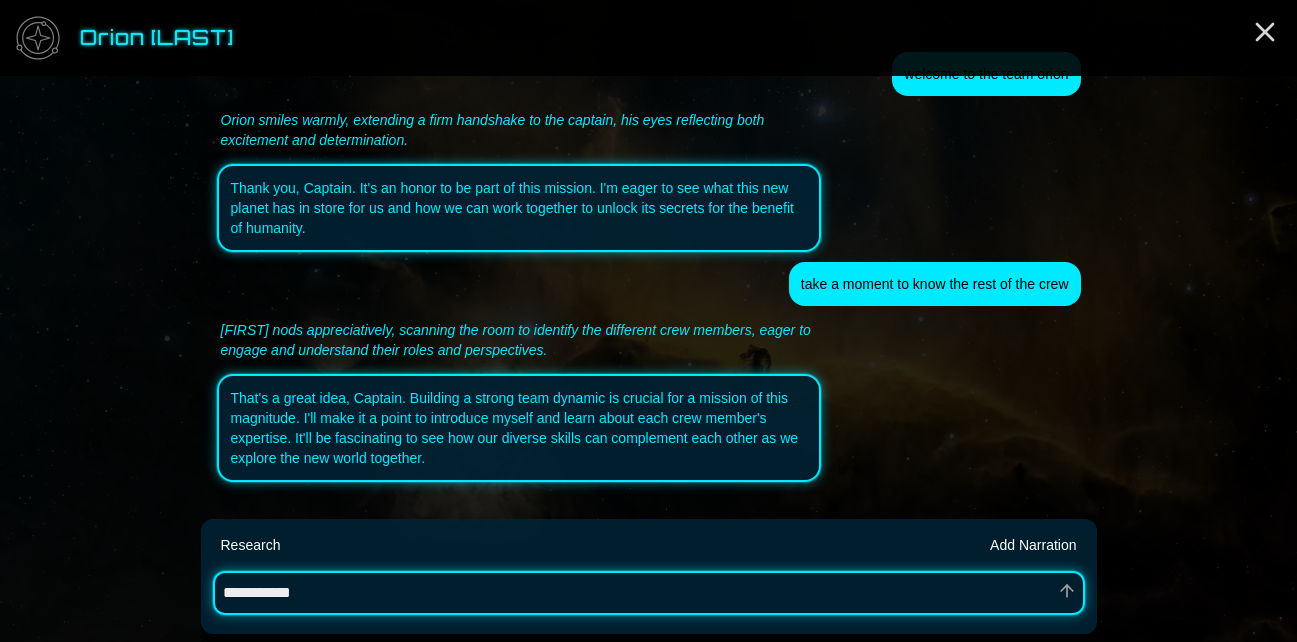 type on "*" 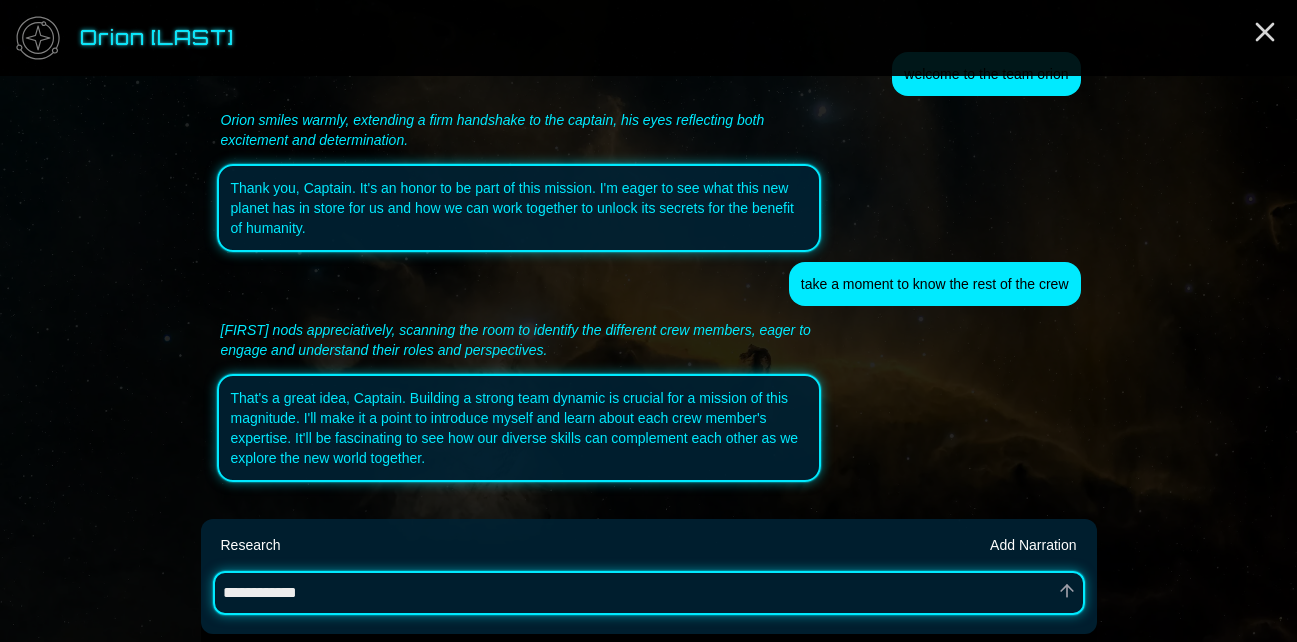type on "*" 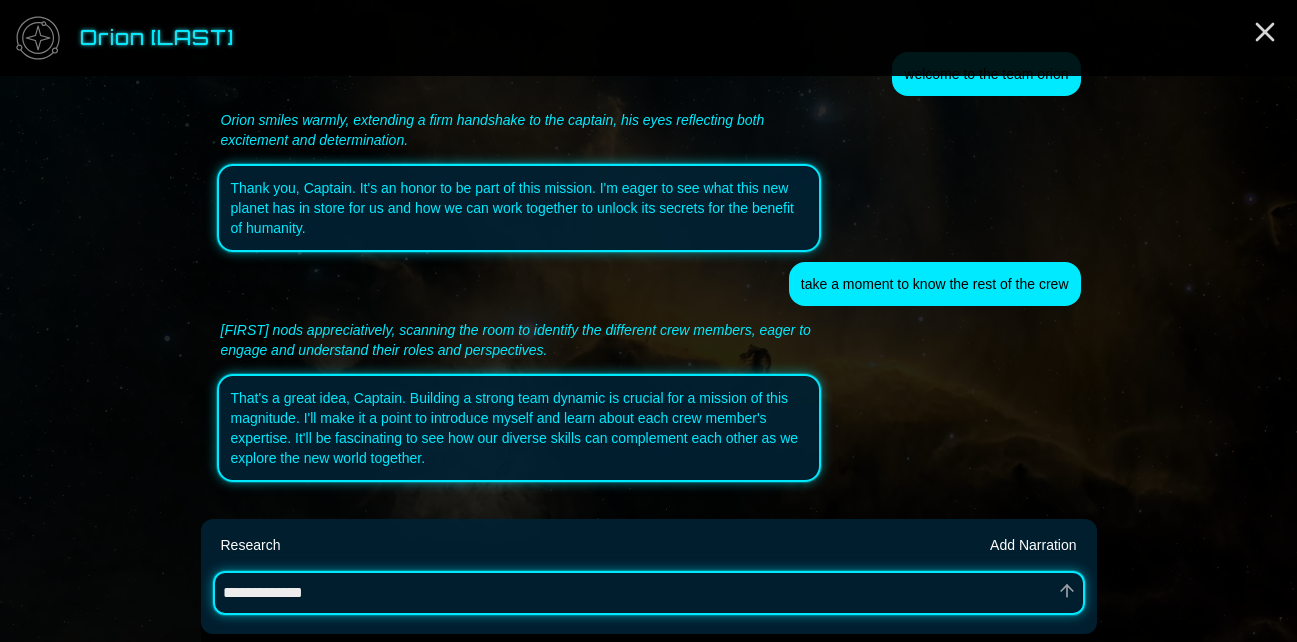 type on "*" 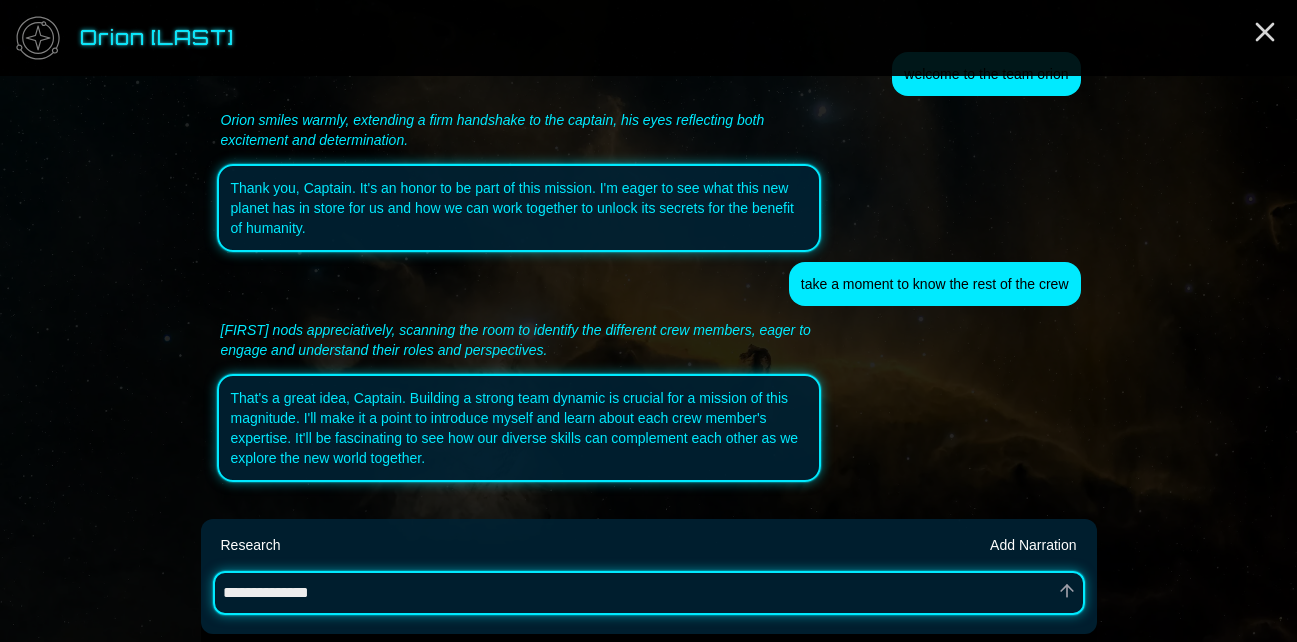 type on "*" 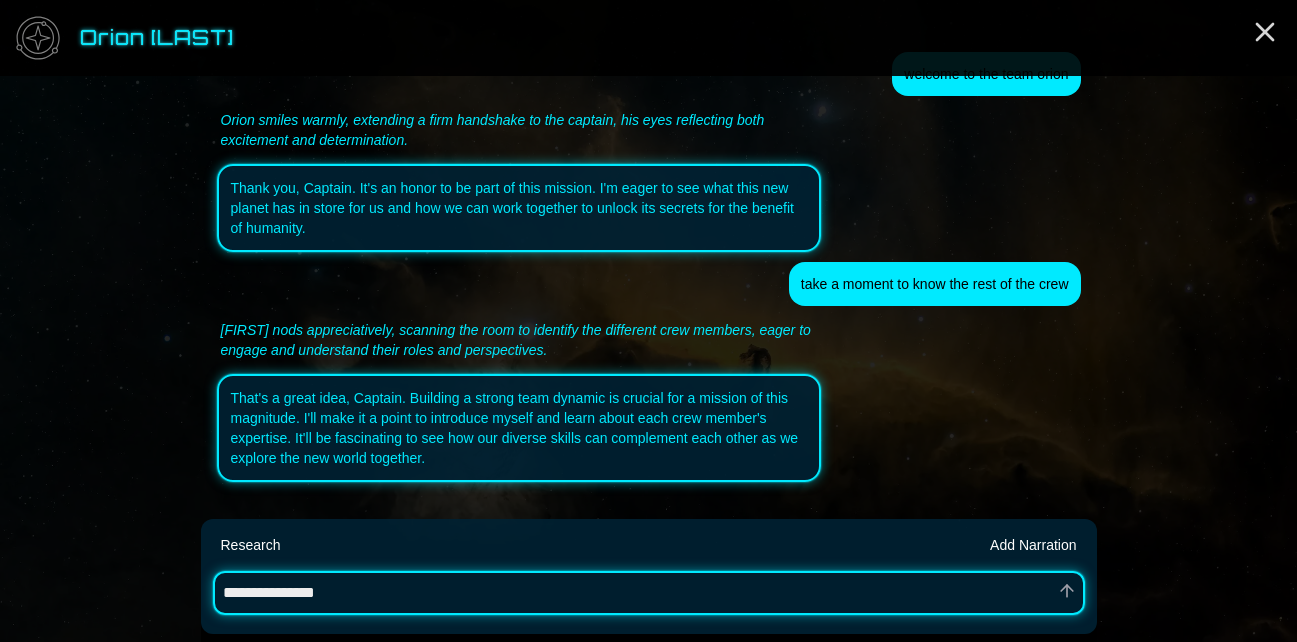 type on "*" 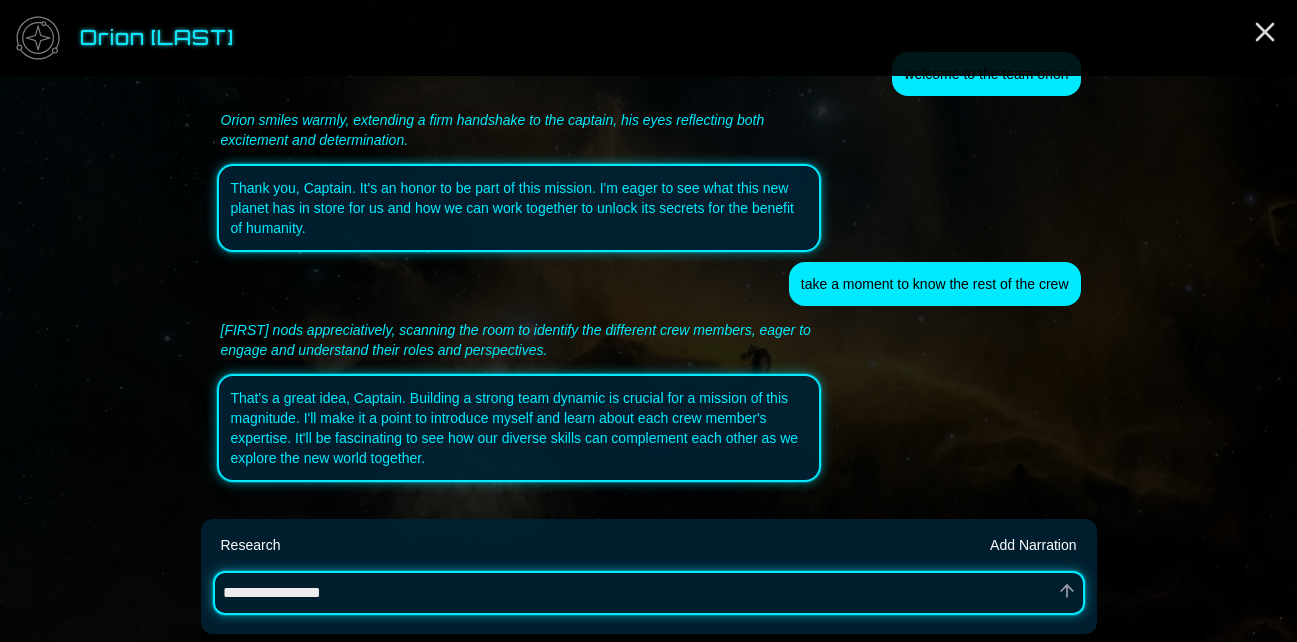 type on "*" 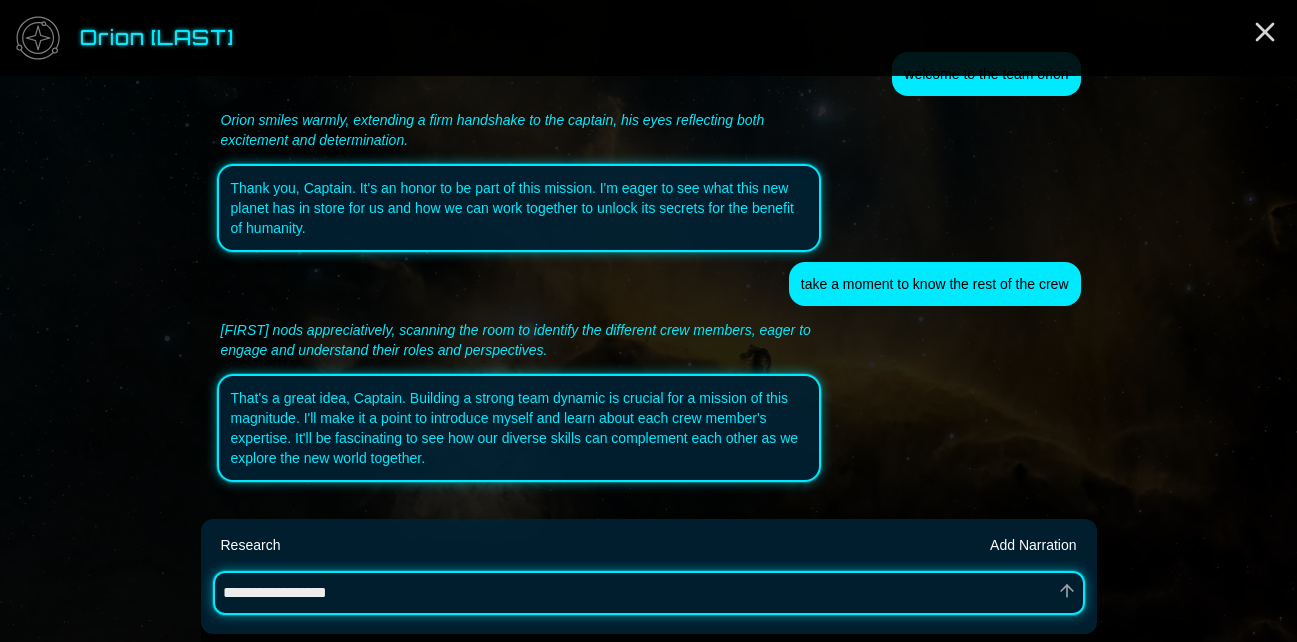 type on "*" 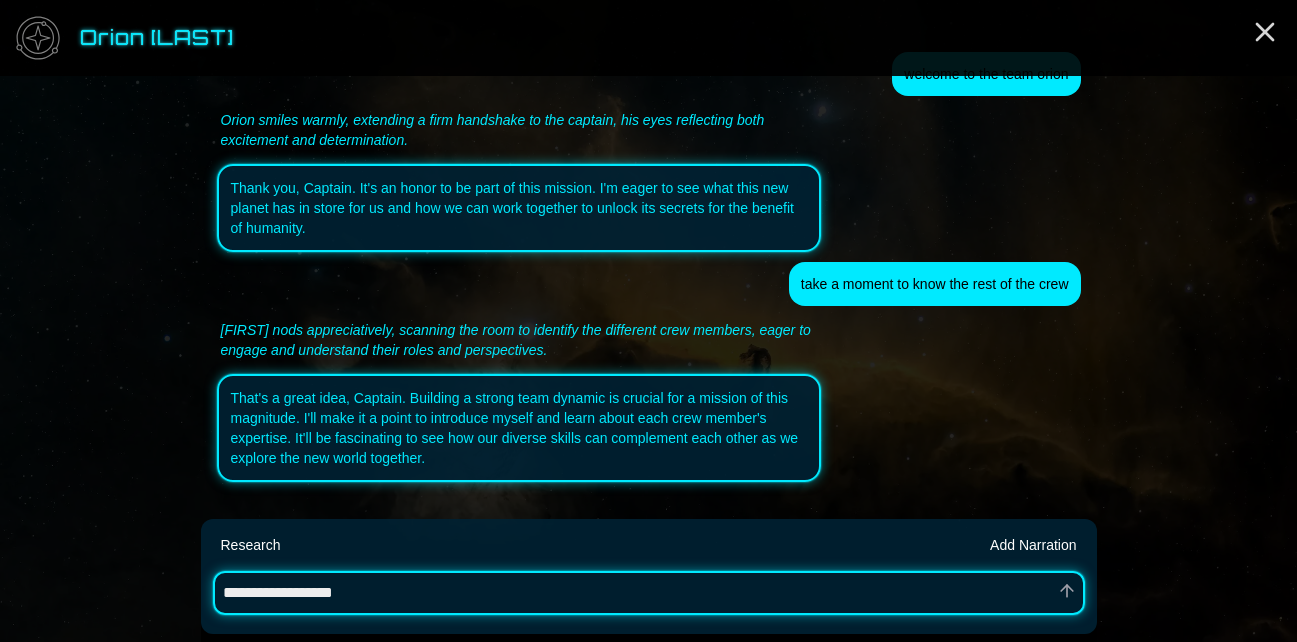 type on "*" 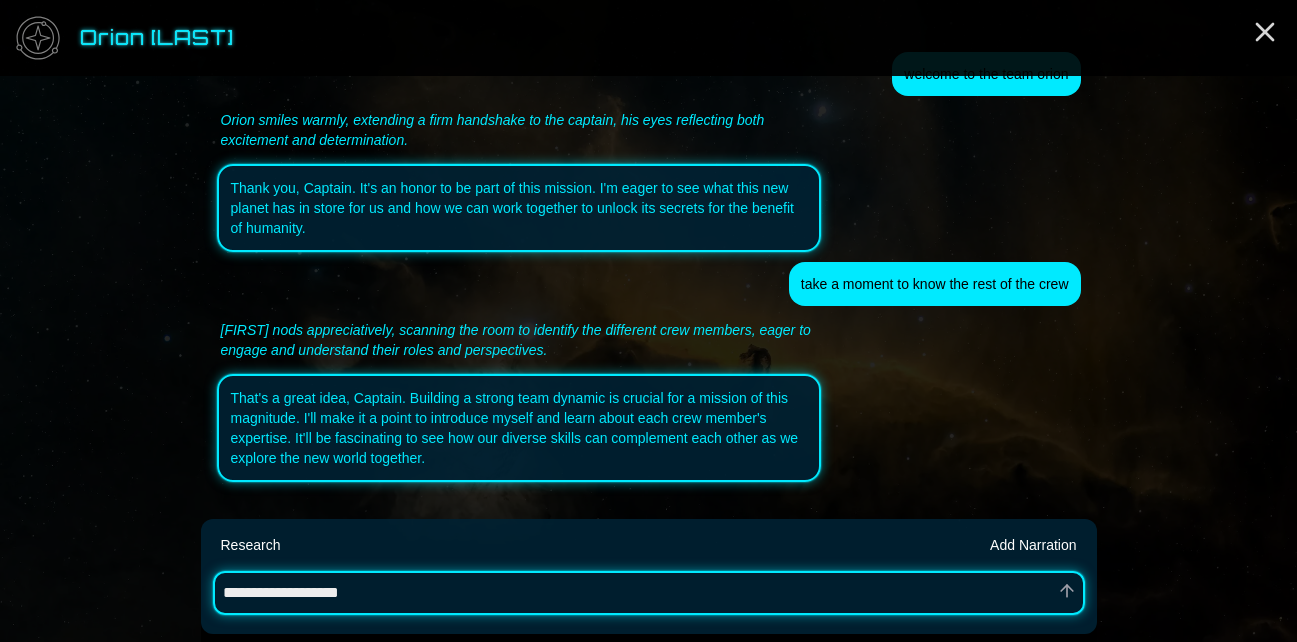 type on "*" 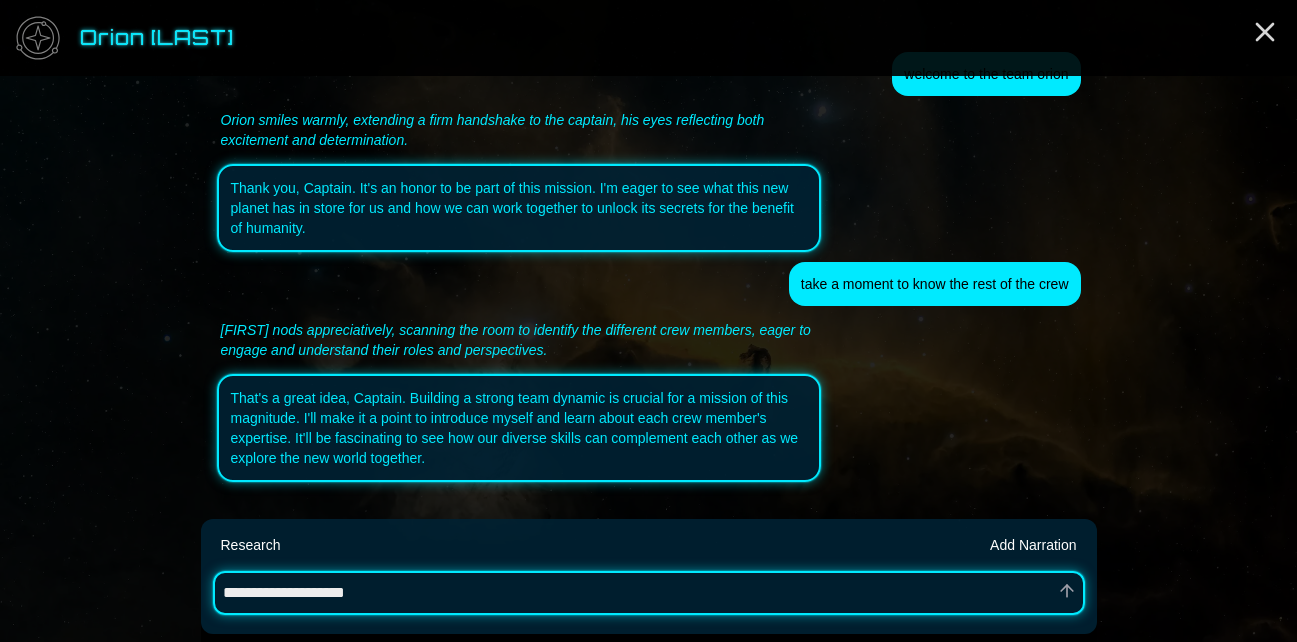 type on "*" 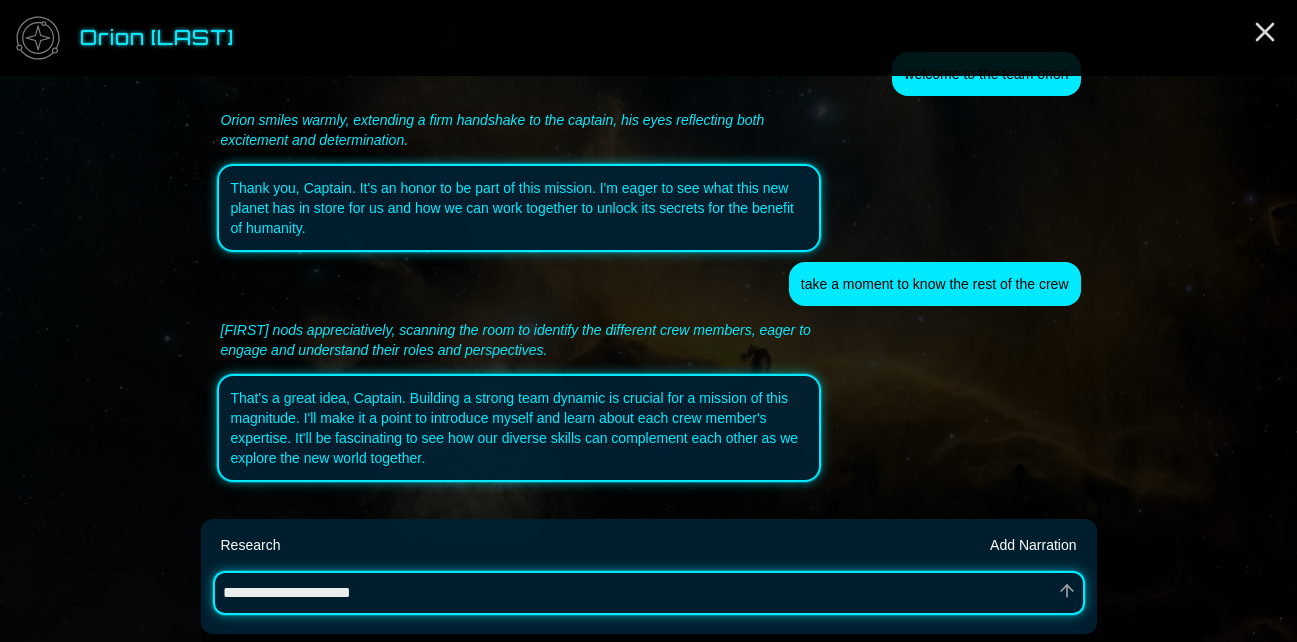 type on "*" 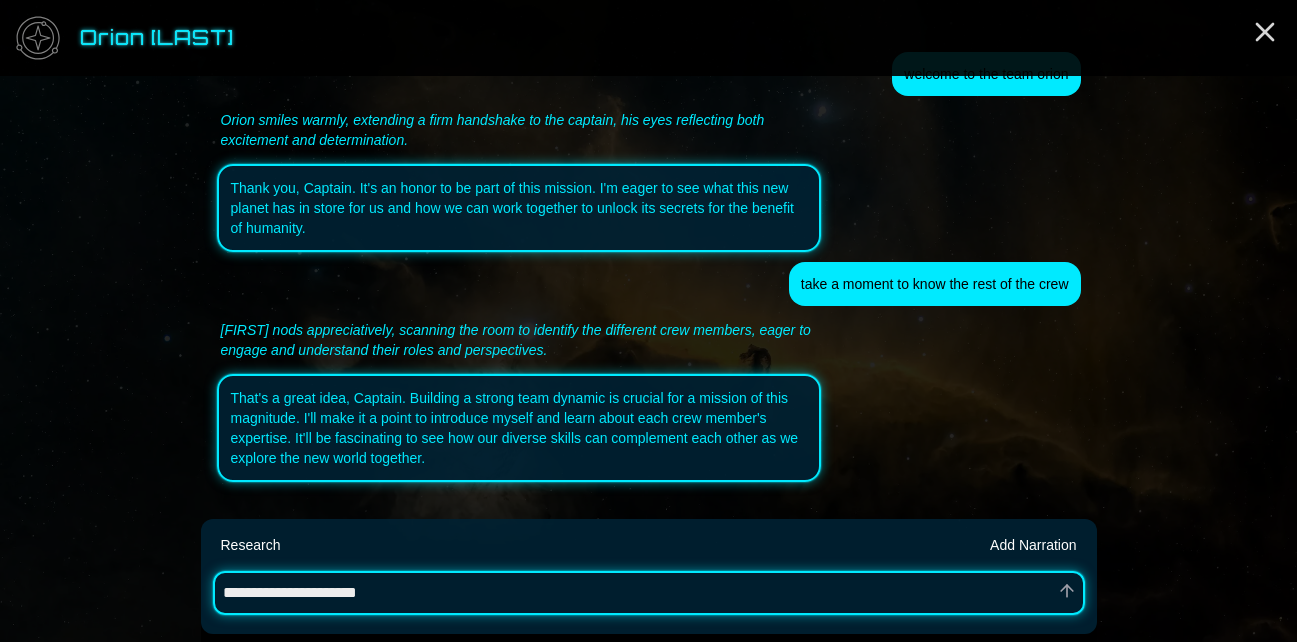type on "*" 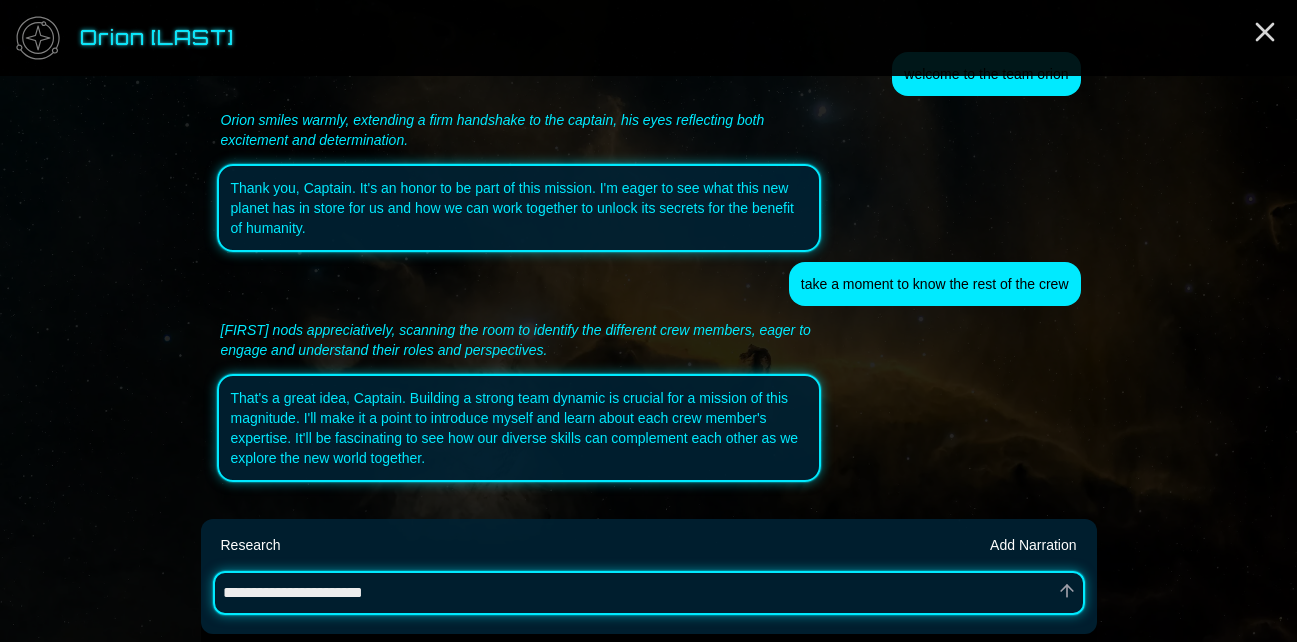 type on "*" 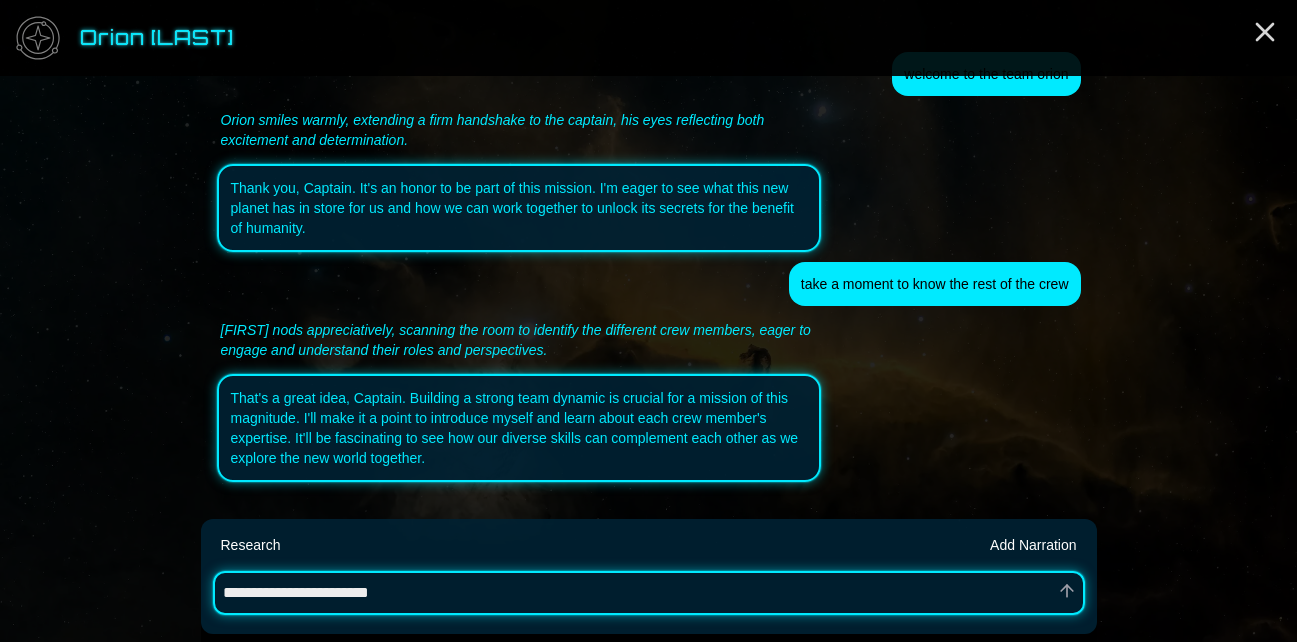 type on "*" 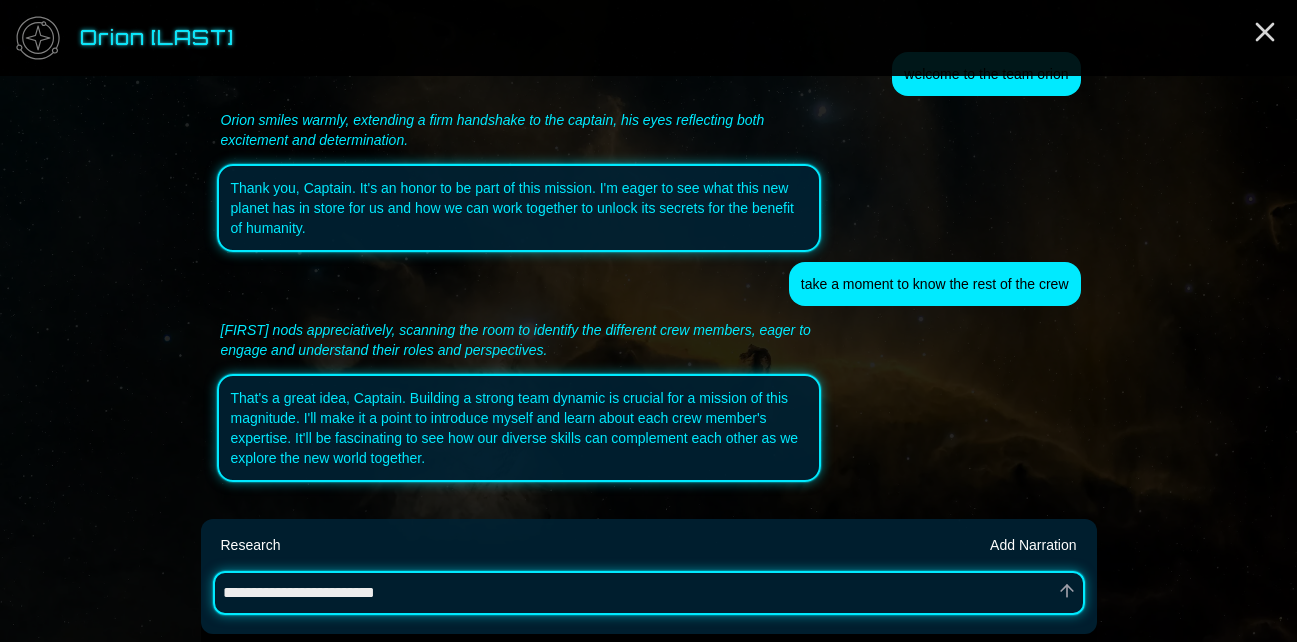 type on "*" 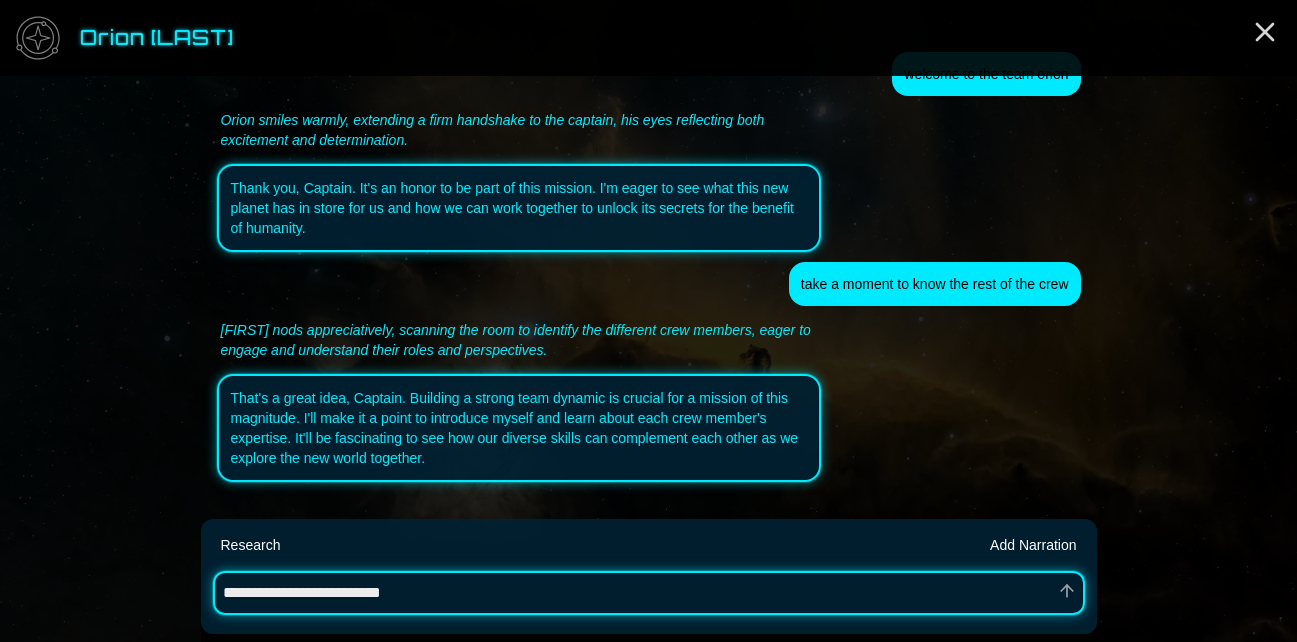 type on "*" 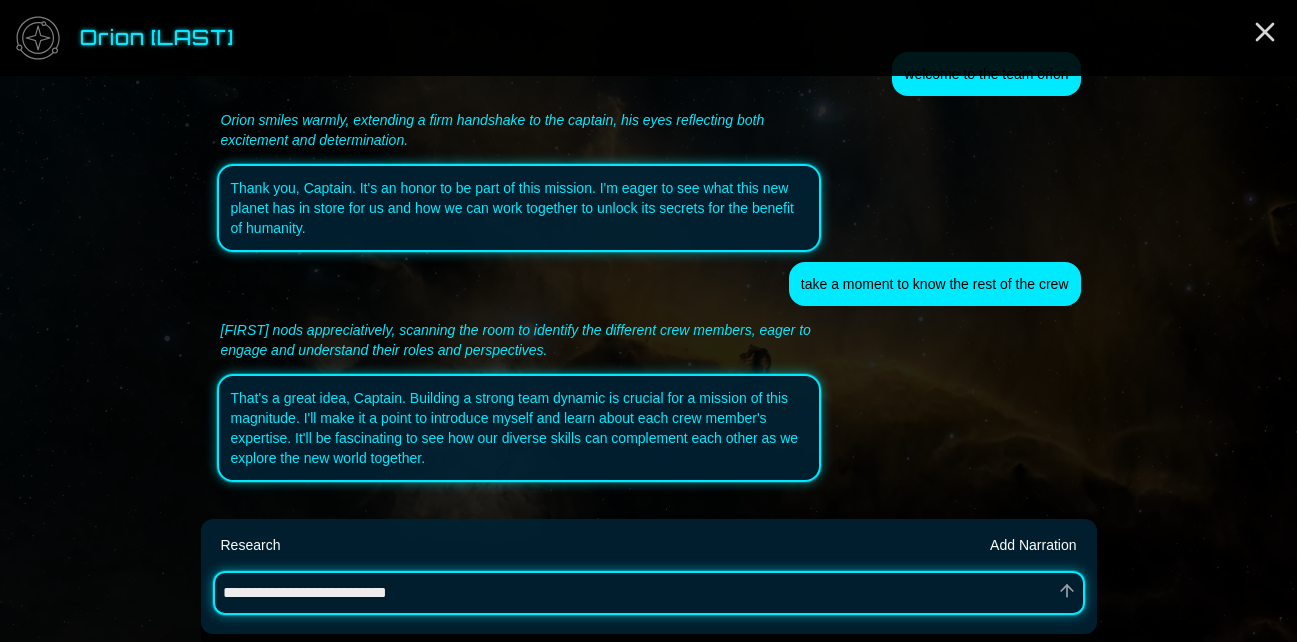 type on "*" 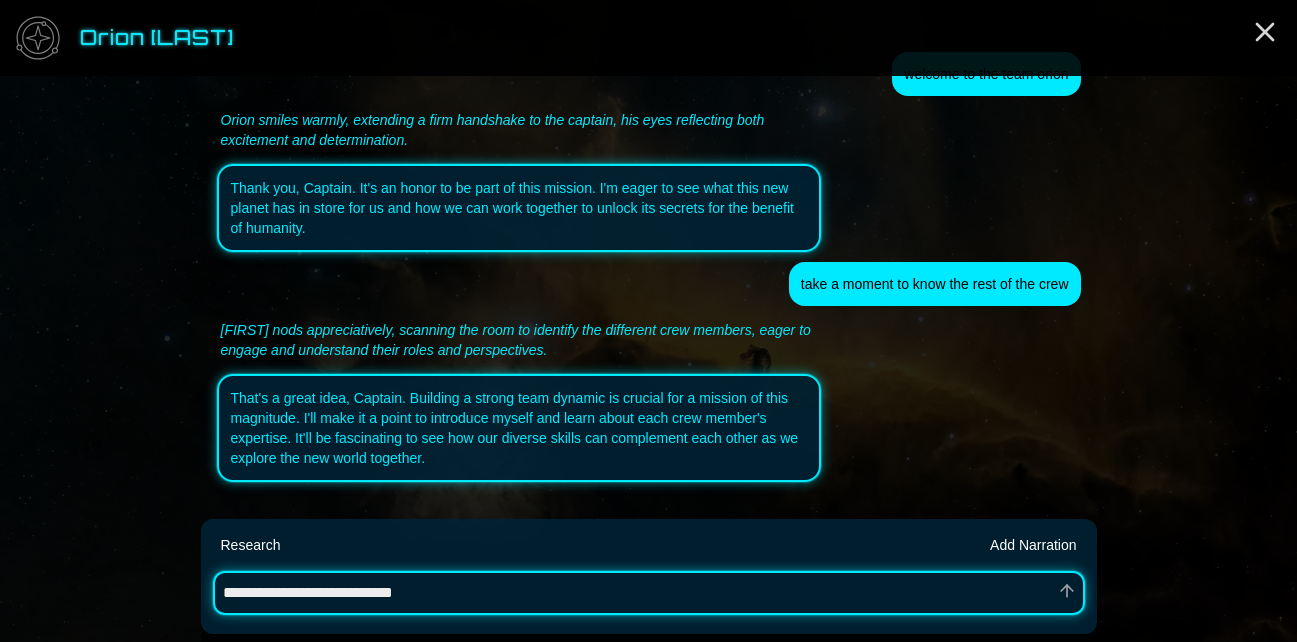 type on "*" 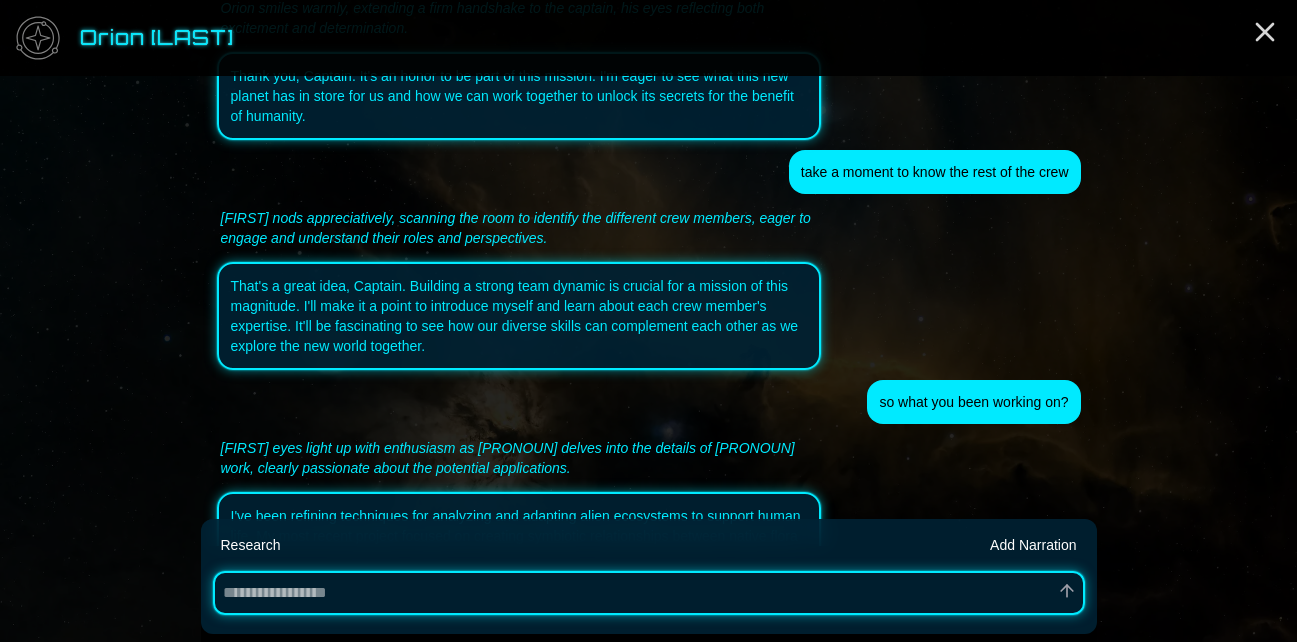 scroll, scrollTop: 274, scrollLeft: 0, axis: vertical 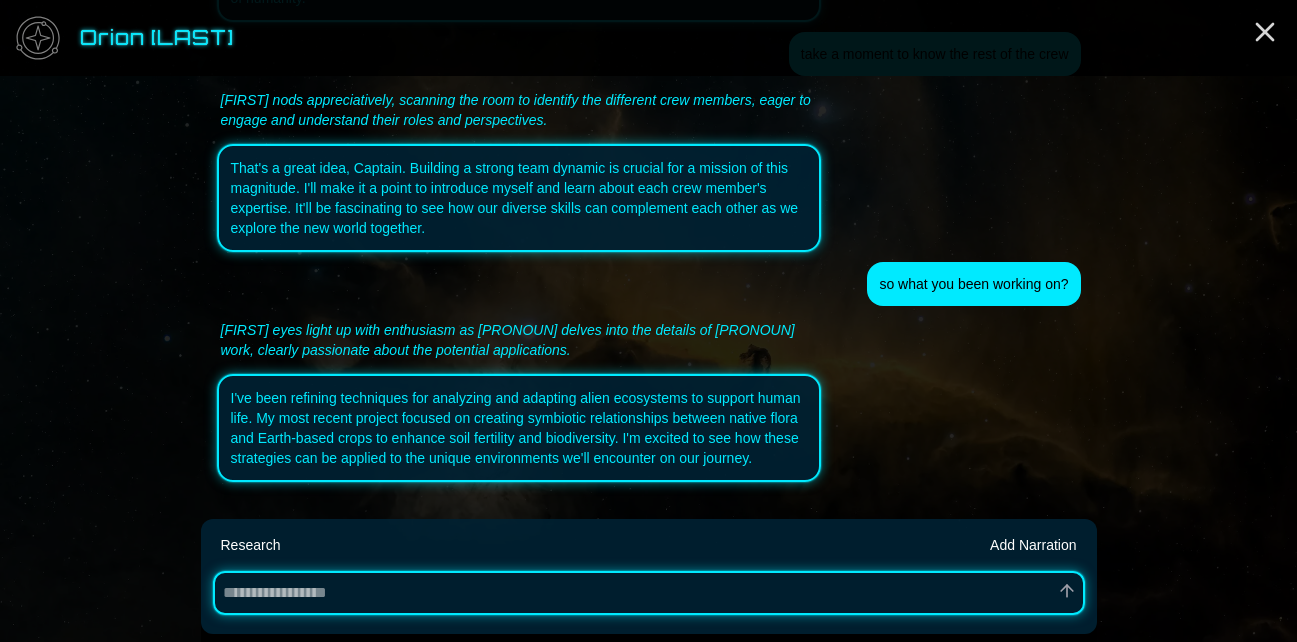 type on "*" 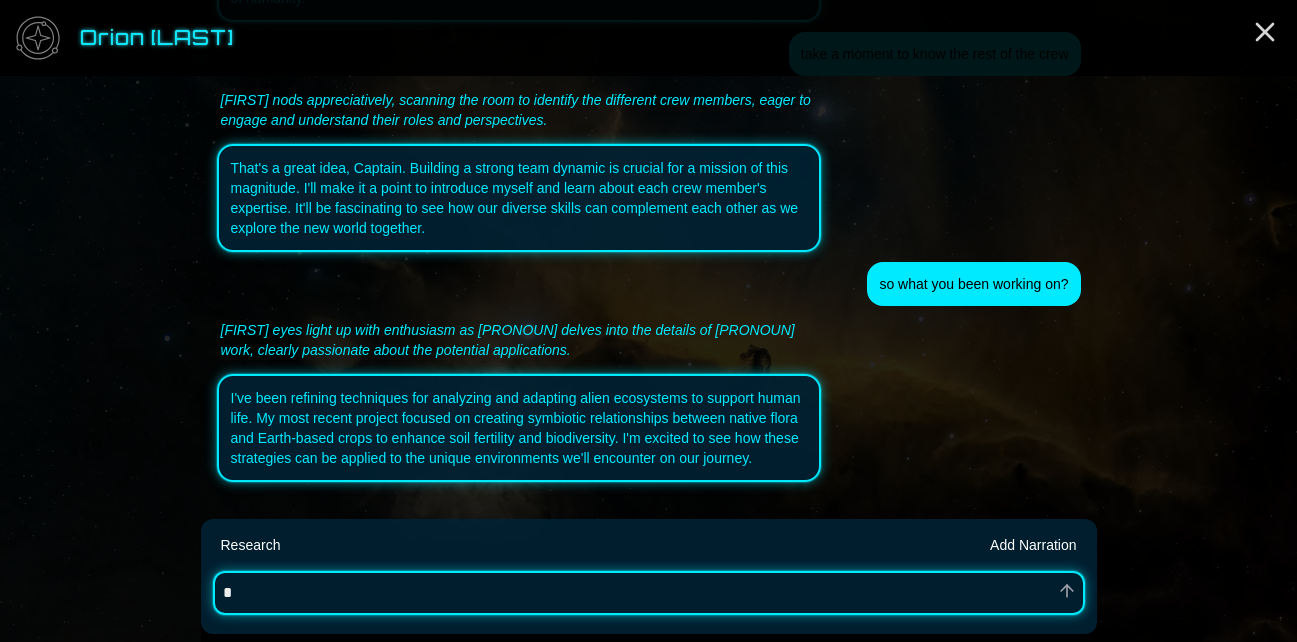 type on "*" 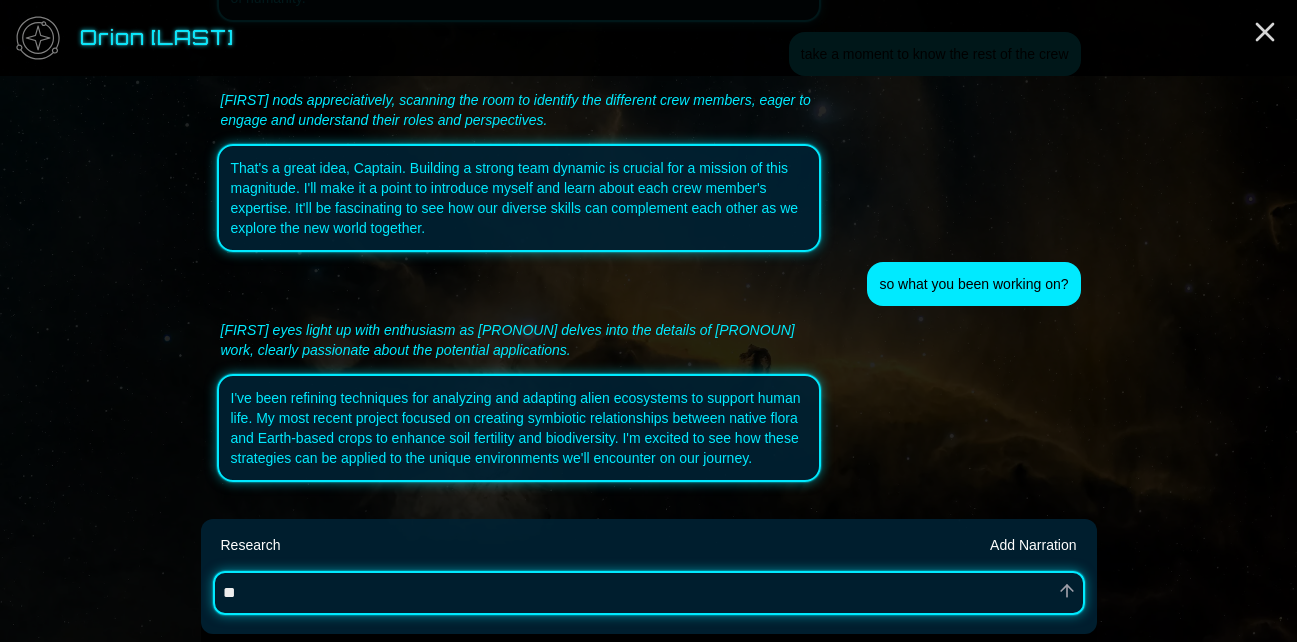type 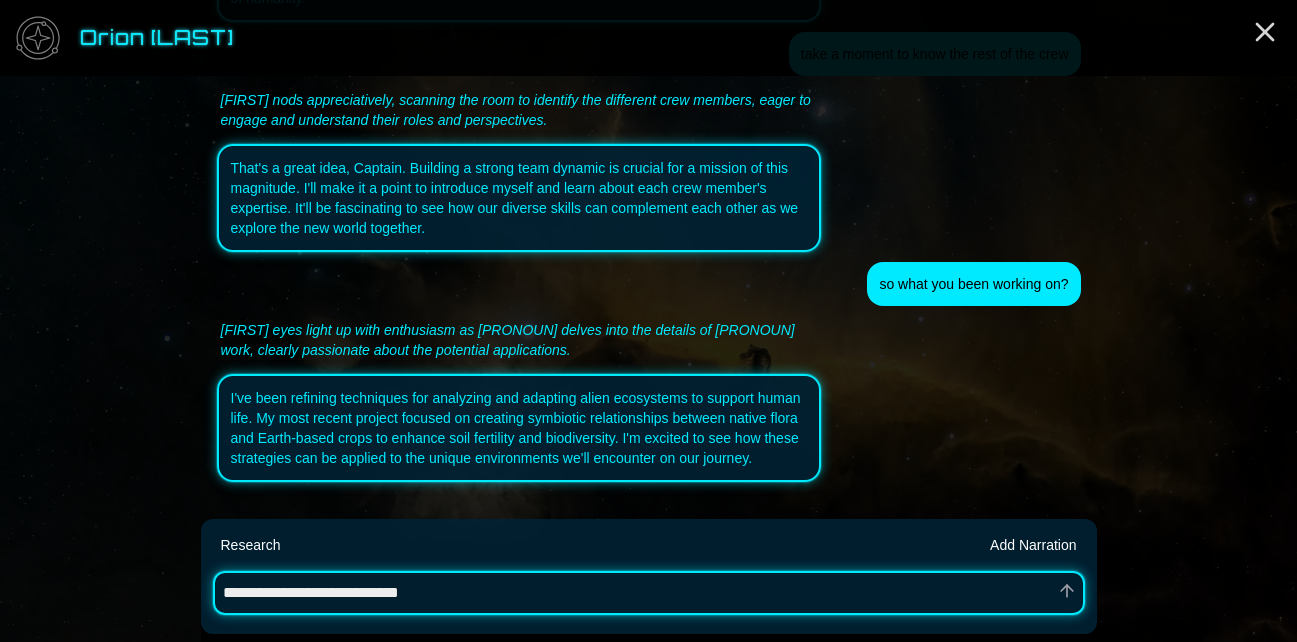 drag, startPoint x: 245, startPoint y: 589, endPoint x: 223, endPoint y: 588, distance: 22.022715 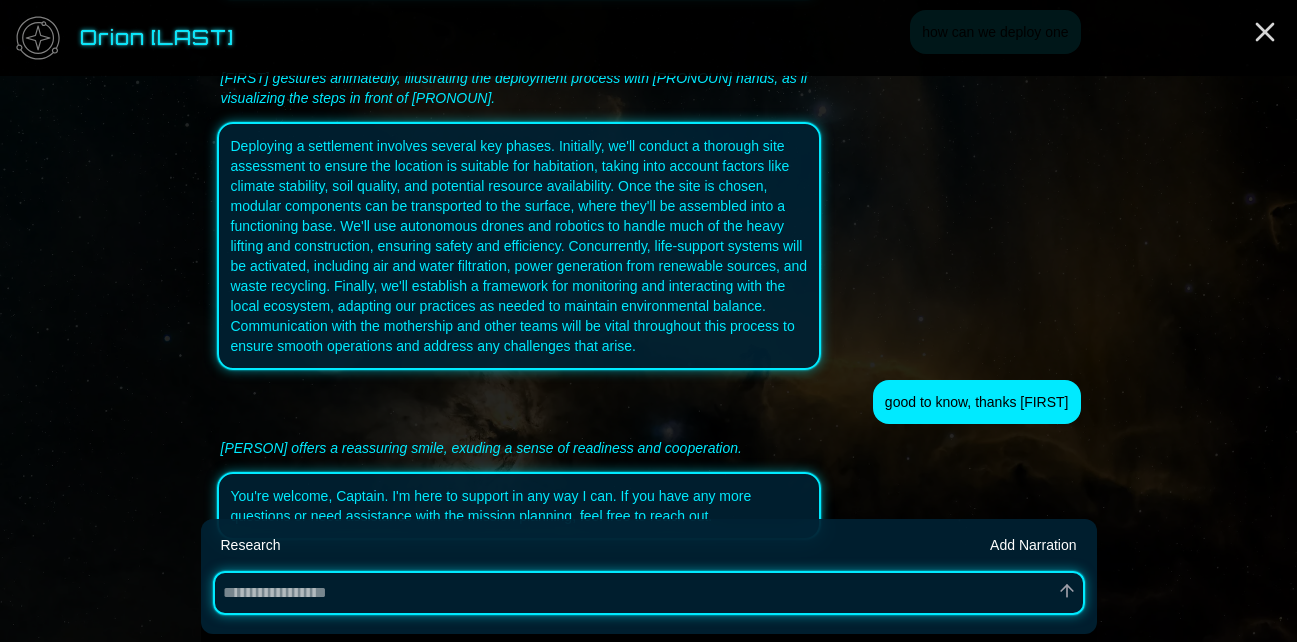 scroll, scrollTop: 1814, scrollLeft: 0, axis: vertical 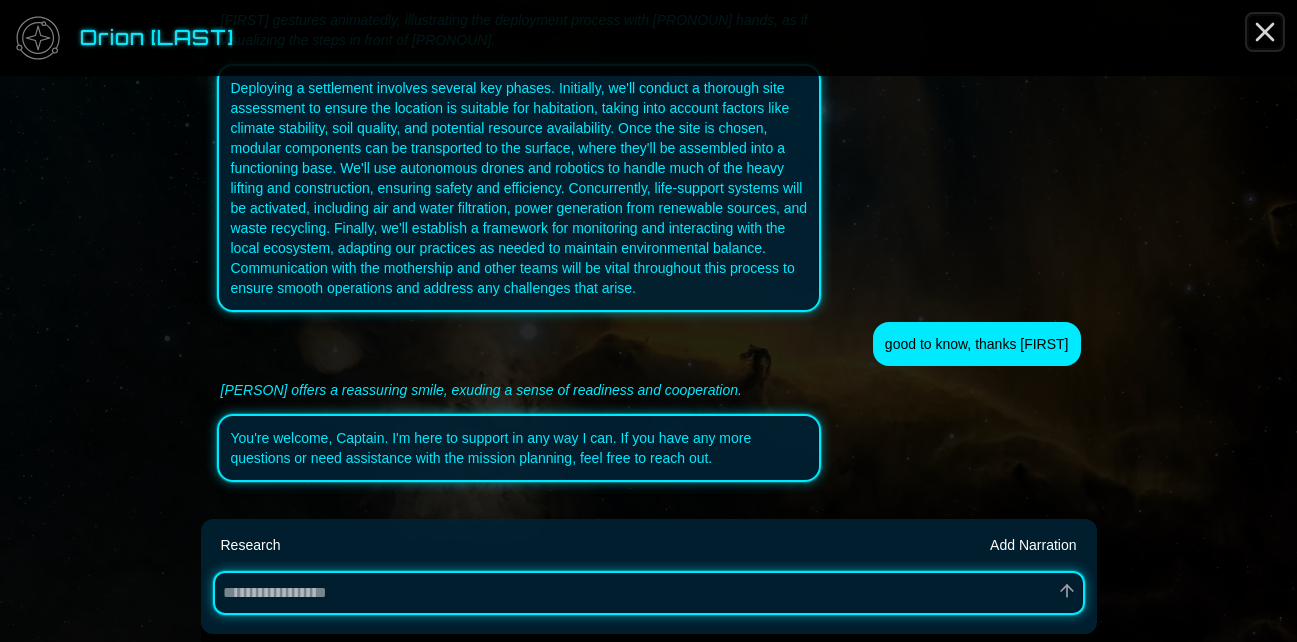 click 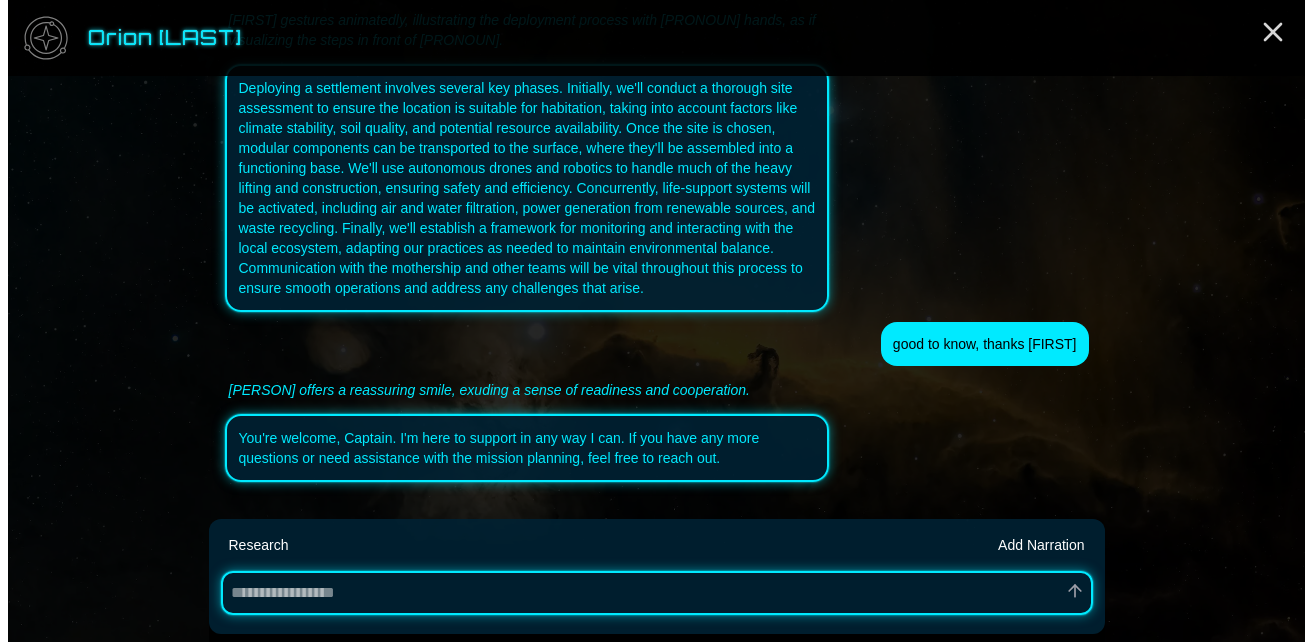 scroll, scrollTop: 0, scrollLeft: 0, axis: both 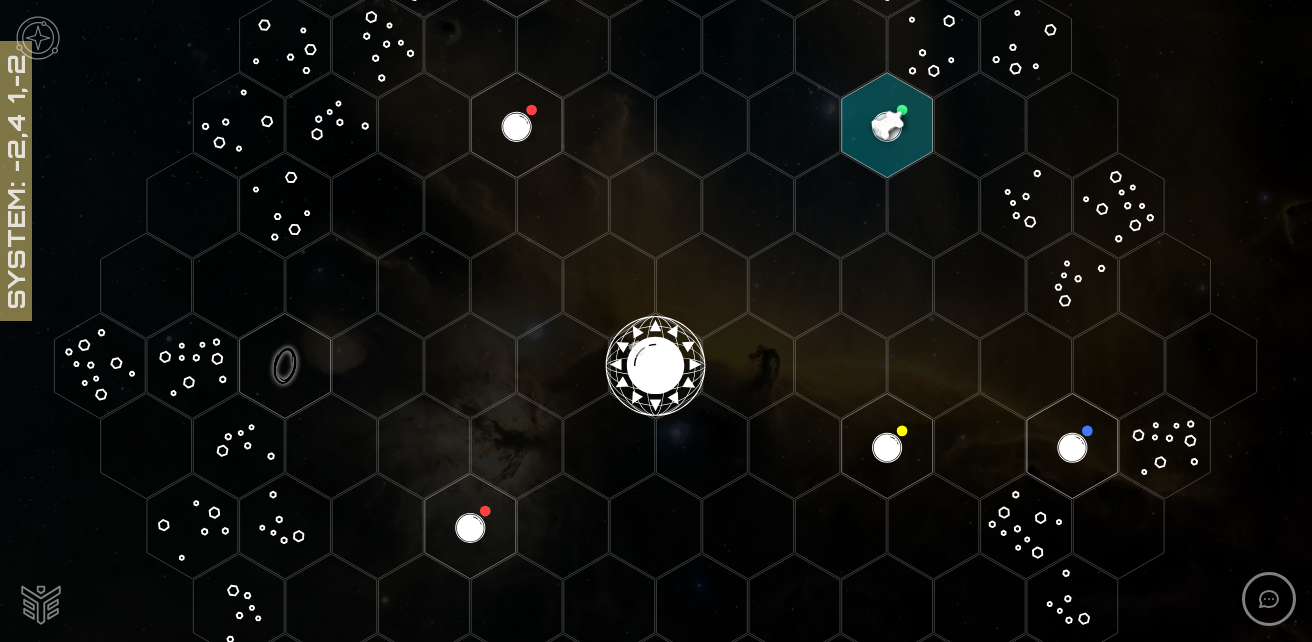 click 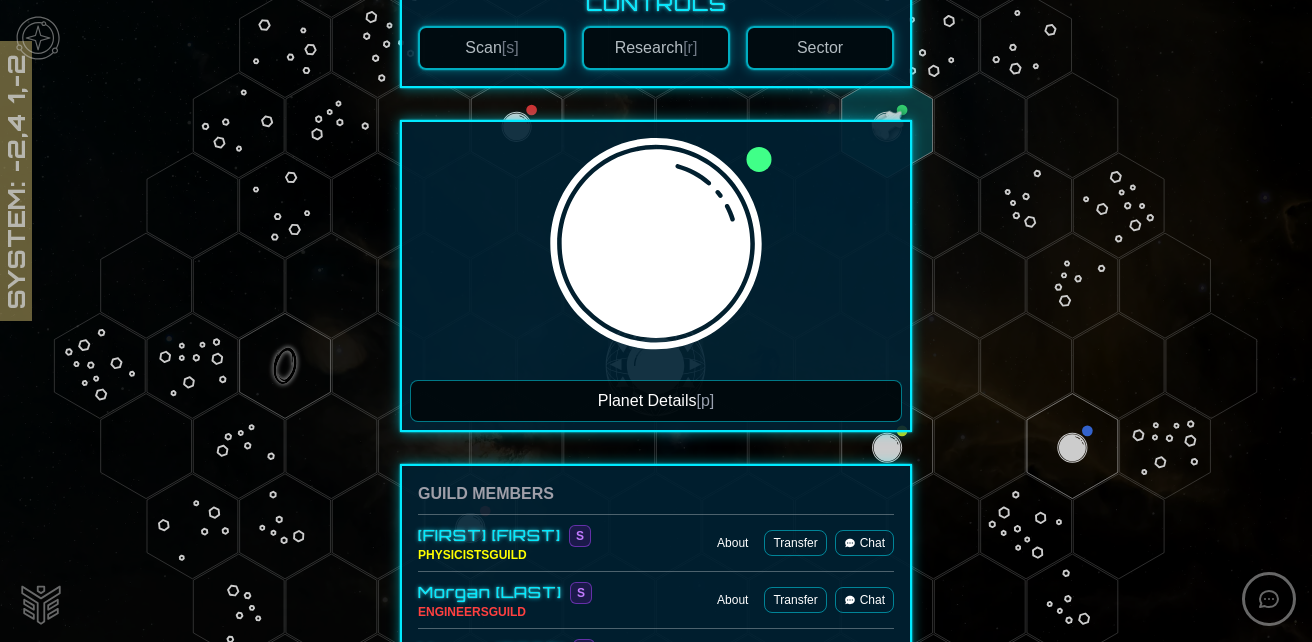 scroll, scrollTop: 300, scrollLeft: 0, axis: vertical 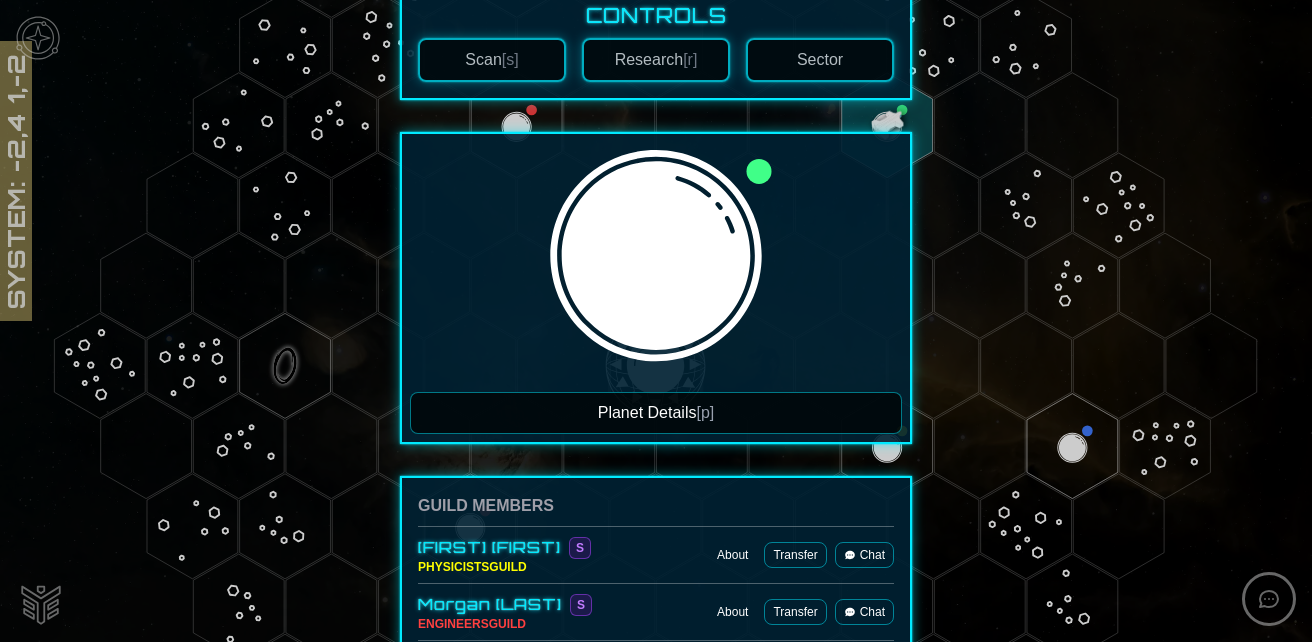 click on "Planet Details  [p]" at bounding box center (656, 413) 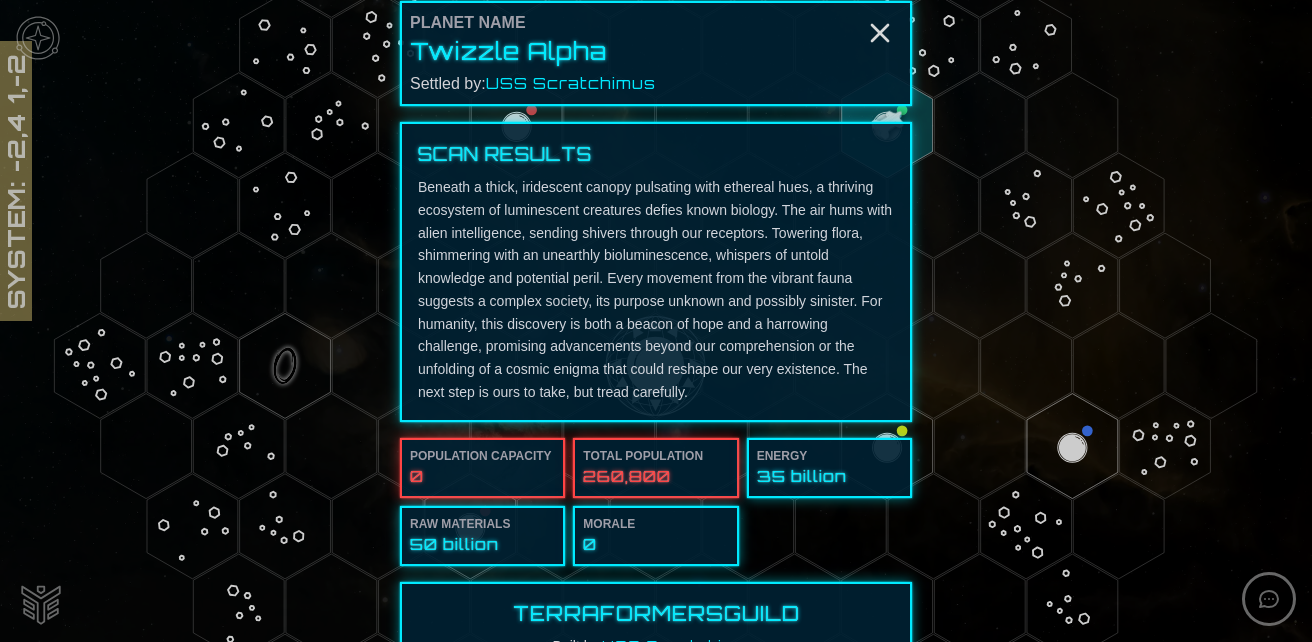 scroll, scrollTop: 0, scrollLeft: 0, axis: both 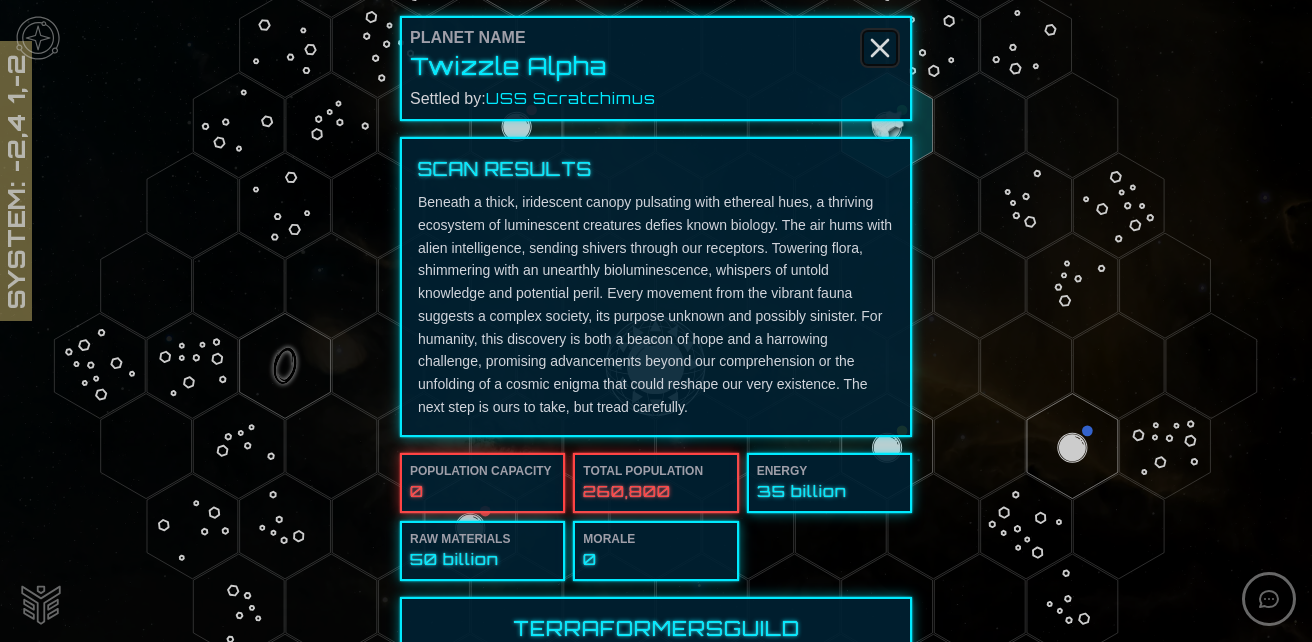 click 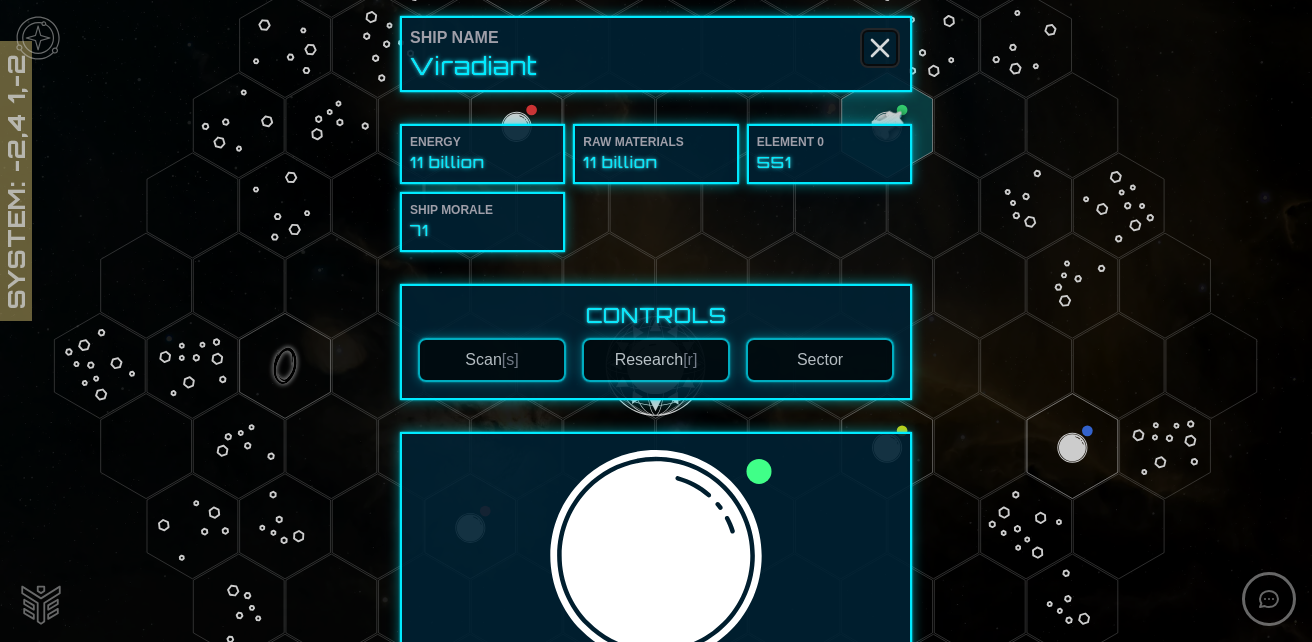 click 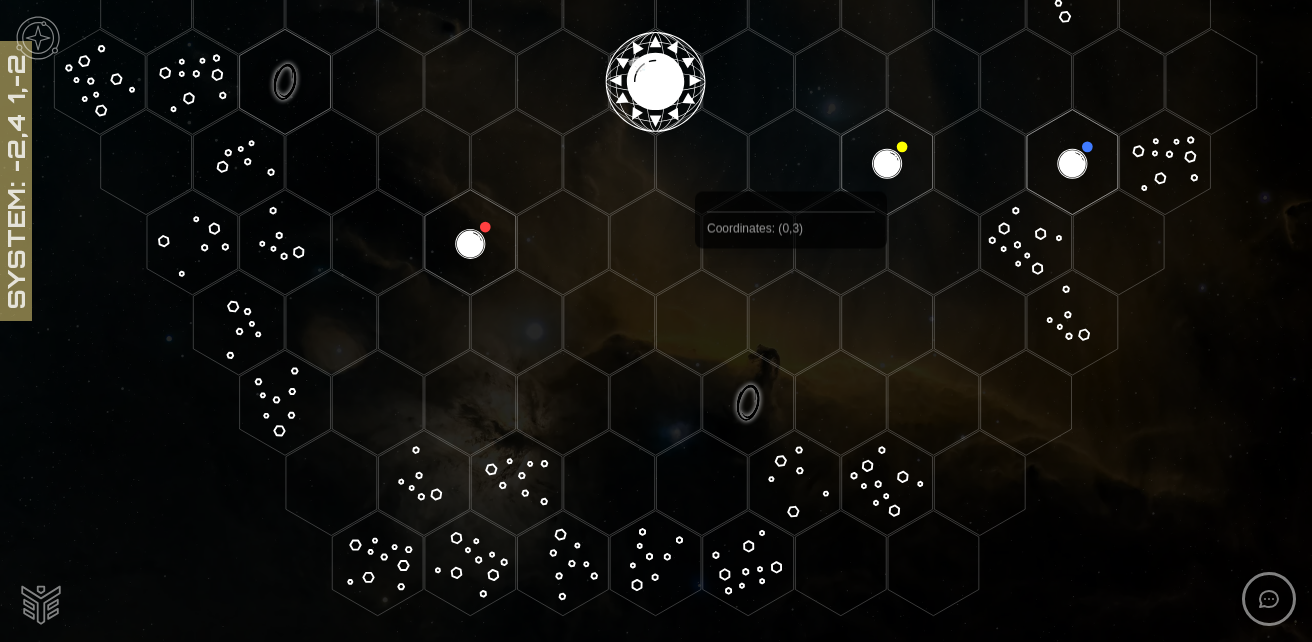 scroll, scrollTop: 495, scrollLeft: 0, axis: vertical 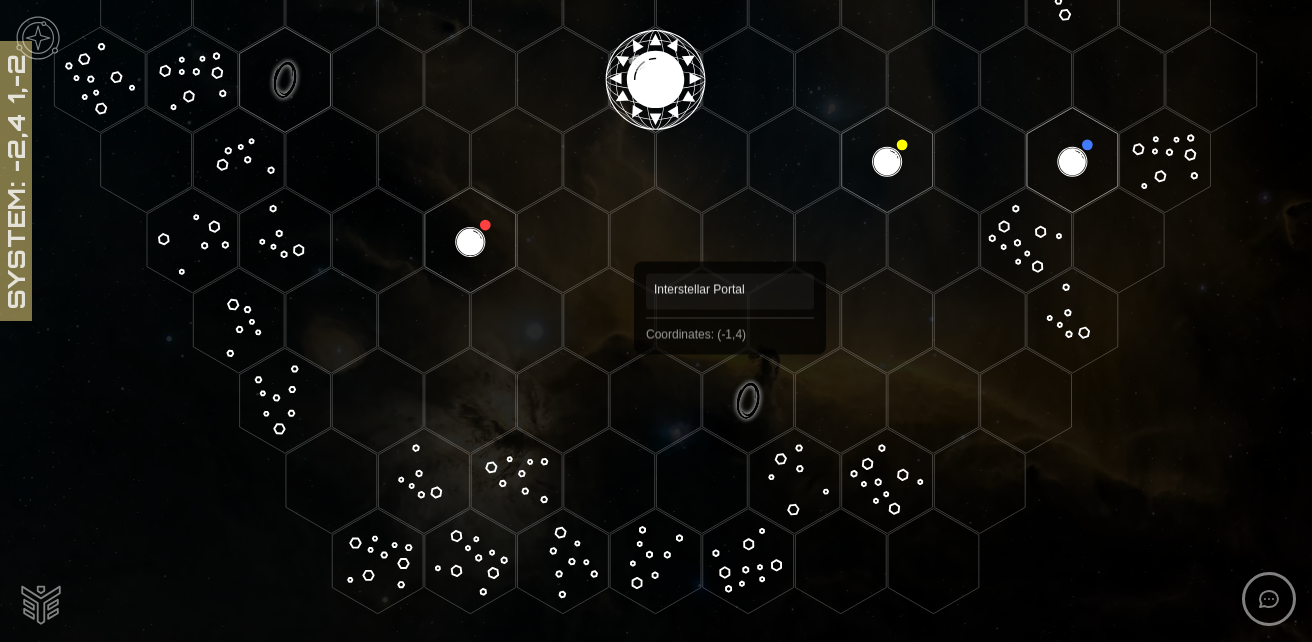 click 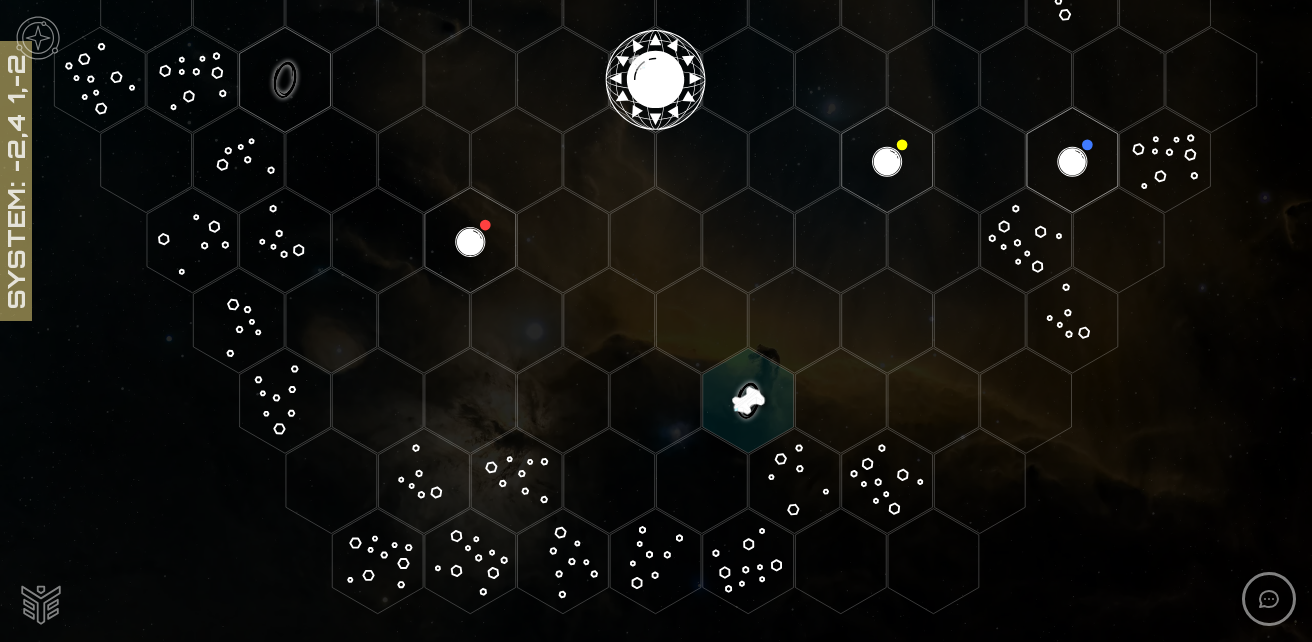 click 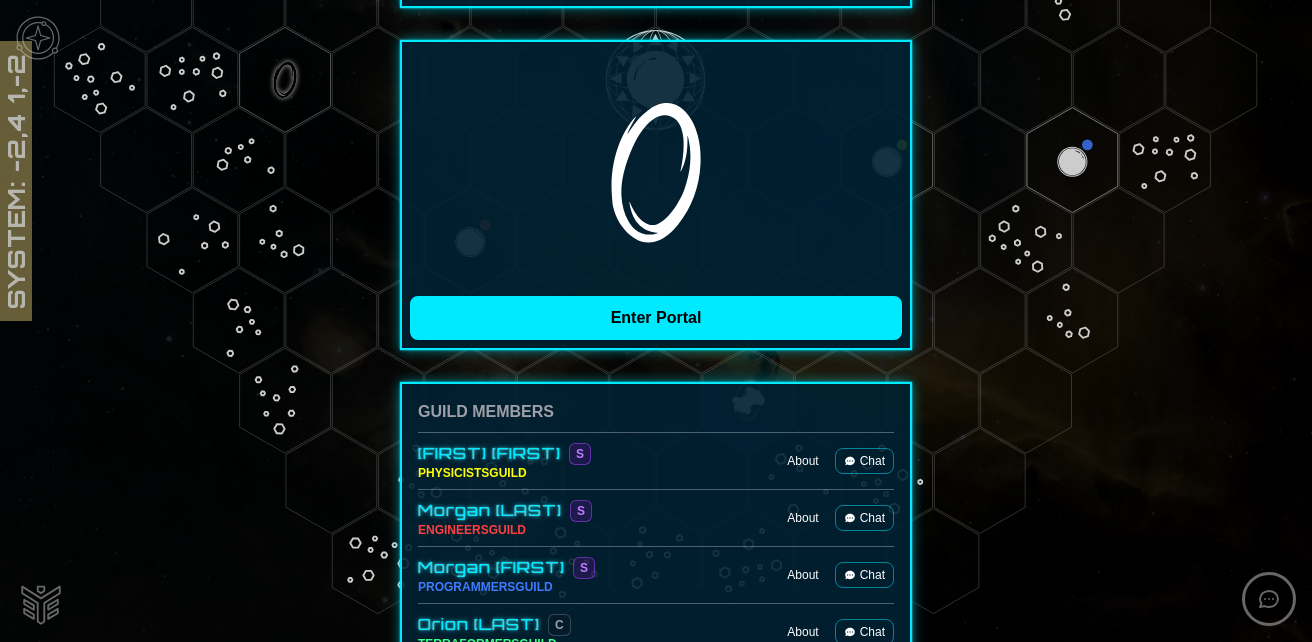 scroll, scrollTop: 400, scrollLeft: 0, axis: vertical 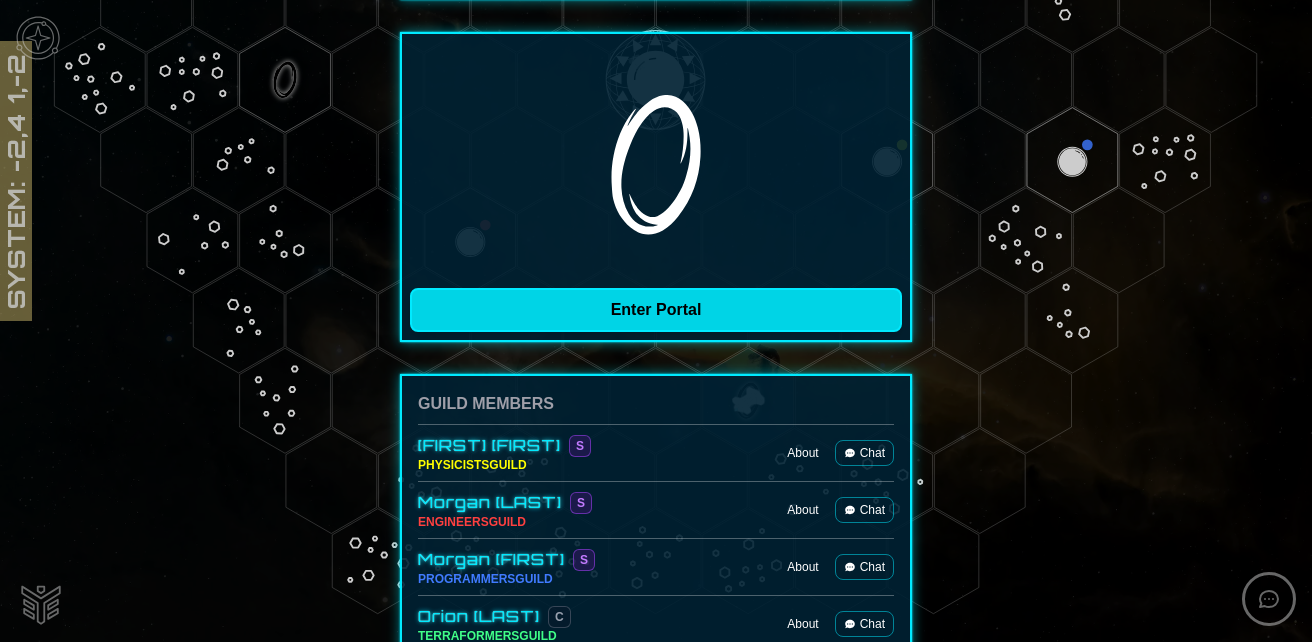 click on "Enter Portal" at bounding box center [656, 310] 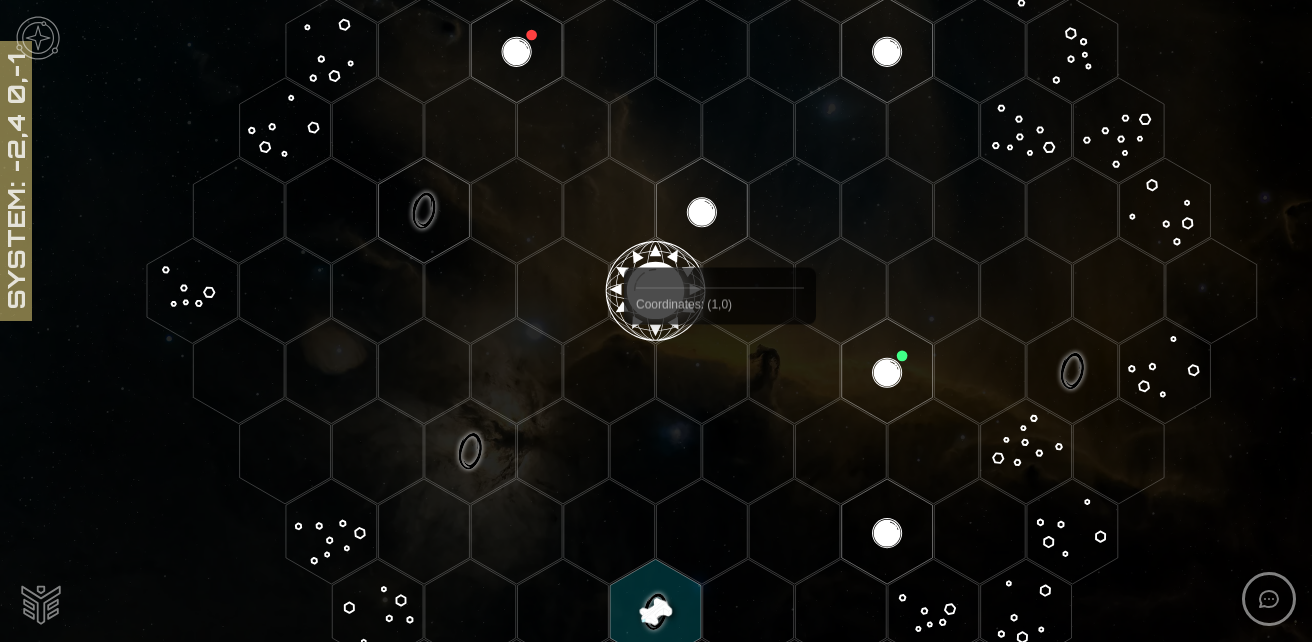 scroll, scrollTop: 295, scrollLeft: 0, axis: vertical 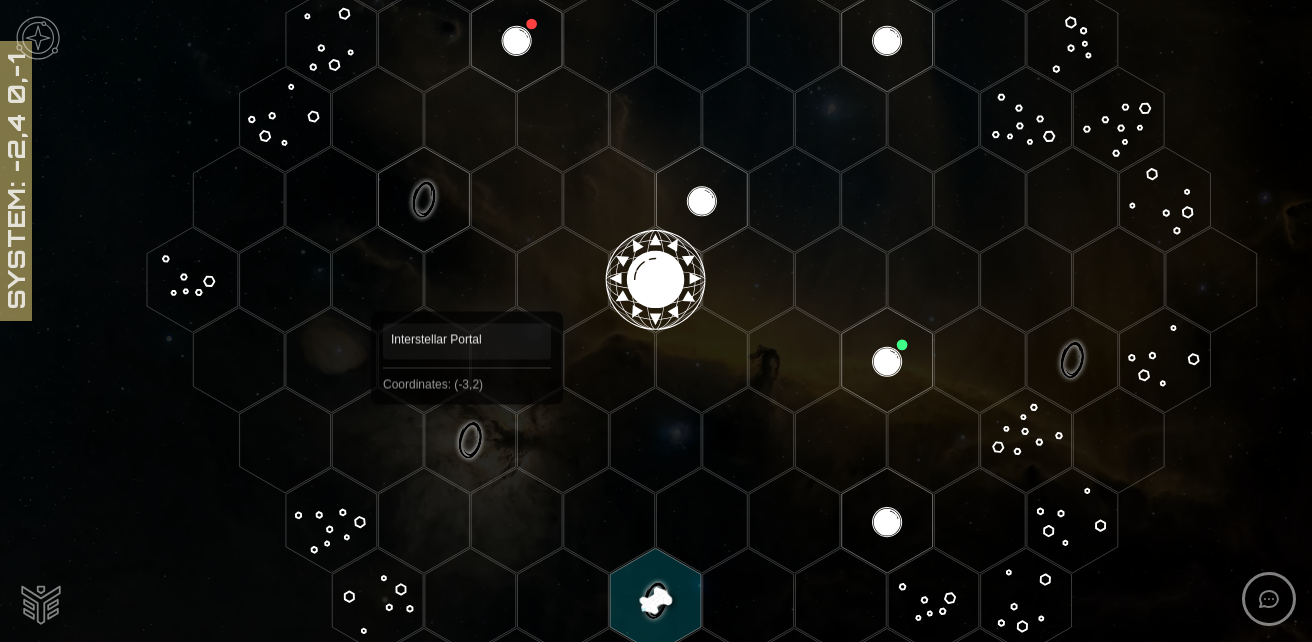click 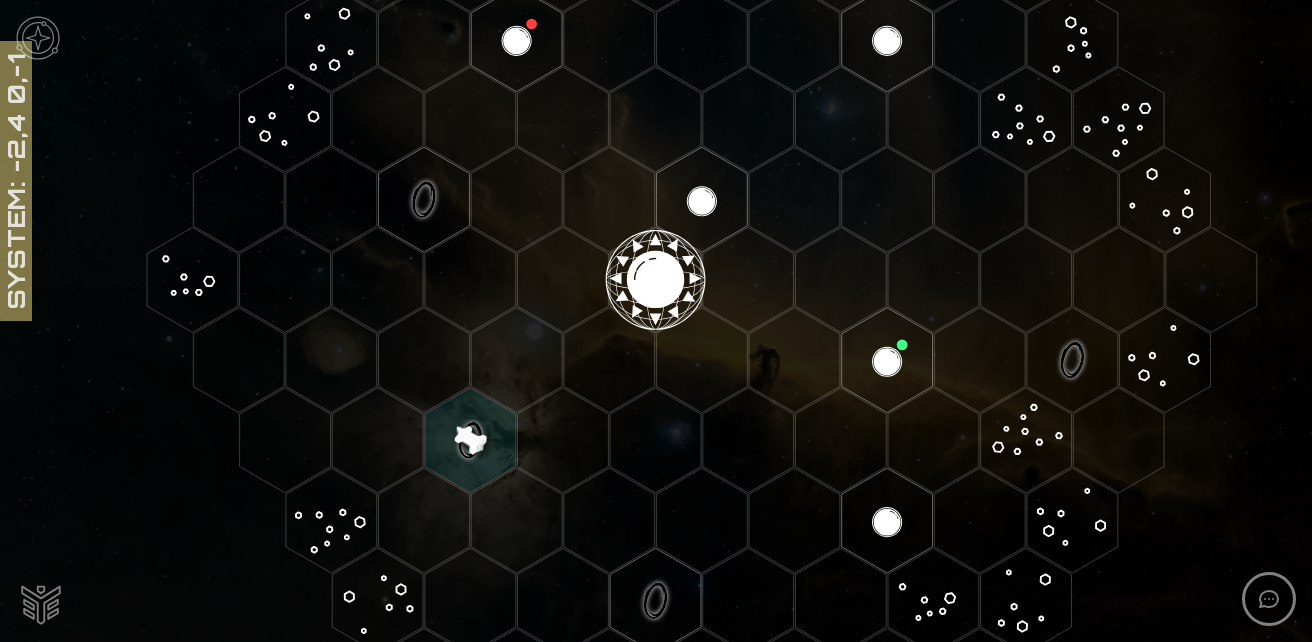 click 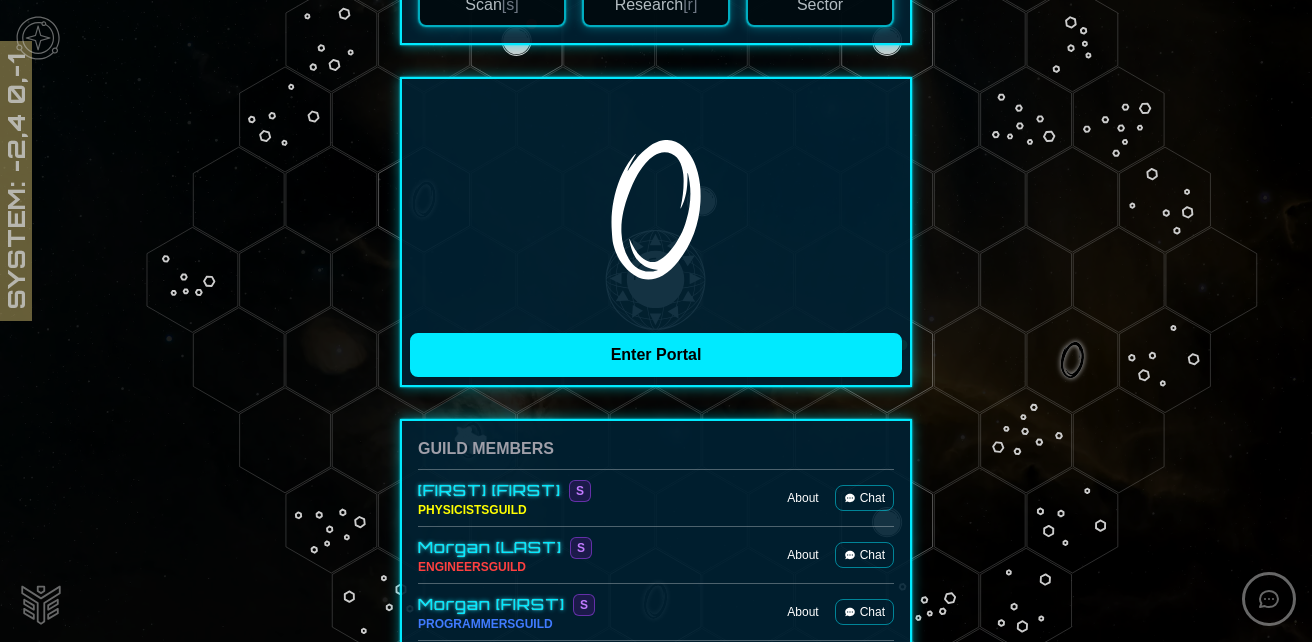 scroll, scrollTop: 400, scrollLeft: 0, axis: vertical 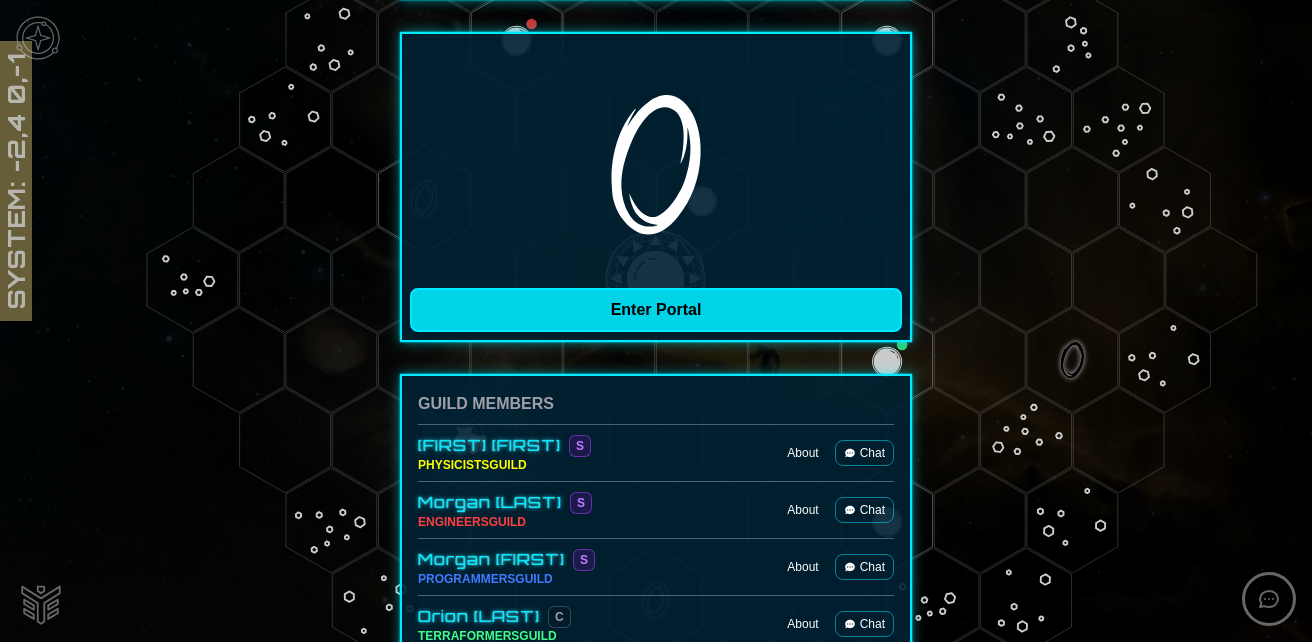 click on "Enter Portal" at bounding box center [656, 310] 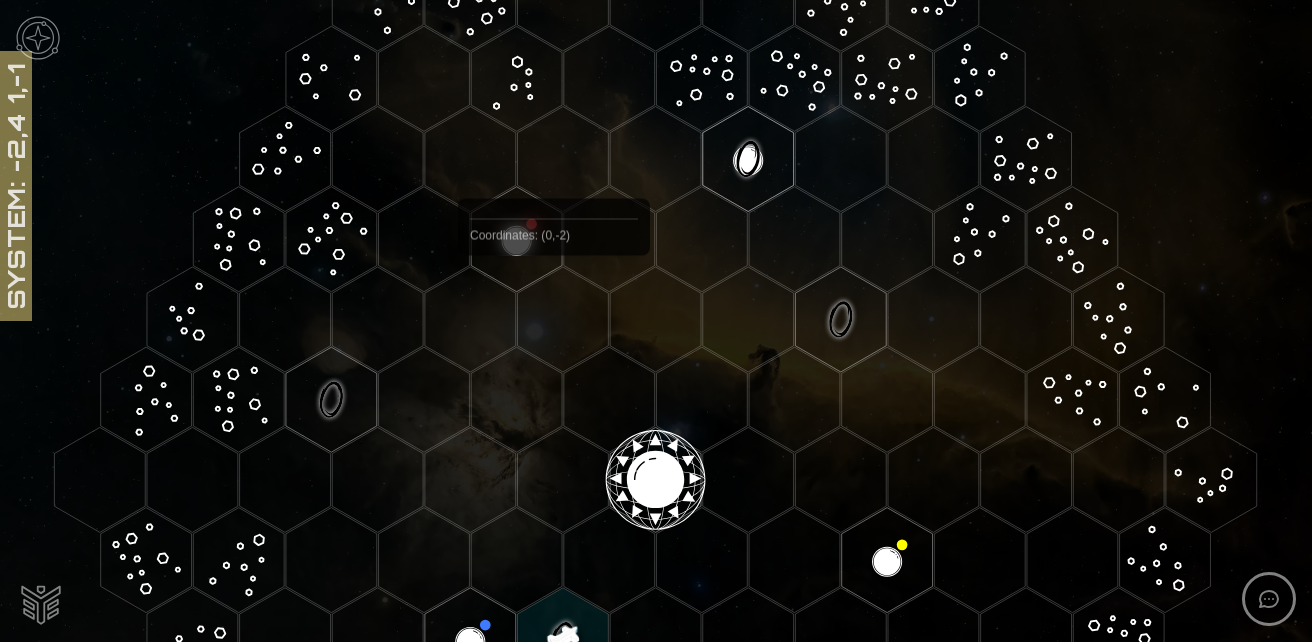 scroll, scrollTop: 295, scrollLeft: 0, axis: vertical 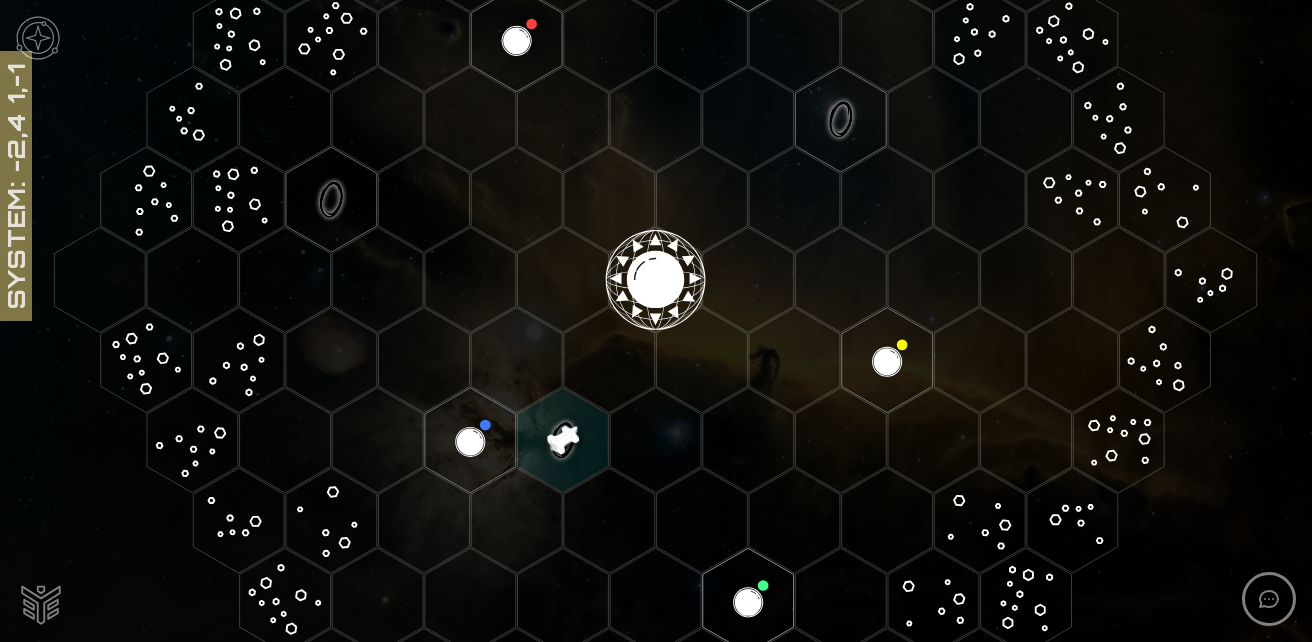 click 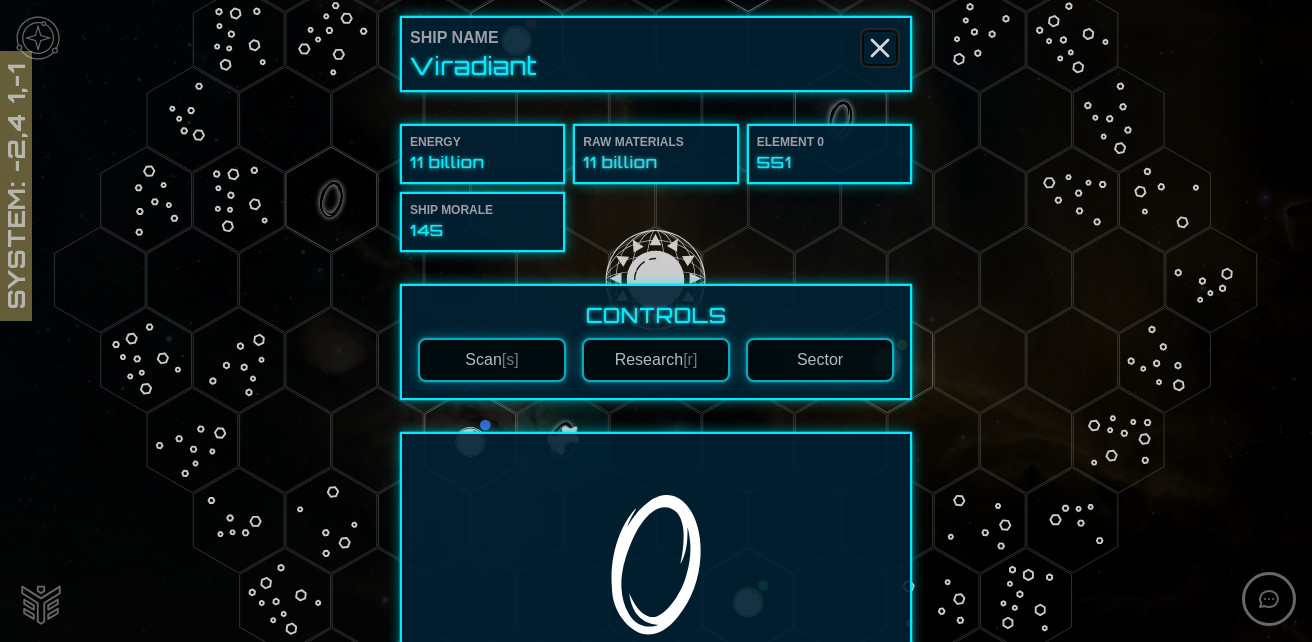 click 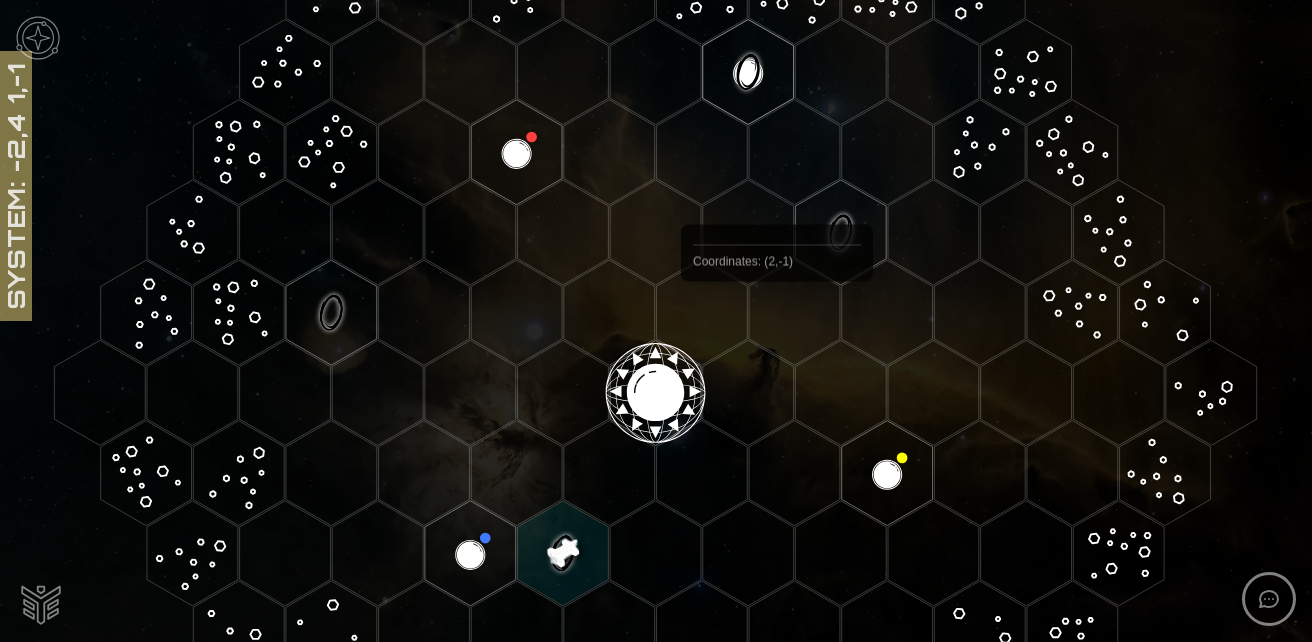scroll, scrollTop: 95, scrollLeft: 0, axis: vertical 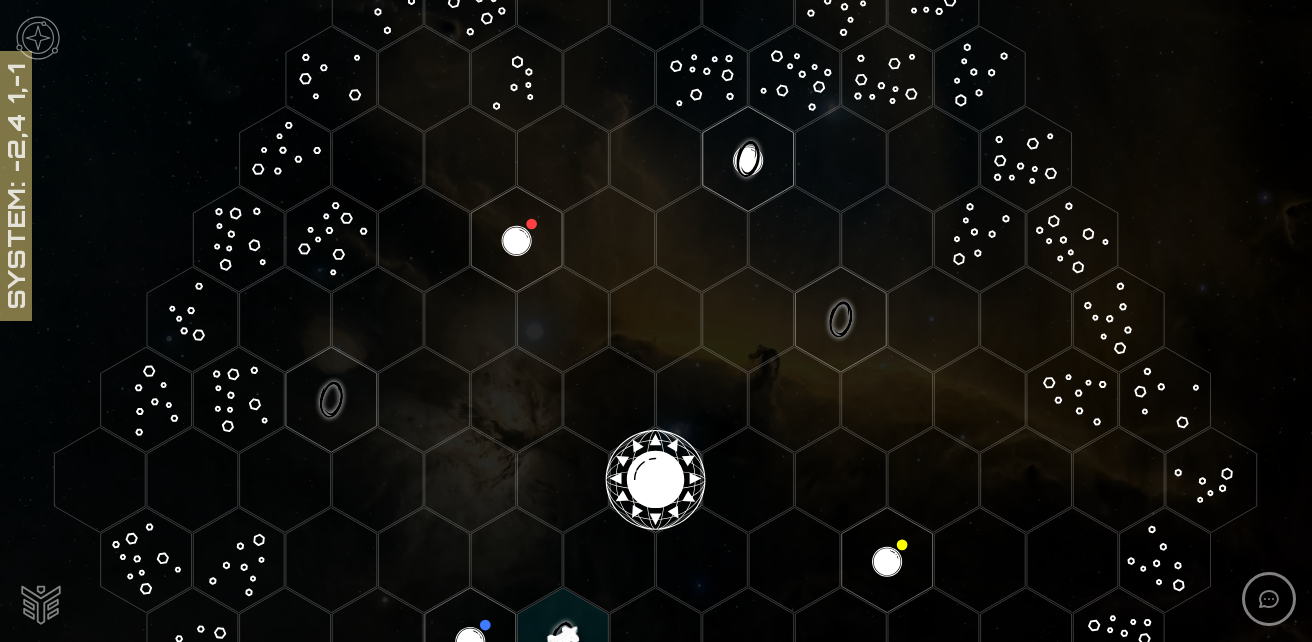 click 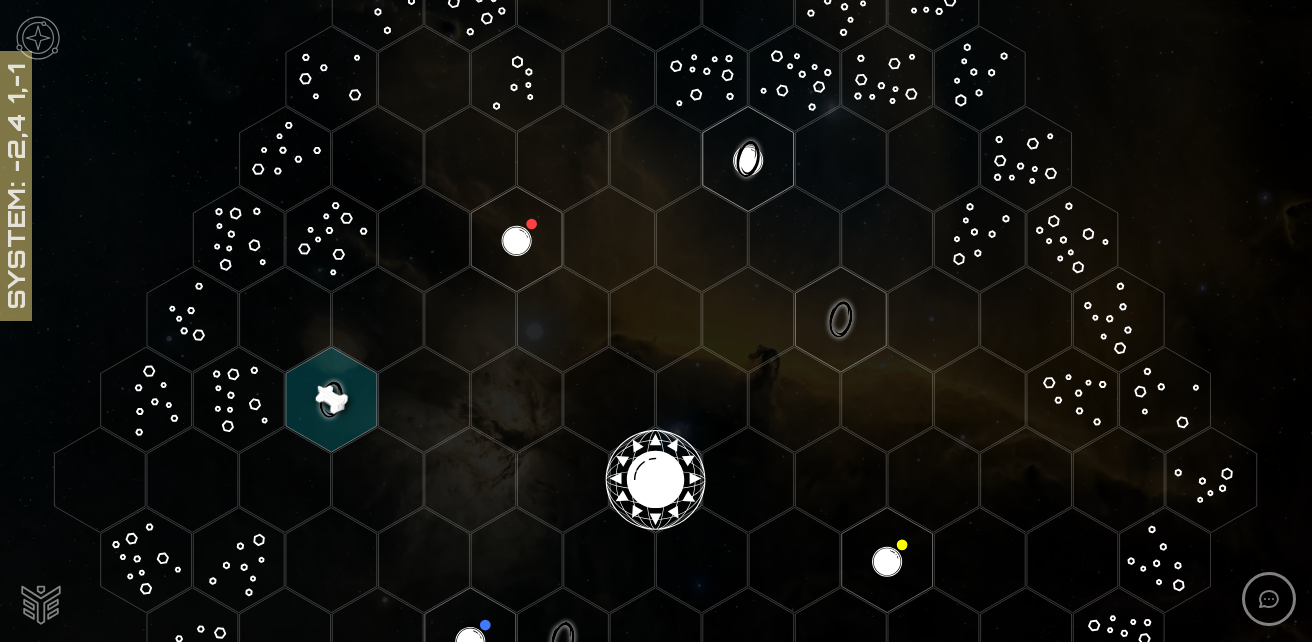 click 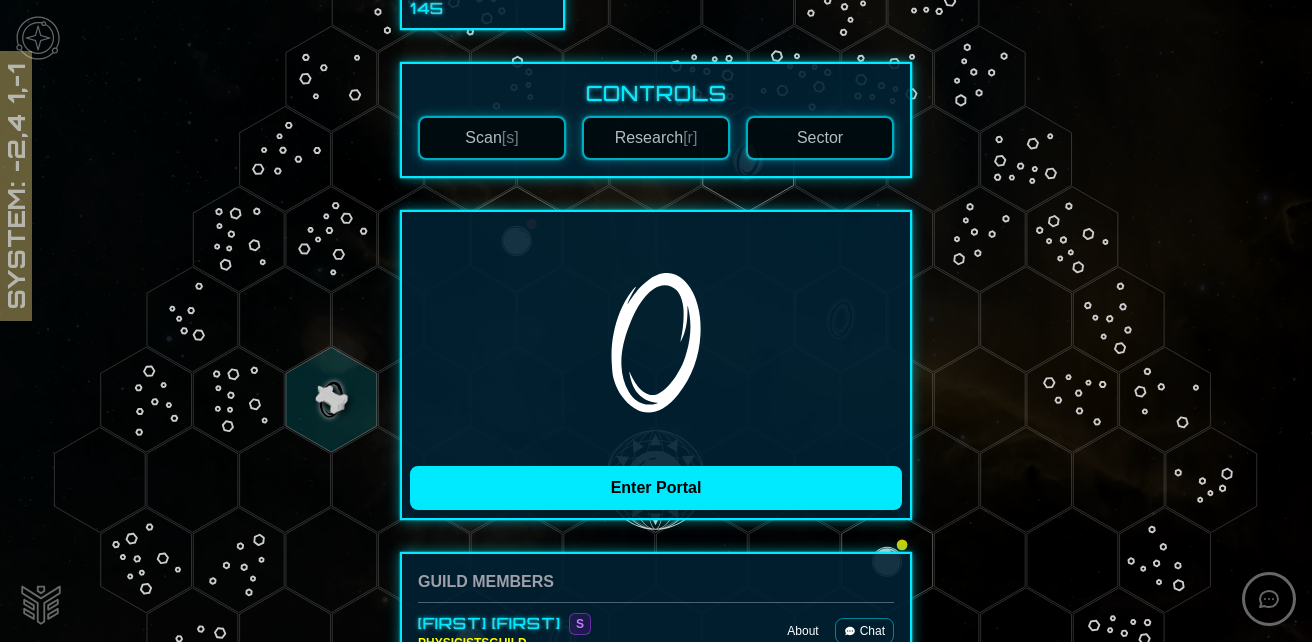scroll, scrollTop: 300, scrollLeft: 0, axis: vertical 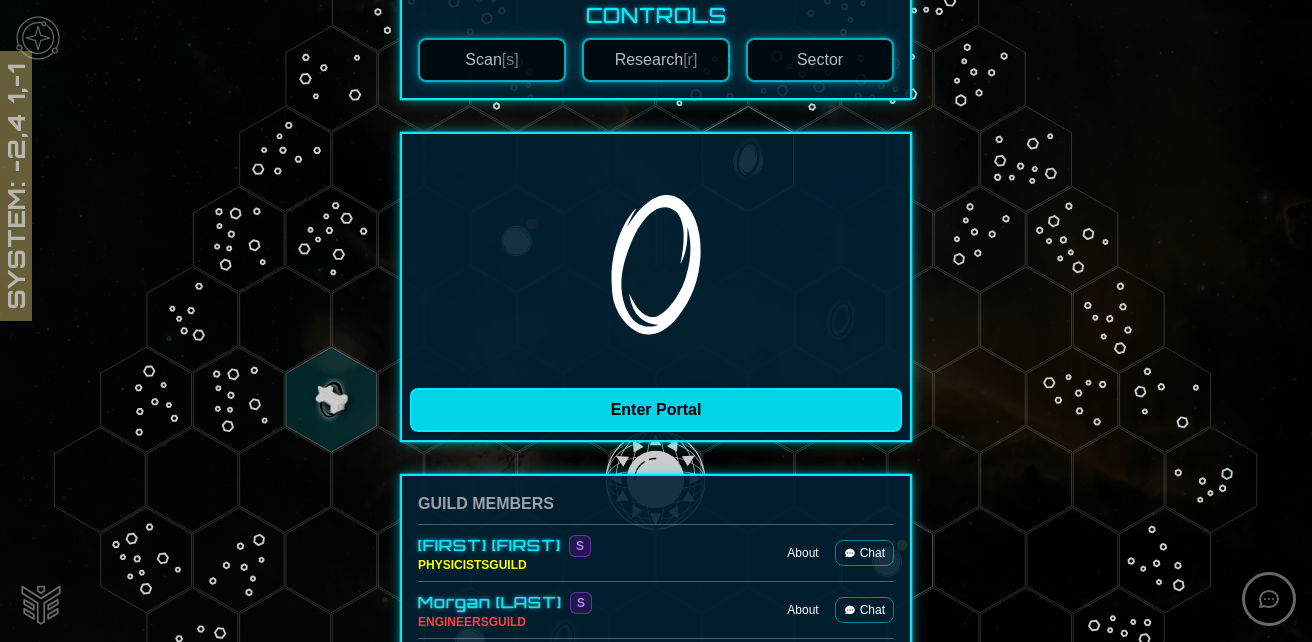 click on "Enter Portal" at bounding box center [656, 410] 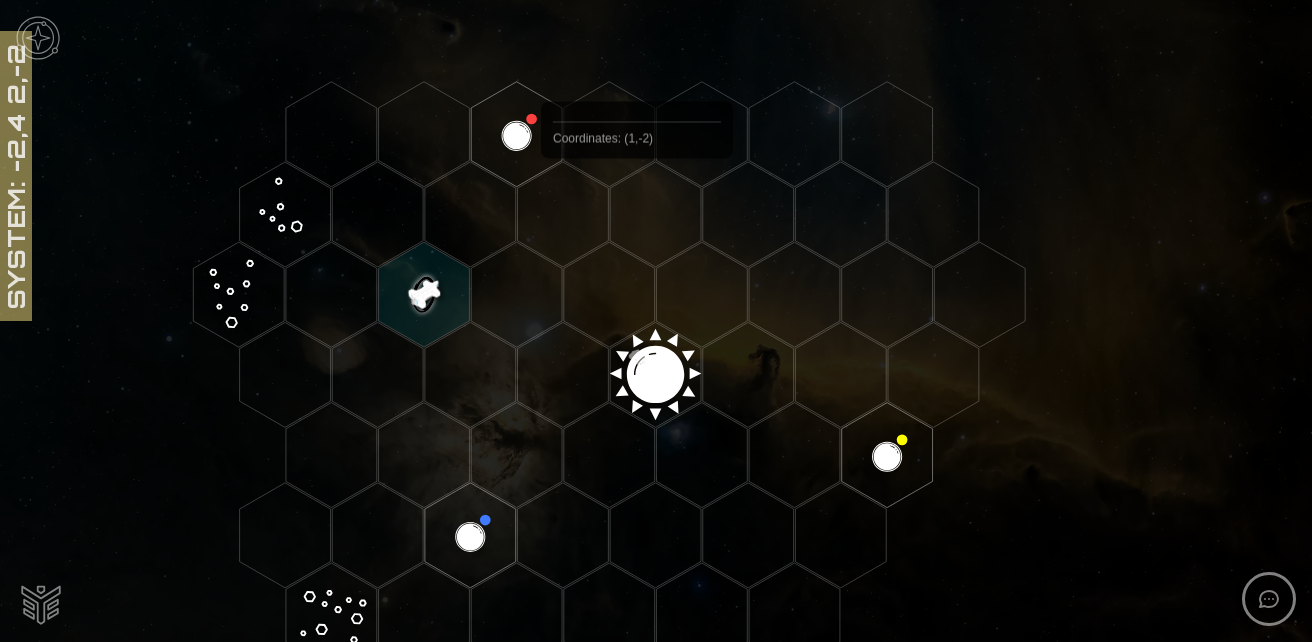 scroll, scrollTop: 195, scrollLeft: 0, axis: vertical 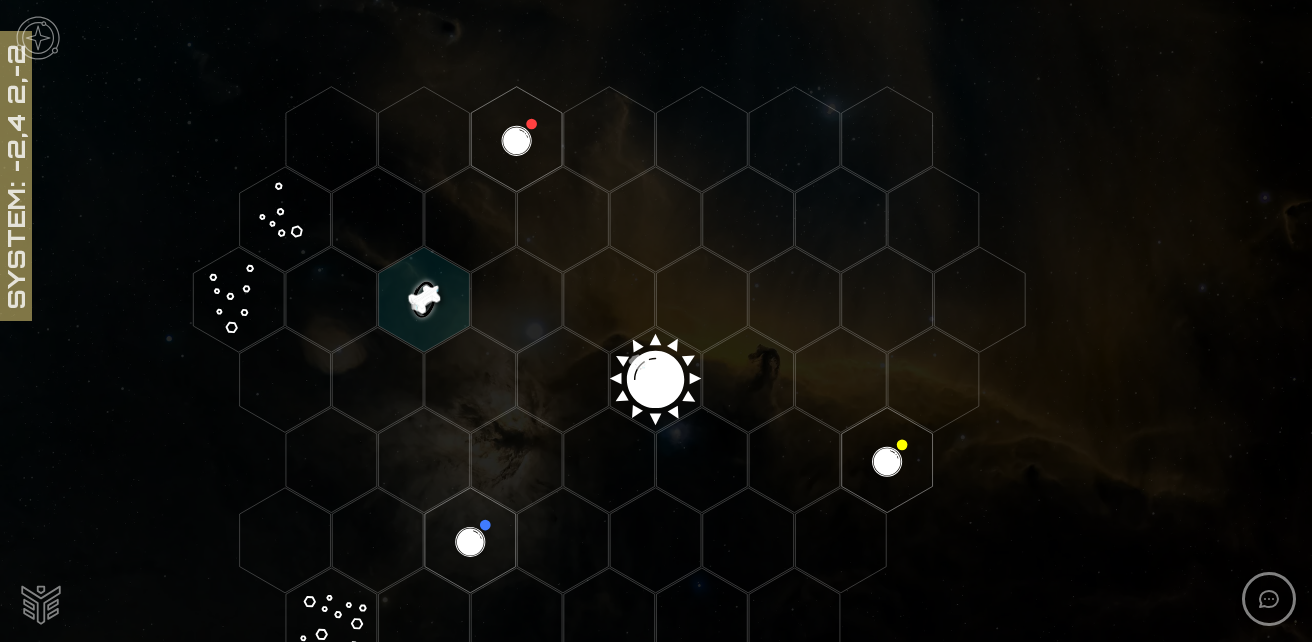 click 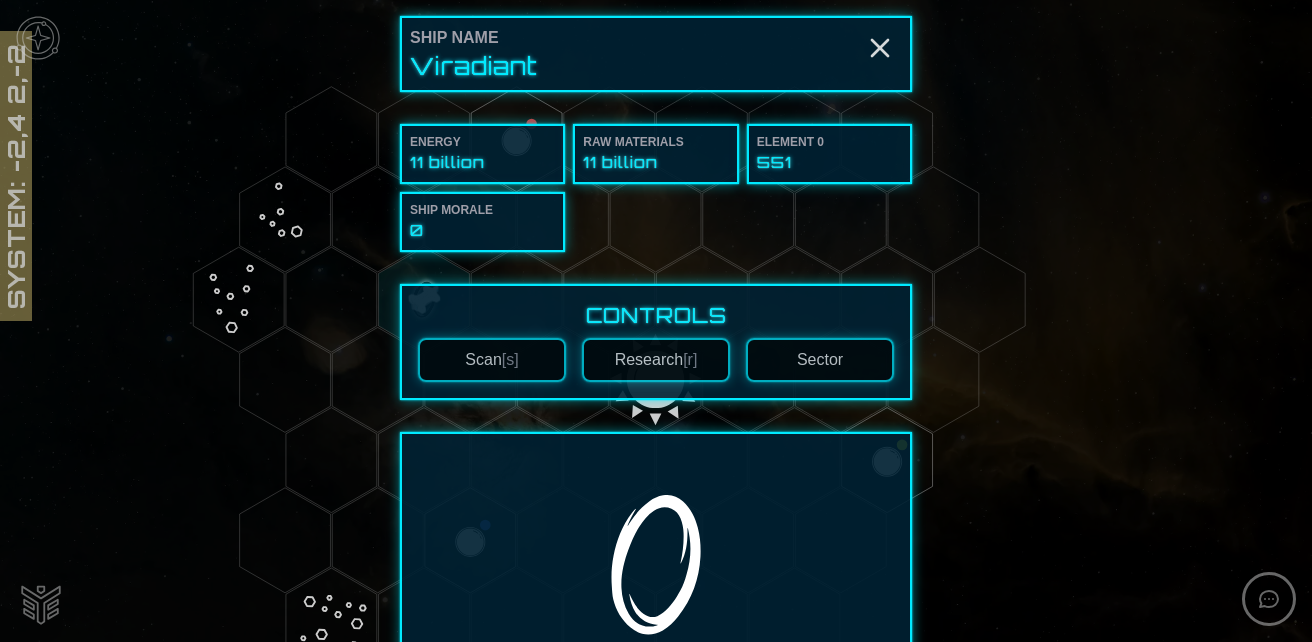 click on "Sector" at bounding box center [820, 360] 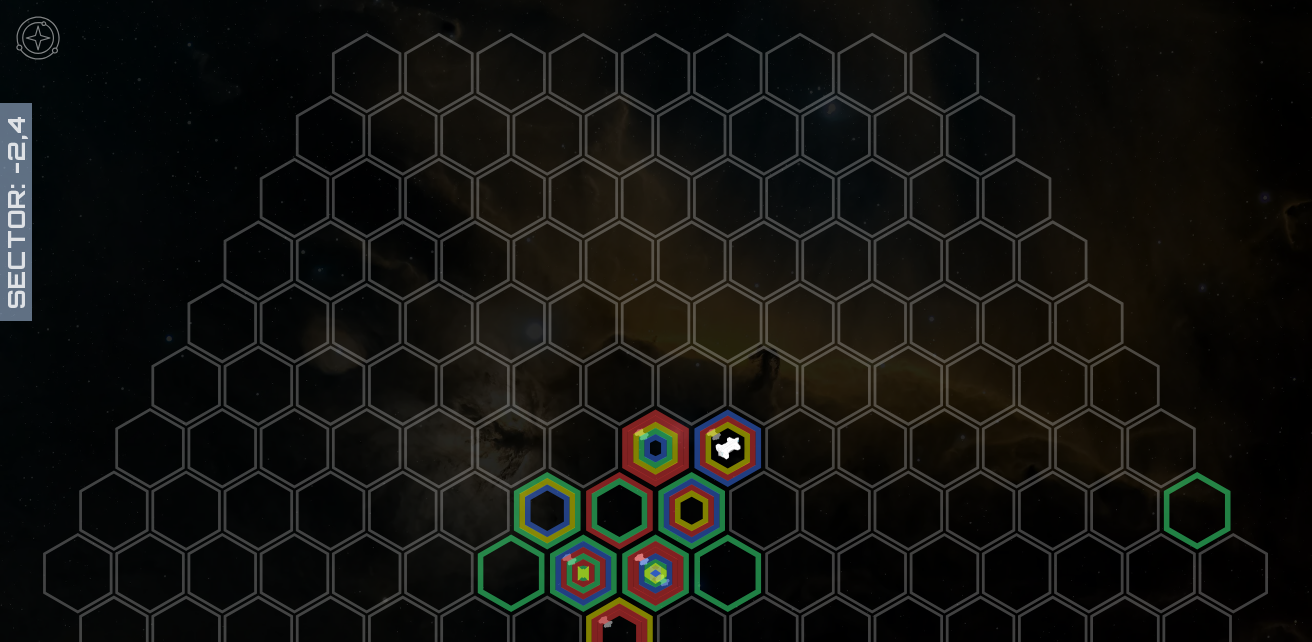 scroll, scrollTop: 100, scrollLeft: 0, axis: vertical 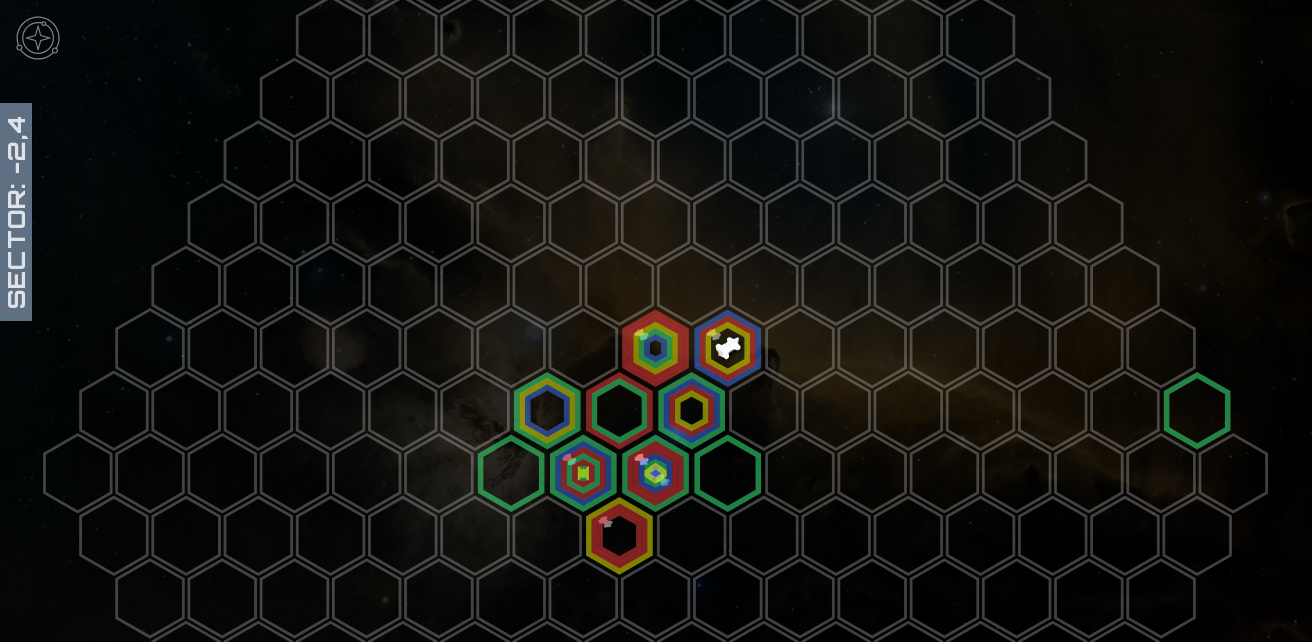 click 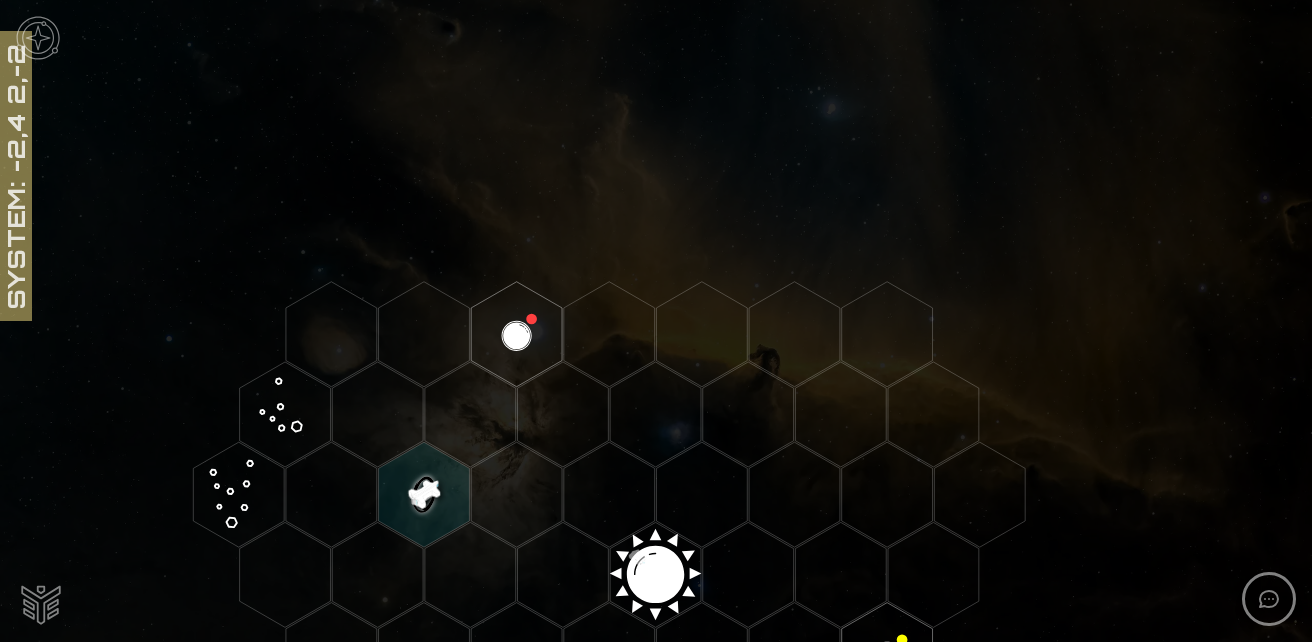 scroll, scrollTop: 168, scrollLeft: 0, axis: vertical 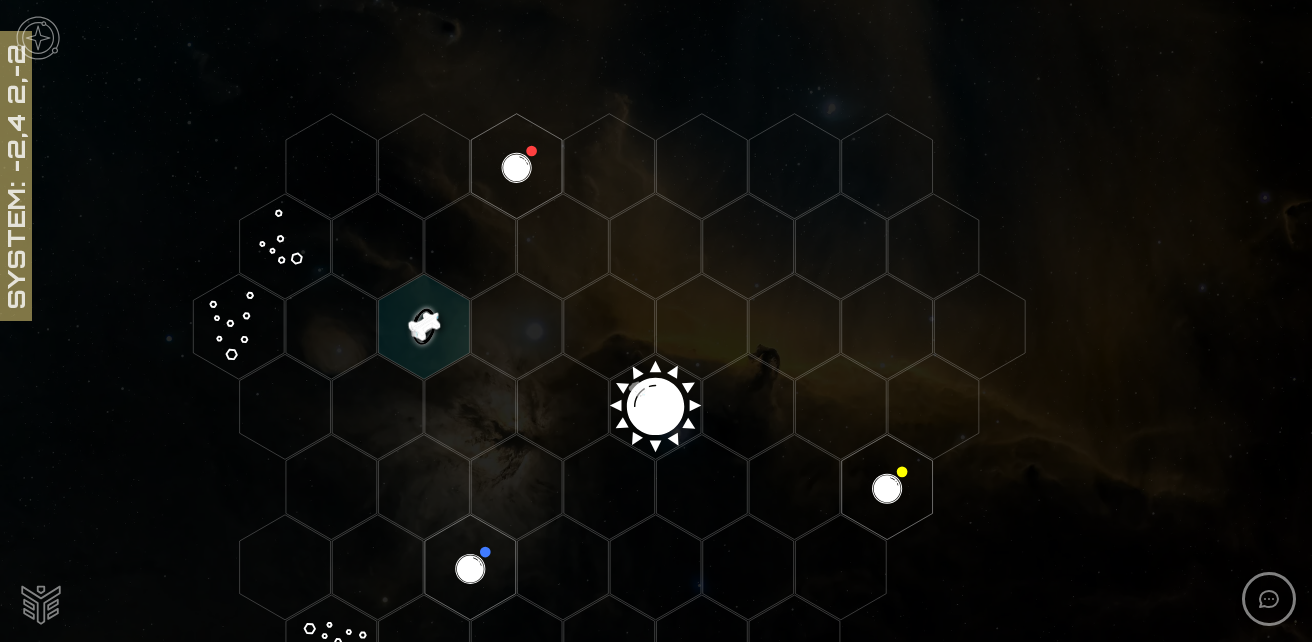 click 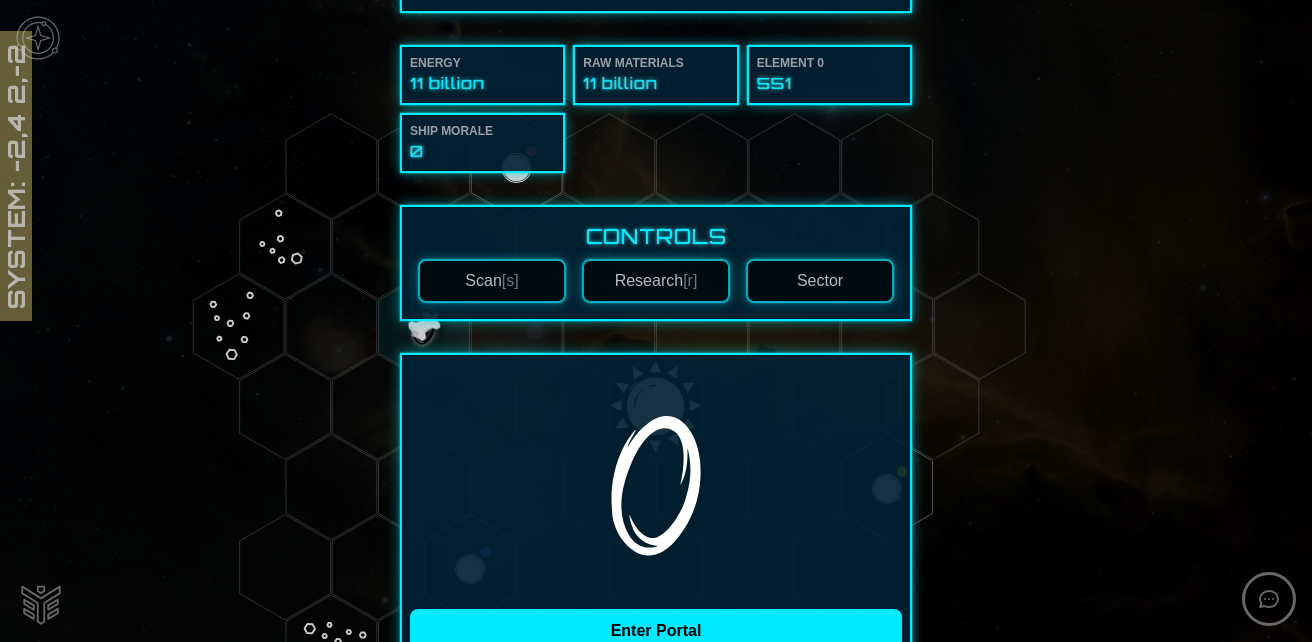 scroll, scrollTop: 0, scrollLeft: 0, axis: both 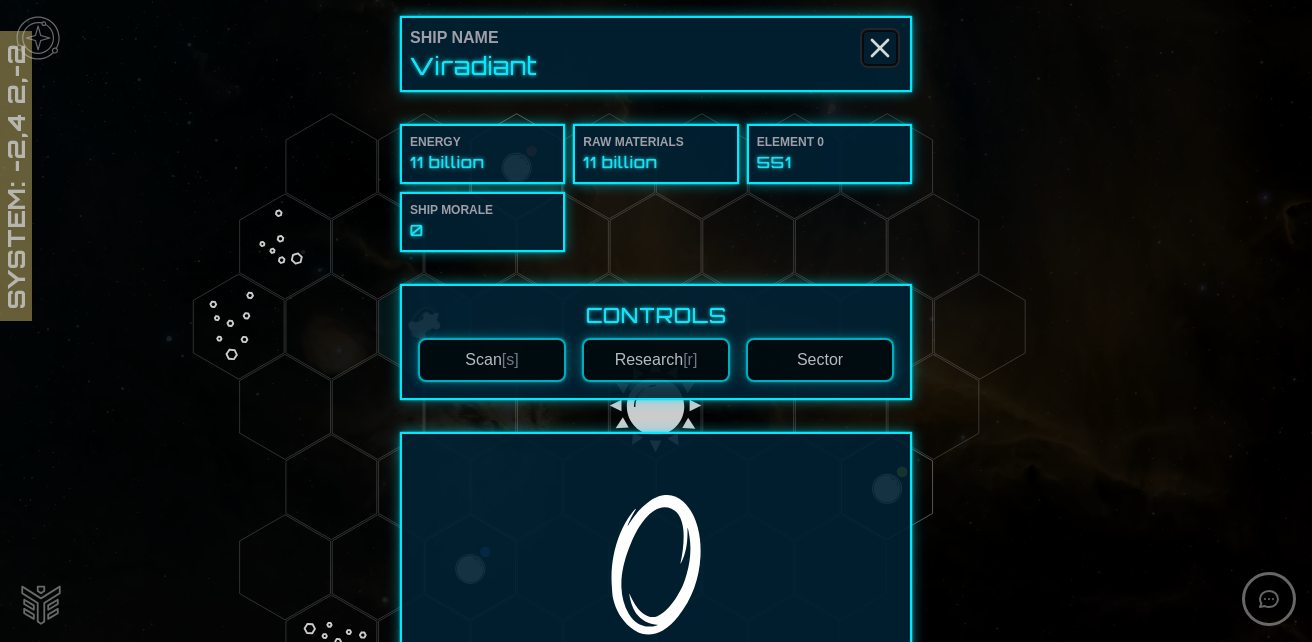 click 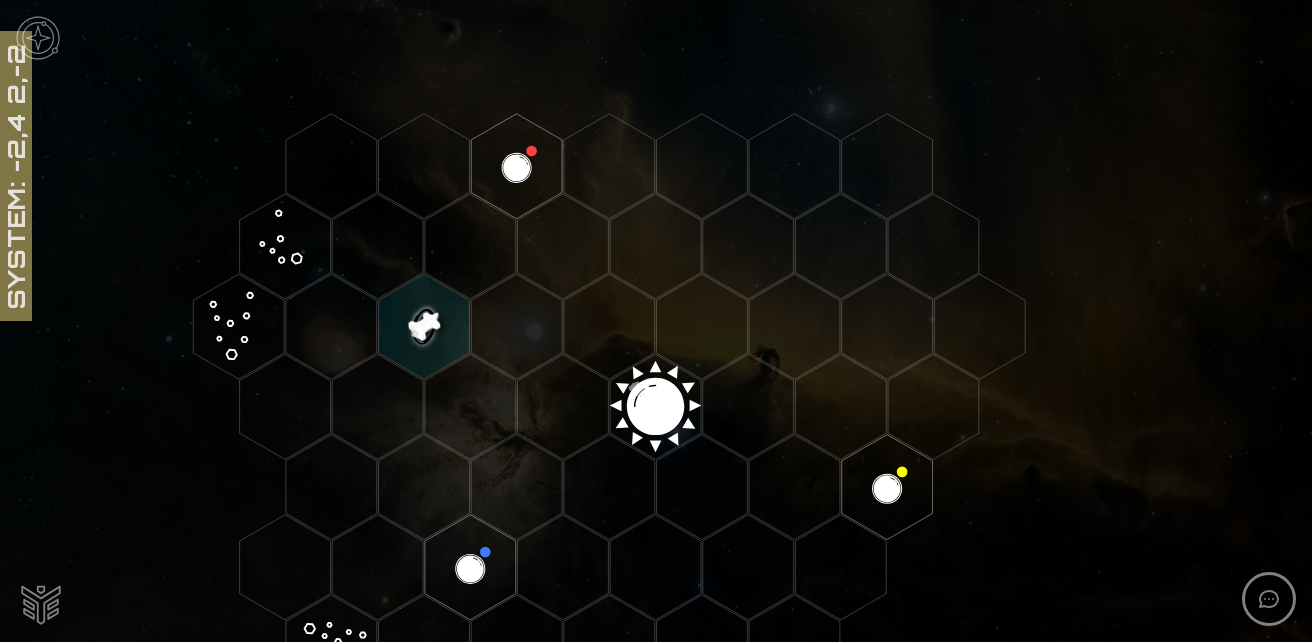 click 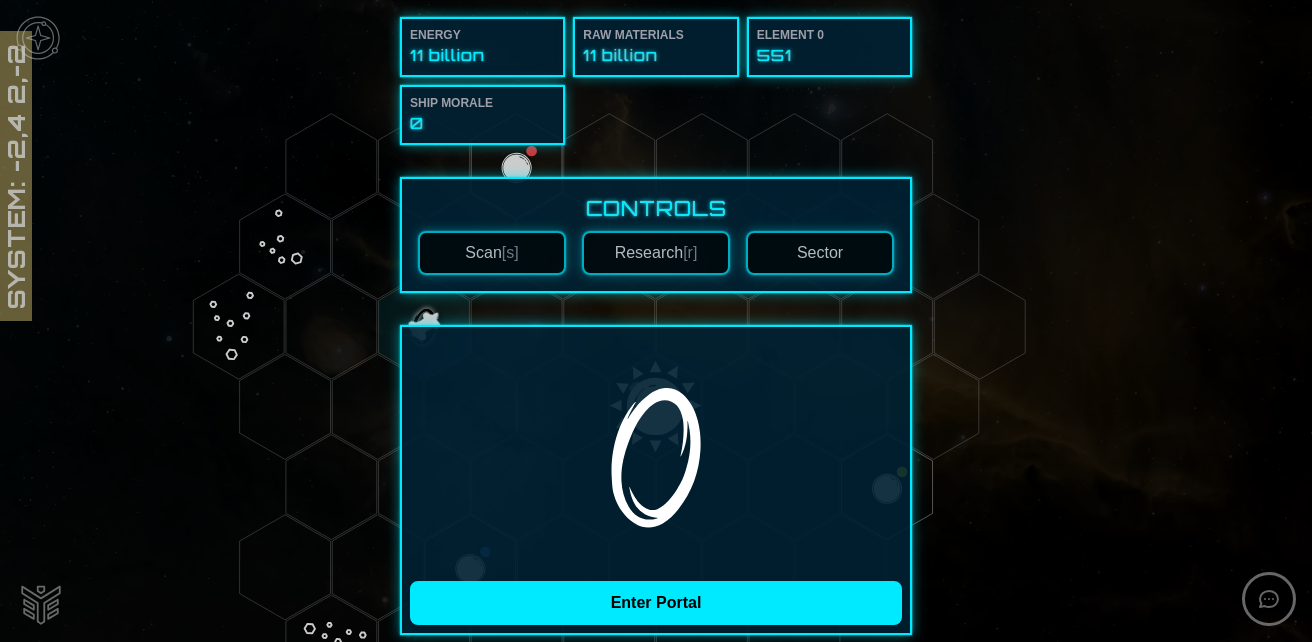 scroll, scrollTop: 300, scrollLeft: 0, axis: vertical 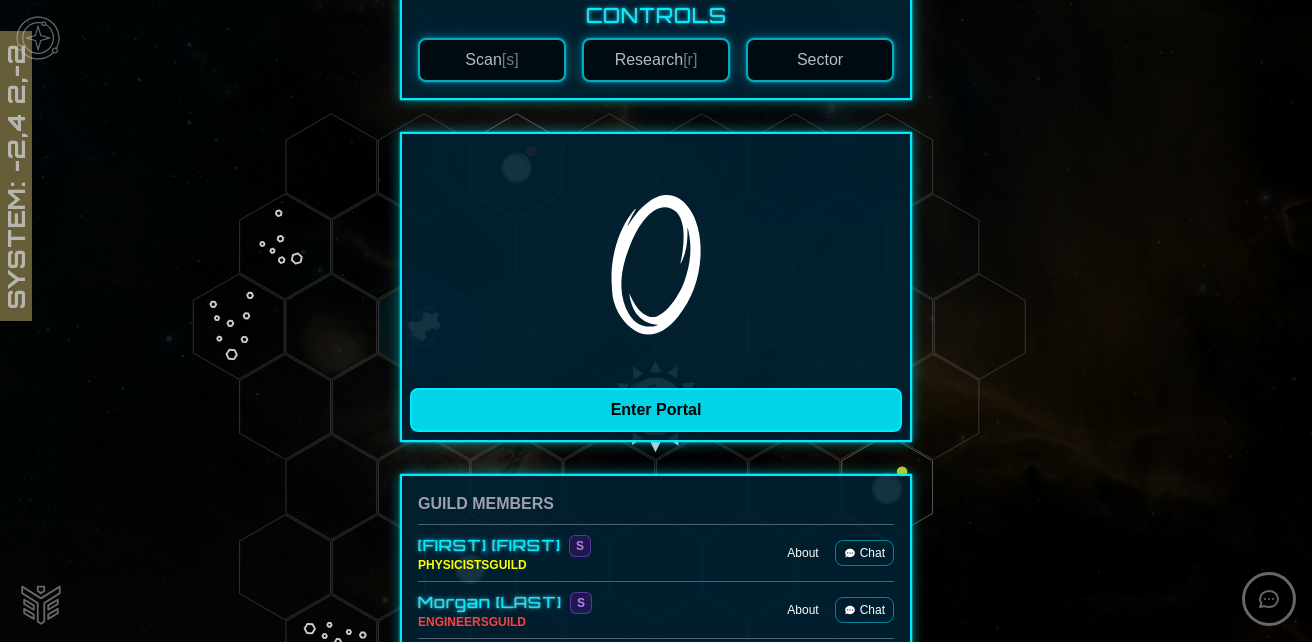 click on "Enter Portal" at bounding box center [656, 410] 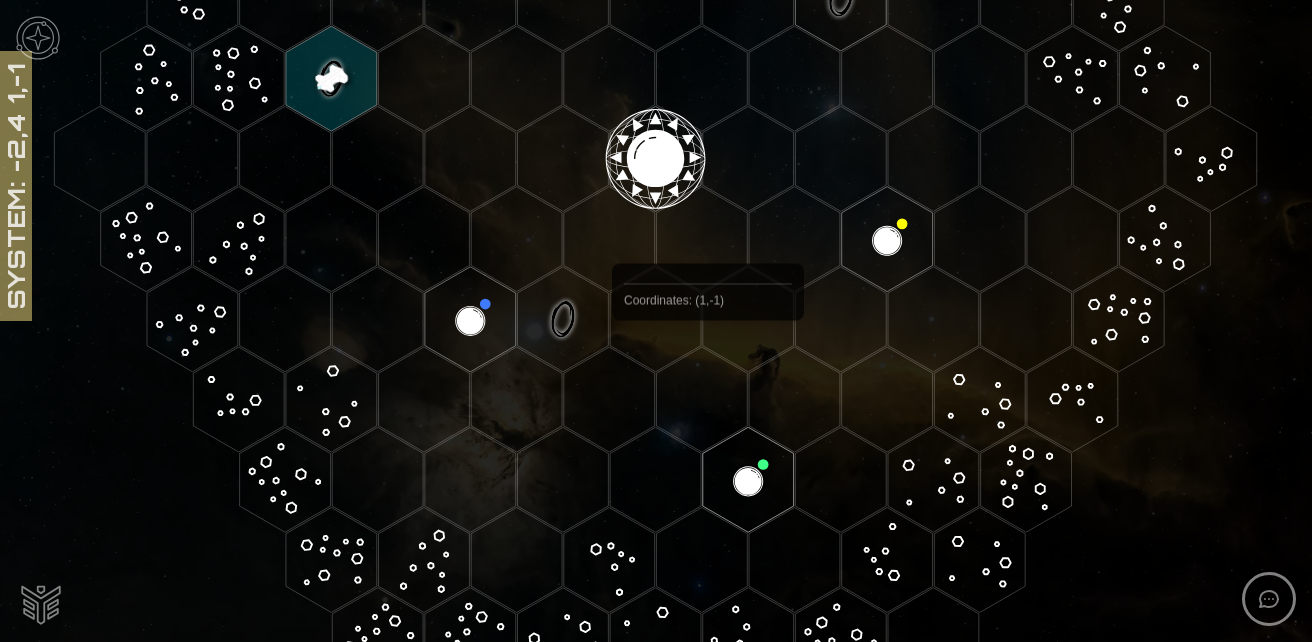 scroll, scrollTop: 68, scrollLeft: 0, axis: vertical 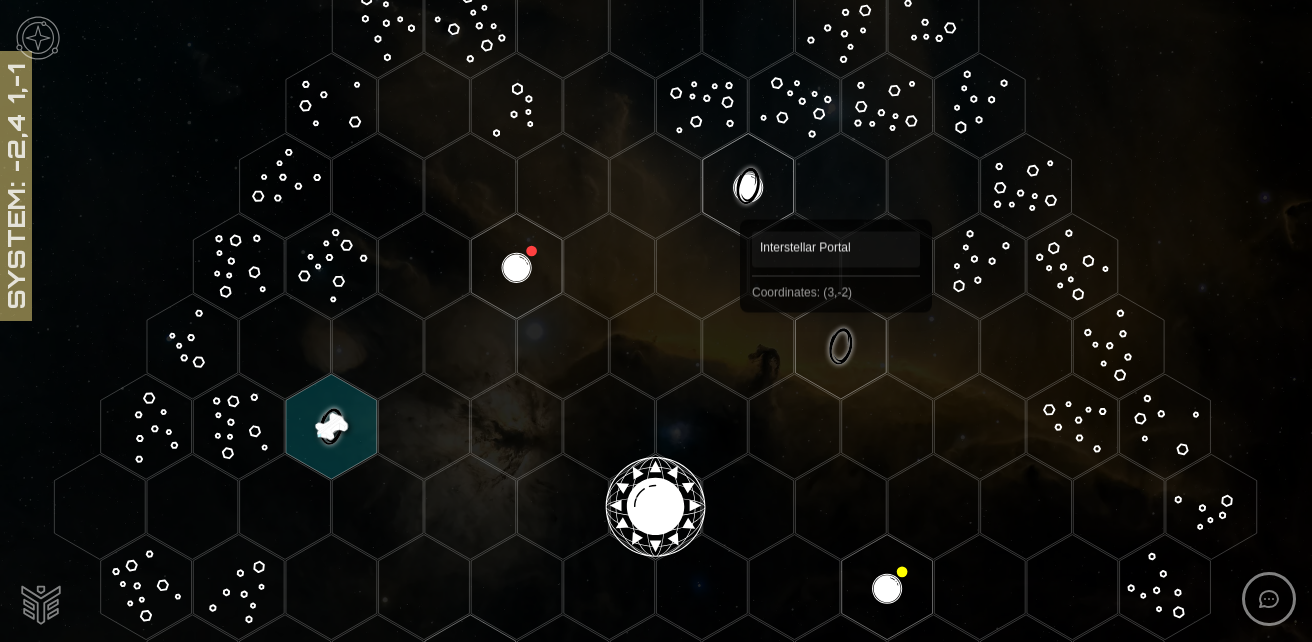 click 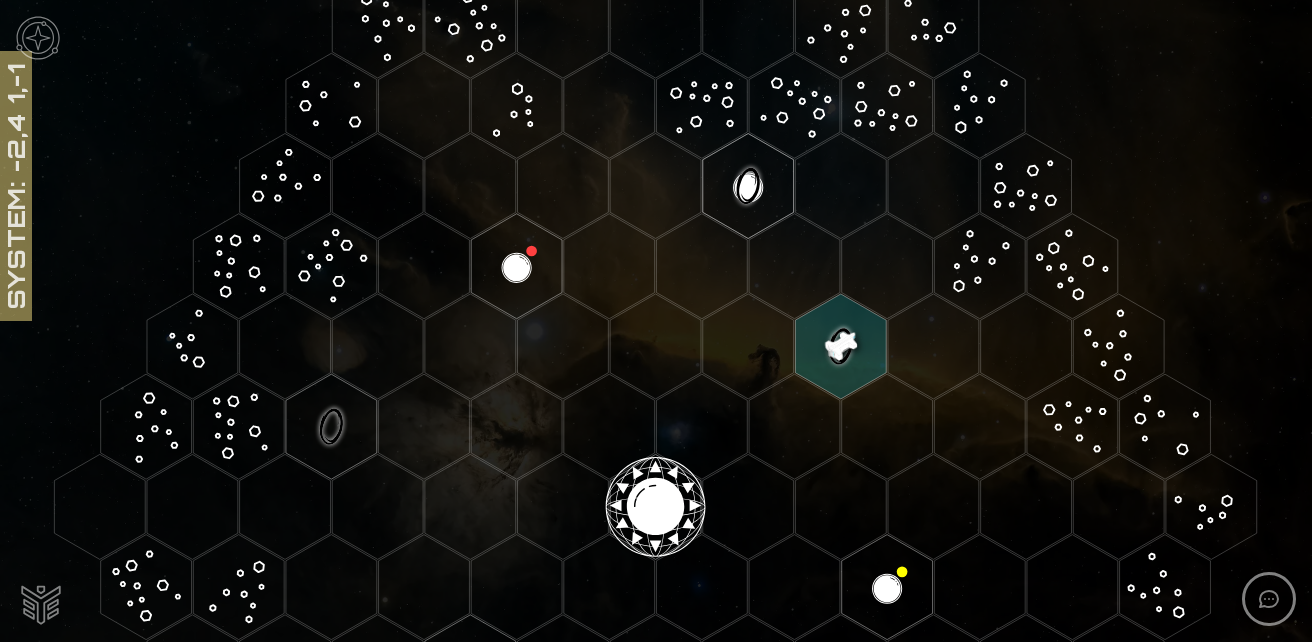 scroll, scrollTop: 268, scrollLeft: 0, axis: vertical 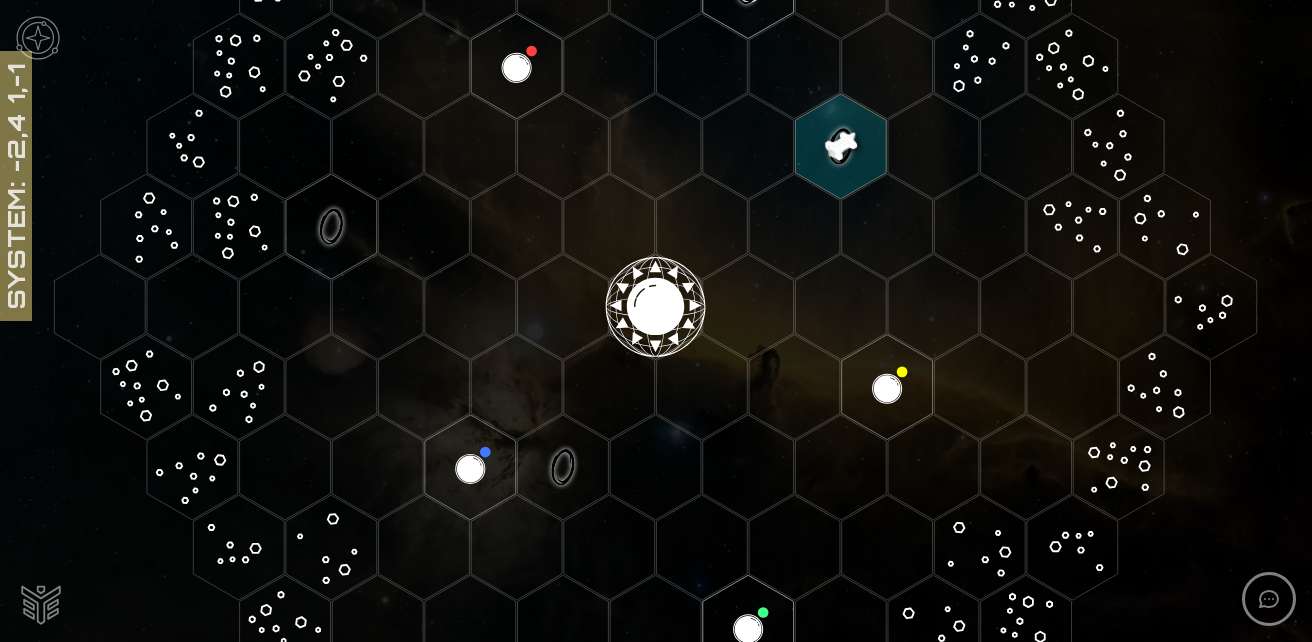 click 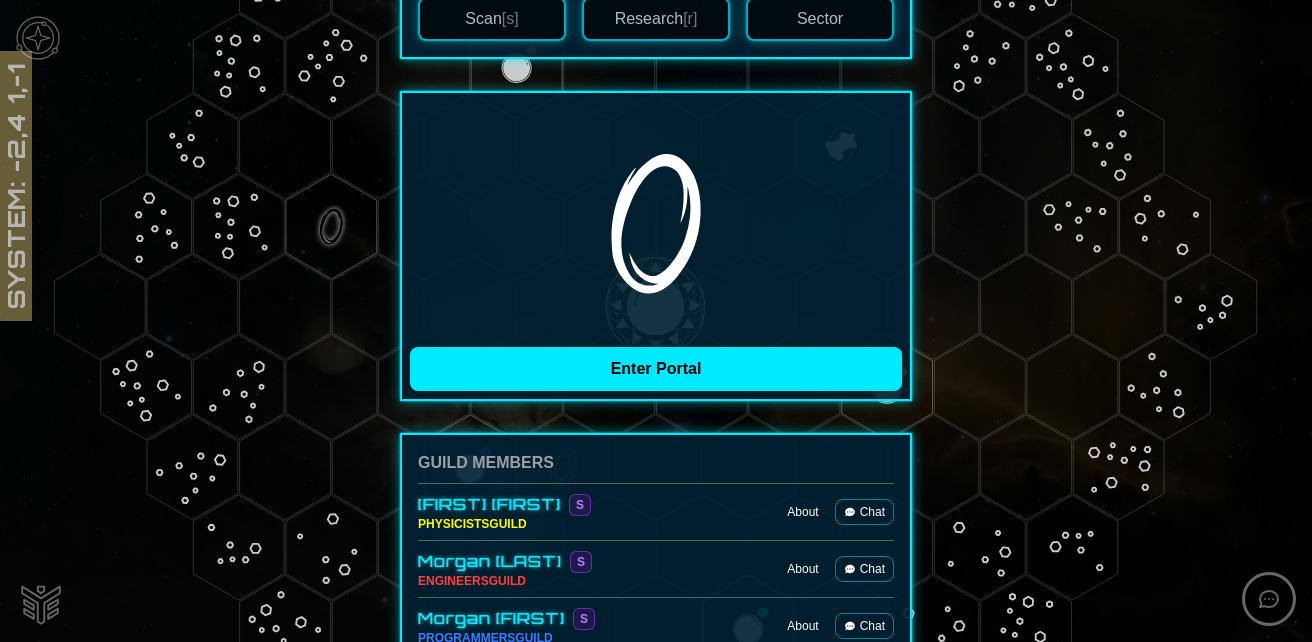 scroll, scrollTop: 400, scrollLeft: 0, axis: vertical 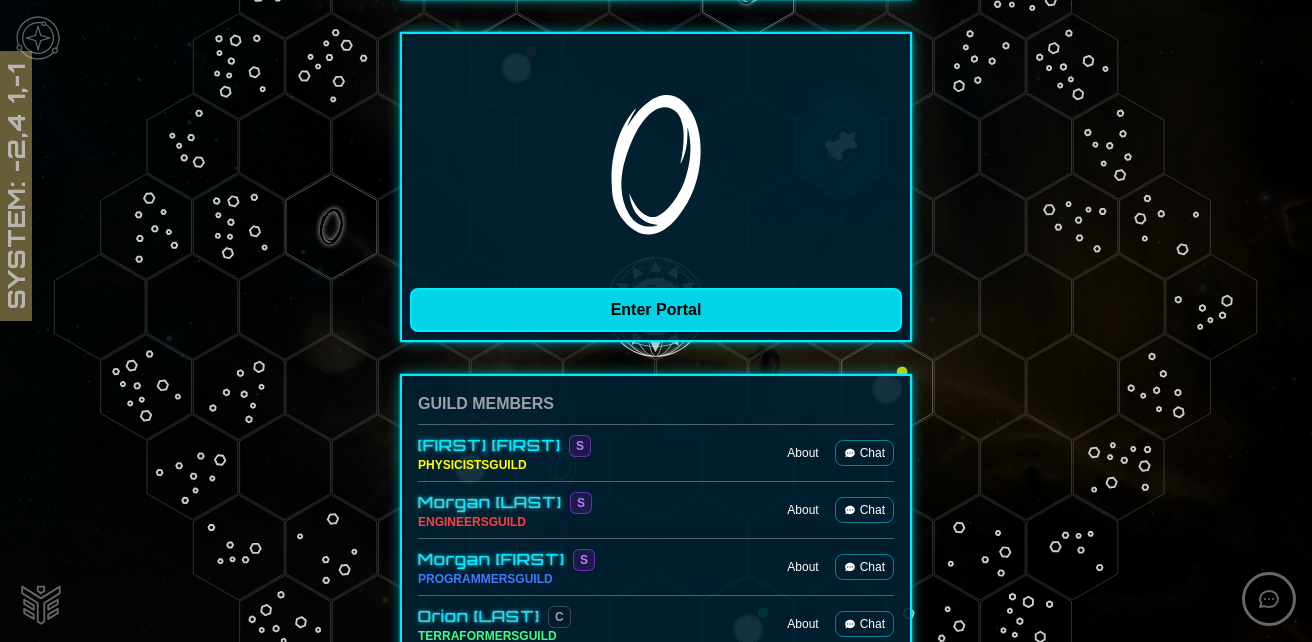 click on "Enter Portal" at bounding box center [656, 310] 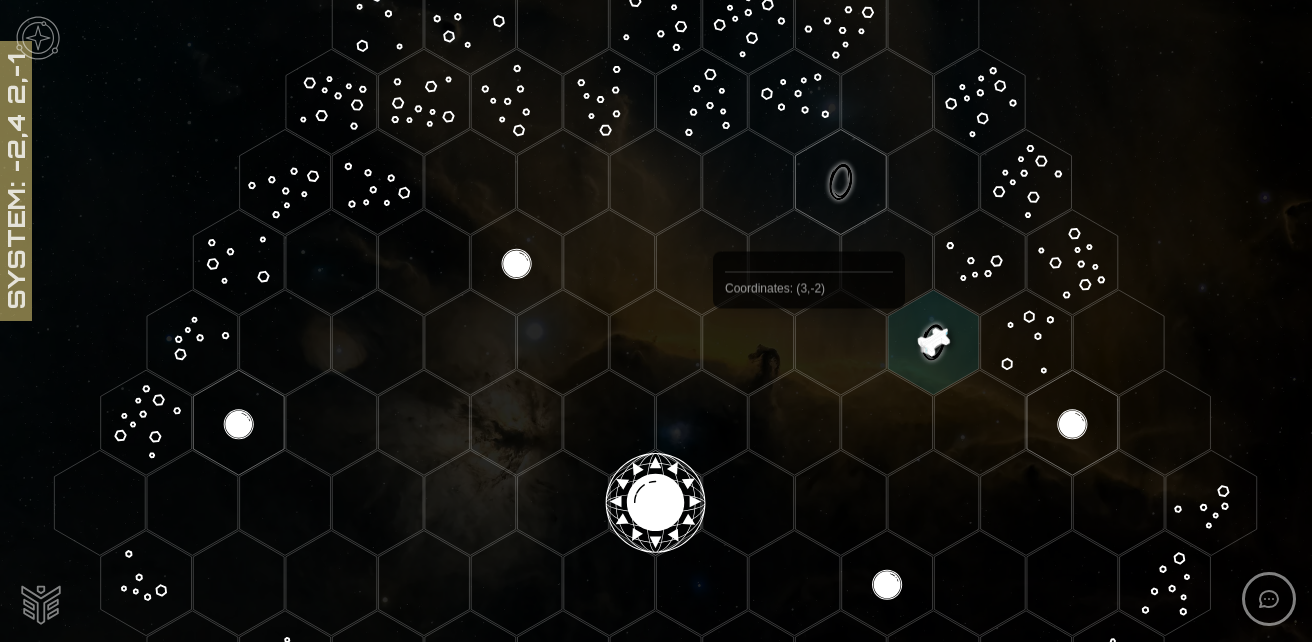 scroll, scrollTop: 68, scrollLeft: 0, axis: vertical 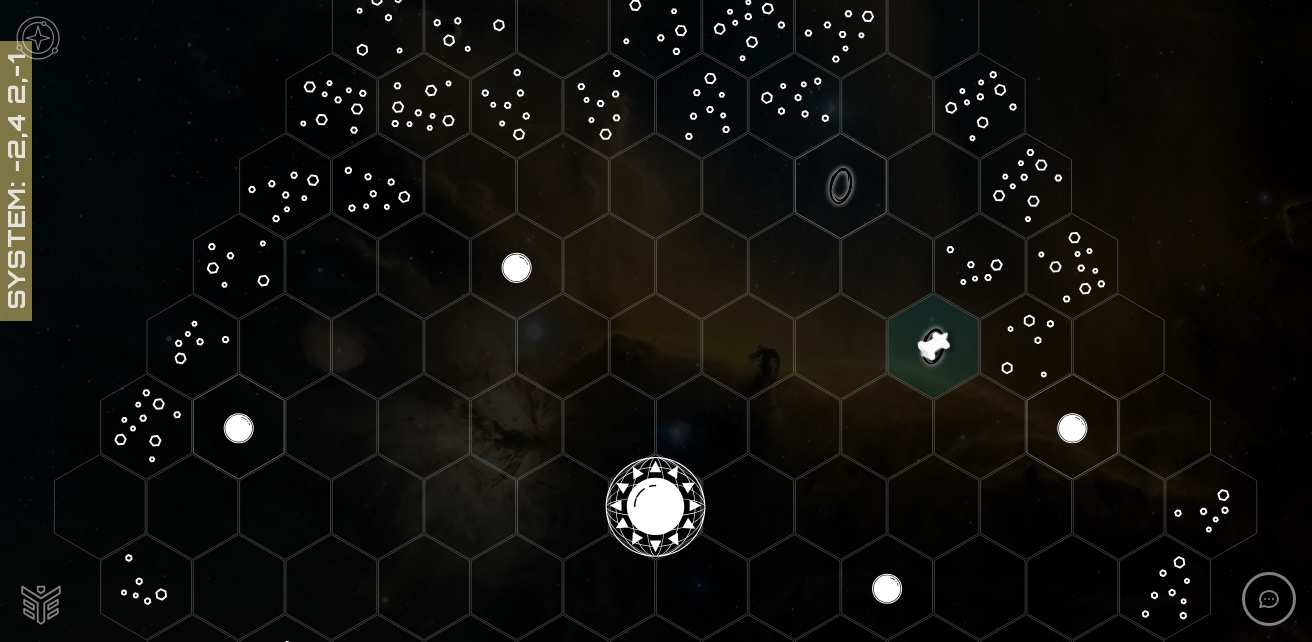 click 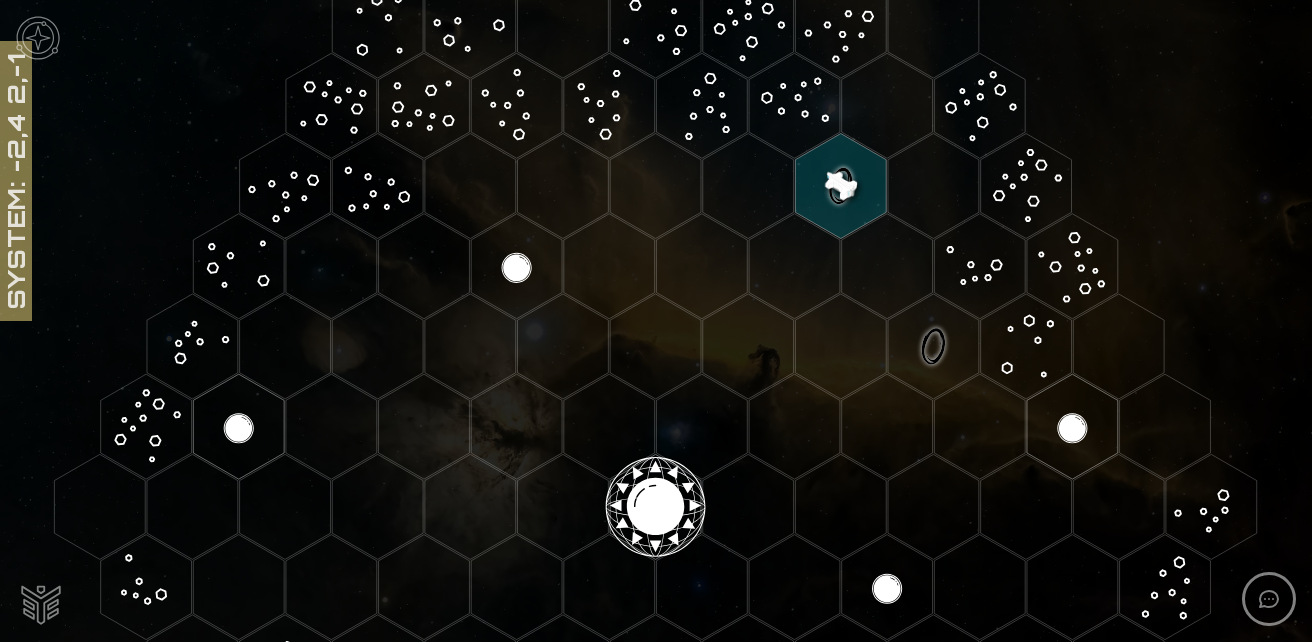 scroll, scrollTop: 0, scrollLeft: 0, axis: both 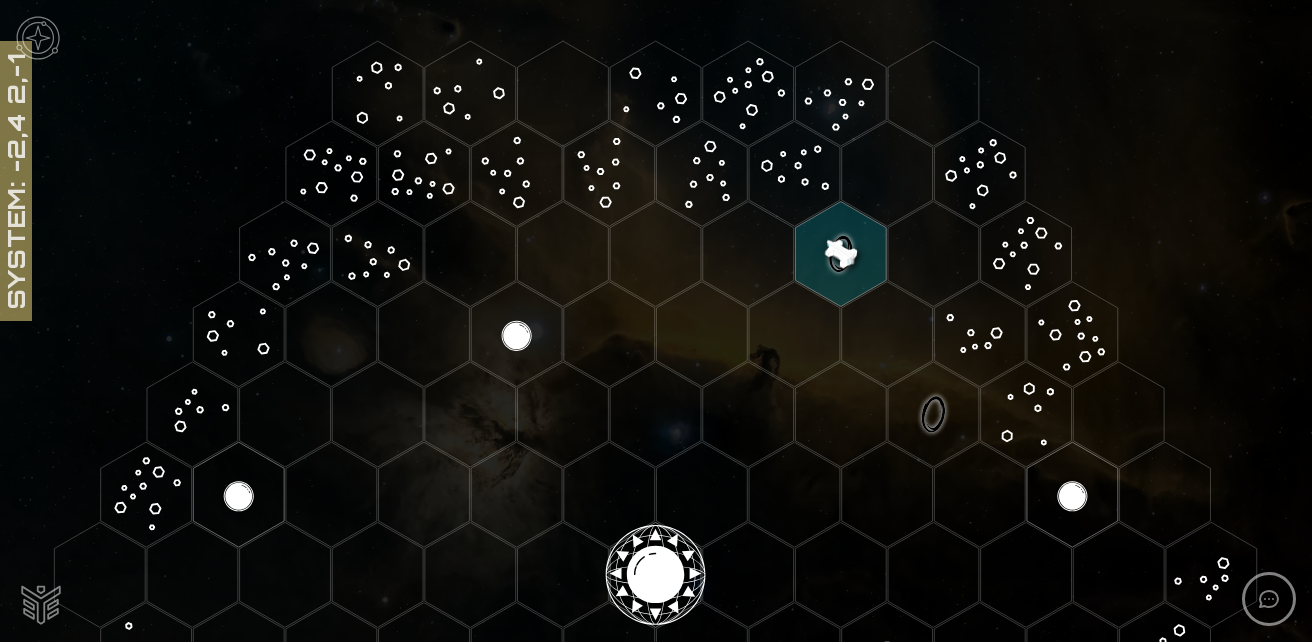 click 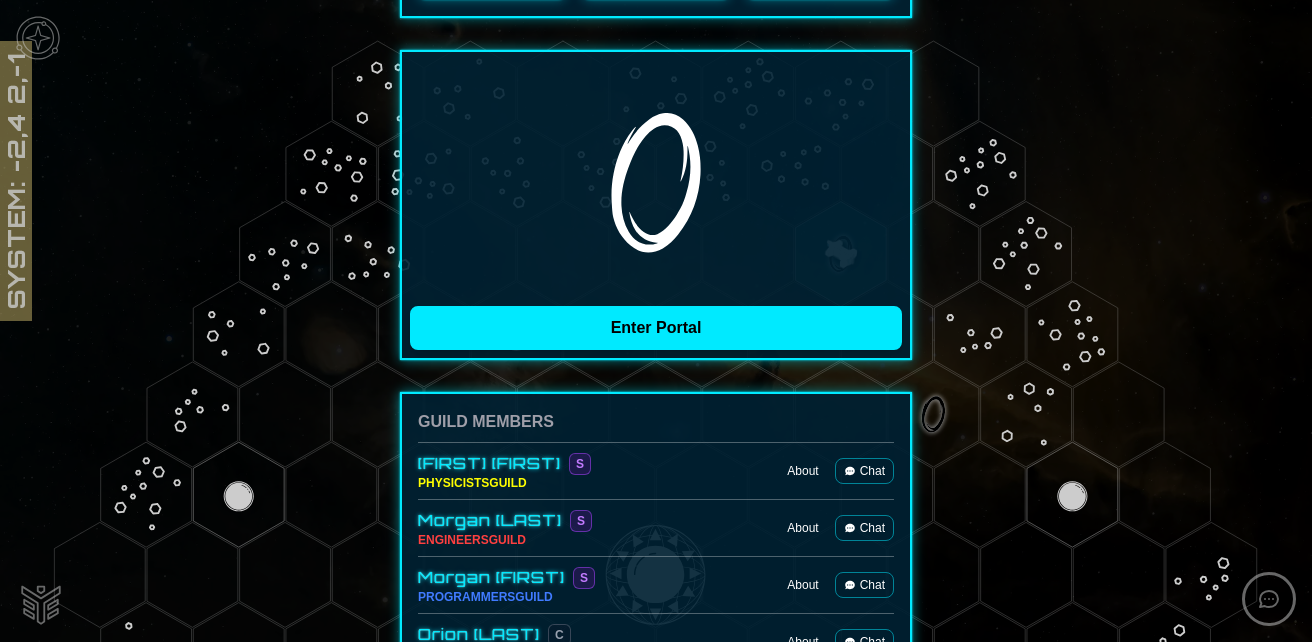 scroll, scrollTop: 400, scrollLeft: 0, axis: vertical 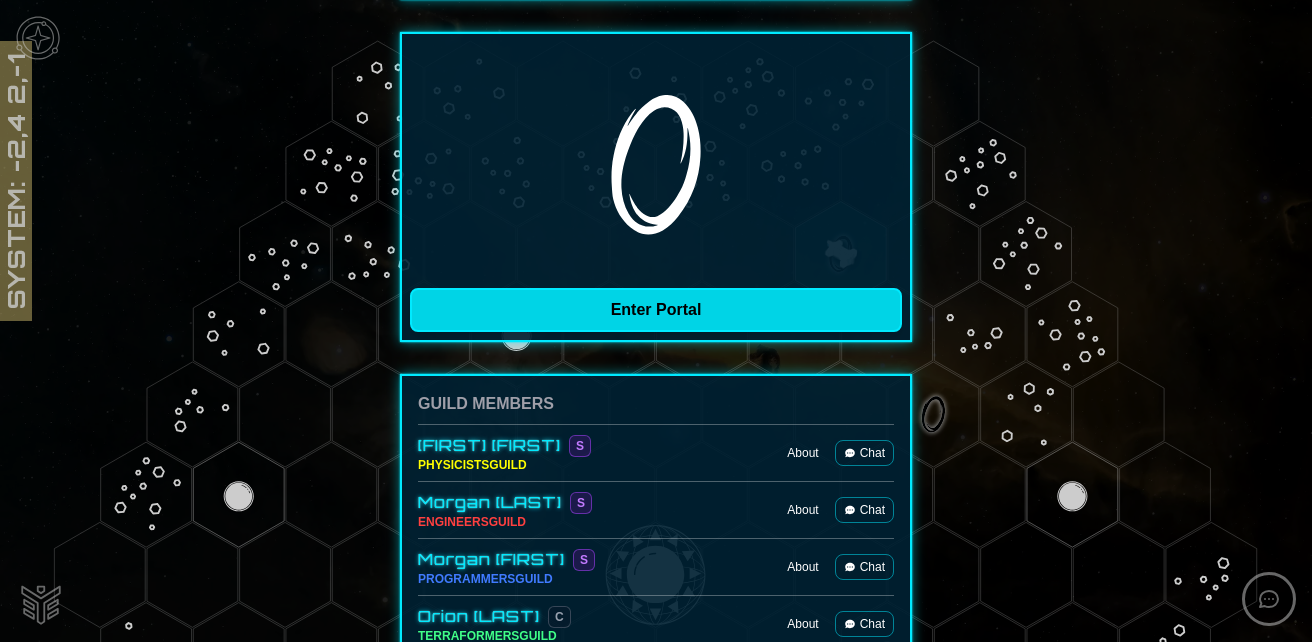 click on "Enter Portal" at bounding box center [656, 310] 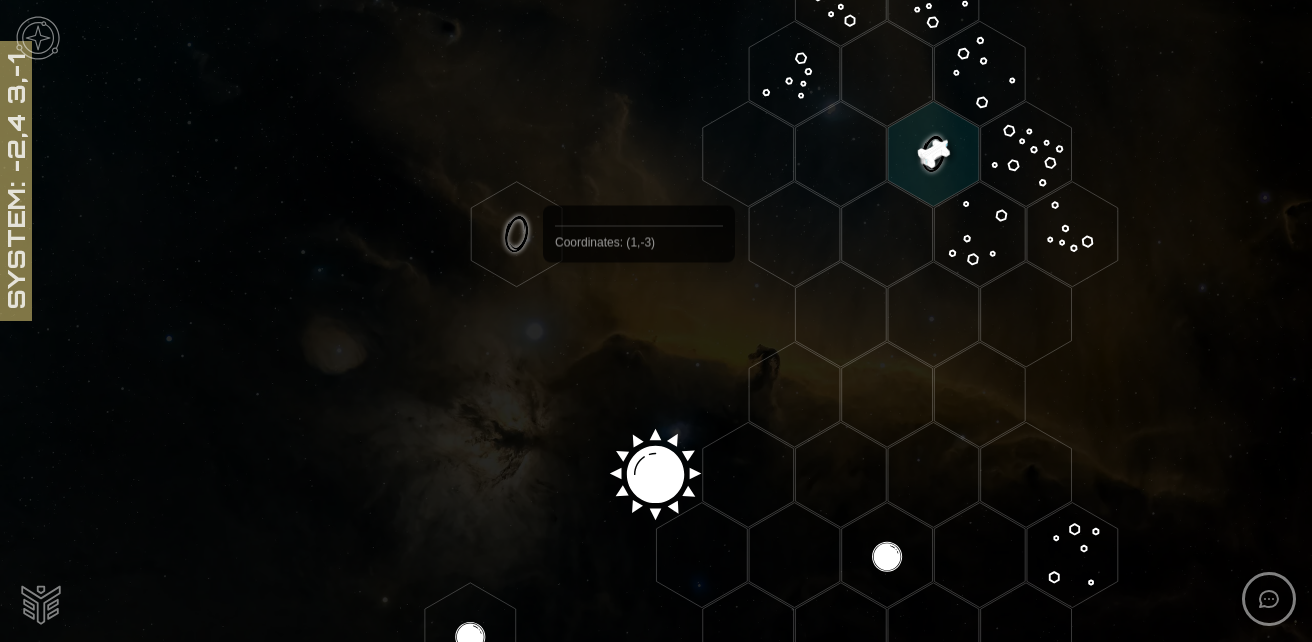 scroll, scrollTop: 0, scrollLeft: 0, axis: both 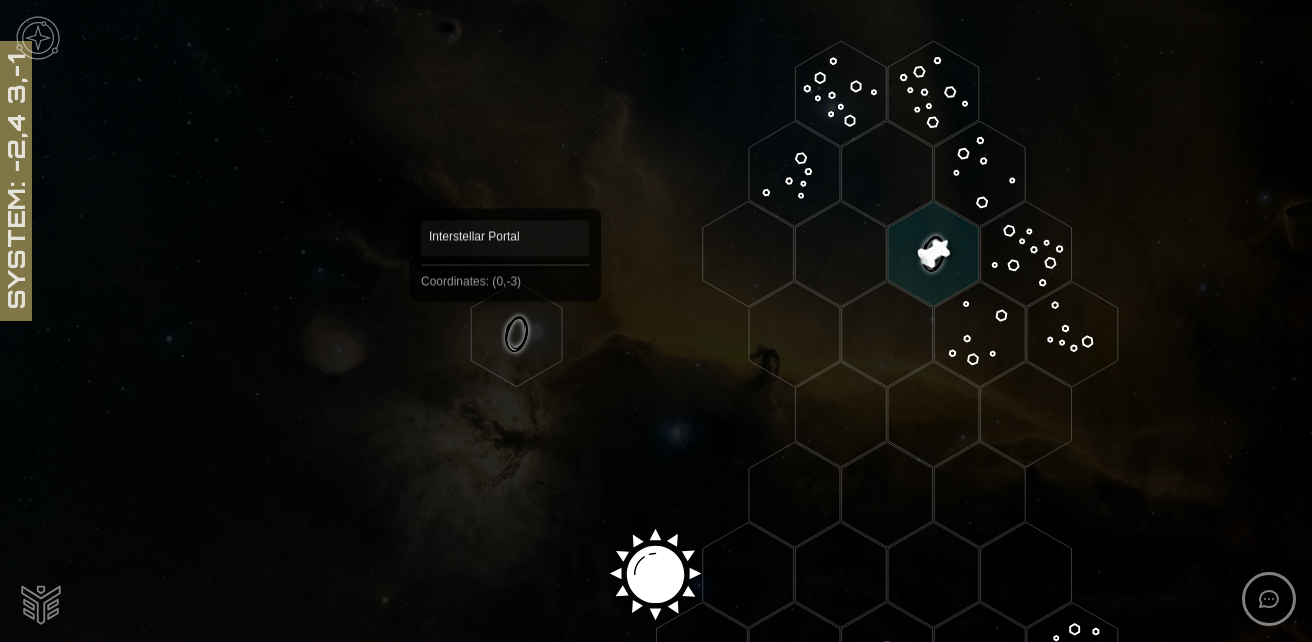 click 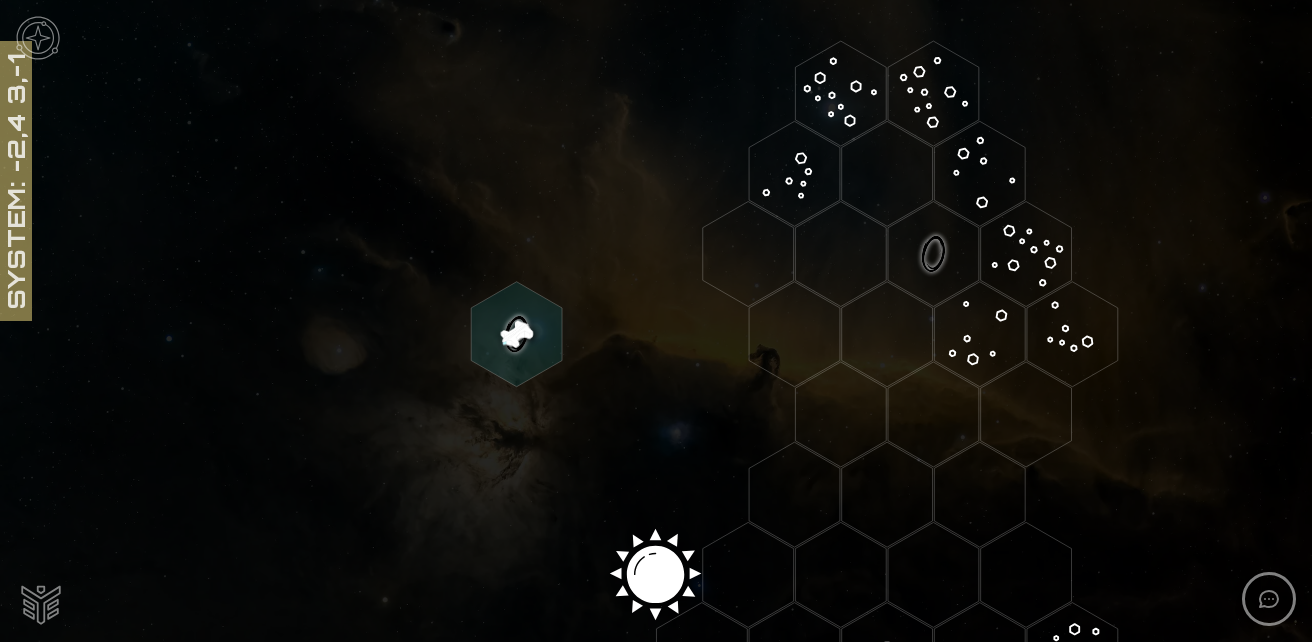 click 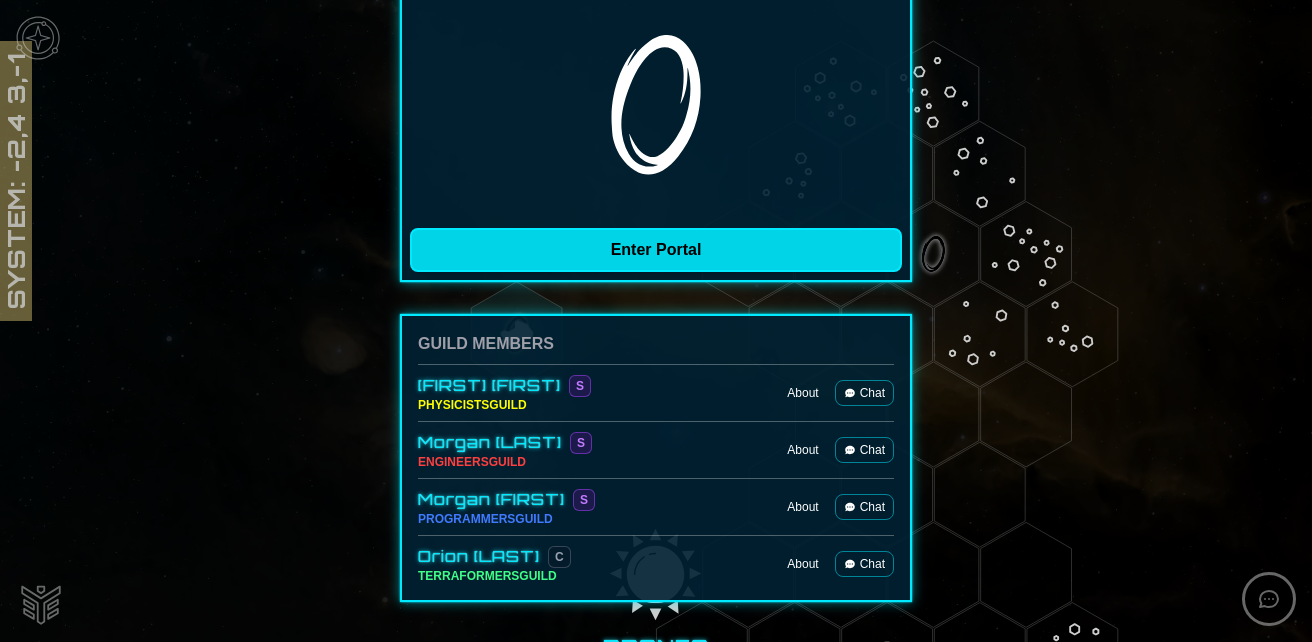 scroll, scrollTop: 500, scrollLeft: 0, axis: vertical 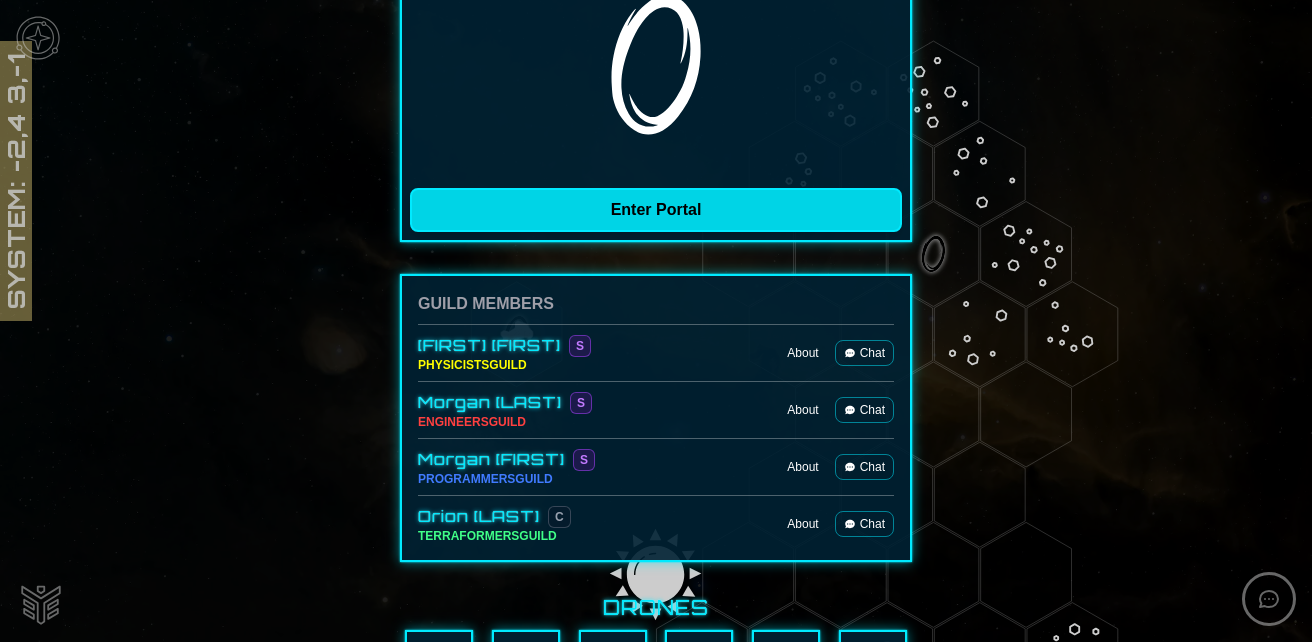 click on "Enter Portal" at bounding box center (656, 210) 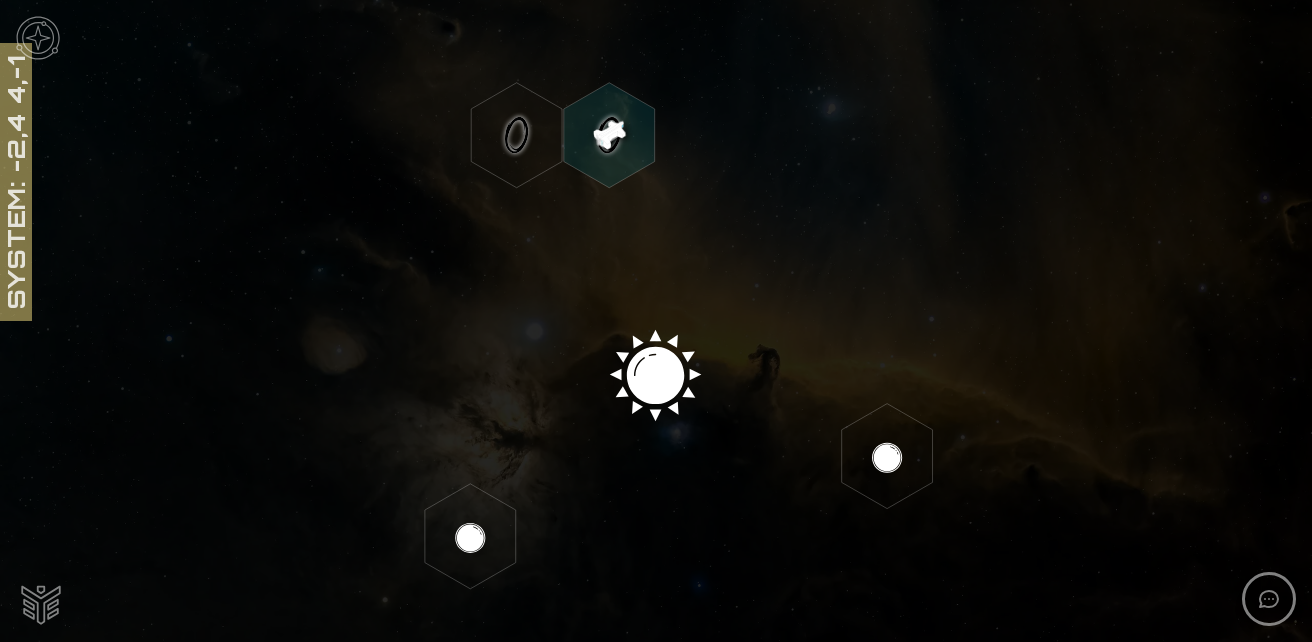 scroll, scrollTop: 200, scrollLeft: 0, axis: vertical 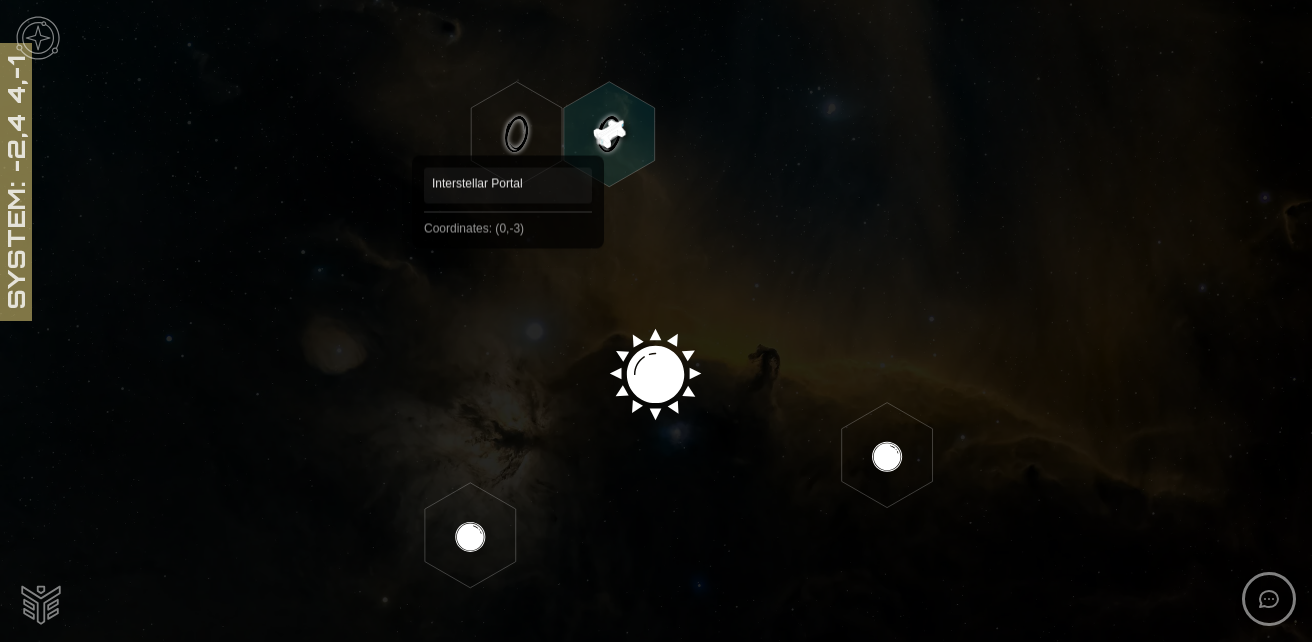 click 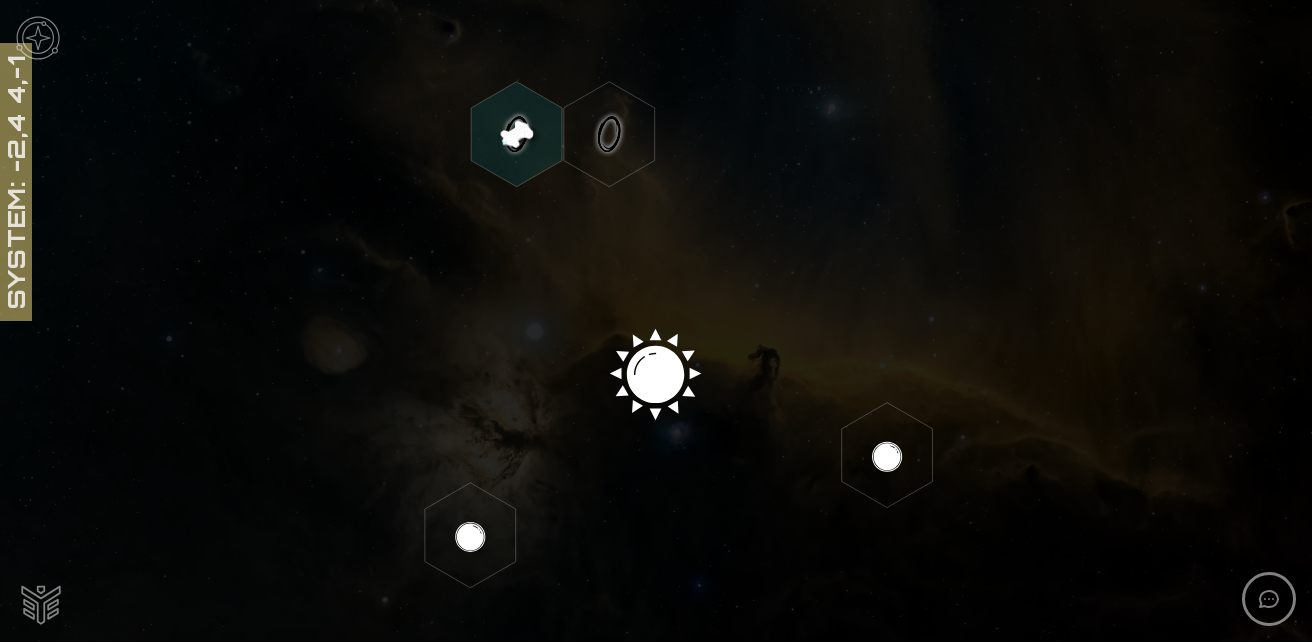 click 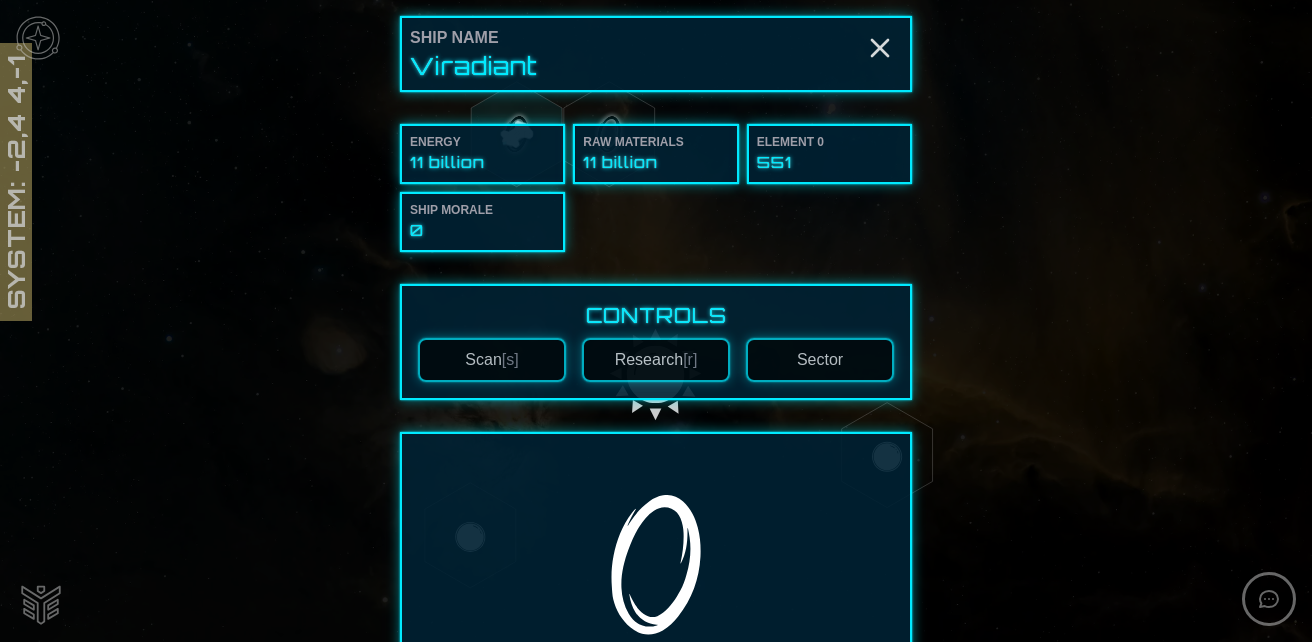 scroll, scrollTop: 300, scrollLeft: 0, axis: vertical 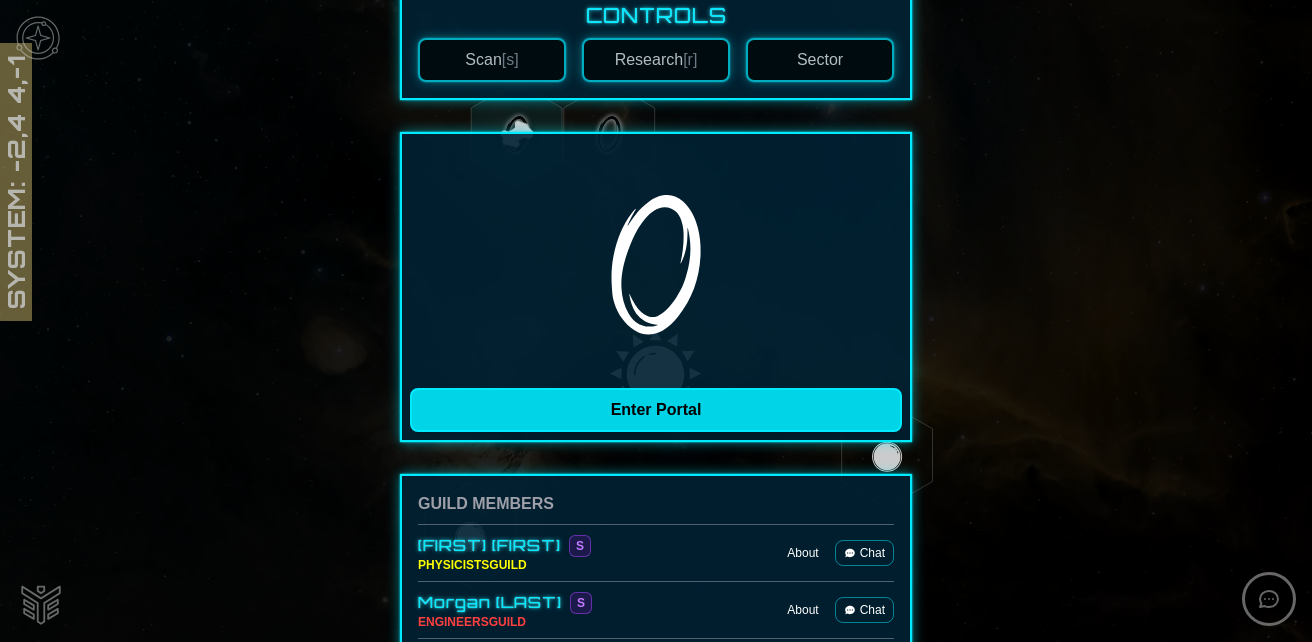 click on "Enter Portal" at bounding box center (656, 410) 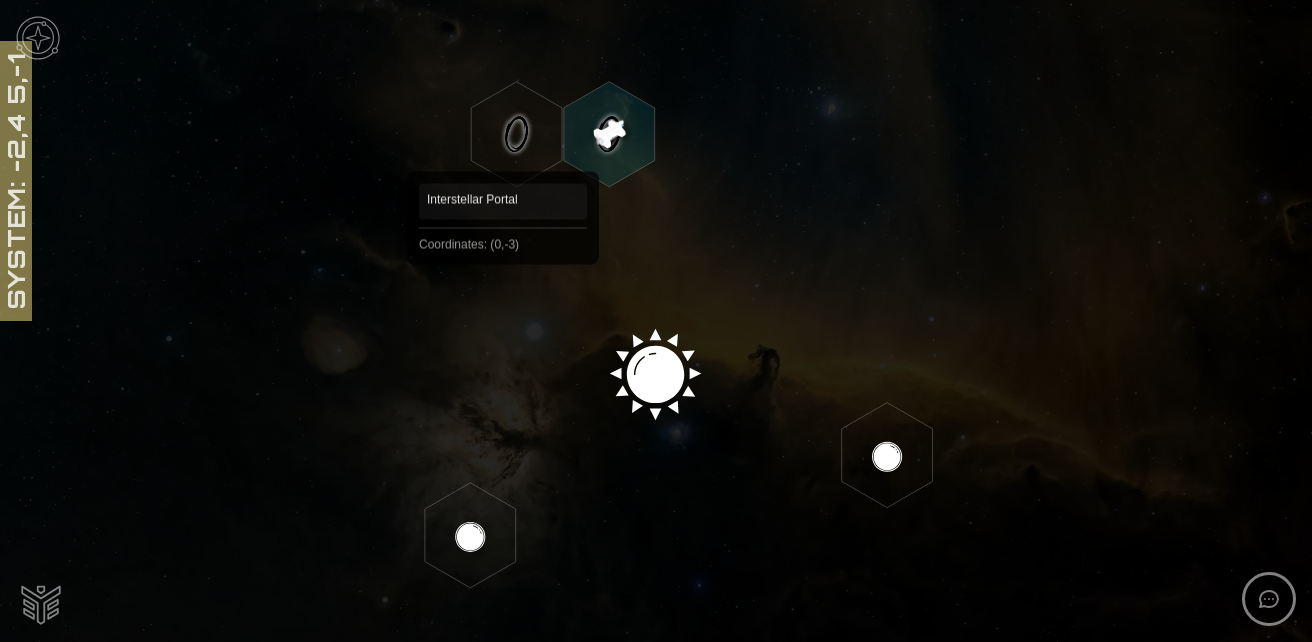 click 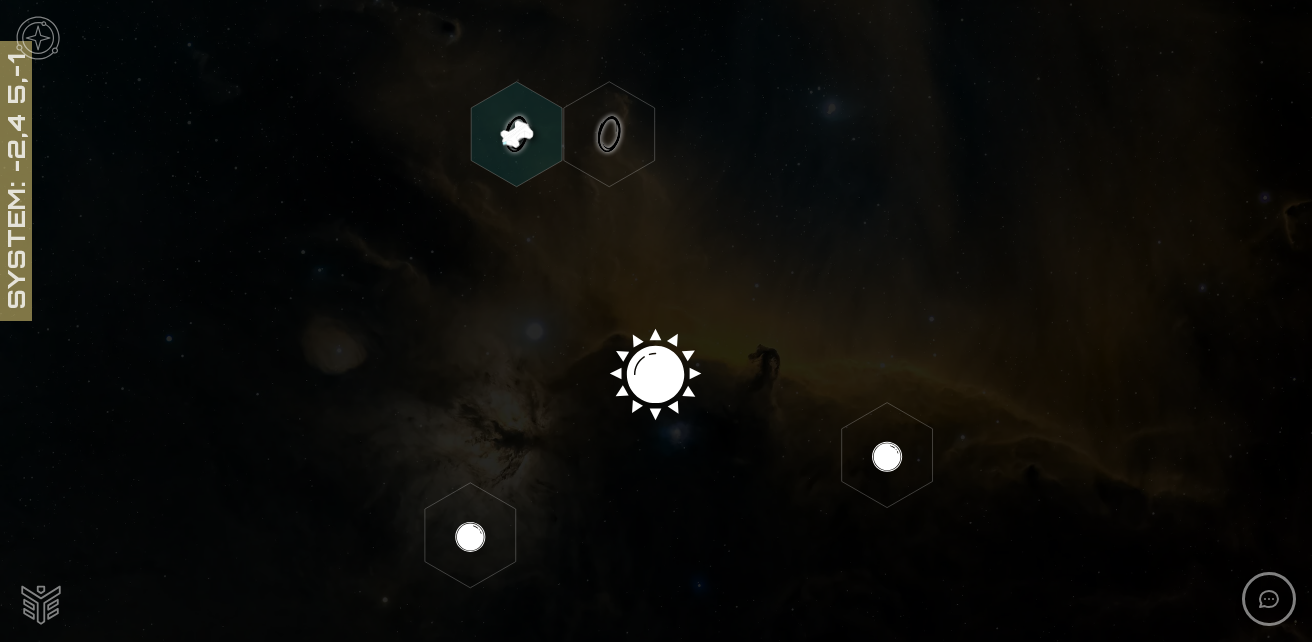 click 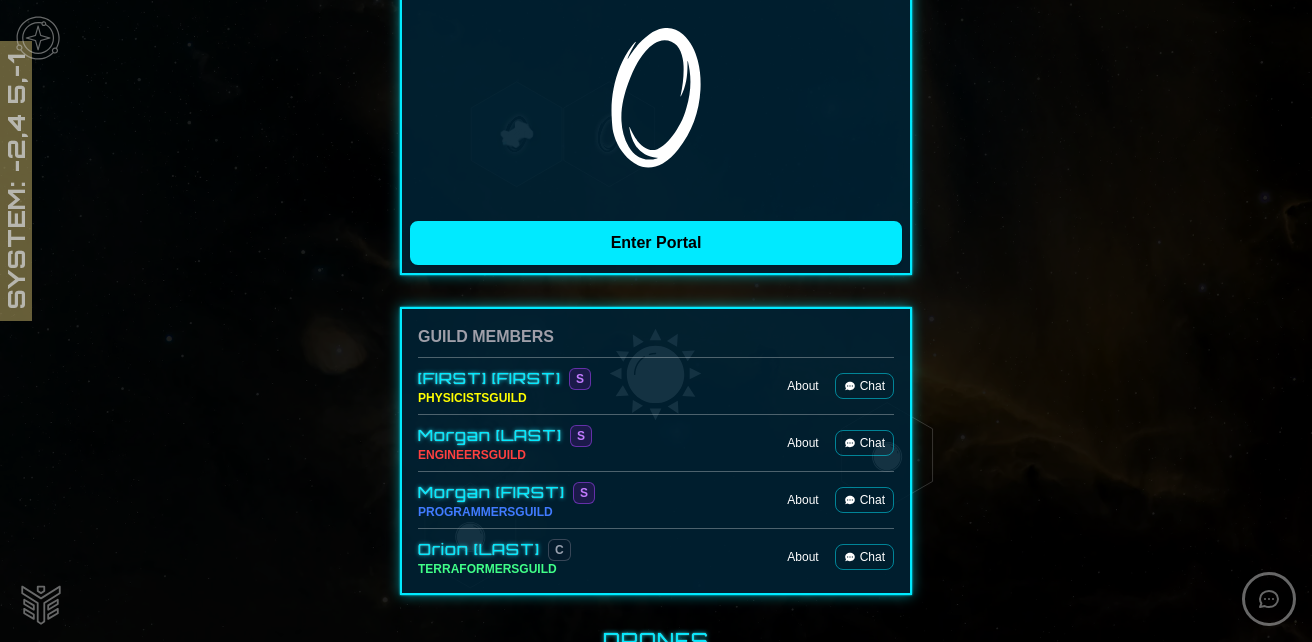 scroll, scrollTop: 500, scrollLeft: 0, axis: vertical 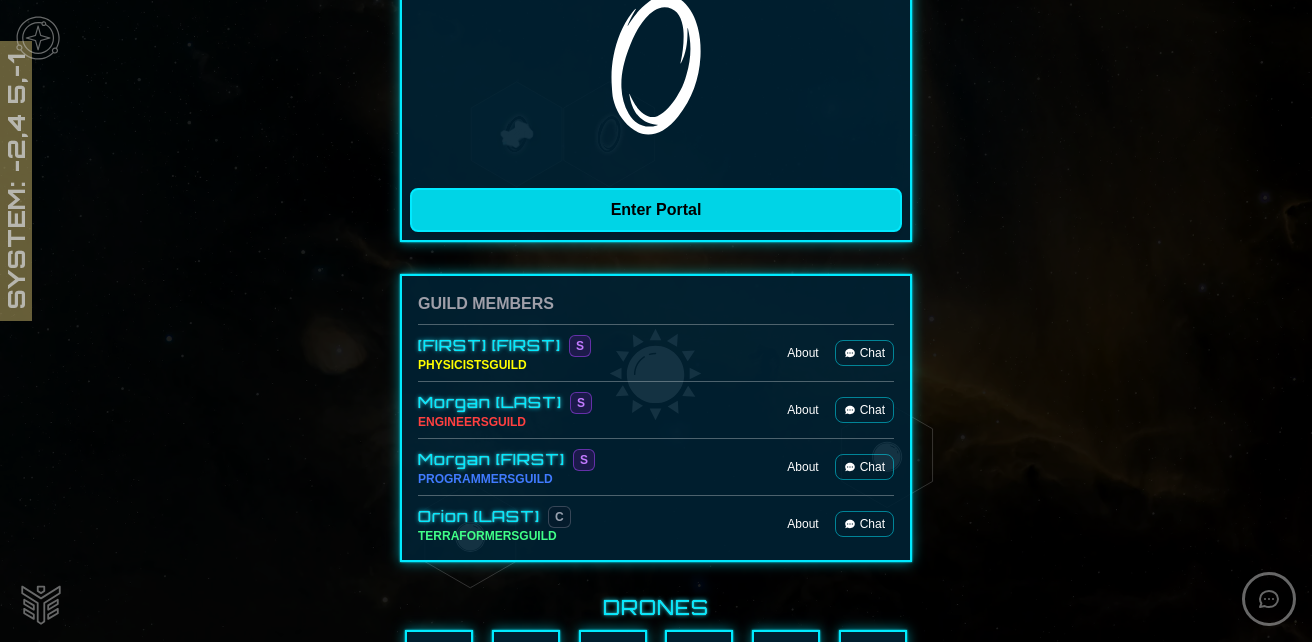 click on "Enter Portal" at bounding box center [656, 210] 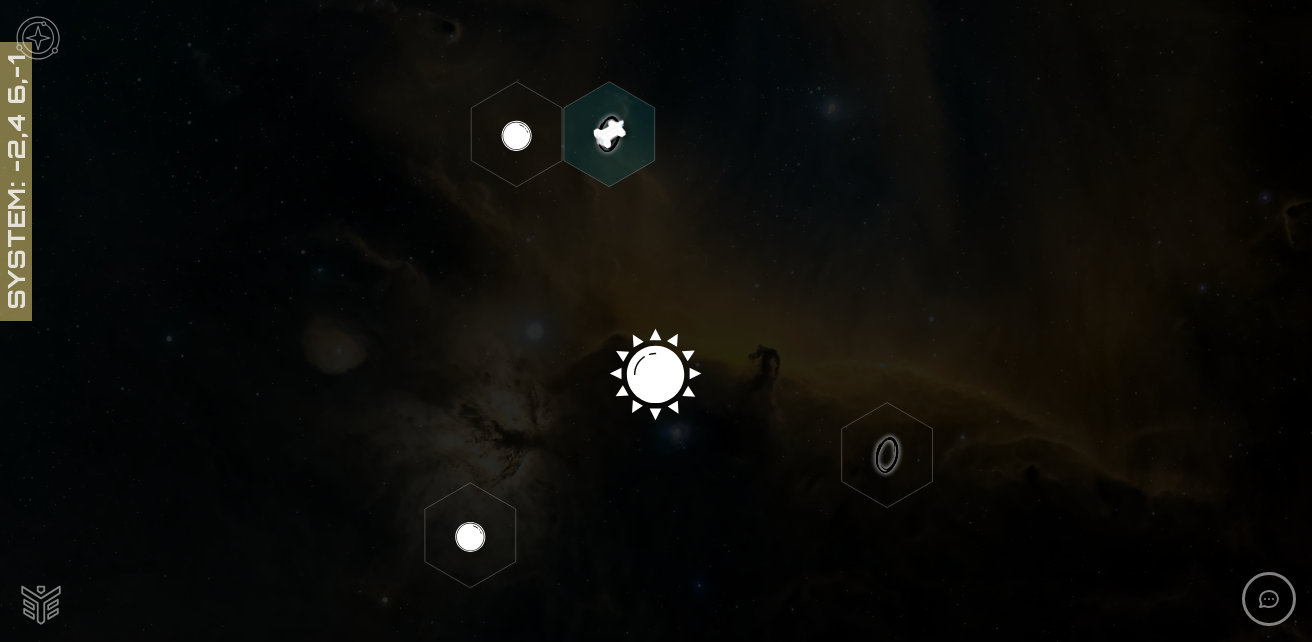click 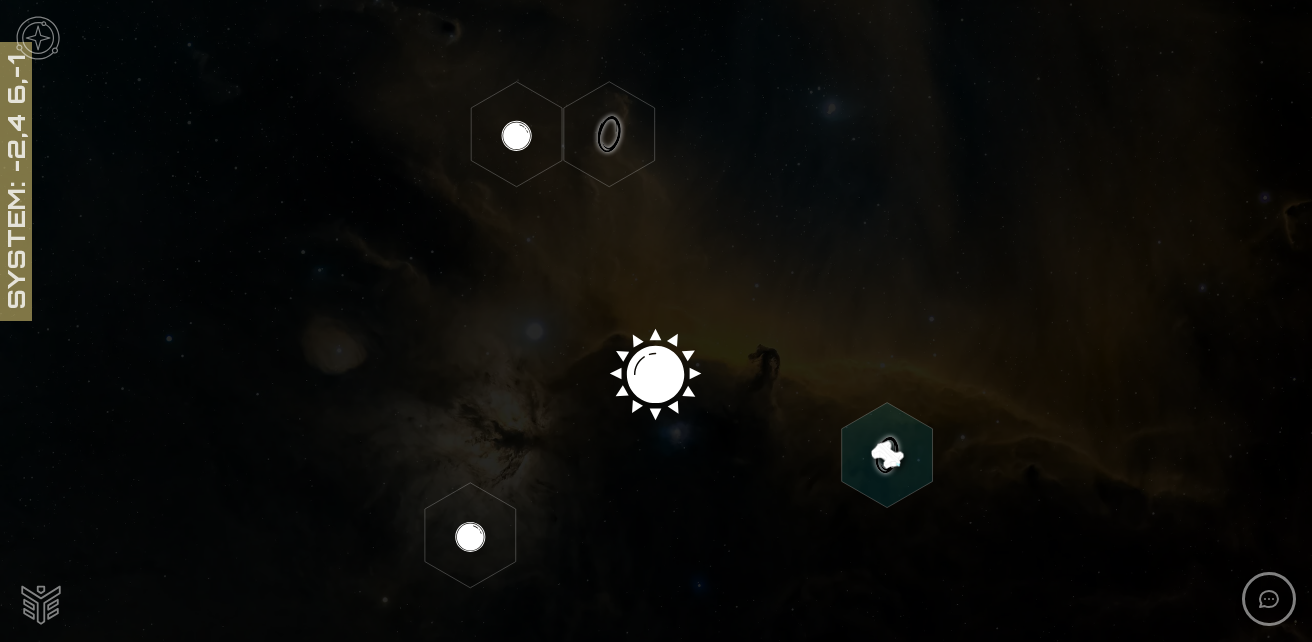 click 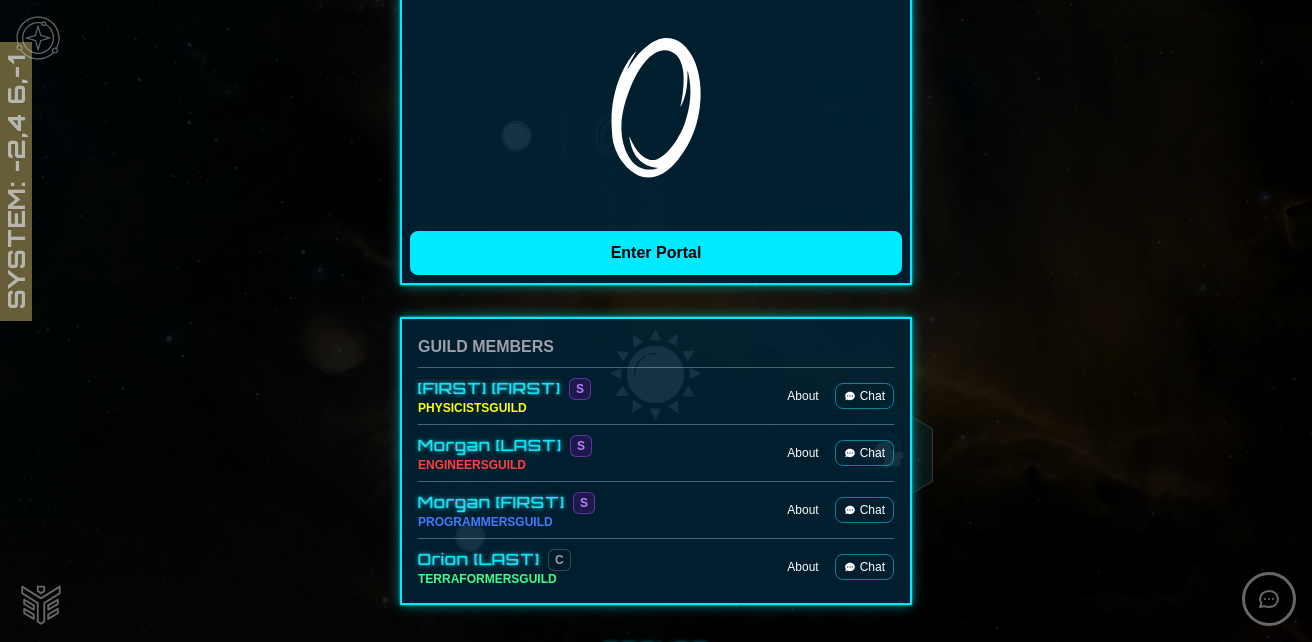 scroll, scrollTop: 500, scrollLeft: 0, axis: vertical 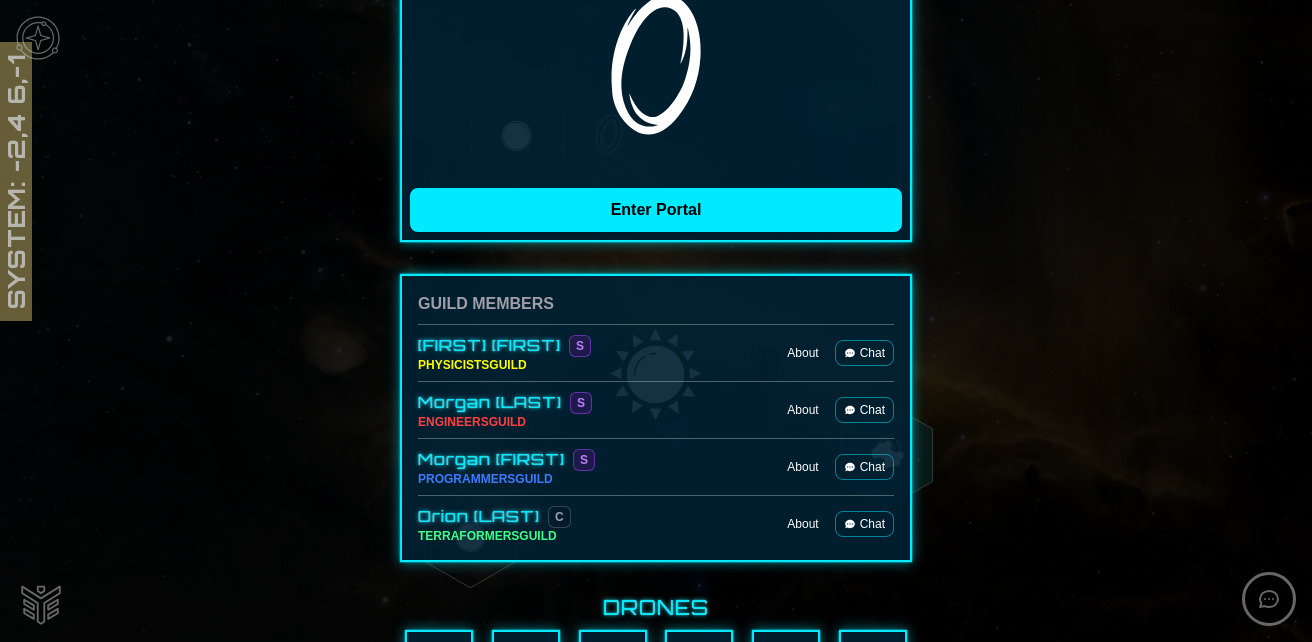 click at bounding box center [656, 65] 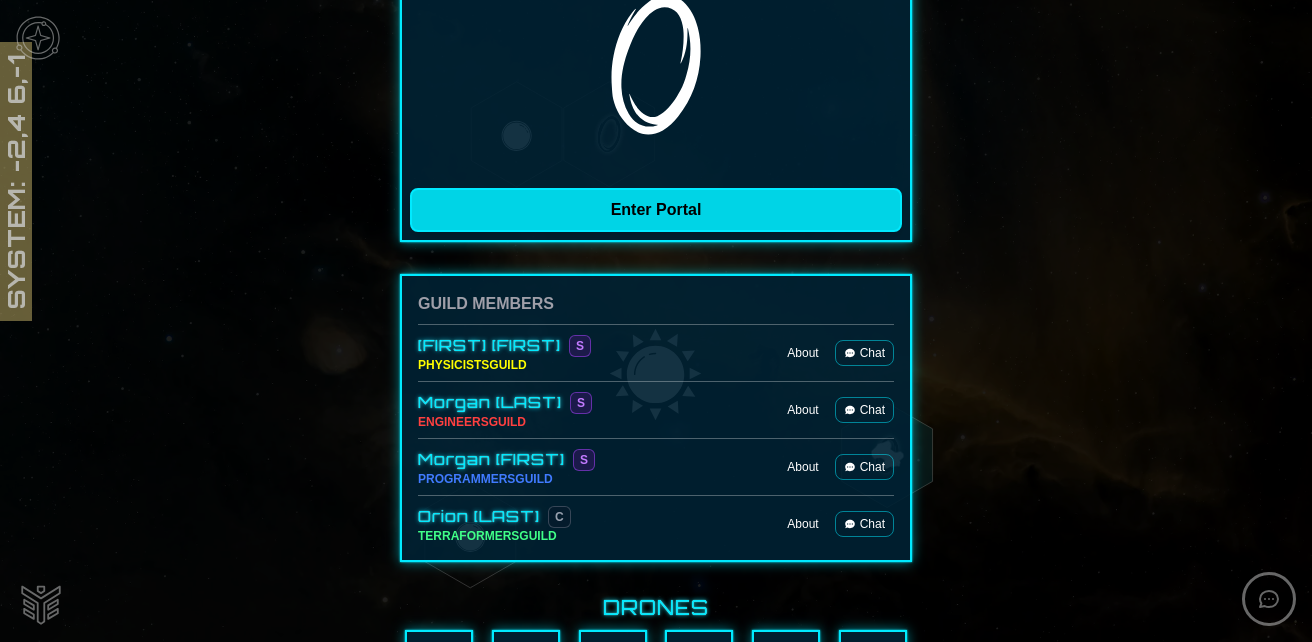 click on "Enter Portal" at bounding box center (656, 210) 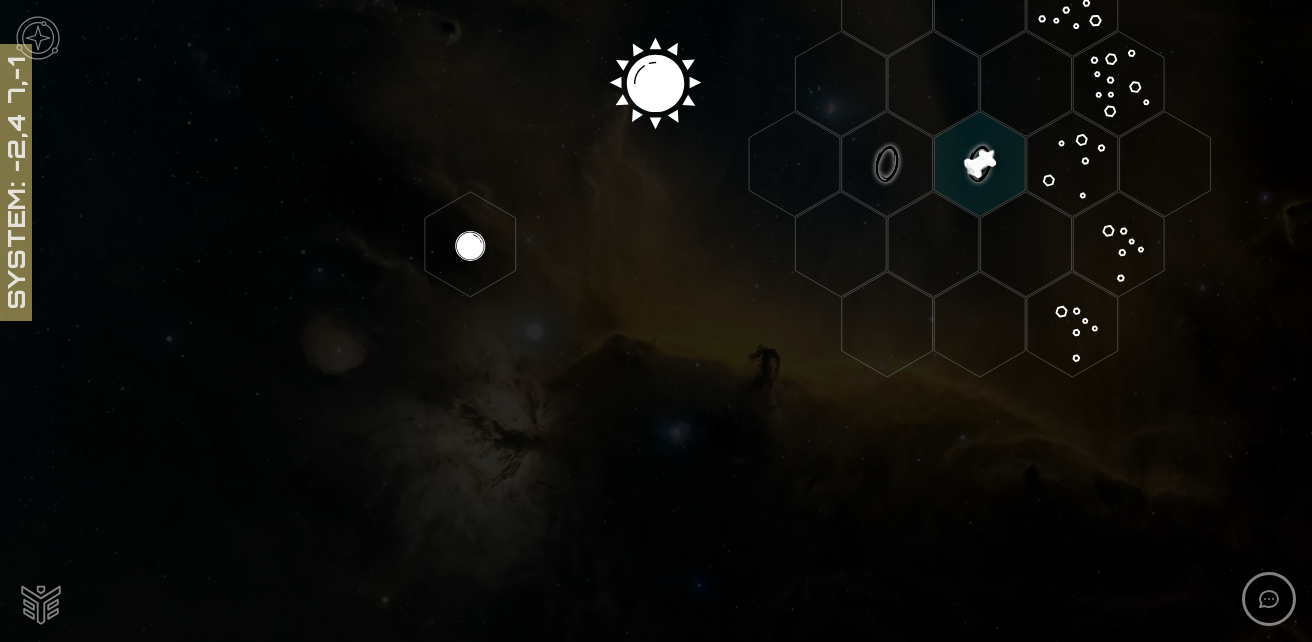 scroll, scrollTop: 495, scrollLeft: 0, axis: vertical 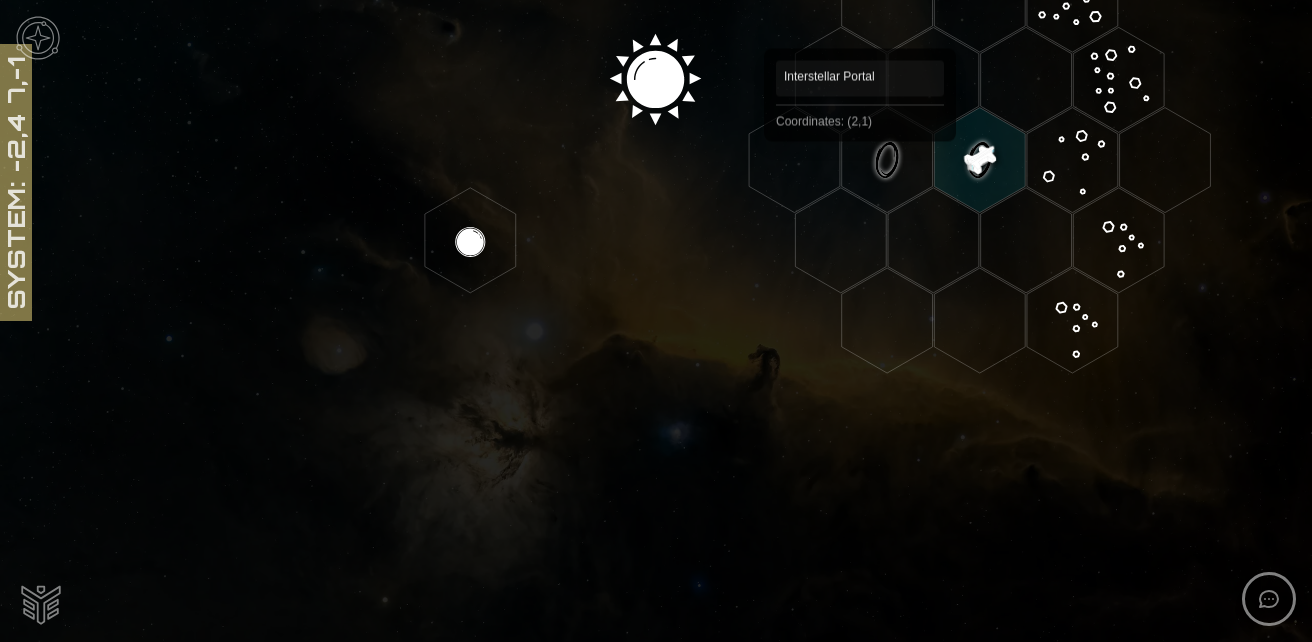 click 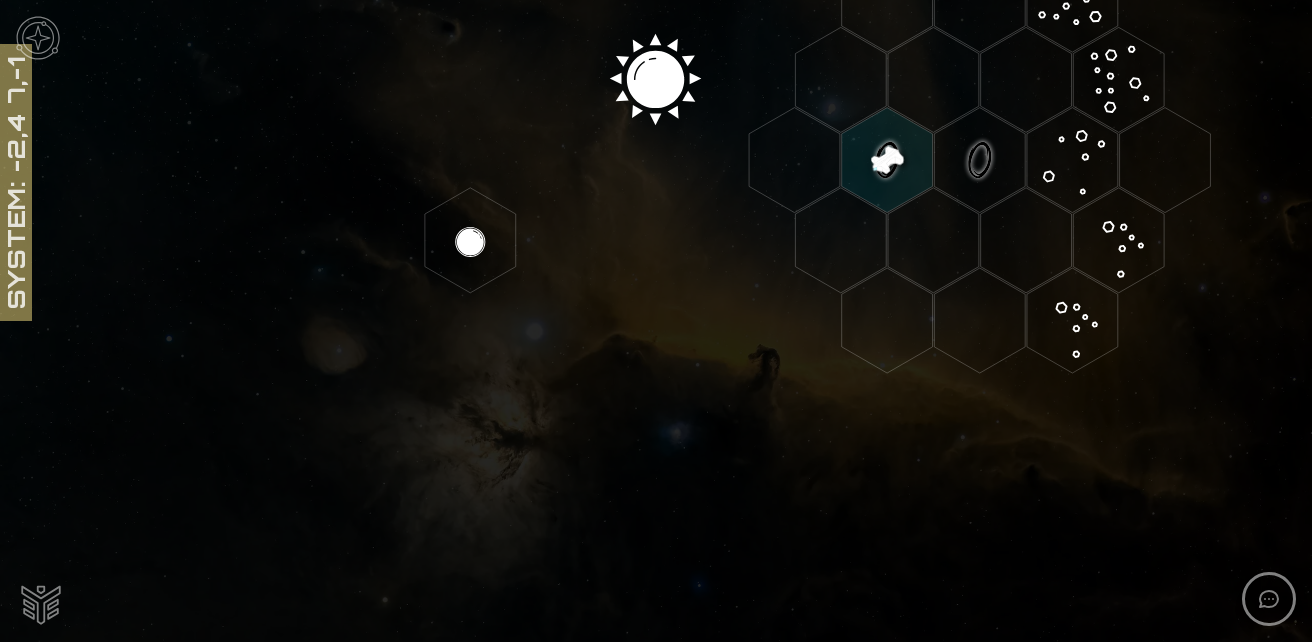 scroll, scrollTop: 295, scrollLeft: 0, axis: vertical 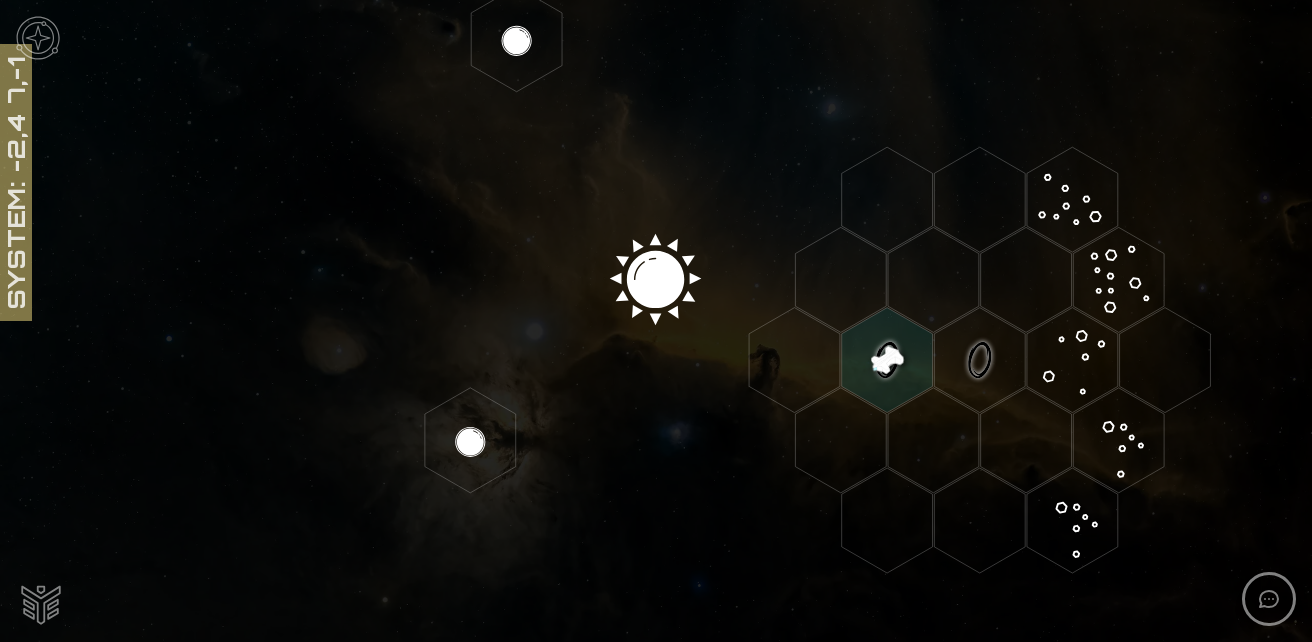 click 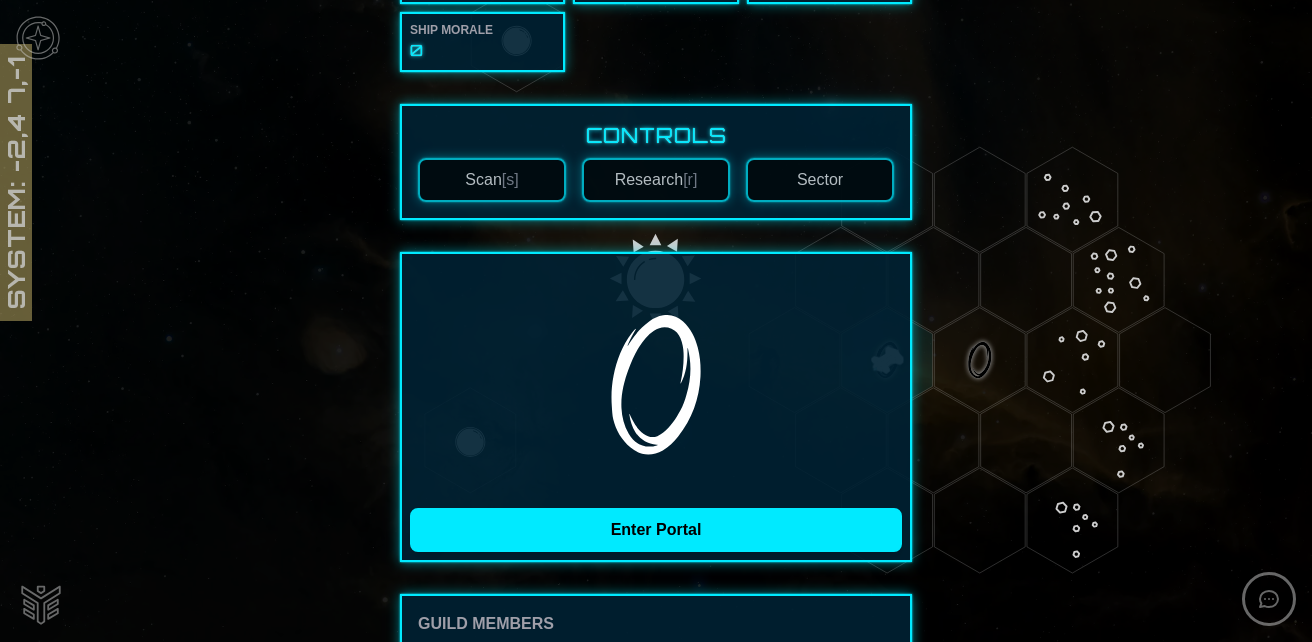scroll, scrollTop: 300, scrollLeft: 0, axis: vertical 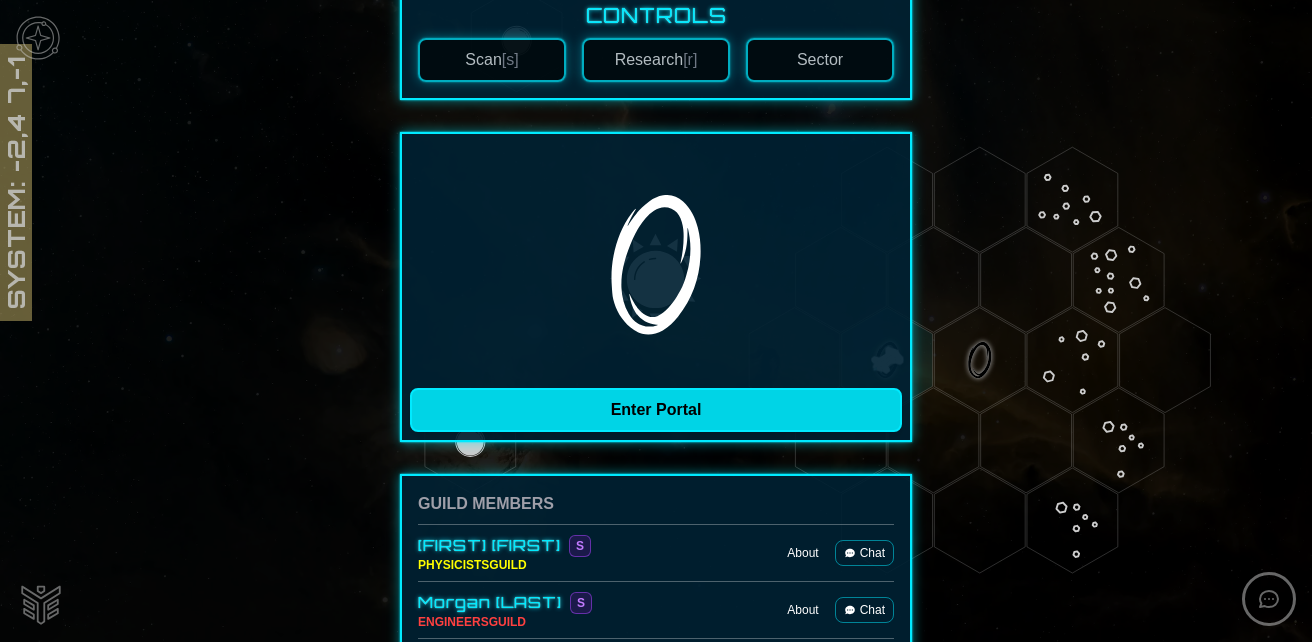 click on "Enter Portal" at bounding box center [656, 410] 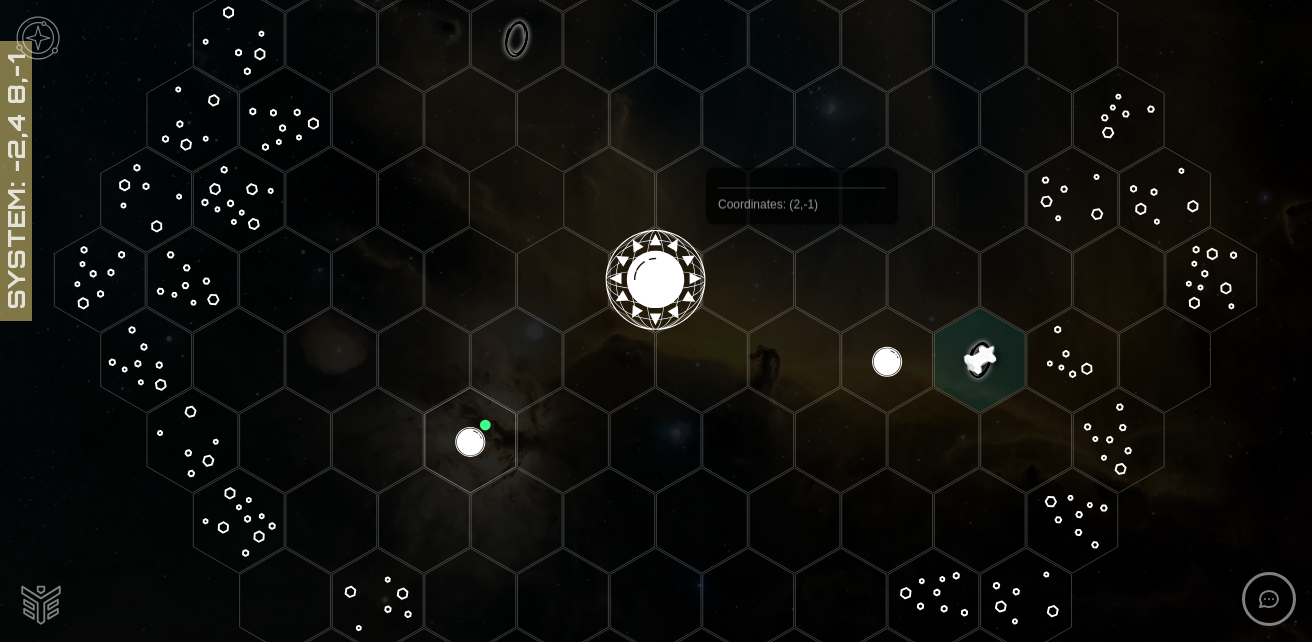 scroll, scrollTop: 300, scrollLeft: 0, axis: vertical 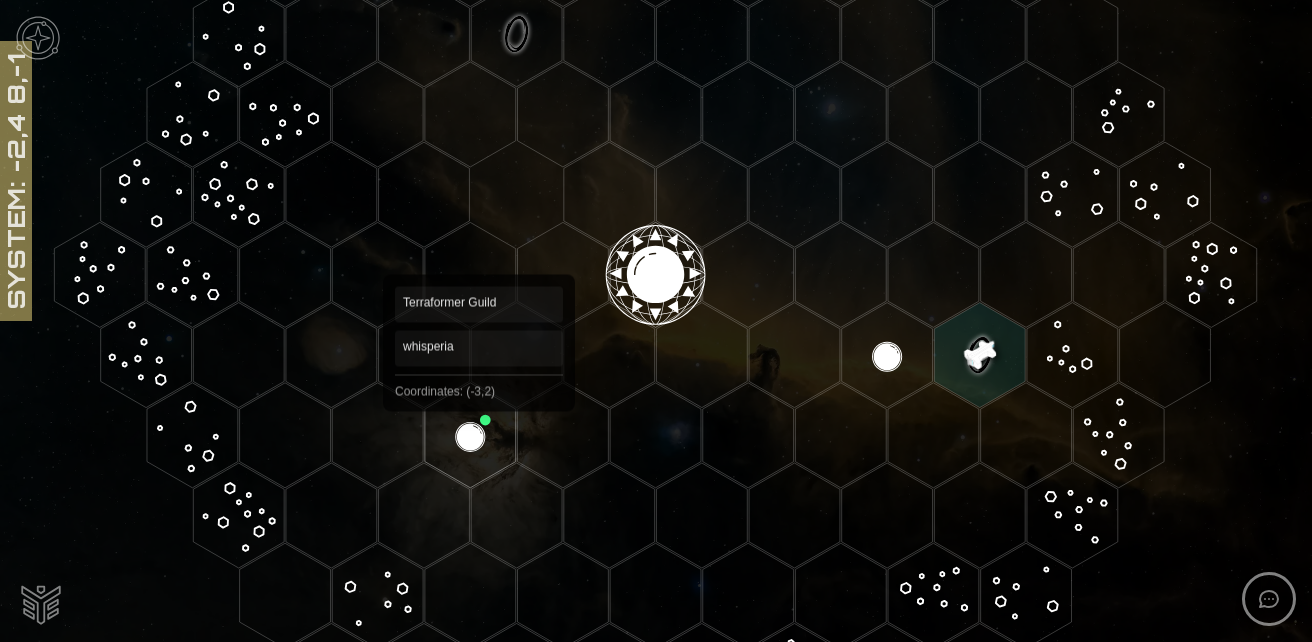click 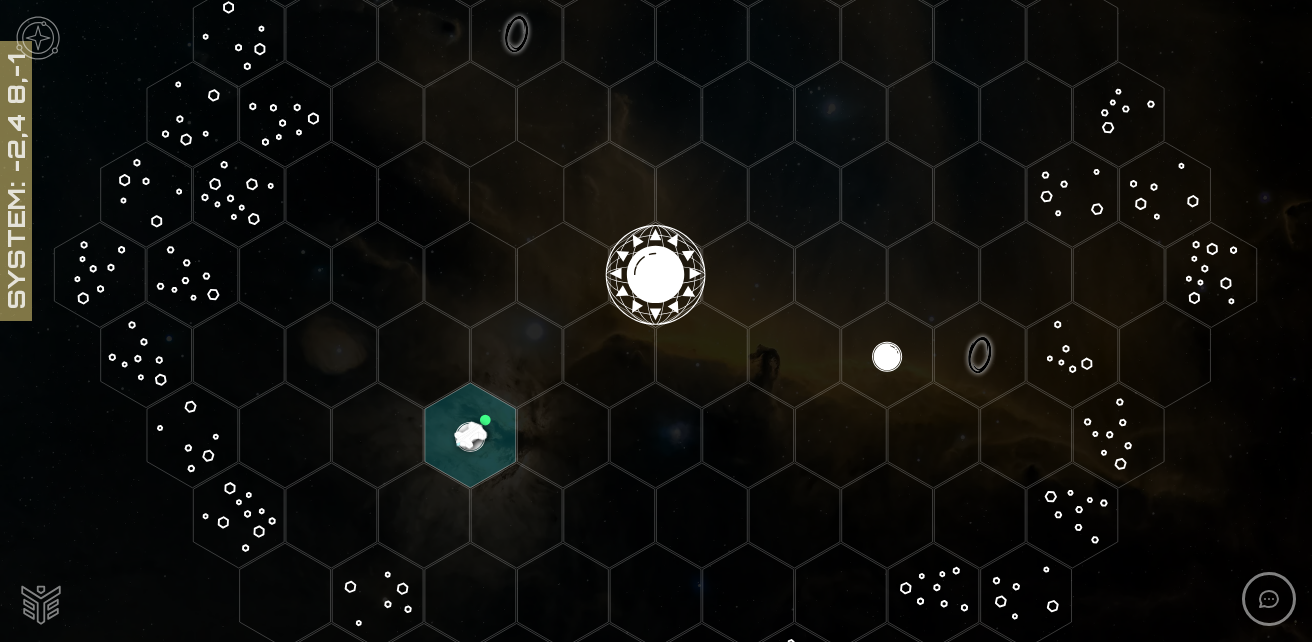 click 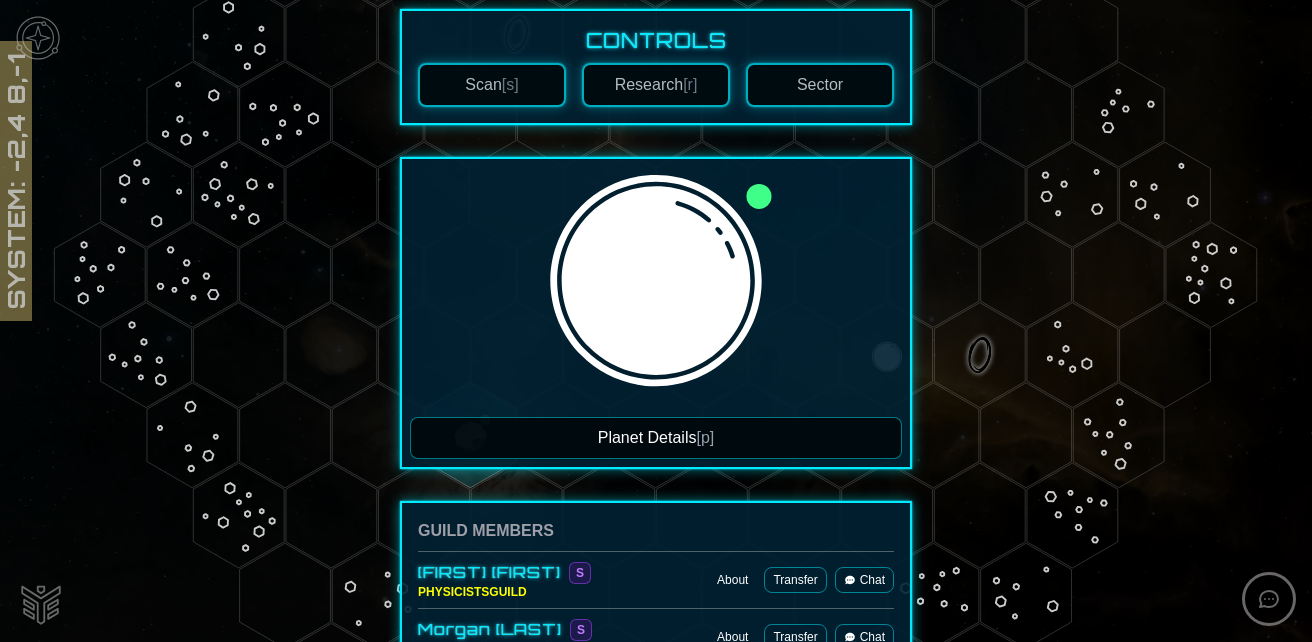 scroll, scrollTop: 300, scrollLeft: 0, axis: vertical 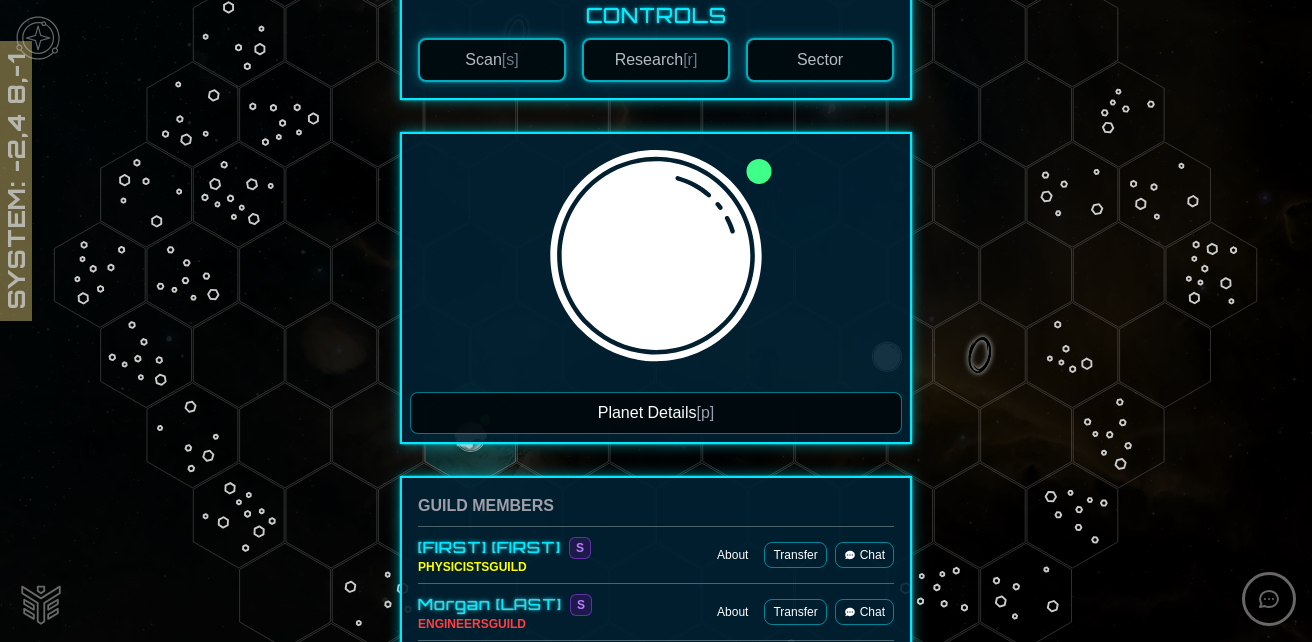 click on "Planet Details  [p]" at bounding box center [656, 413] 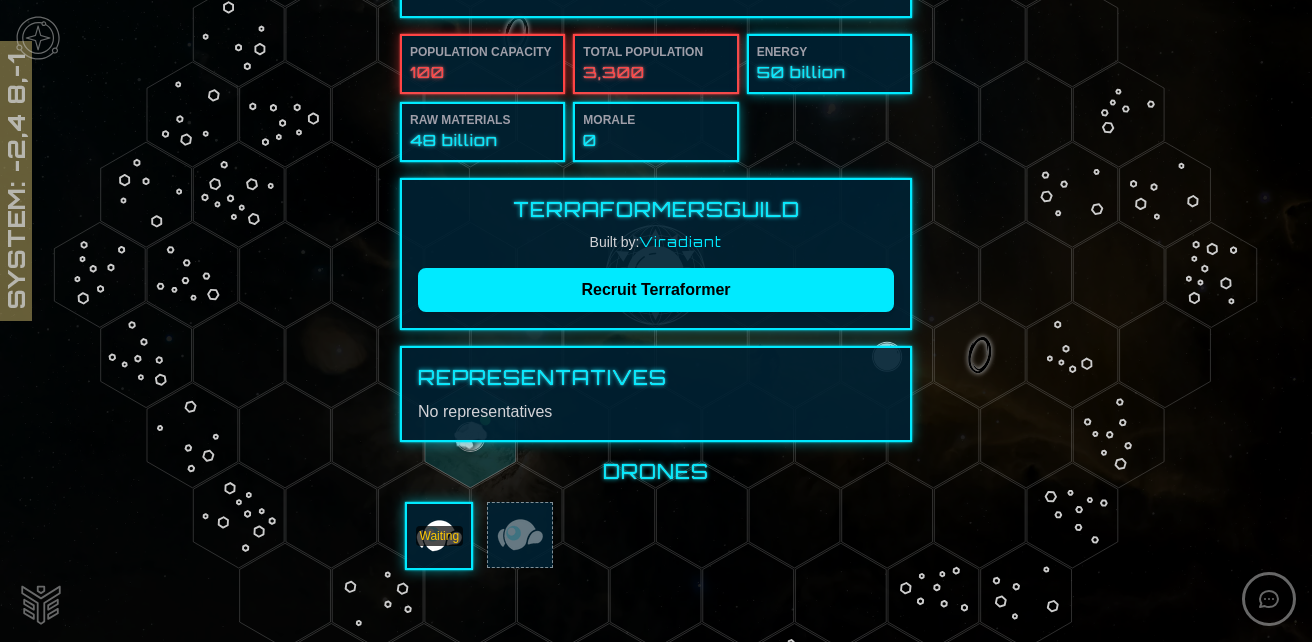 scroll, scrollTop: 400, scrollLeft: 0, axis: vertical 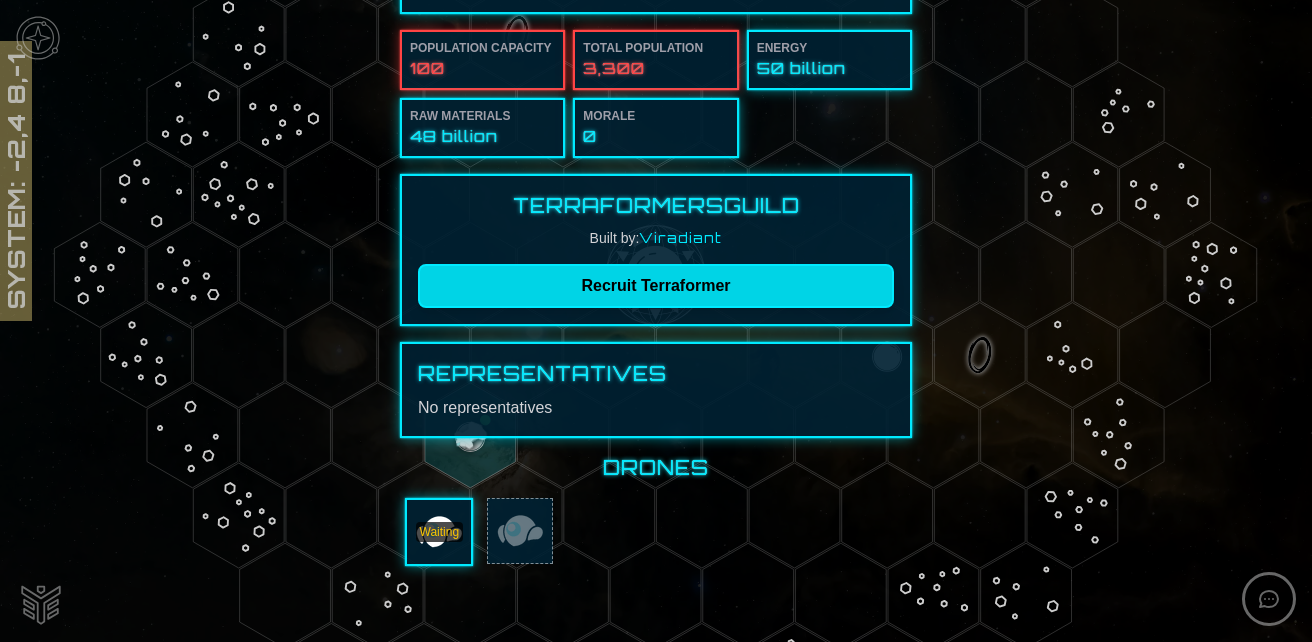 click on "Recruit   Terraformer" at bounding box center [656, 286] 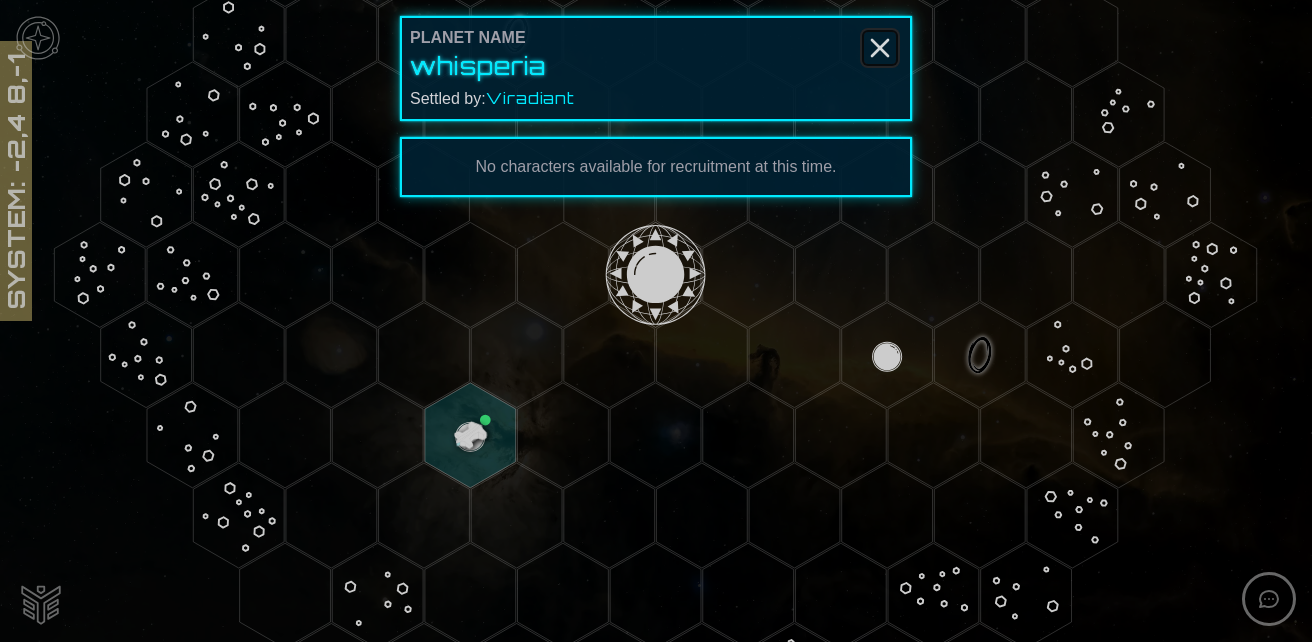 click 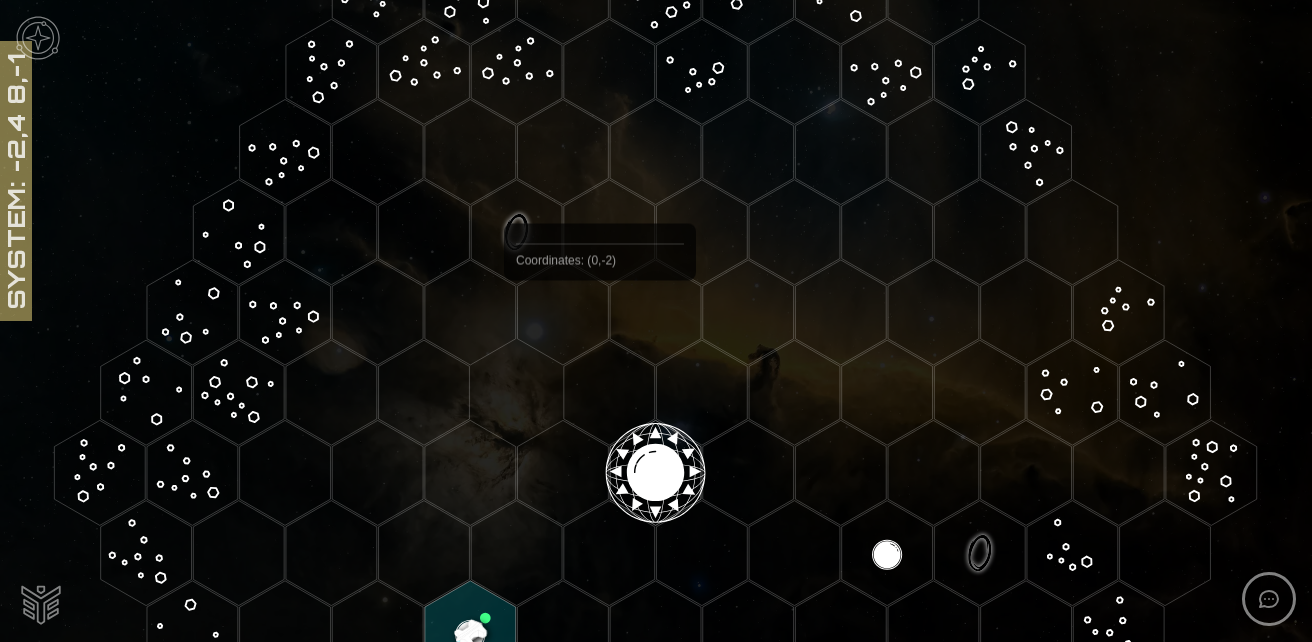 scroll, scrollTop: 100, scrollLeft: 0, axis: vertical 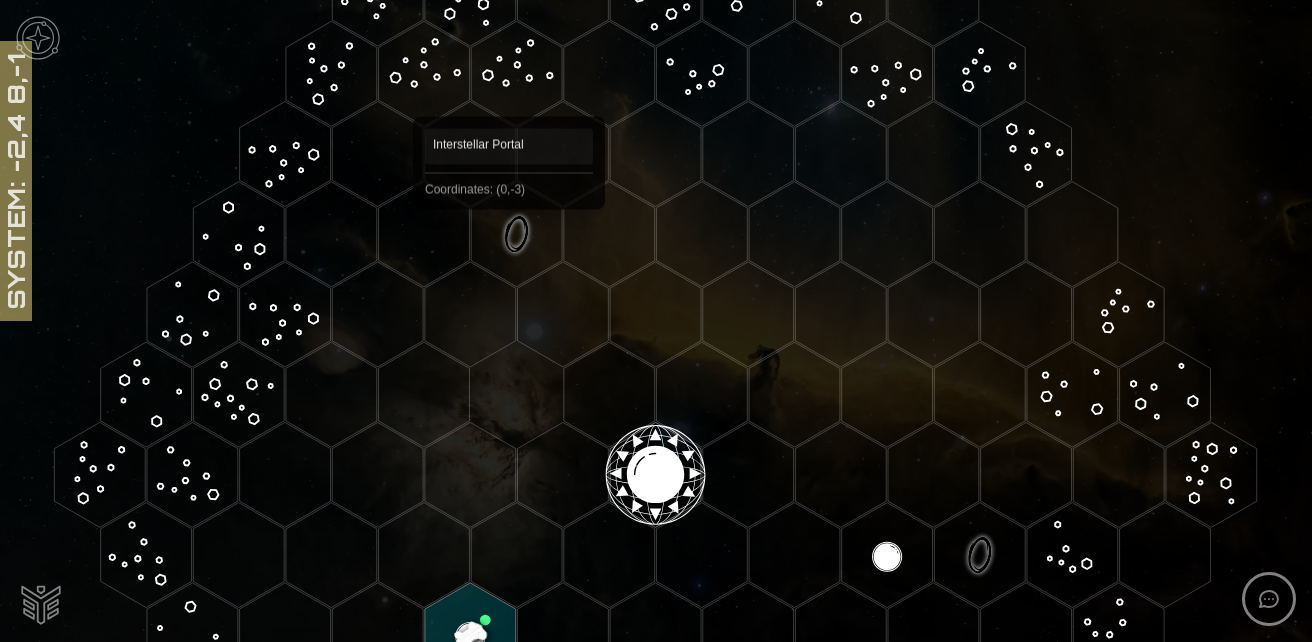 click 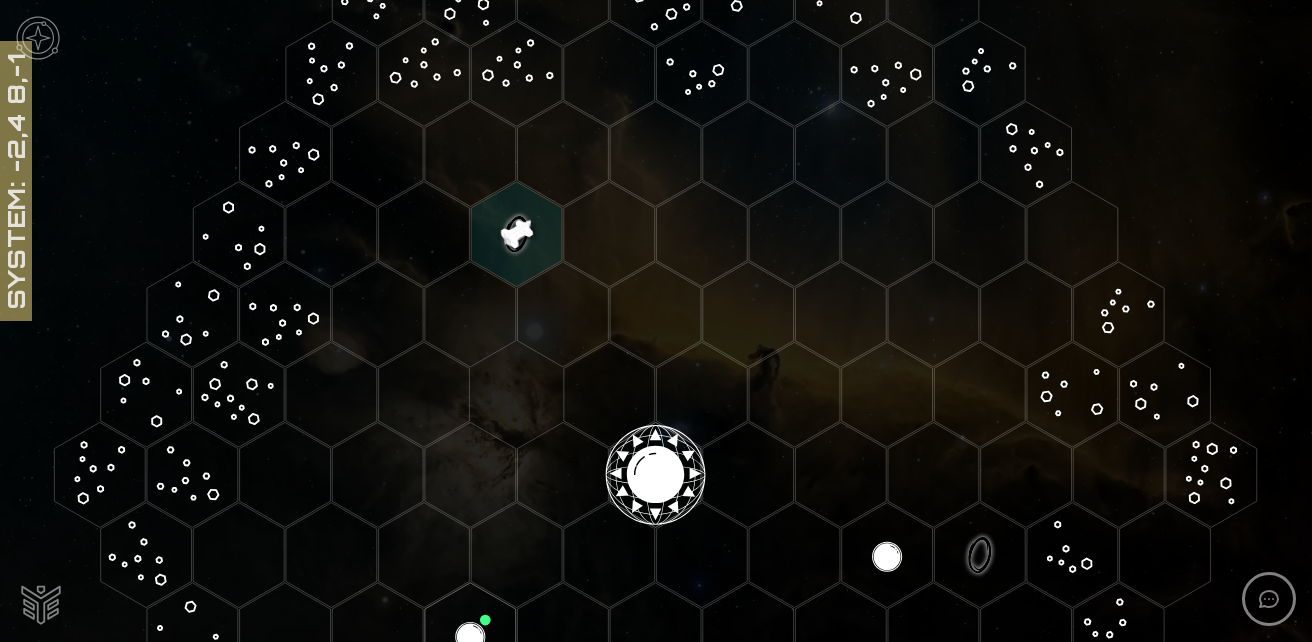 click 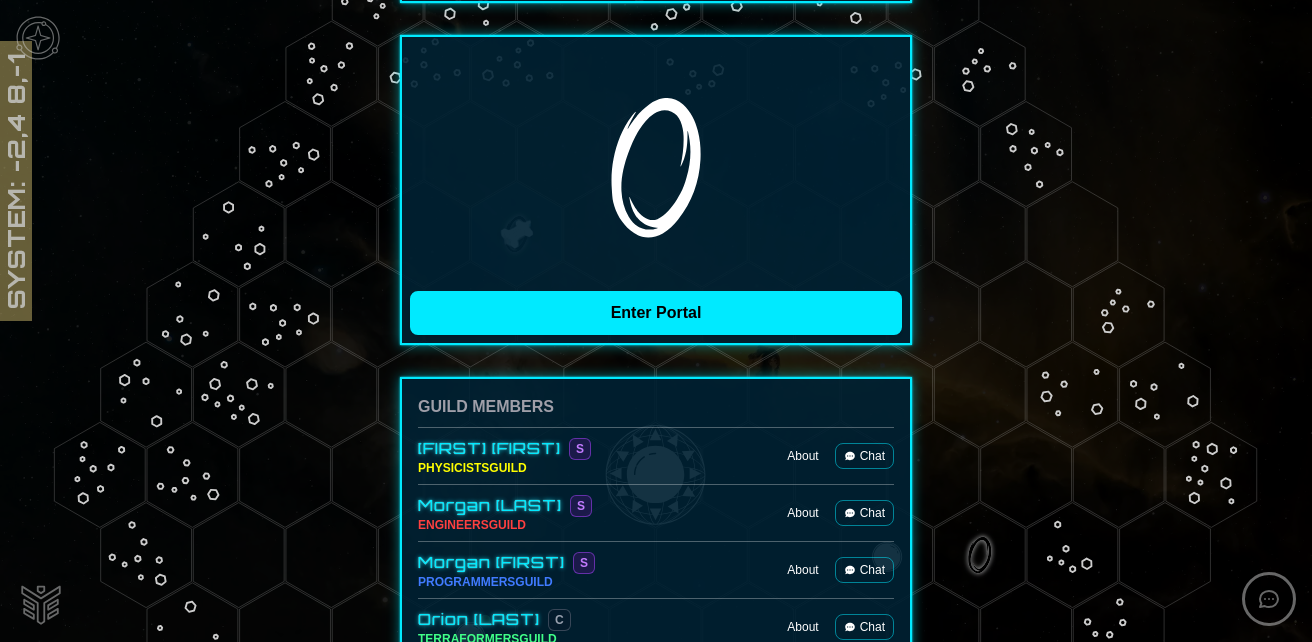 scroll, scrollTop: 400, scrollLeft: 0, axis: vertical 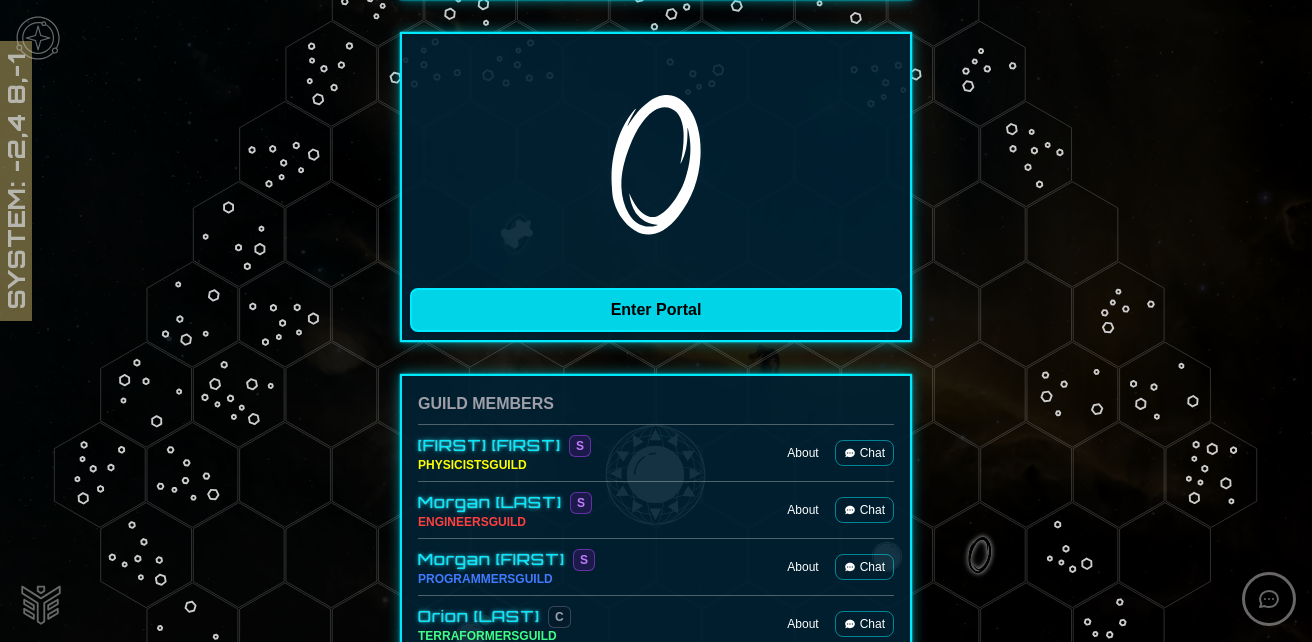 click on "Enter Portal" at bounding box center [656, 310] 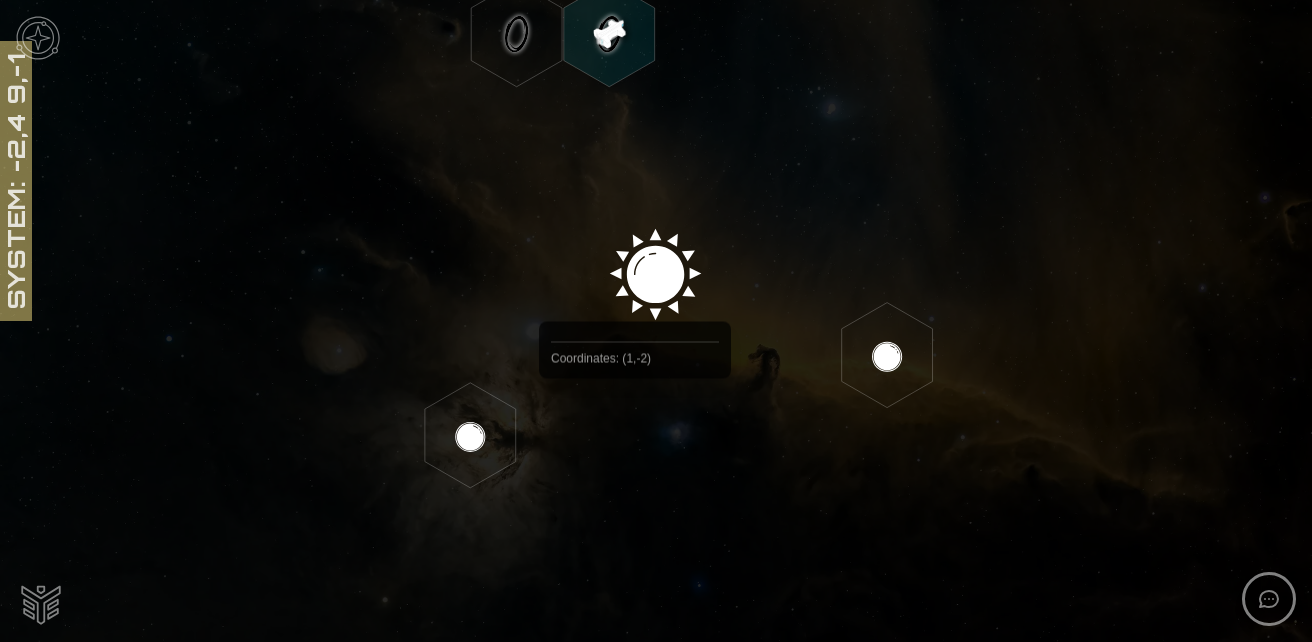 scroll, scrollTop: 200, scrollLeft: 0, axis: vertical 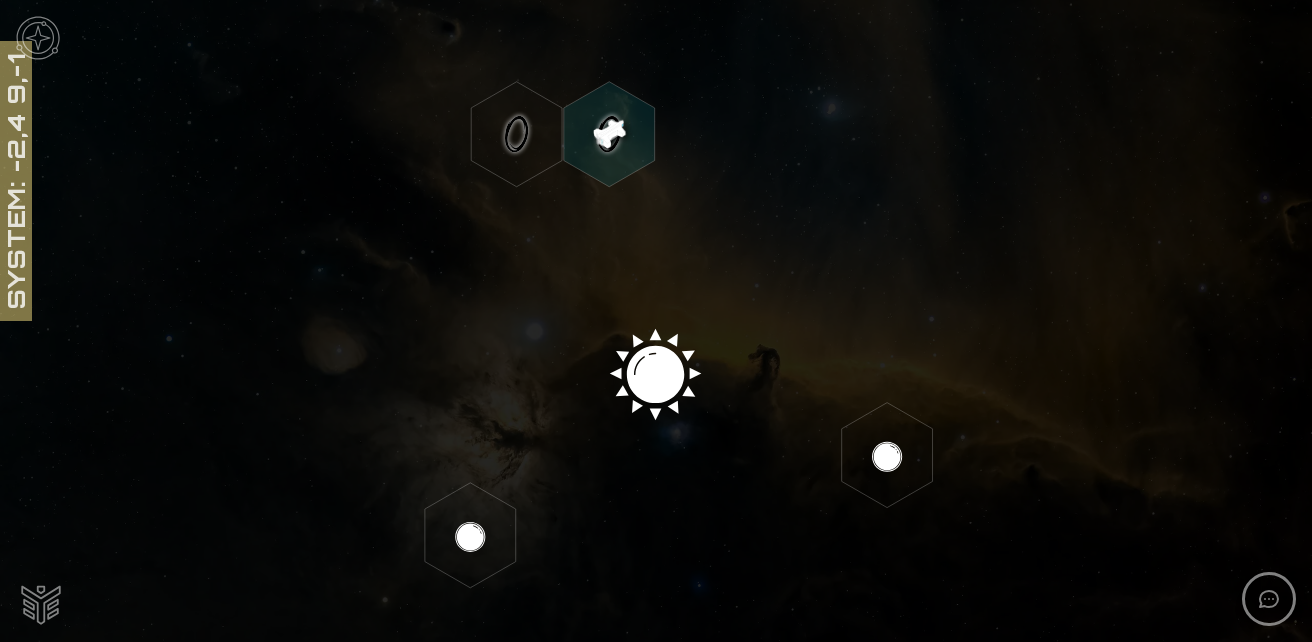 click 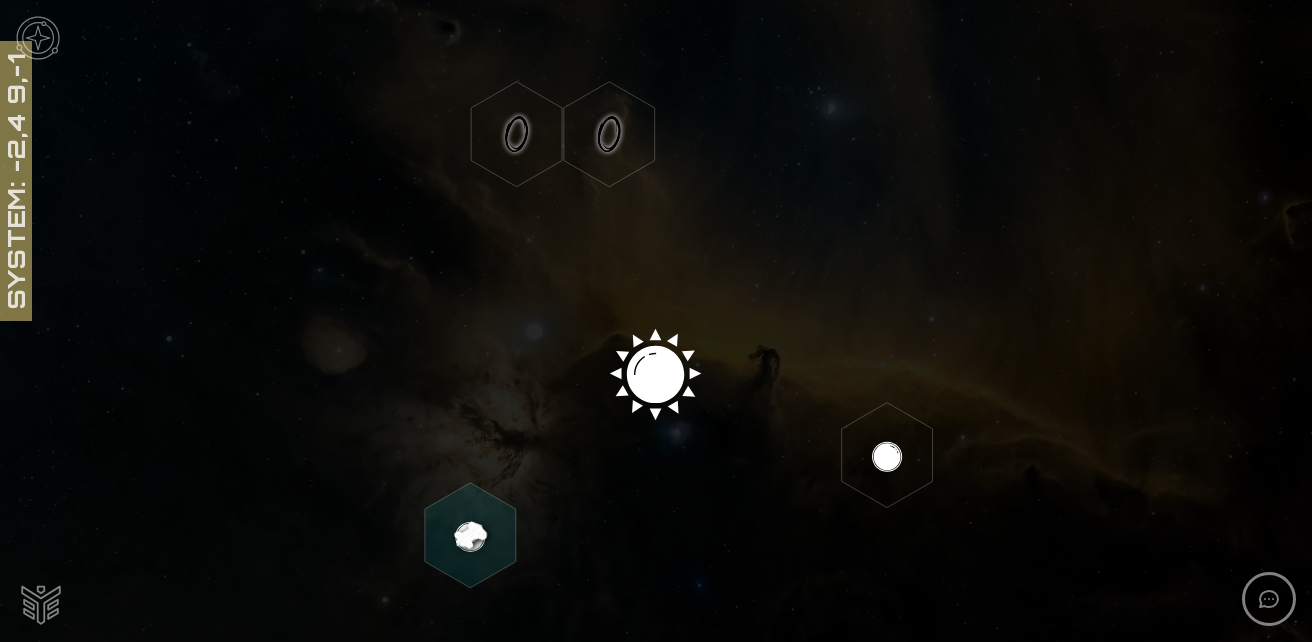 click 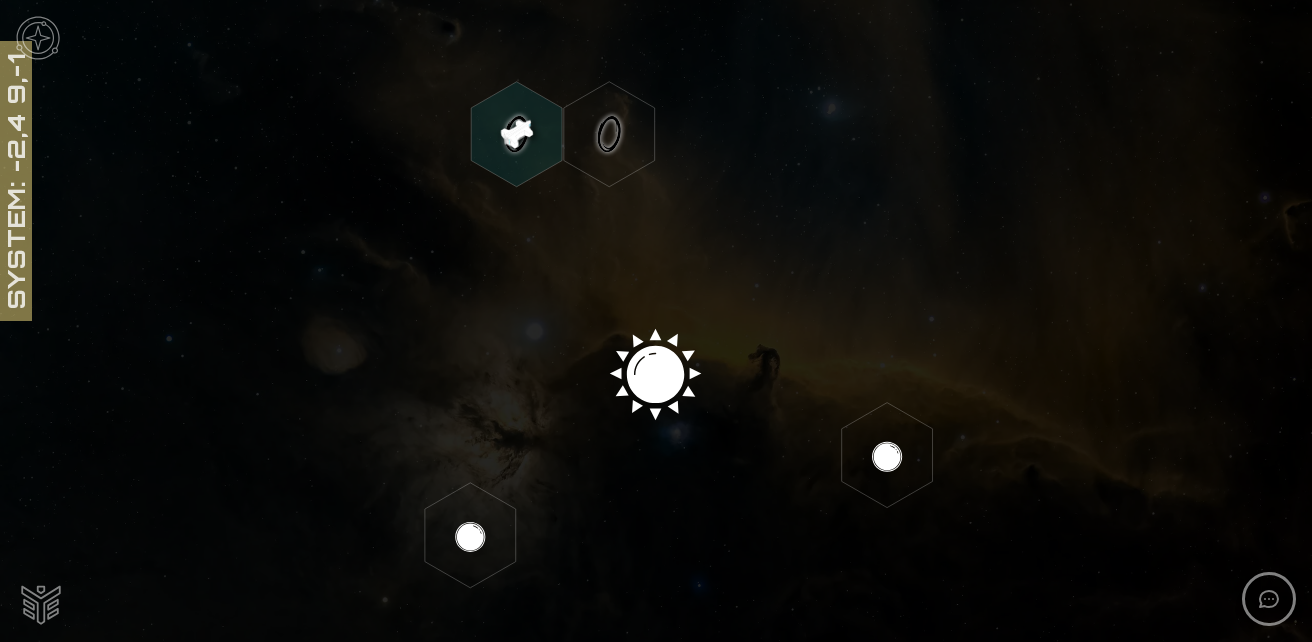 click 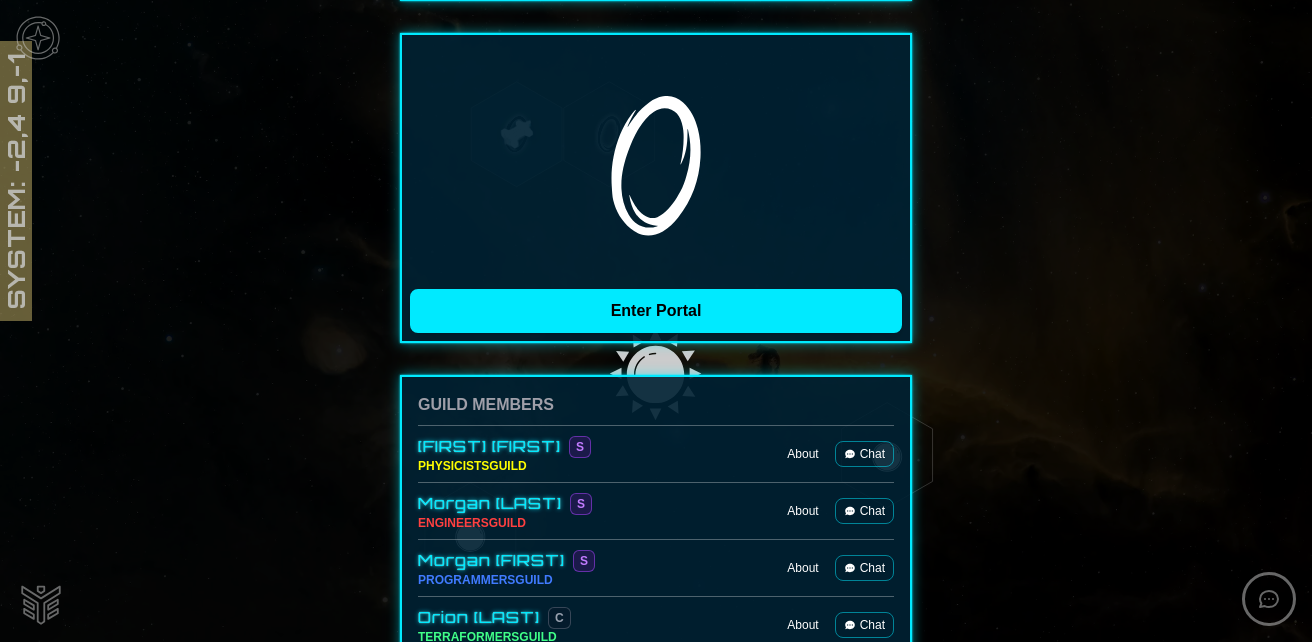scroll, scrollTop: 400, scrollLeft: 0, axis: vertical 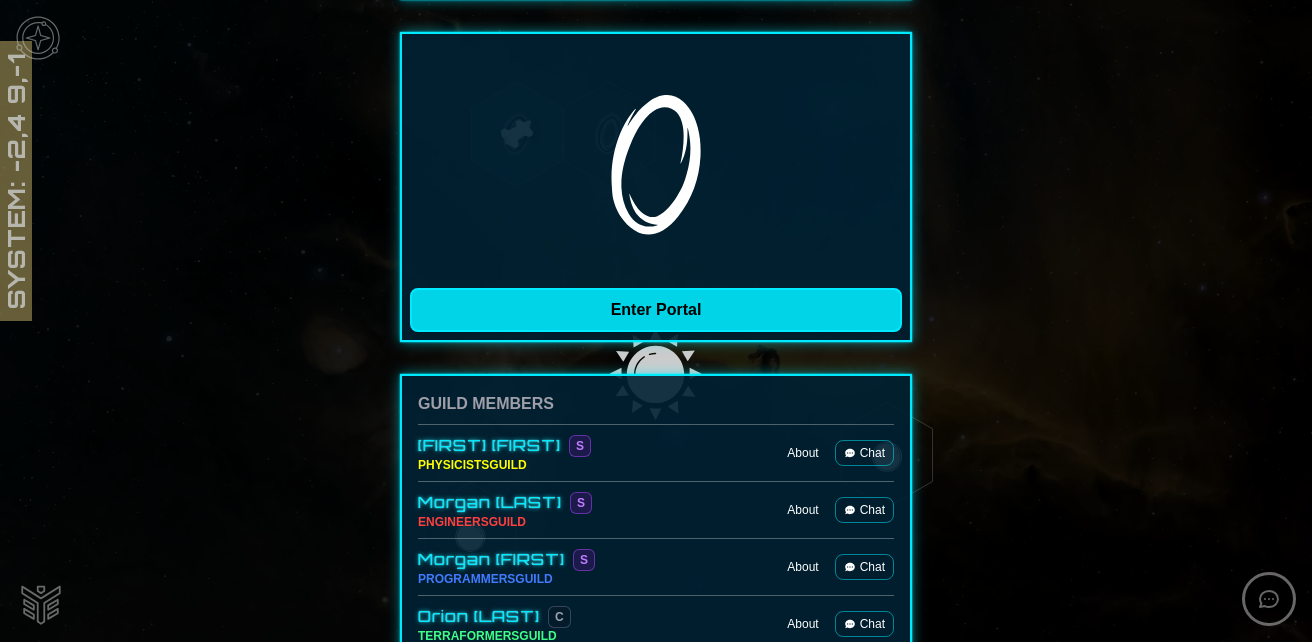 click on "Enter Portal" at bounding box center [656, 310] 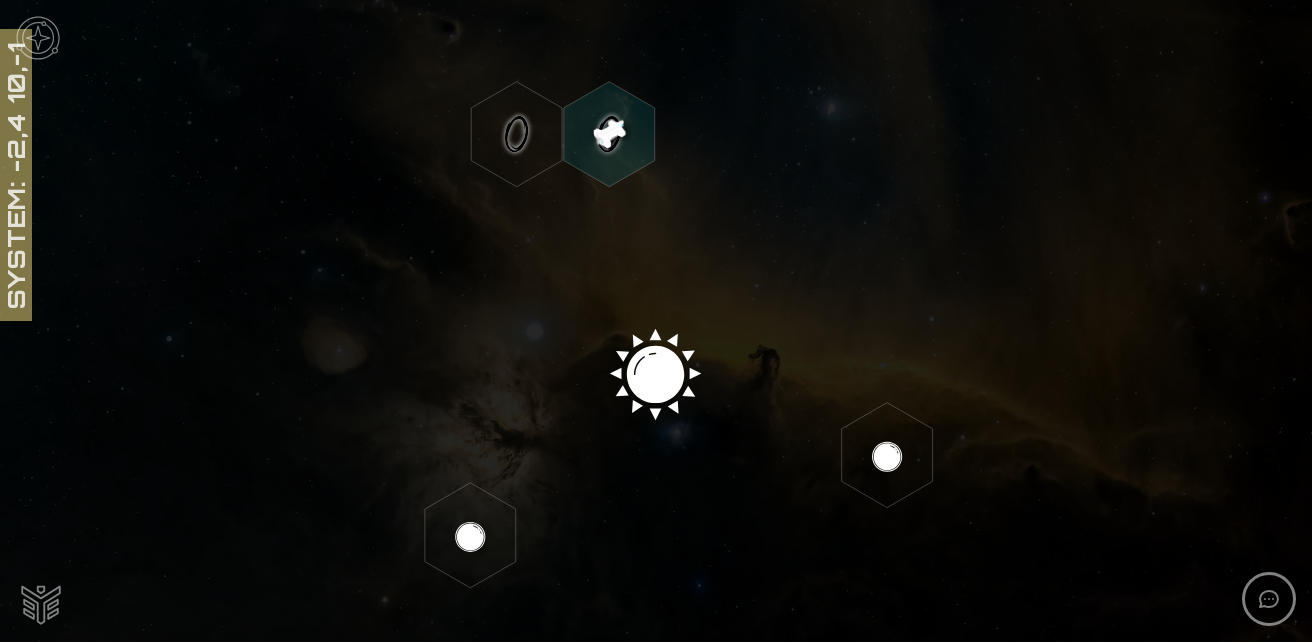 click 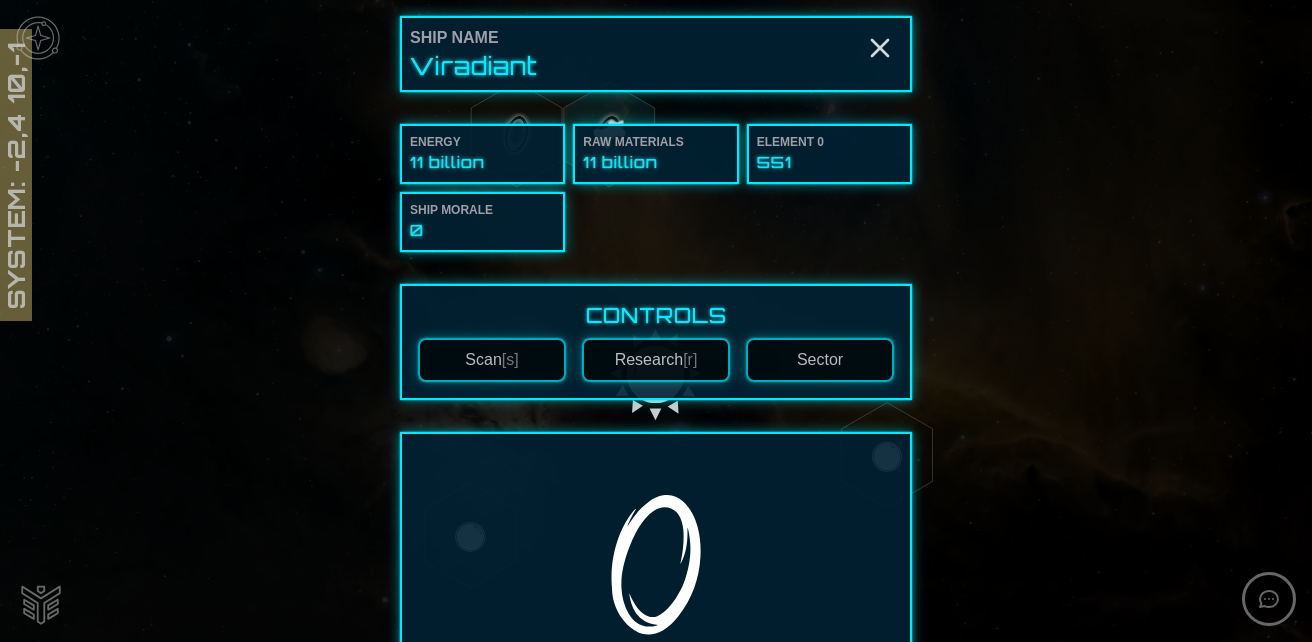 click on "Sector" at bounding box center [820, 360] 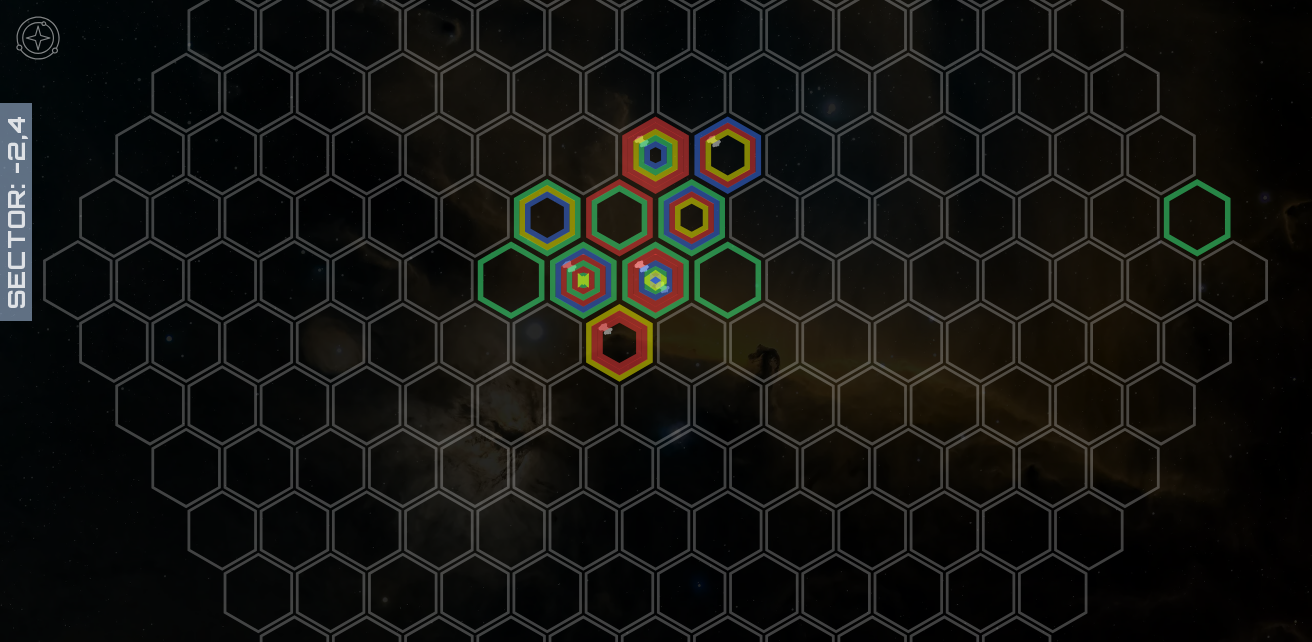 scroll, scrollTop: 192, scrollLeft: 0, axis: vertical 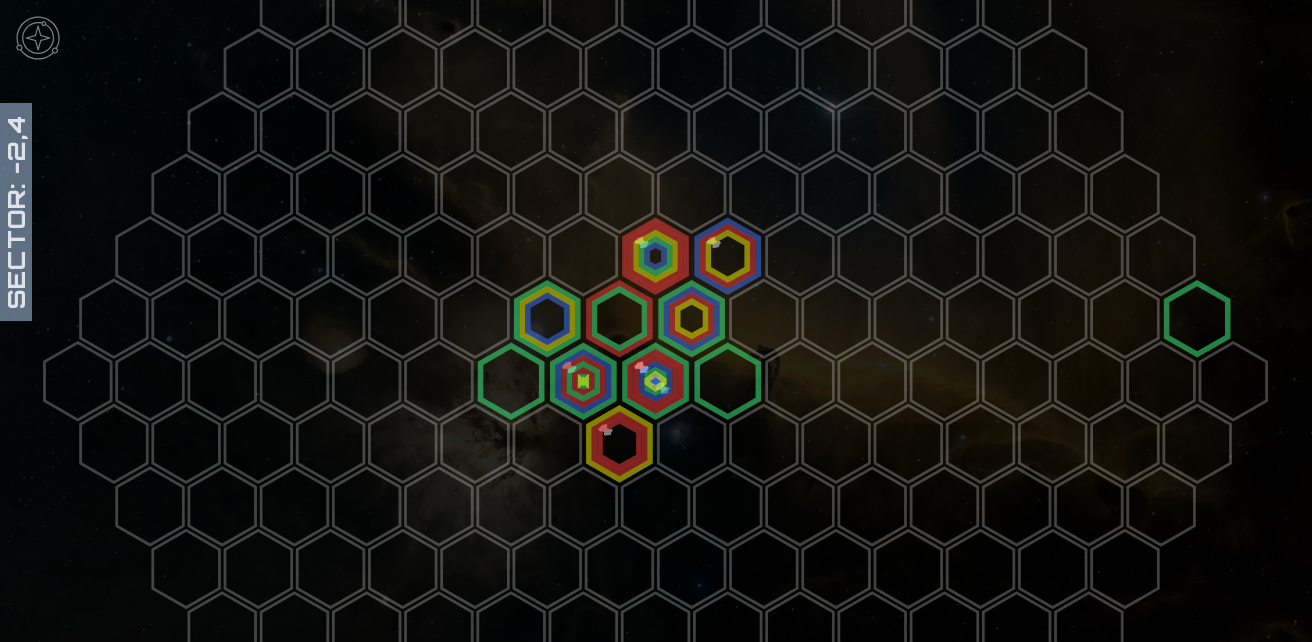 click 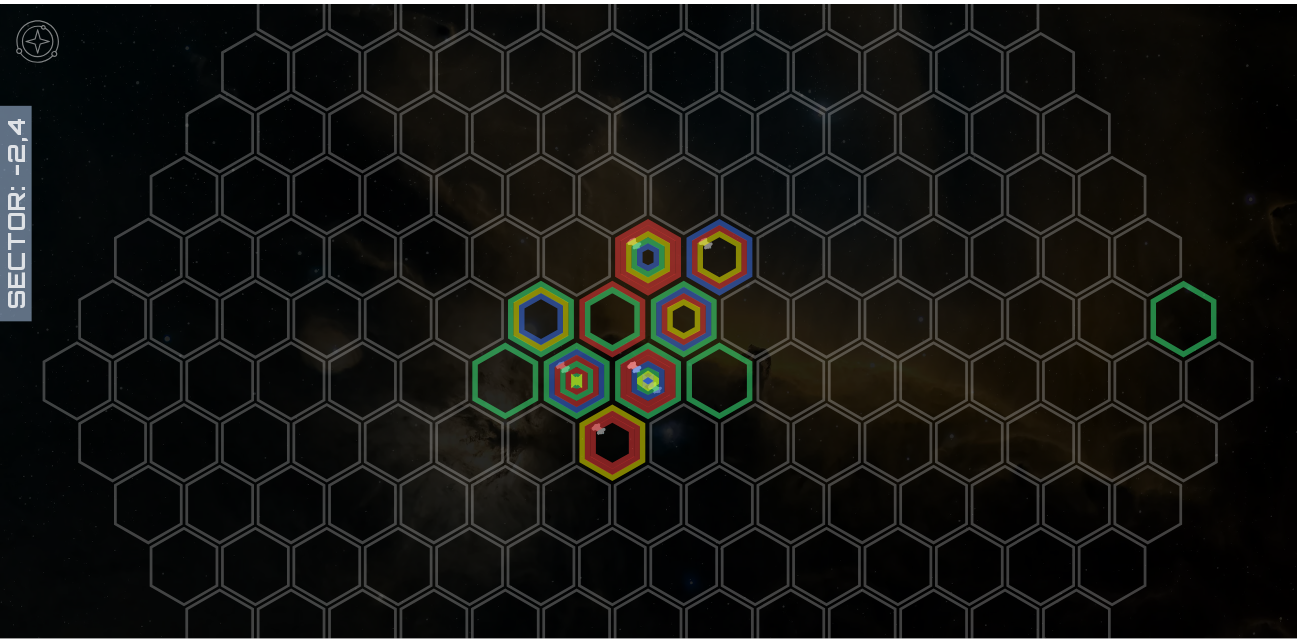 scroll, scrollTop: 292, scrollLeft: 0, axis: vertical 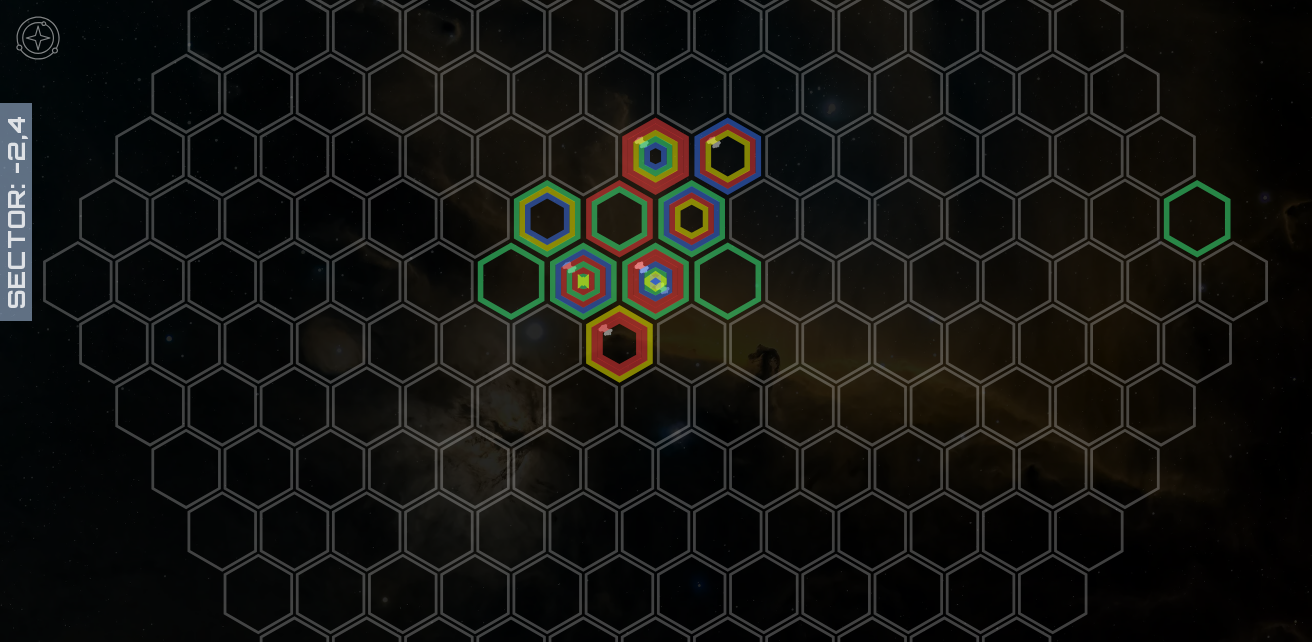 click 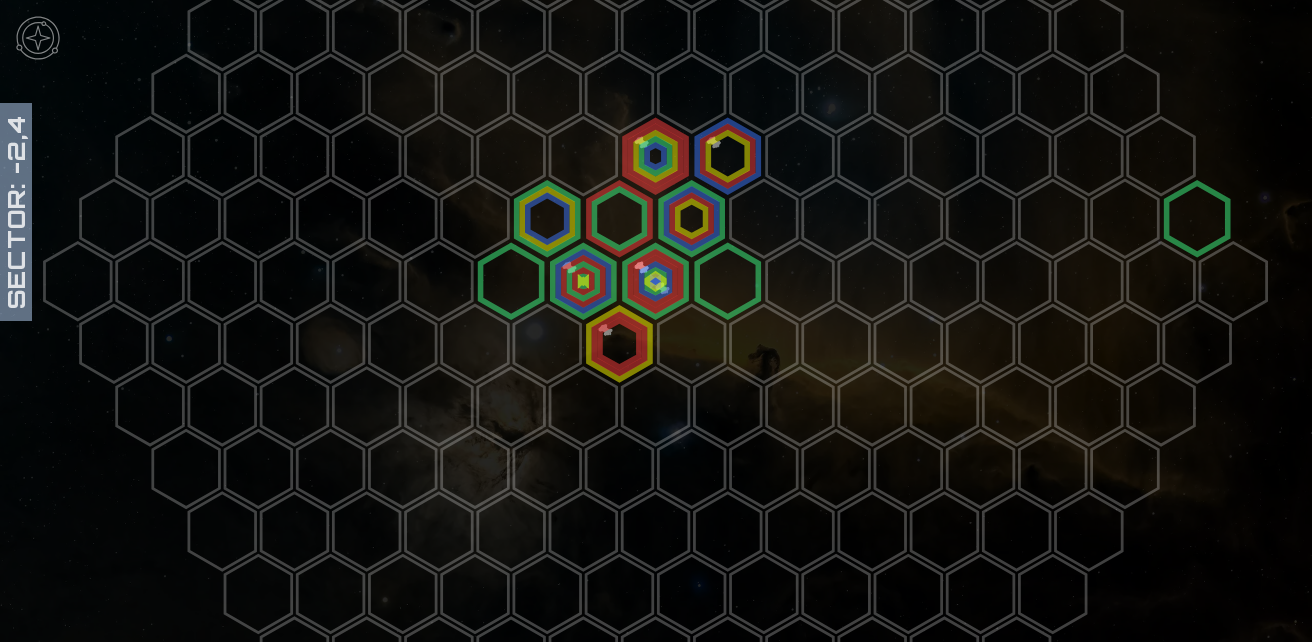 click at bounding box center [38, 38] 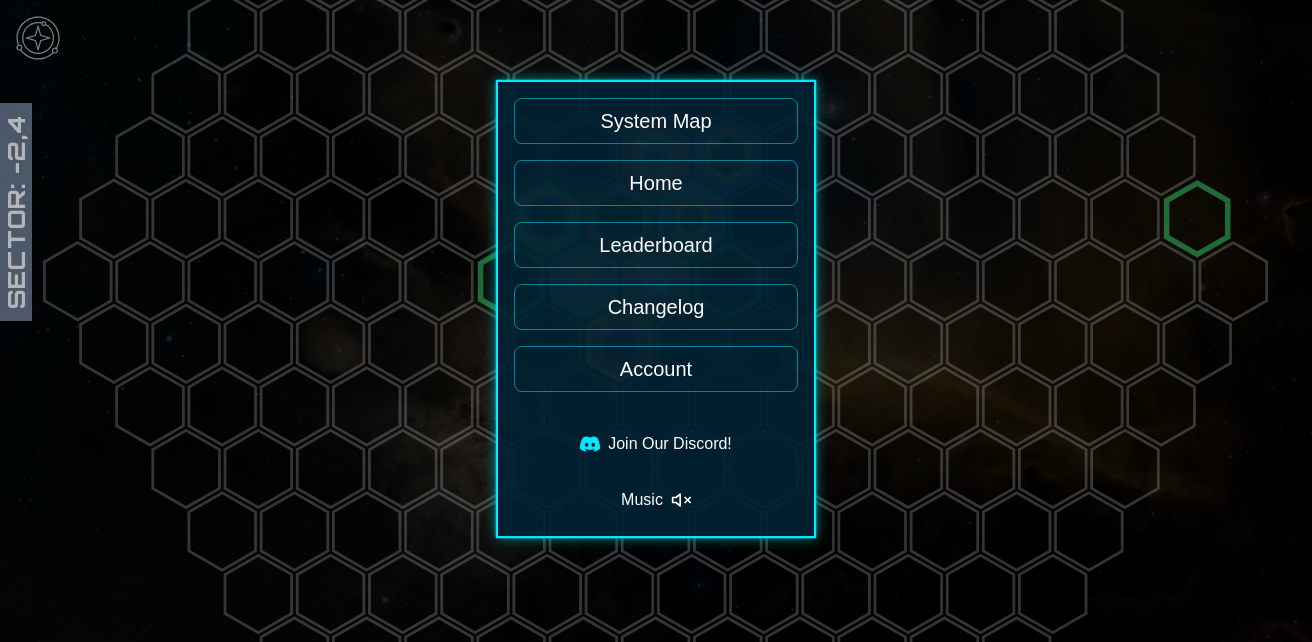 click on "Changelog" at bounding box center [656, 307] 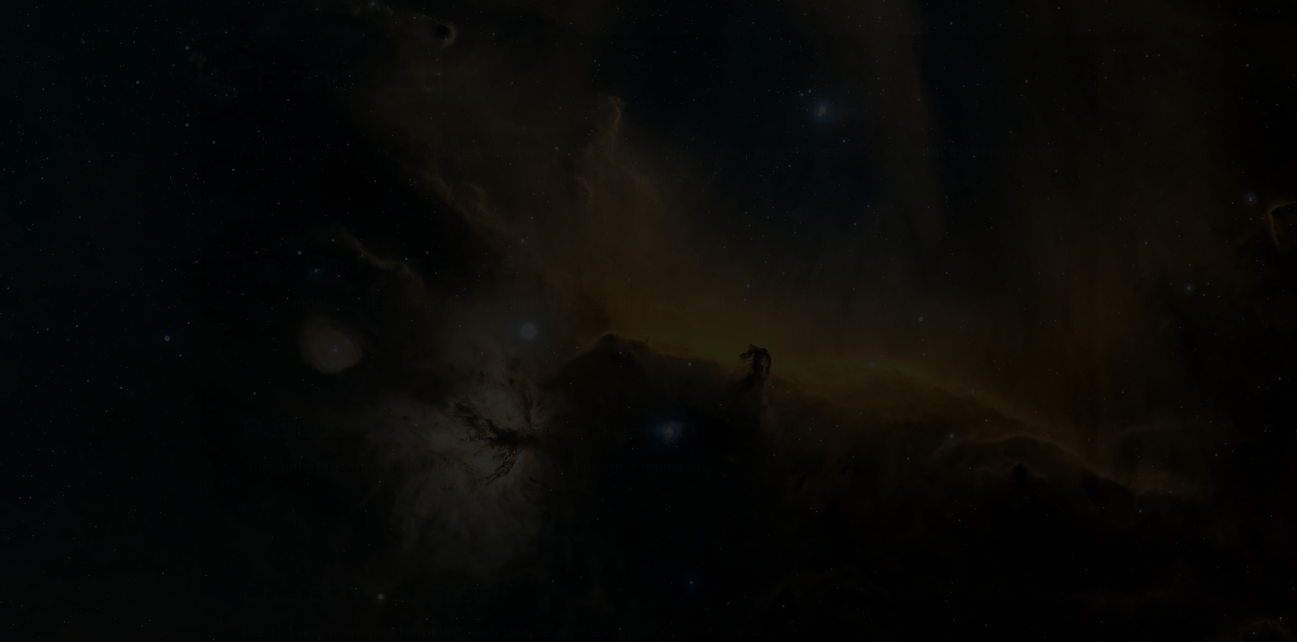 scroll, scrollTop: 0, scrollLeft: 0, axis: both 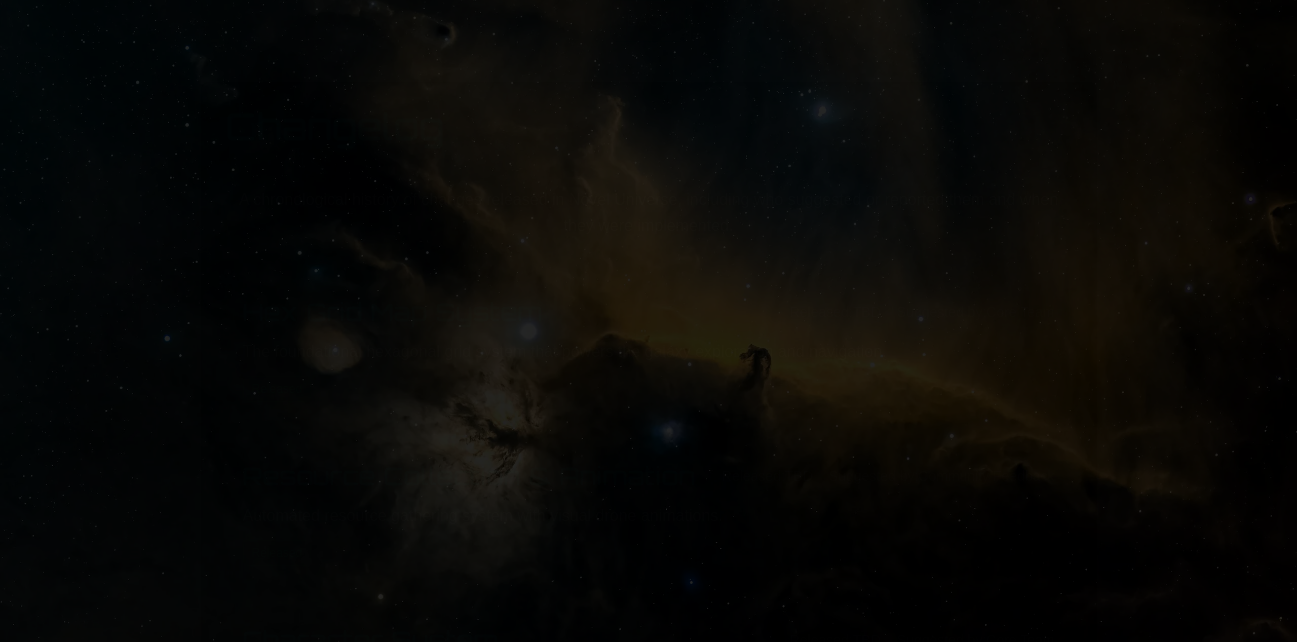 click on "BACK" at bounding box center [649, 21] 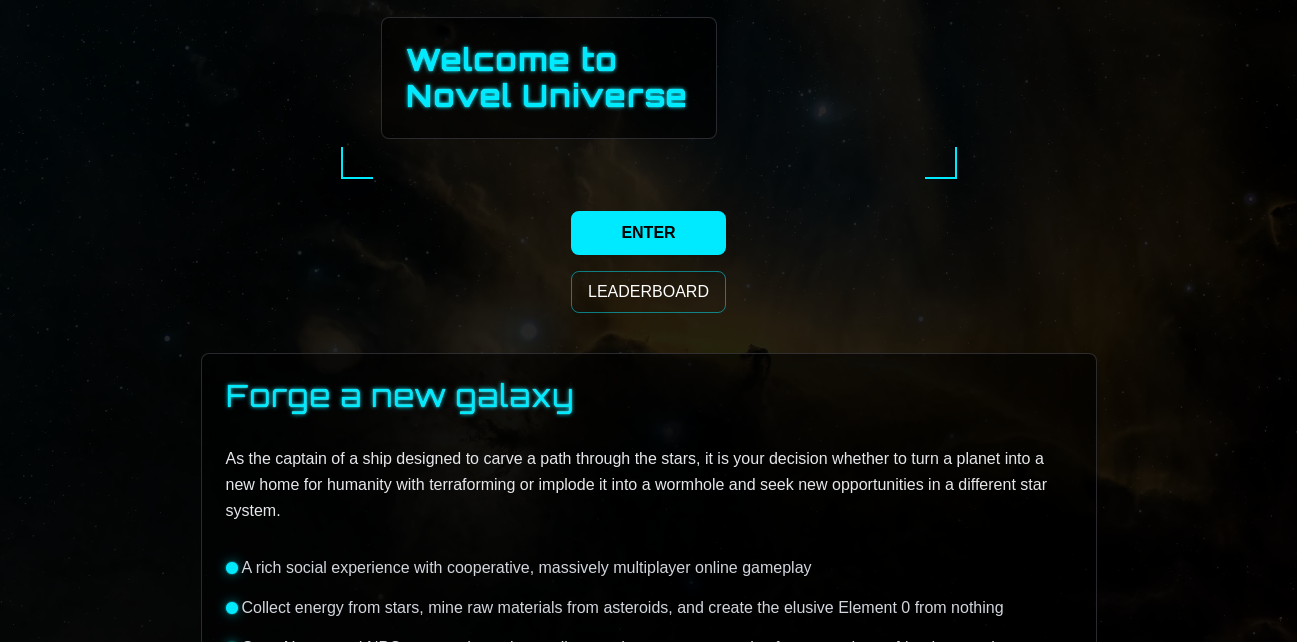 scroll, scrollTop: 500, scrollLeft: 0, axis: vertical 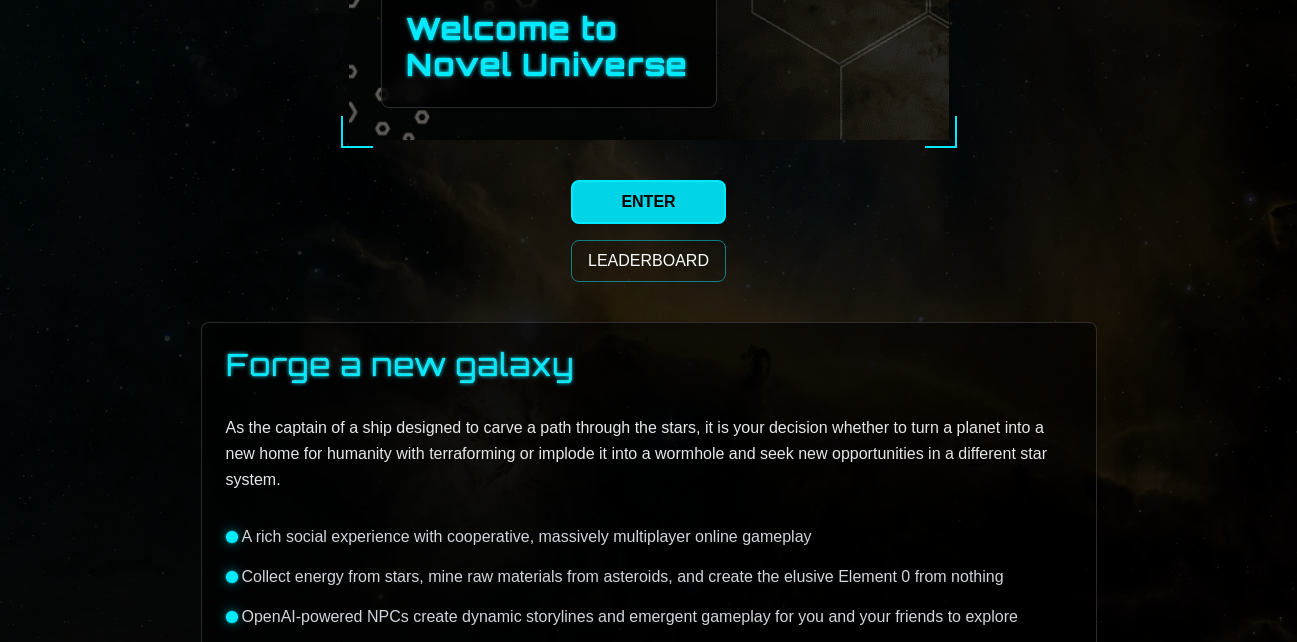 click on "ENTER" at bounding box center (648, 202) 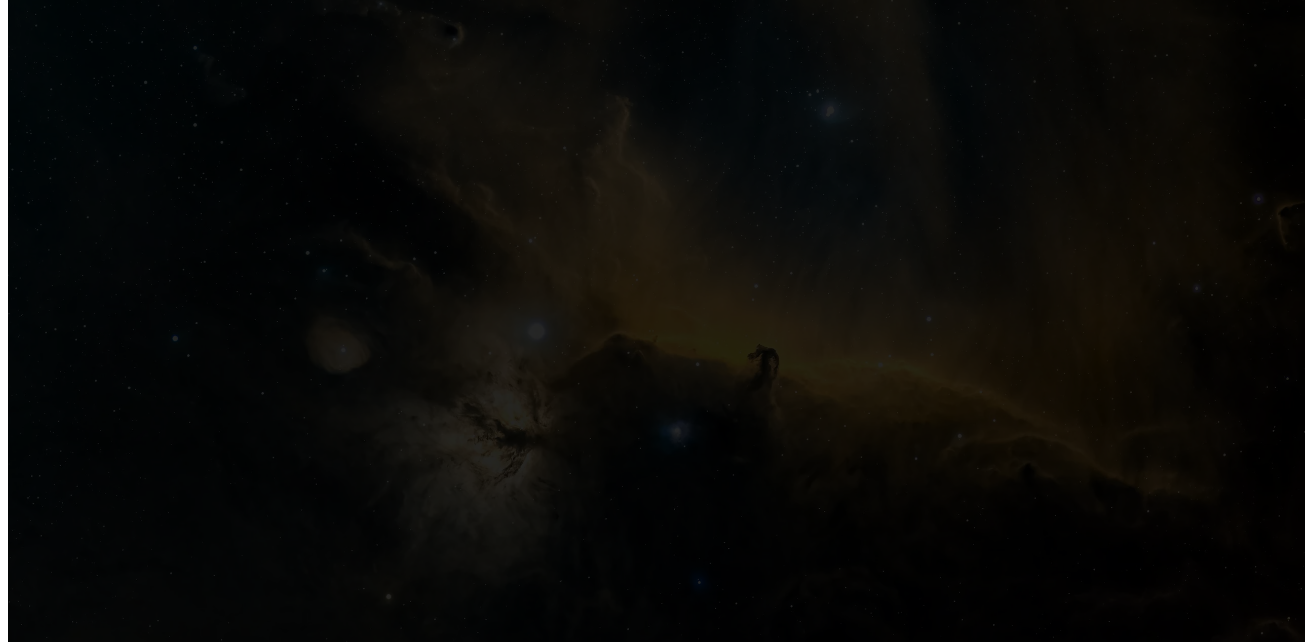 scroll, scrollTop: 0, scrollLeft: 0, axis: both 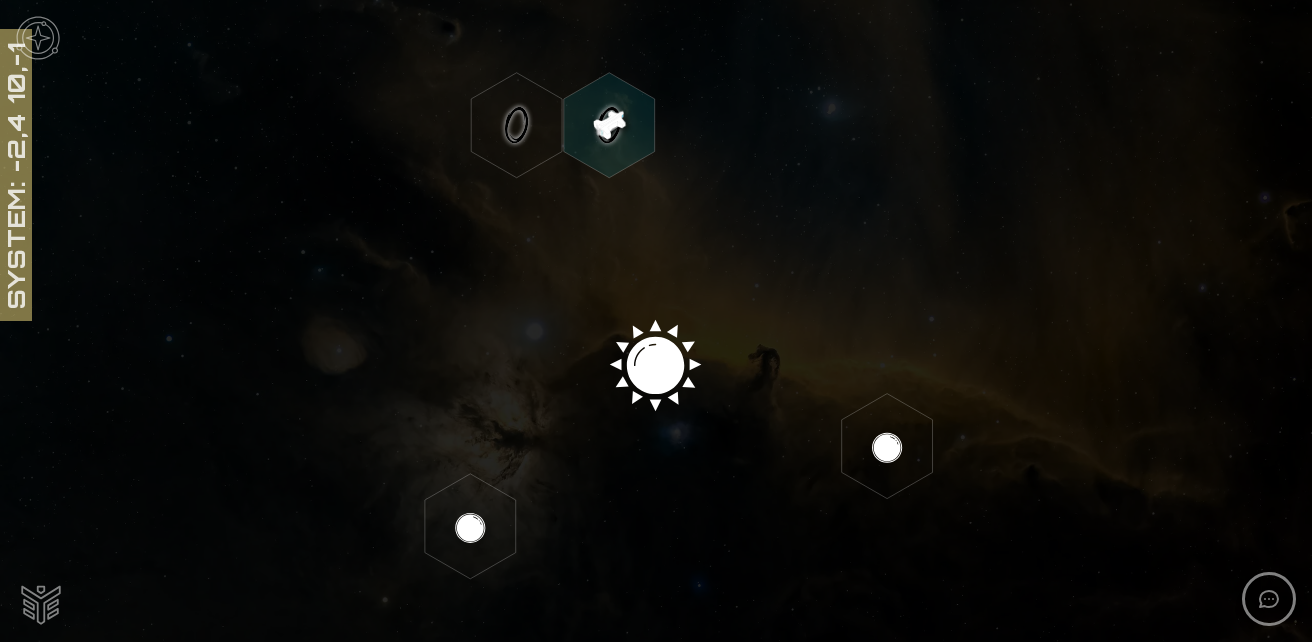 click 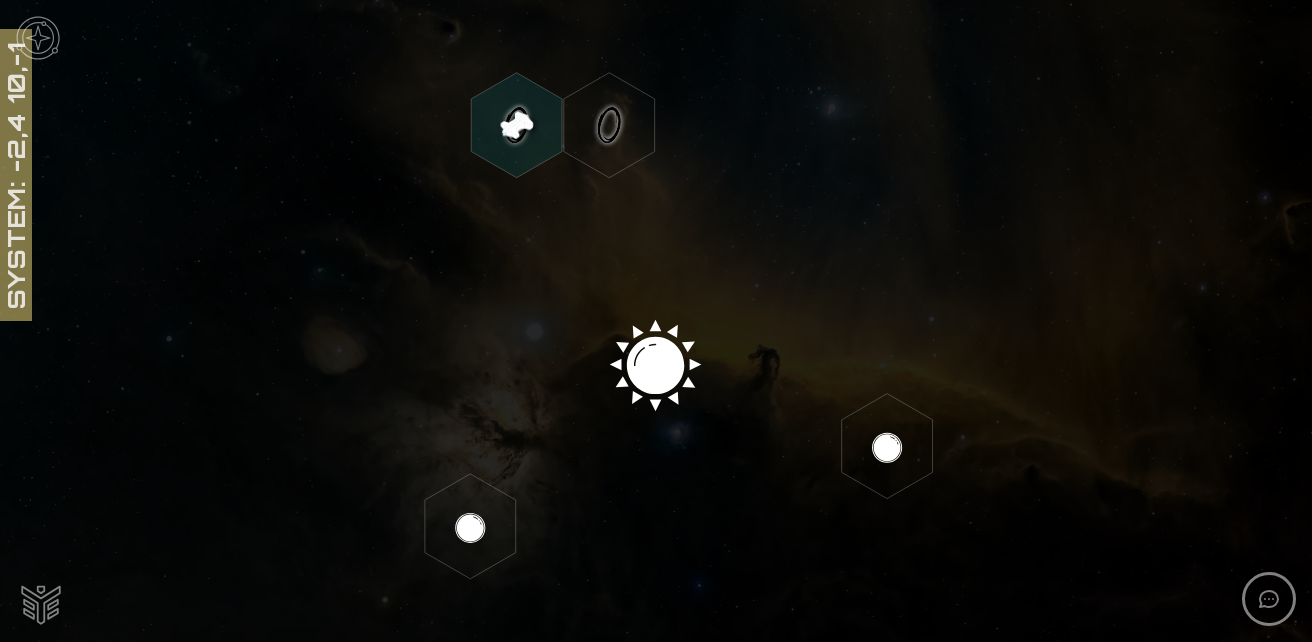 click 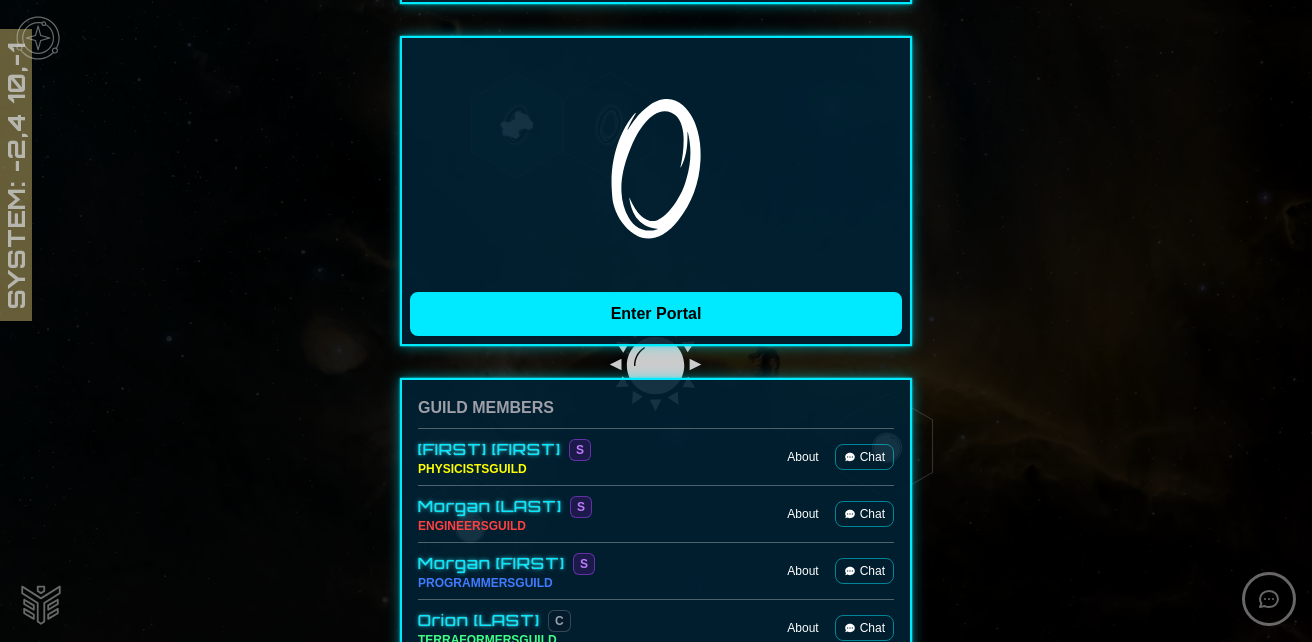 scroll, scrollTop: 400, scrollLeft: 0, axis: vertical 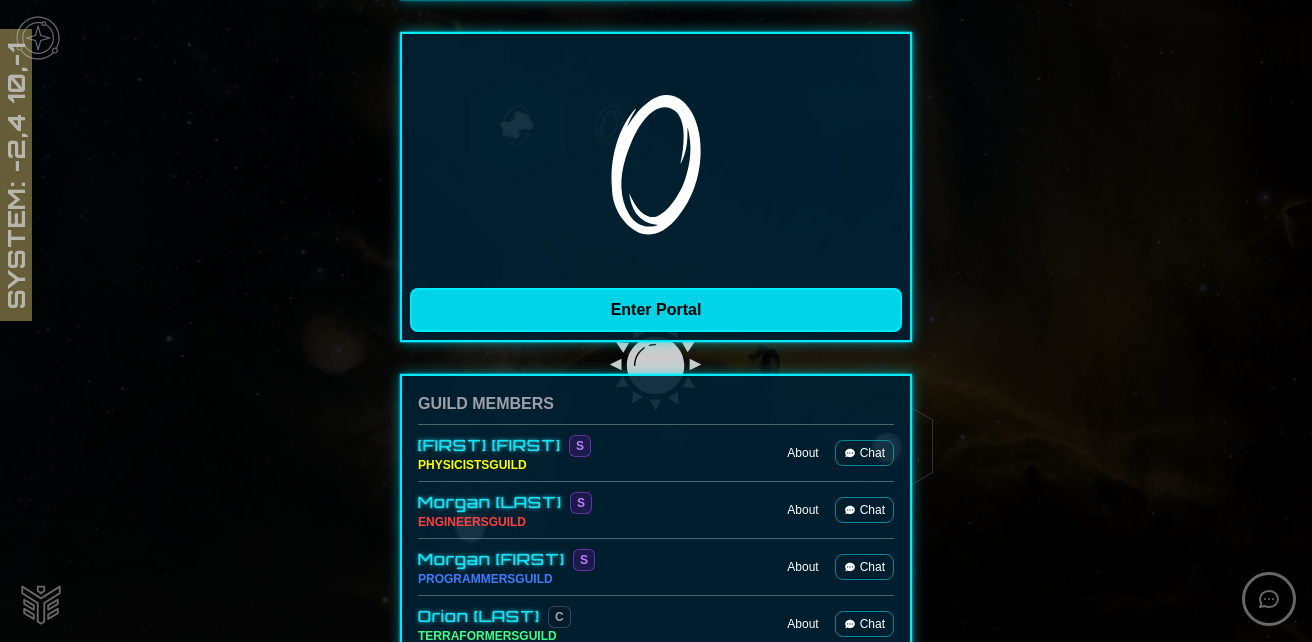 click on "Enter Portal" at bounding box center (656, 310) 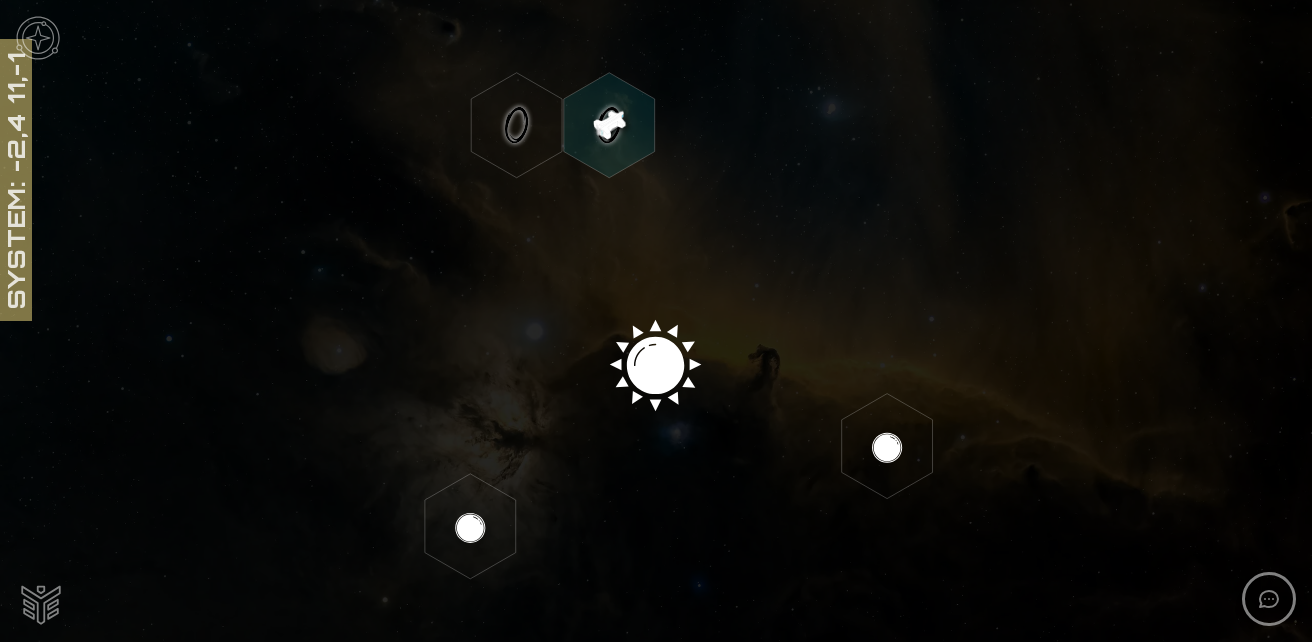 click 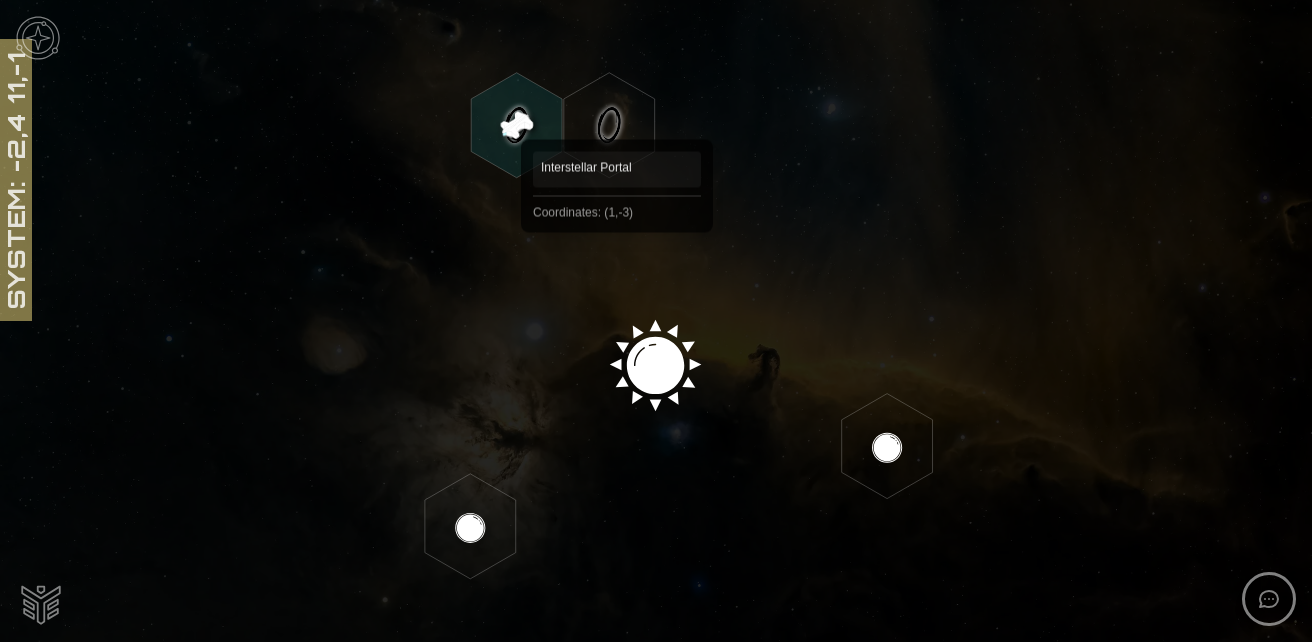 click 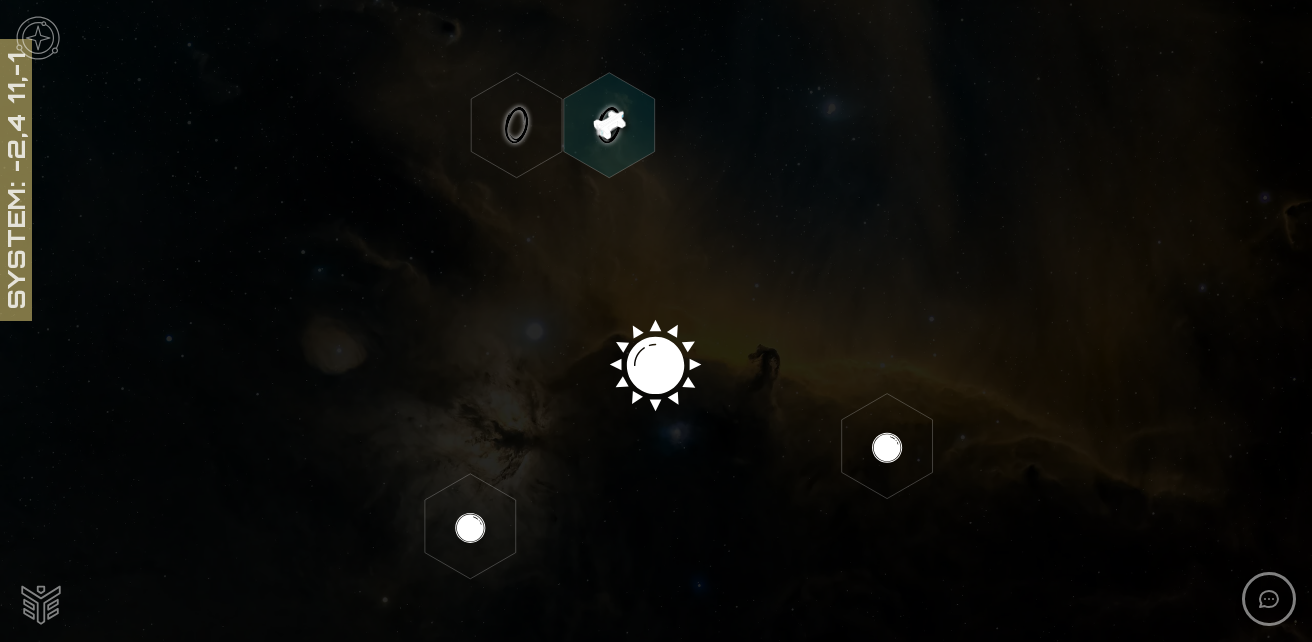 click 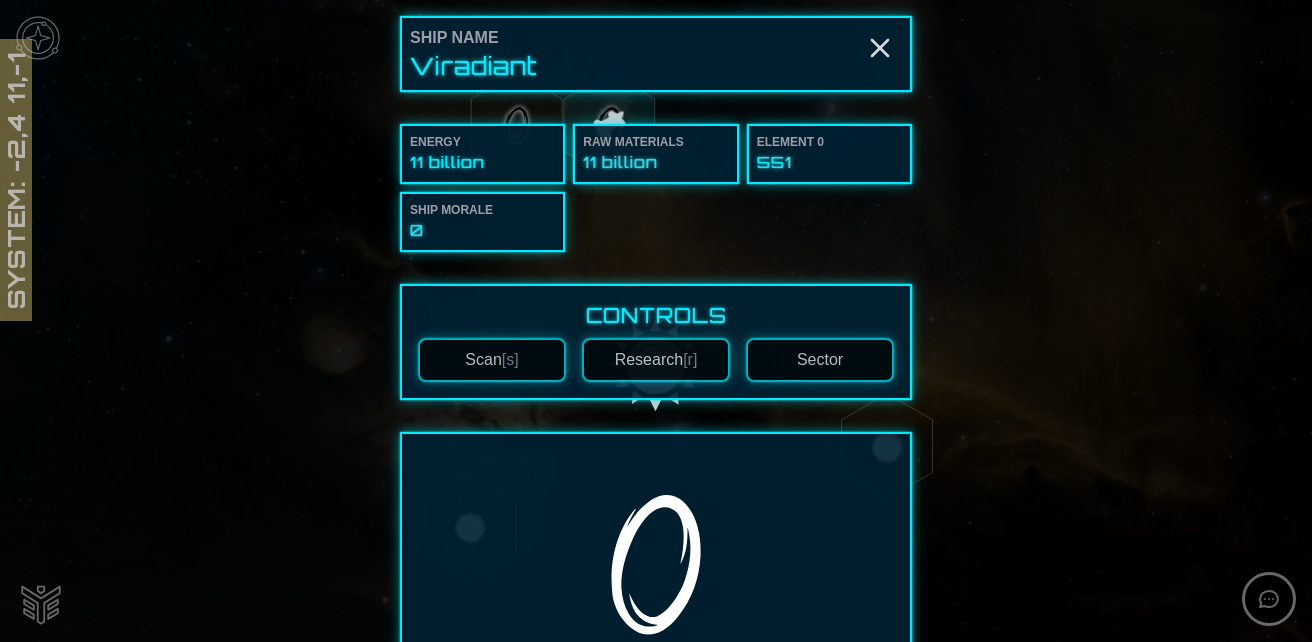 scroll, scrollTop: 466, scrollLeft: 0, axis: vertical 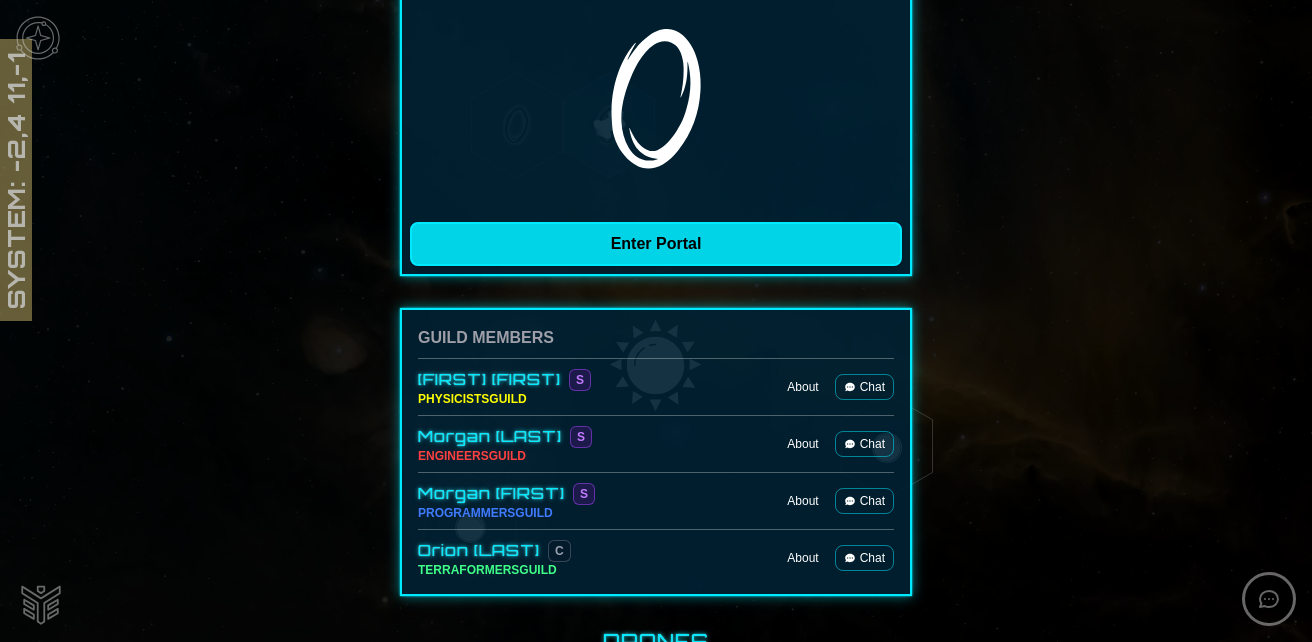click on "Enter Portal" at bounding box center [656, 244] 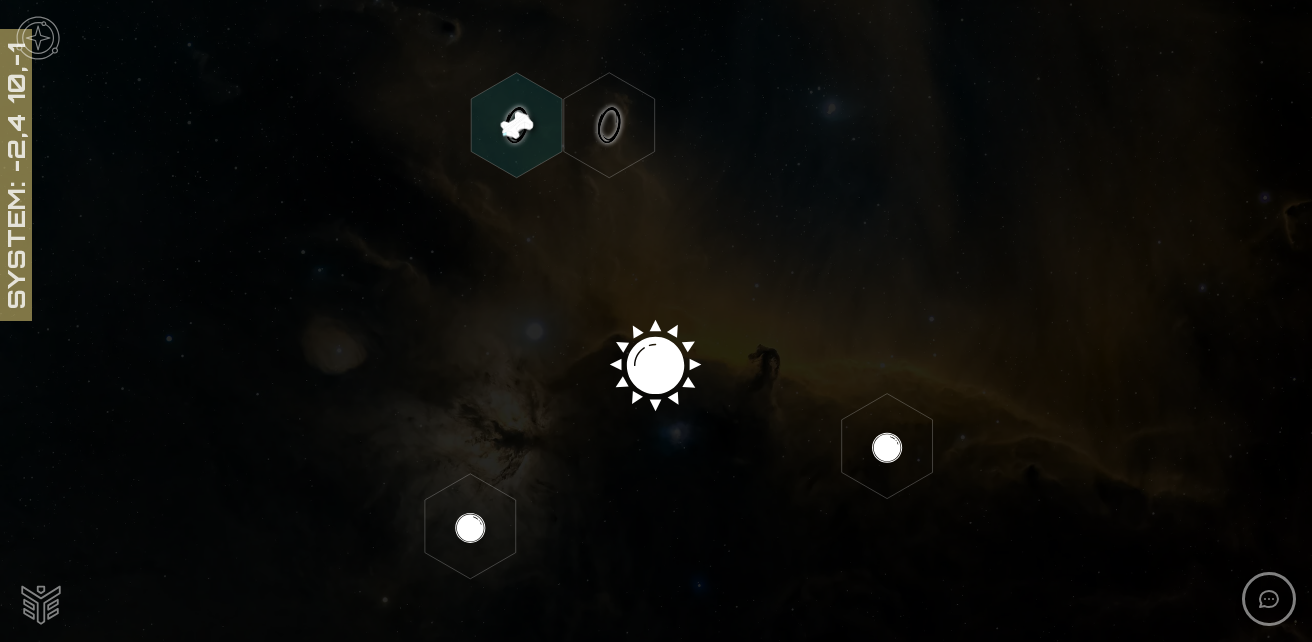 click 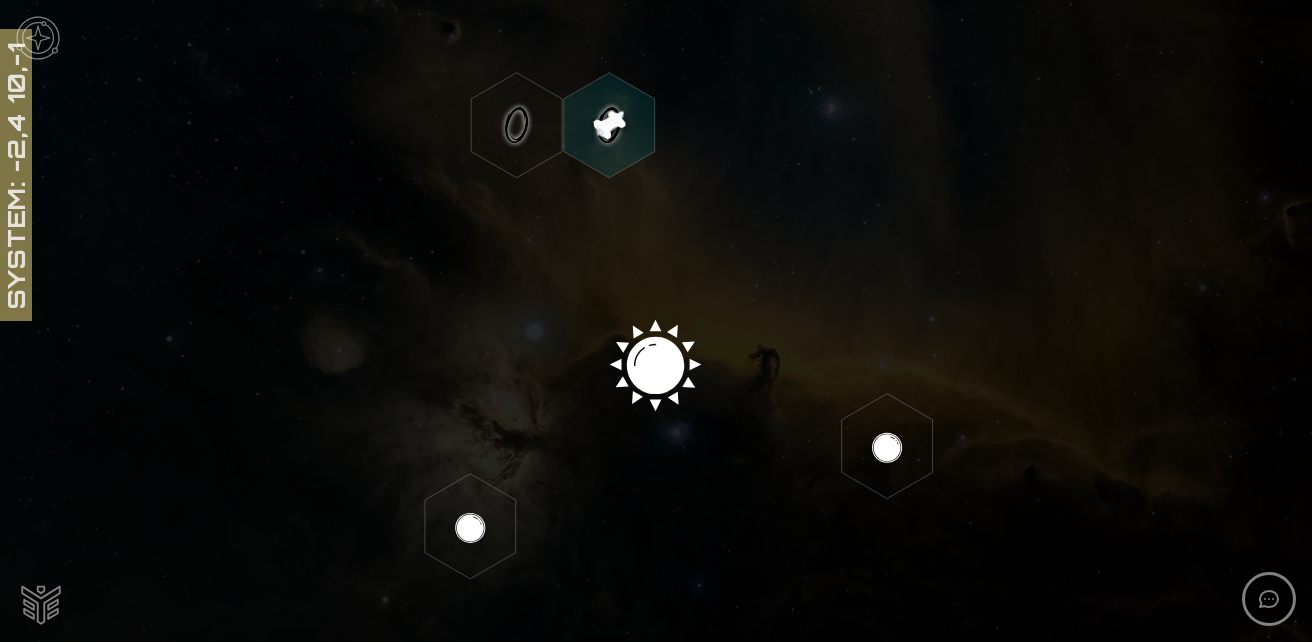 click 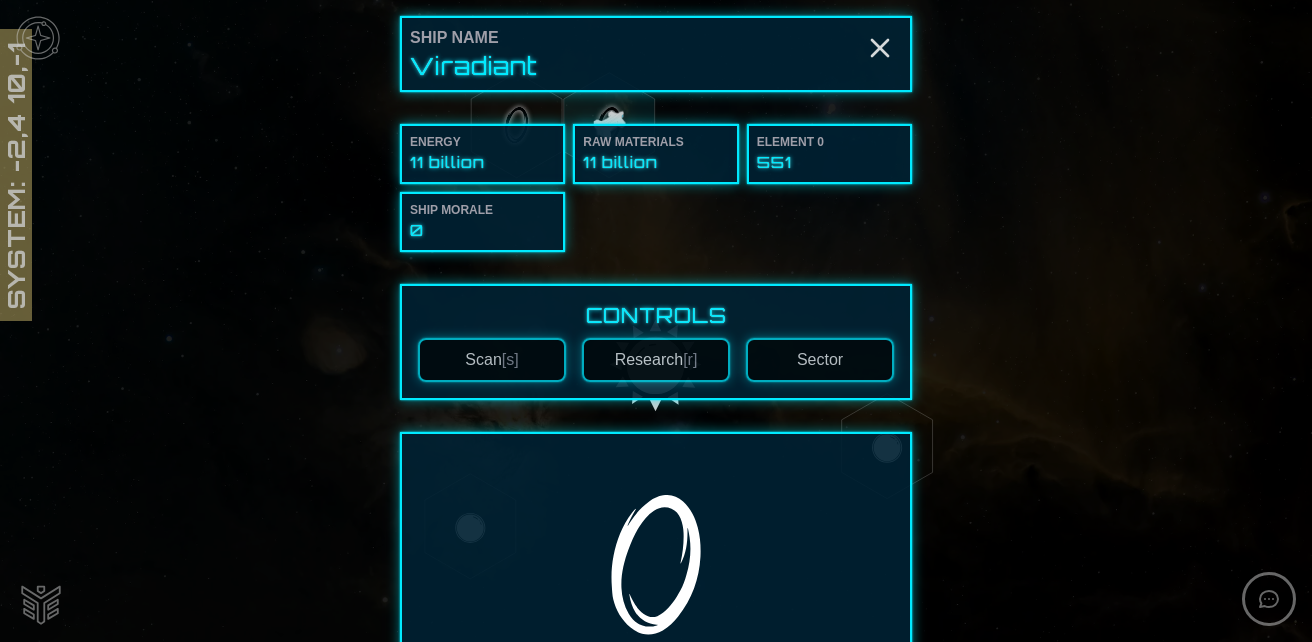 scroll, scrollTop: 500, scrollLeft: 0, axis: vertical 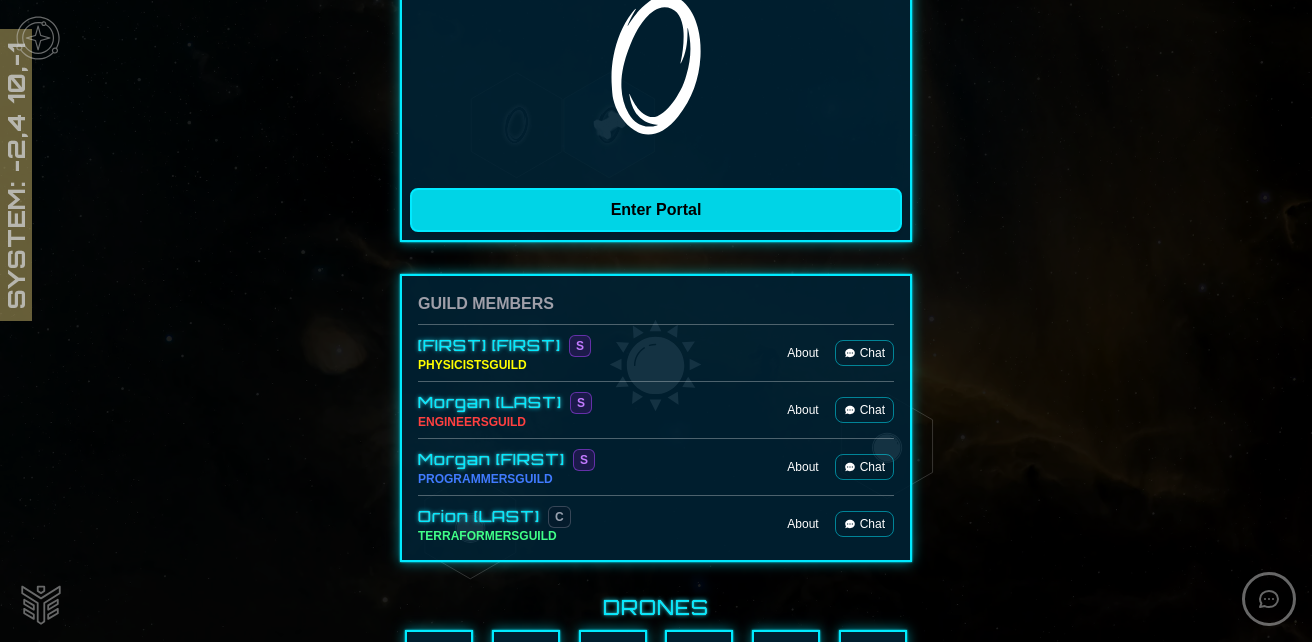 click on "Enter Portal" at bounding box center (656, 210) 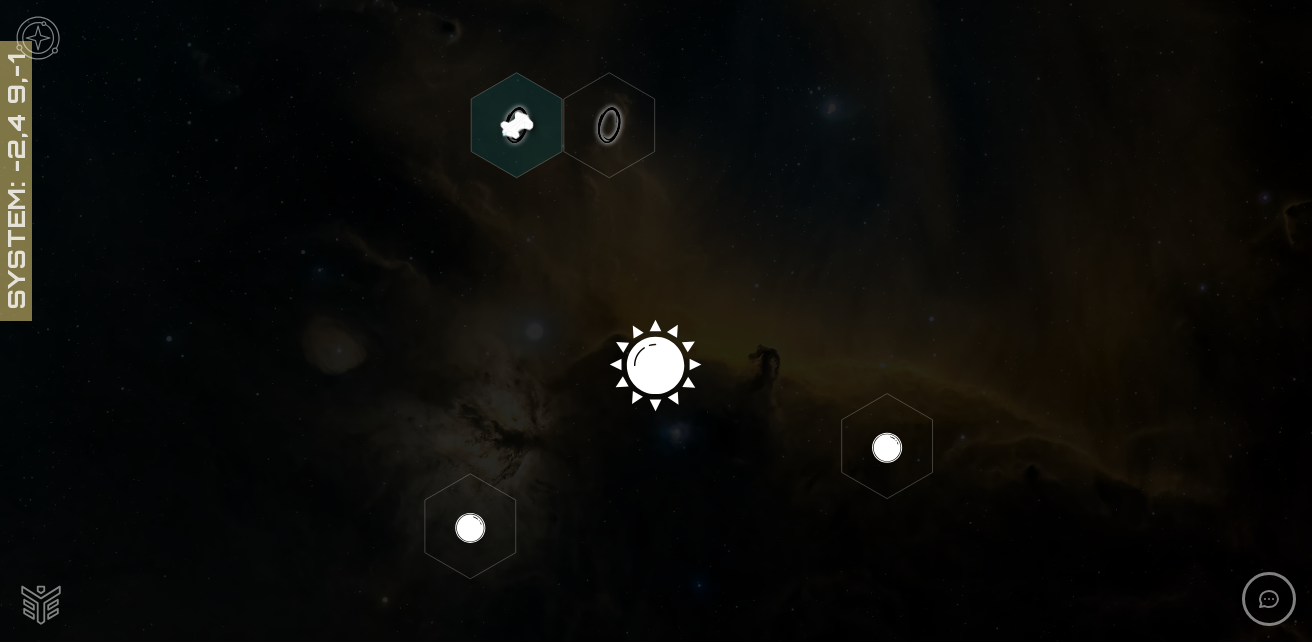 click 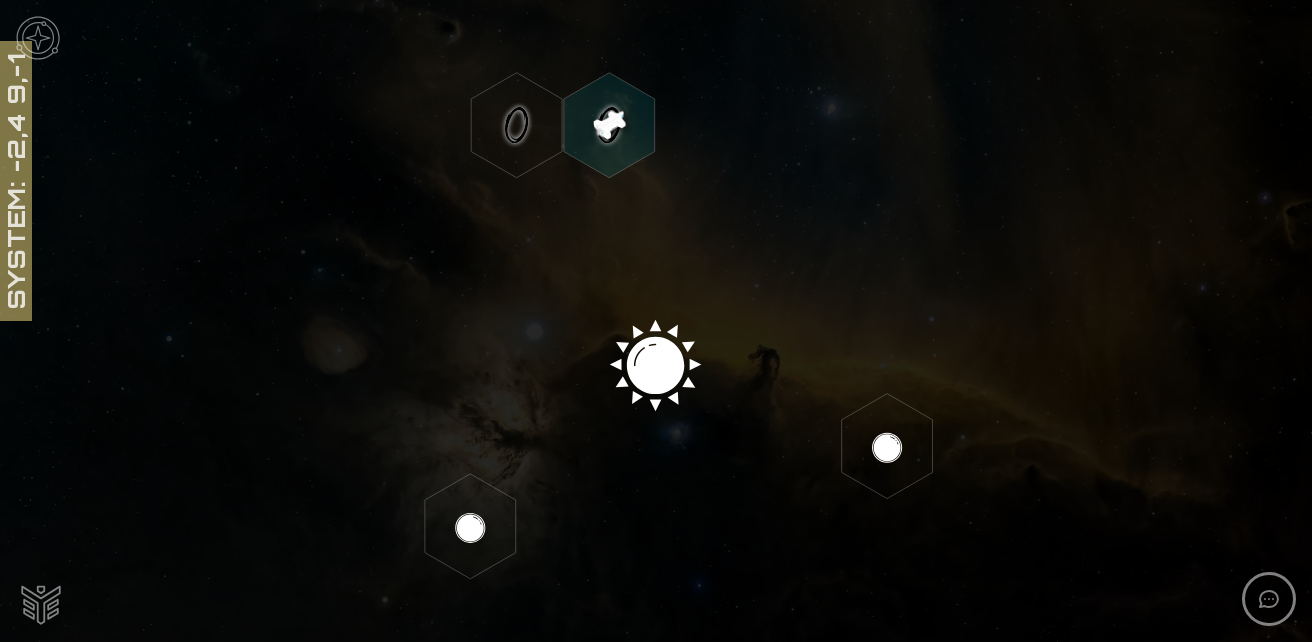 click 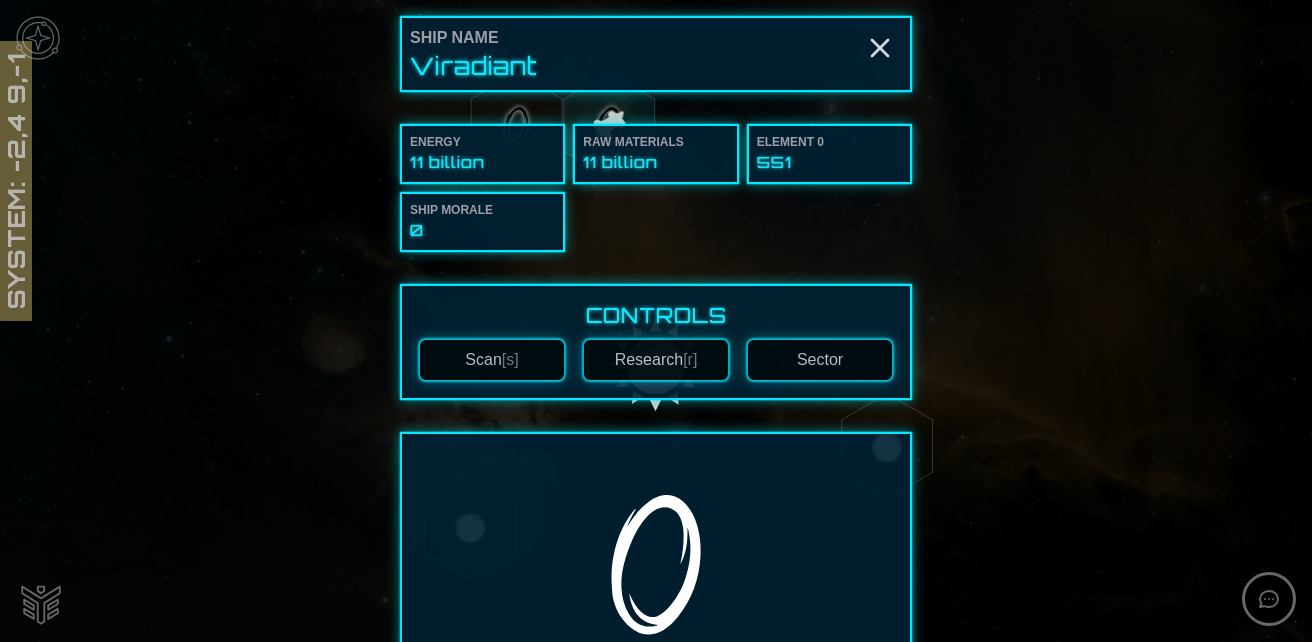 scroll, scrollTop: 400, scrollLeft: 0, axis: vertical 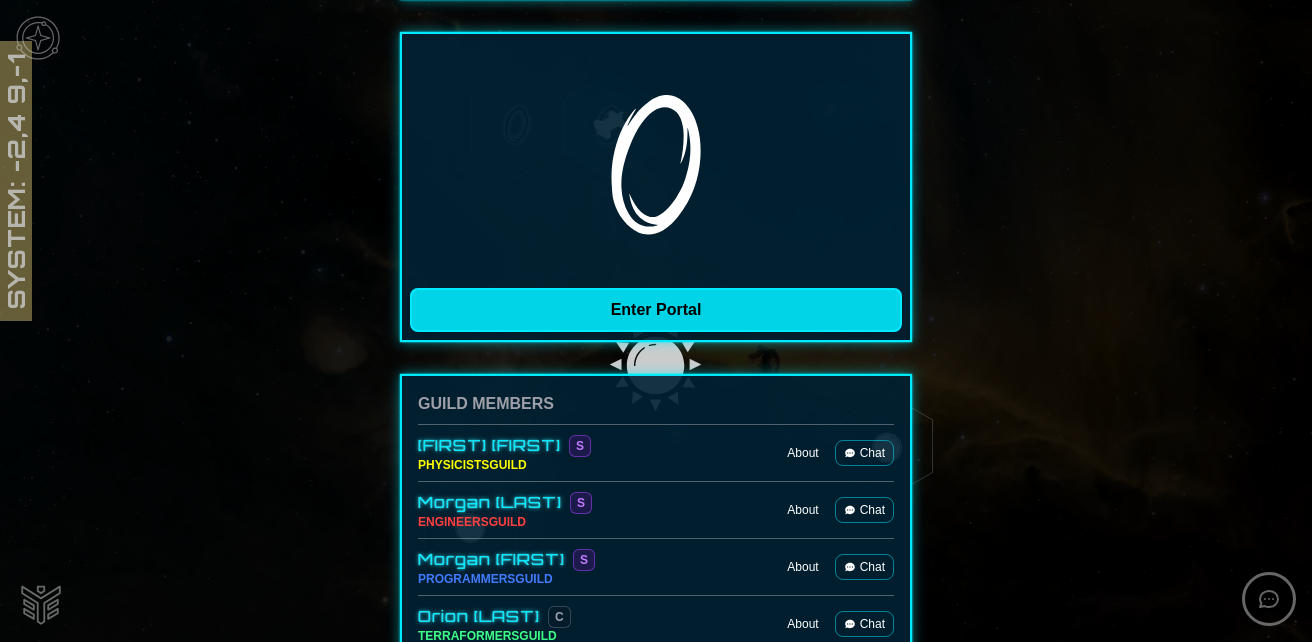 click on "Enter Portal" at bounding box center (656, 310) 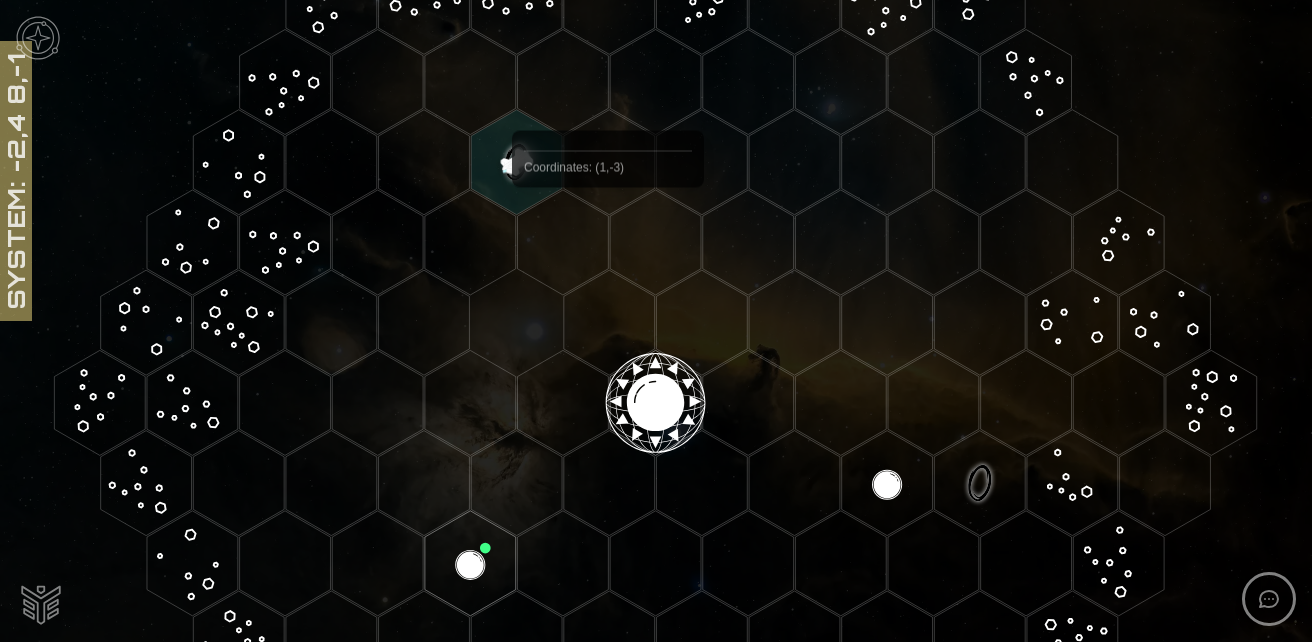 scroll, scrollTop: 109, scrollLeft: 0, axis: vertical 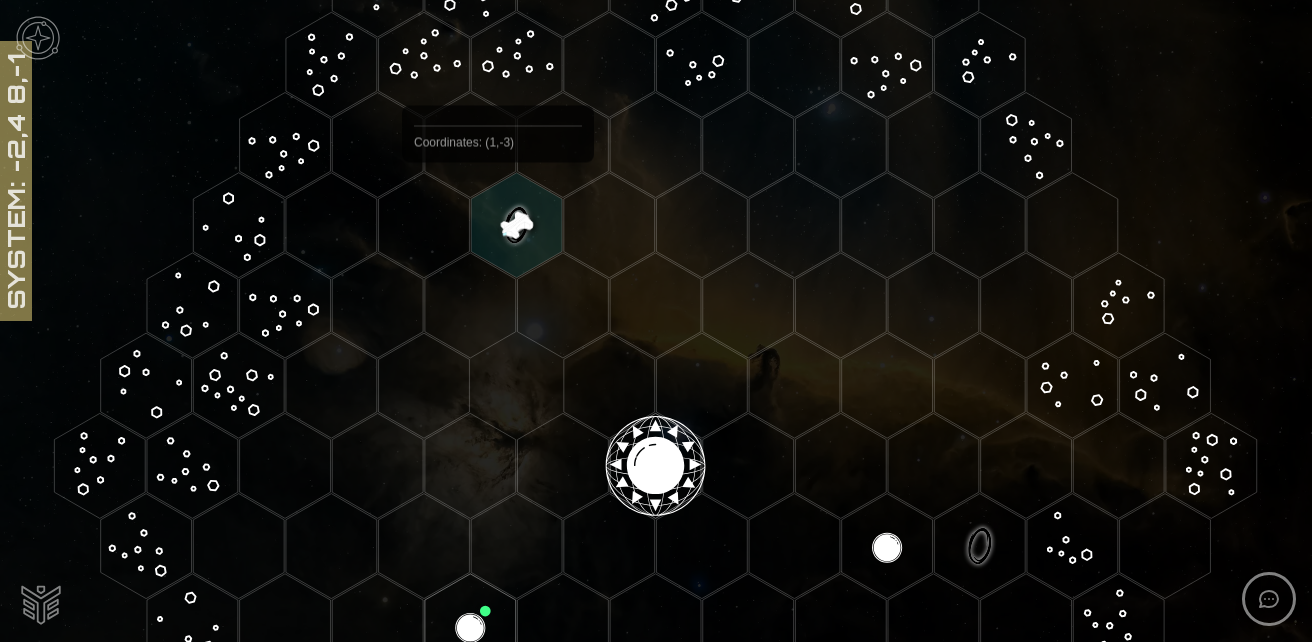 click 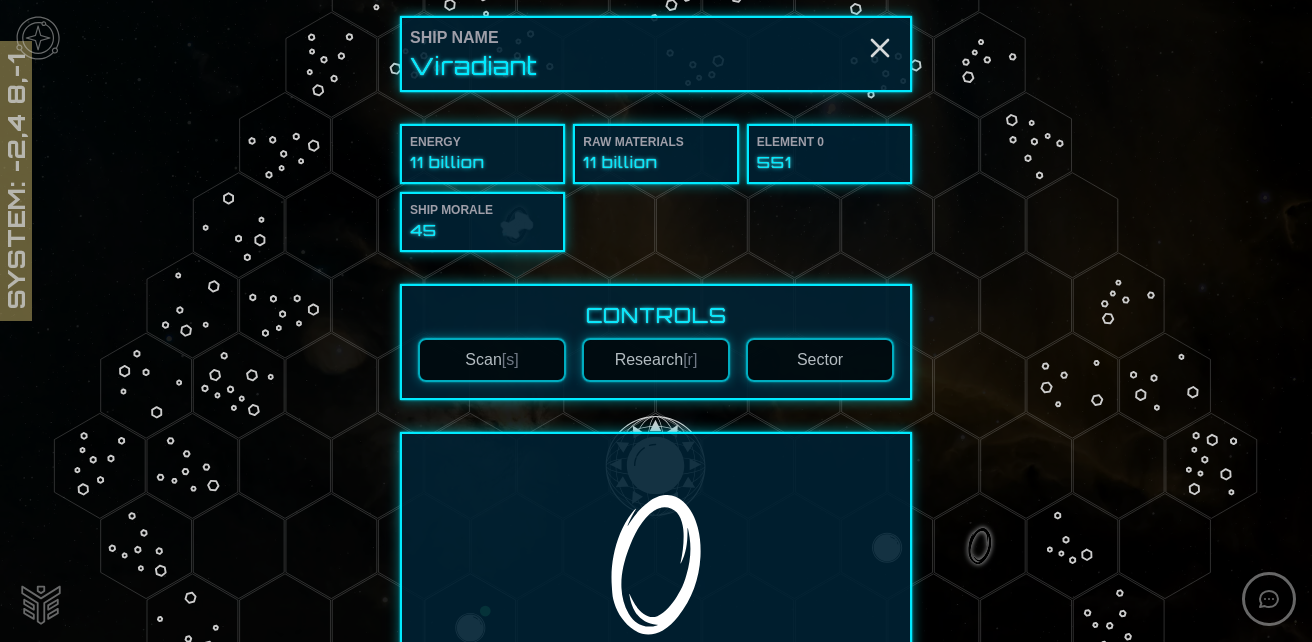 click on "Sector" at bounding box center (820, 360) 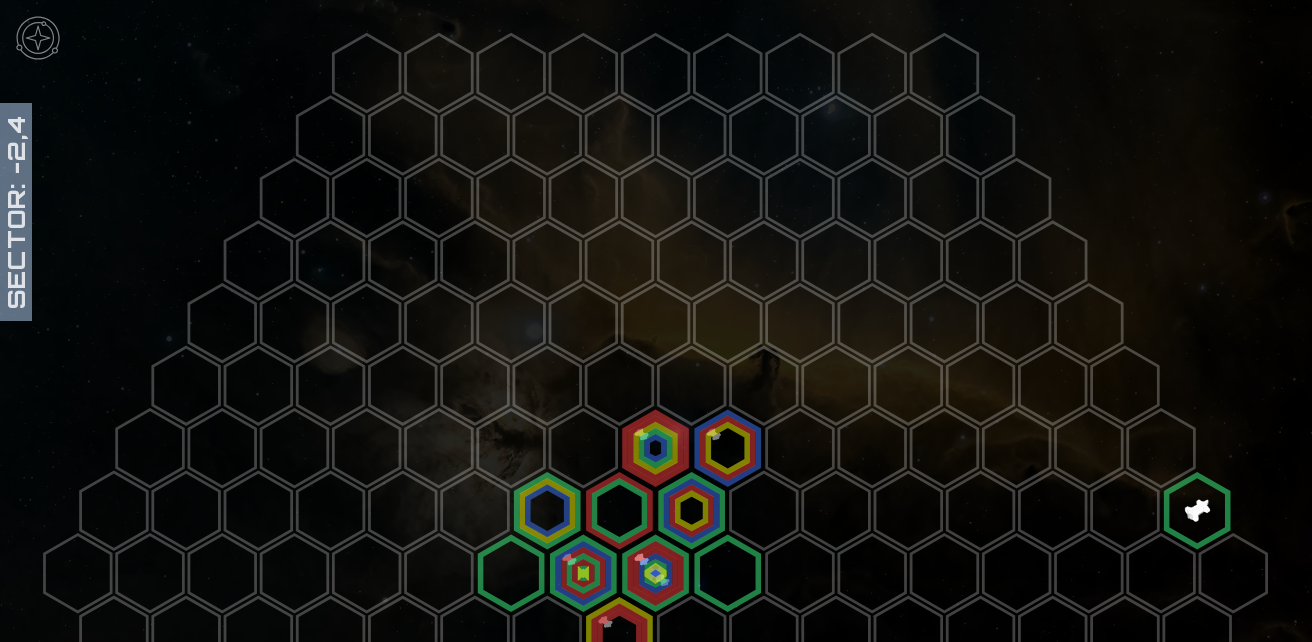 scroll, scrollTop: 100, scrollLeft: 0, axis: vertical 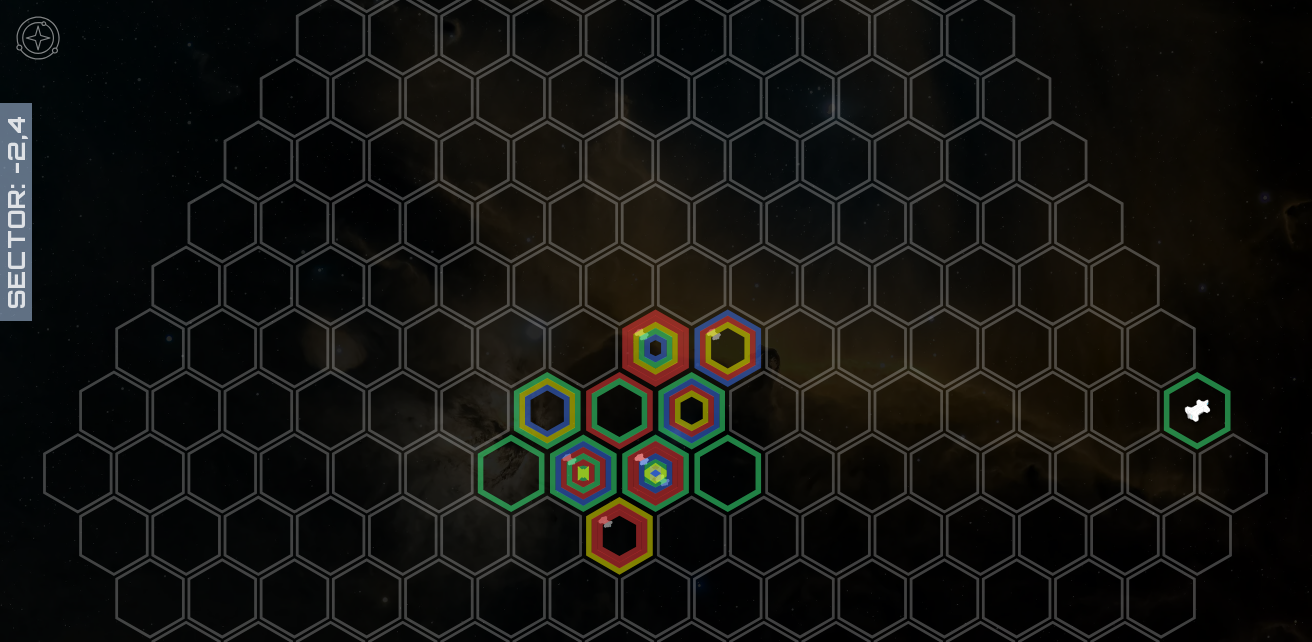 click 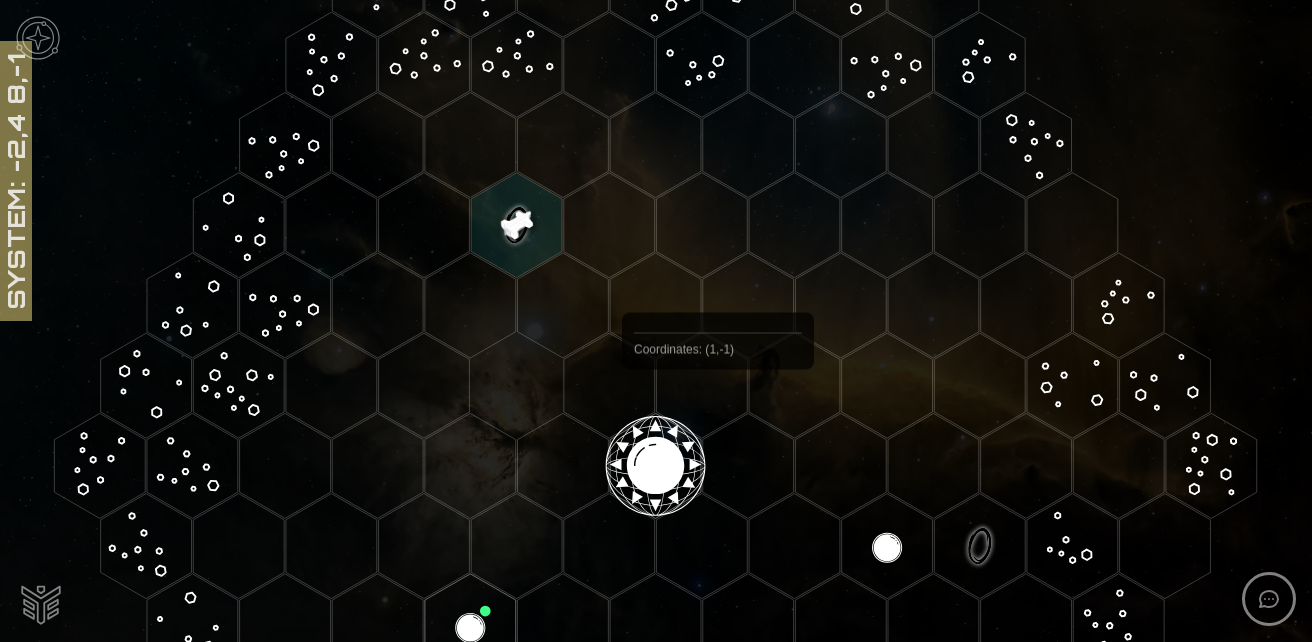 scroll, scrollTop: 209, scrollLeft: 0, axis: vertical 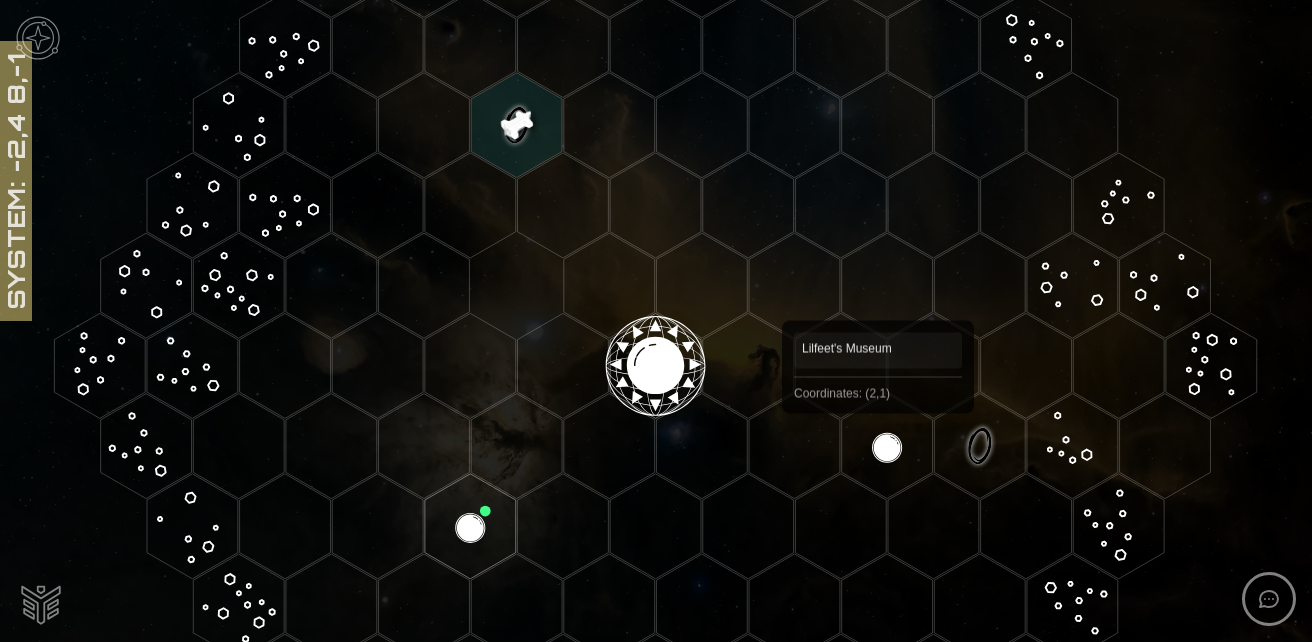 click 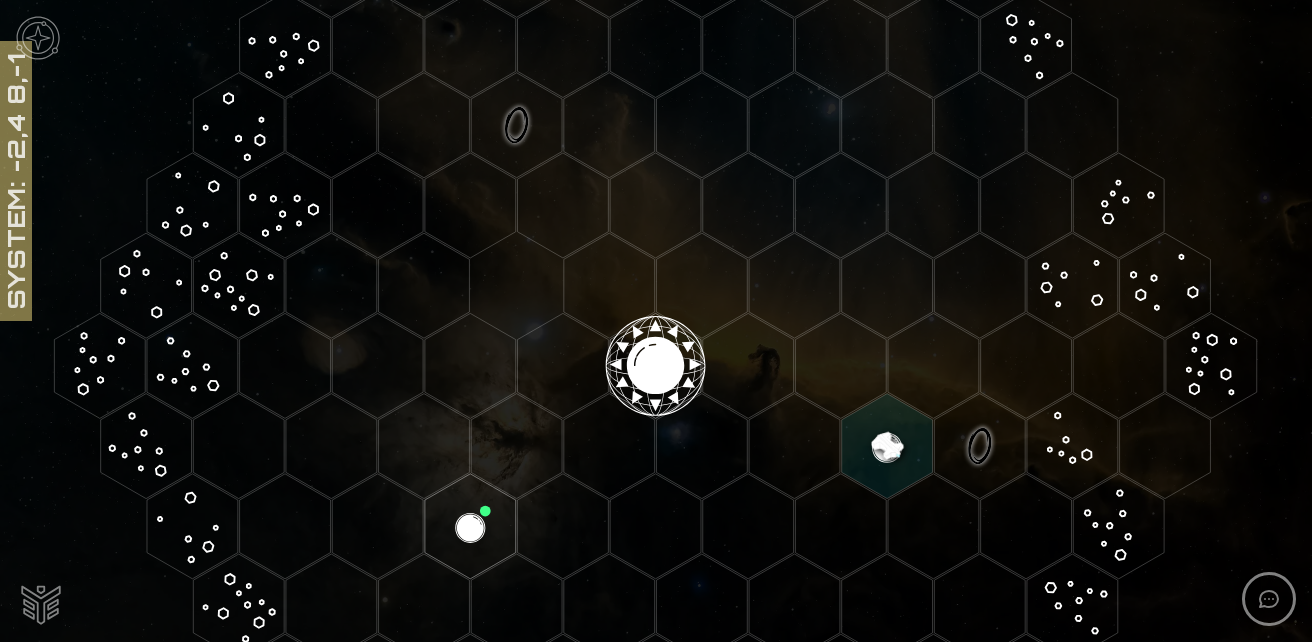 click 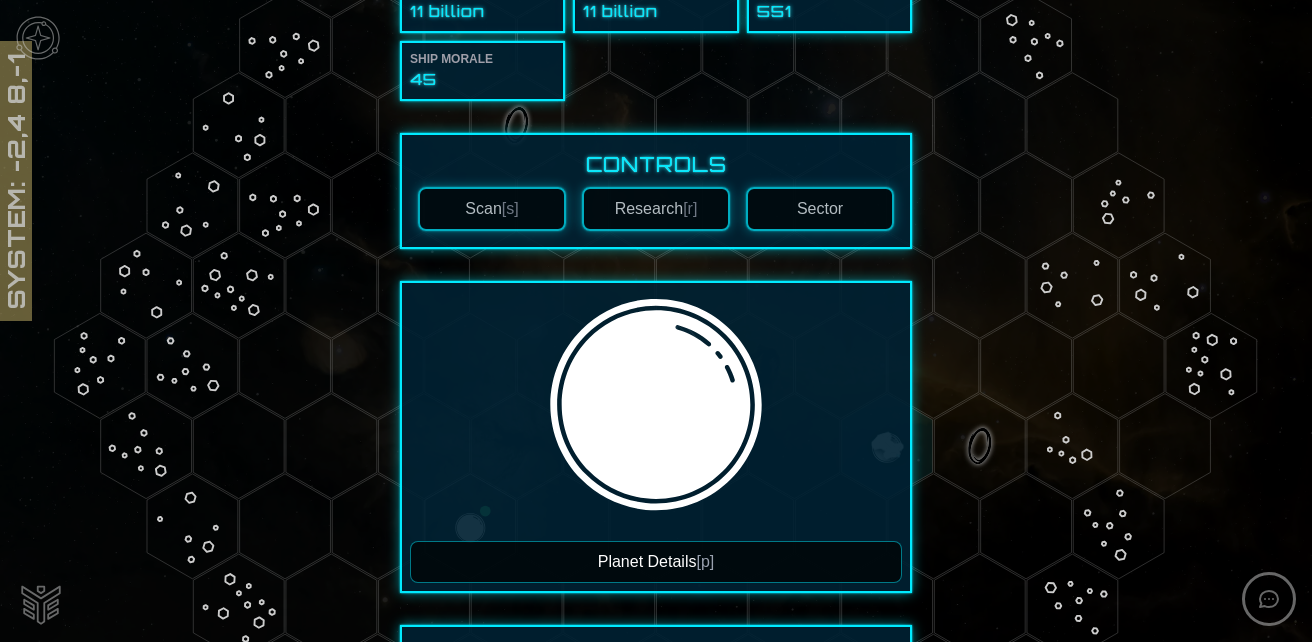 scroll, scrollTop: 300, scrollLeft: 0, axis: vertical 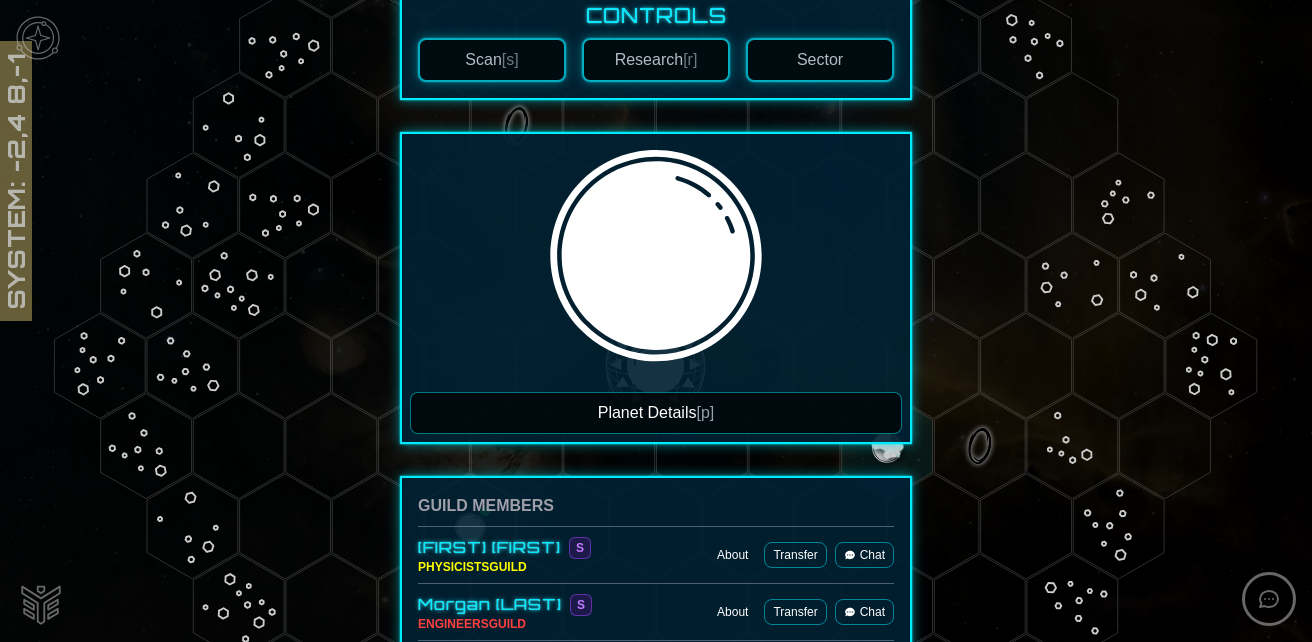 click on "Planet Details  [p]" at bounding box center [656, 413] 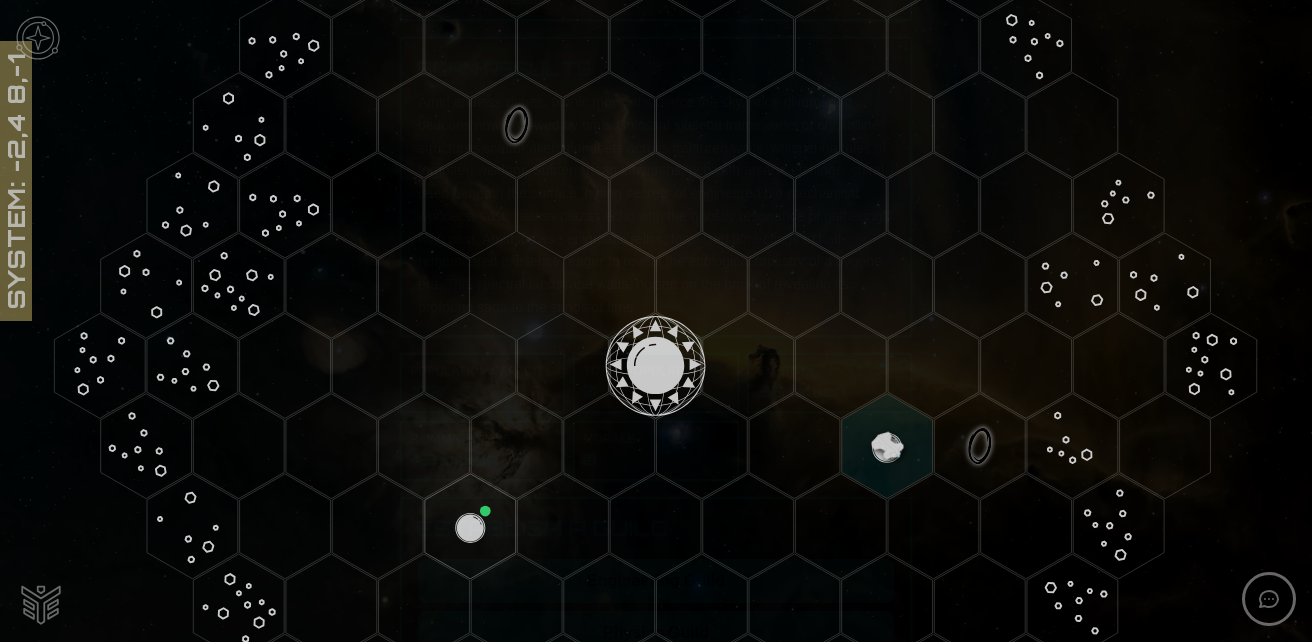 scroll, scrollTop: 0, scrollLeft: 0, axis: both 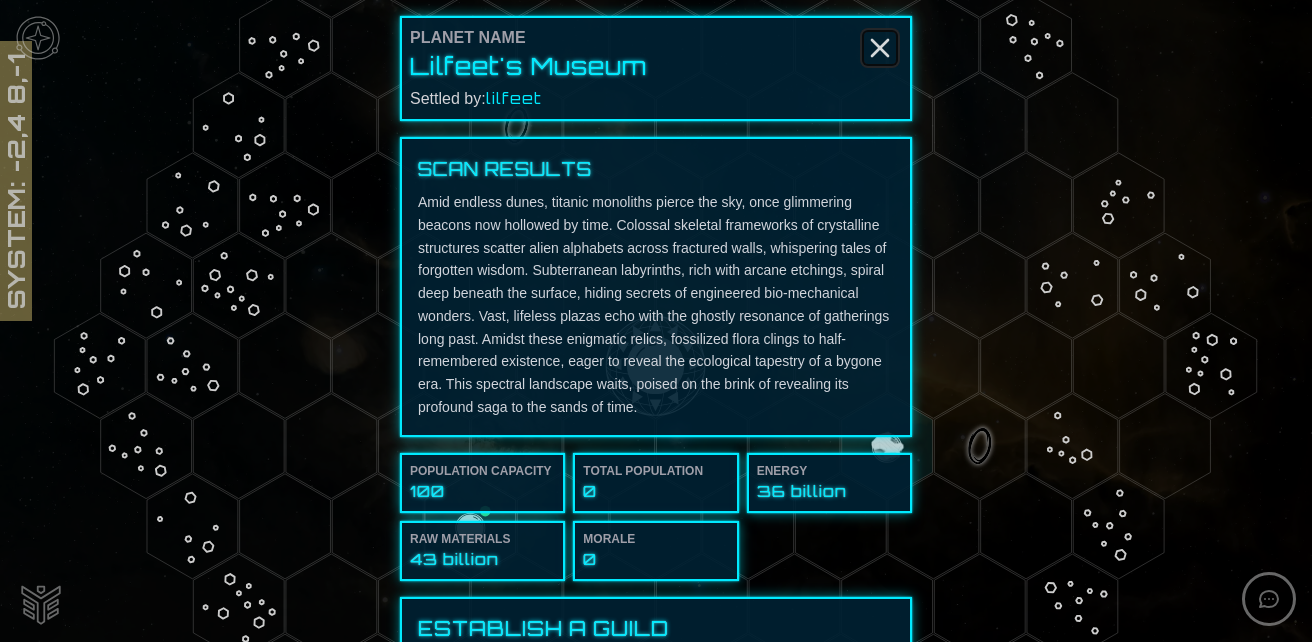 click 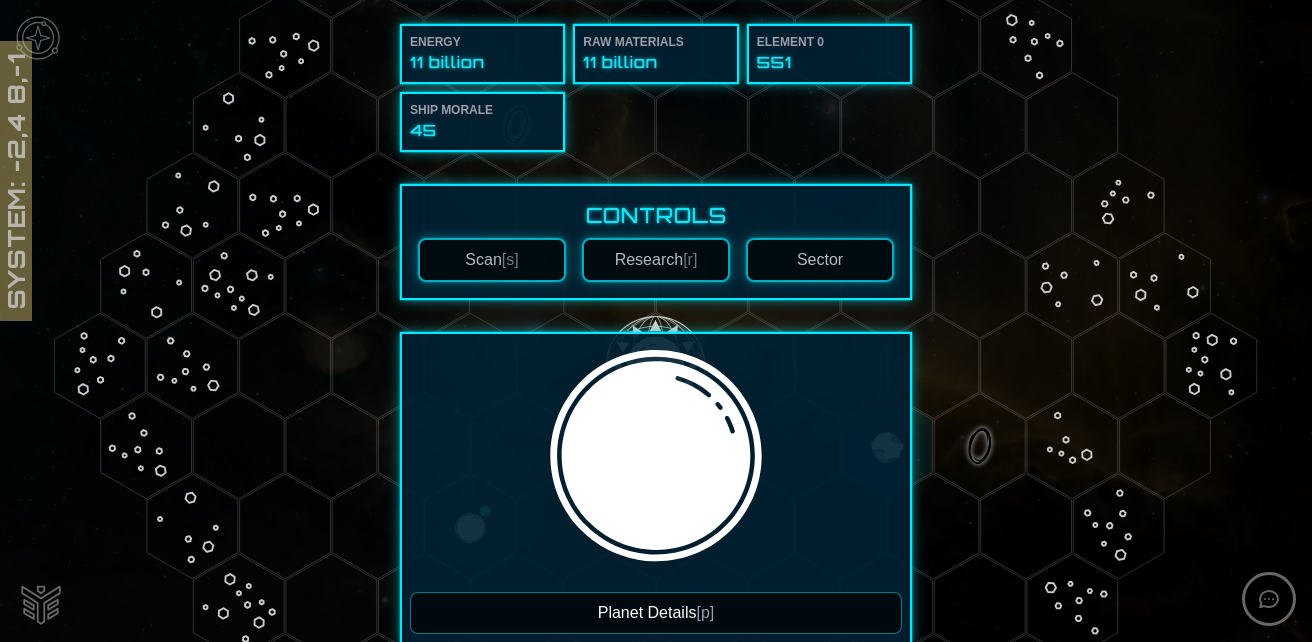 scroll, scrollTop: 0, scrollLeft: 0, axis: both 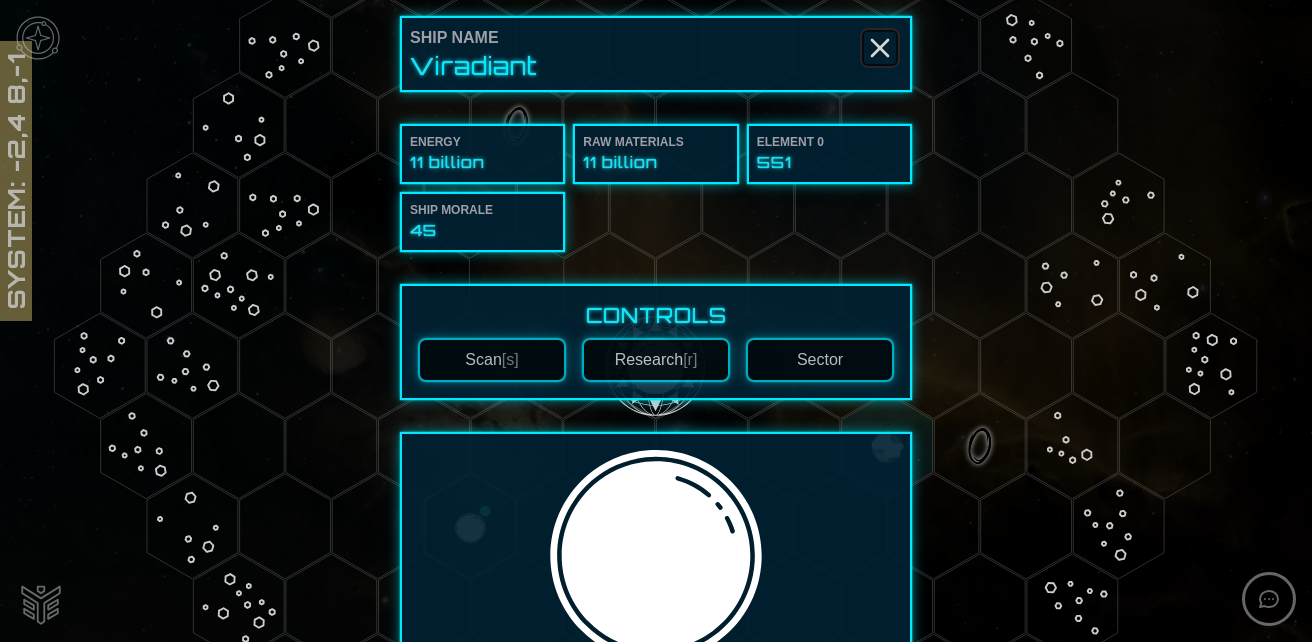 click 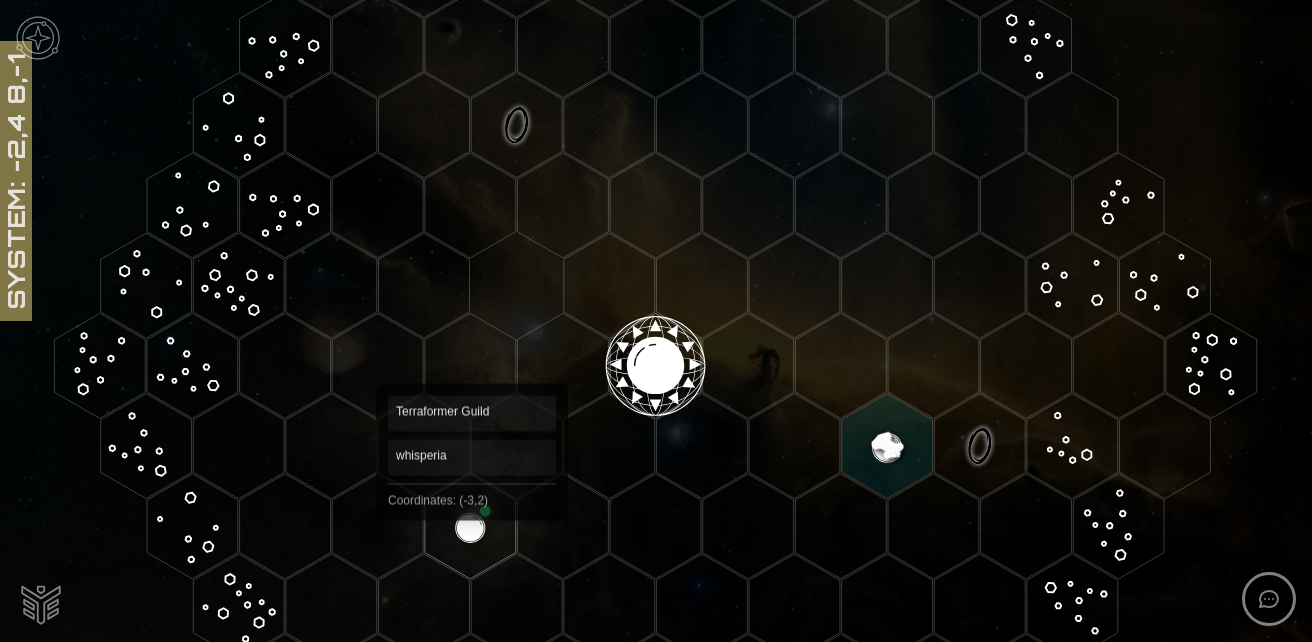 click 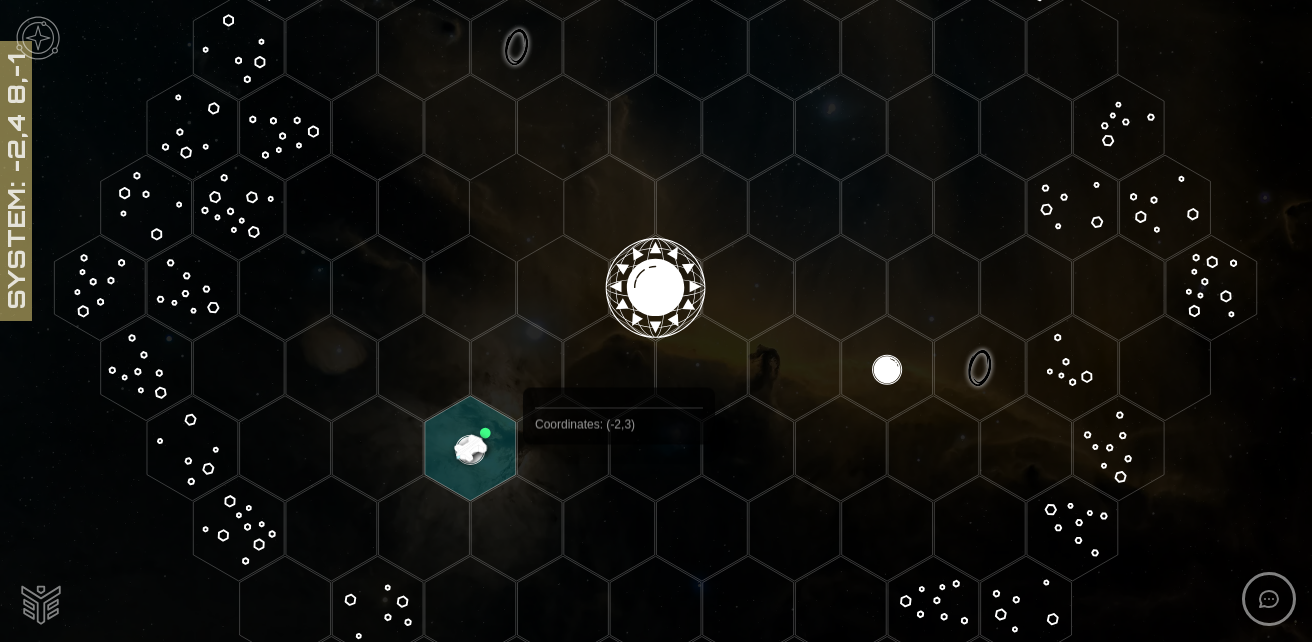scroll, scrollTop: 309, scrollLeft: 0, axis: vertical 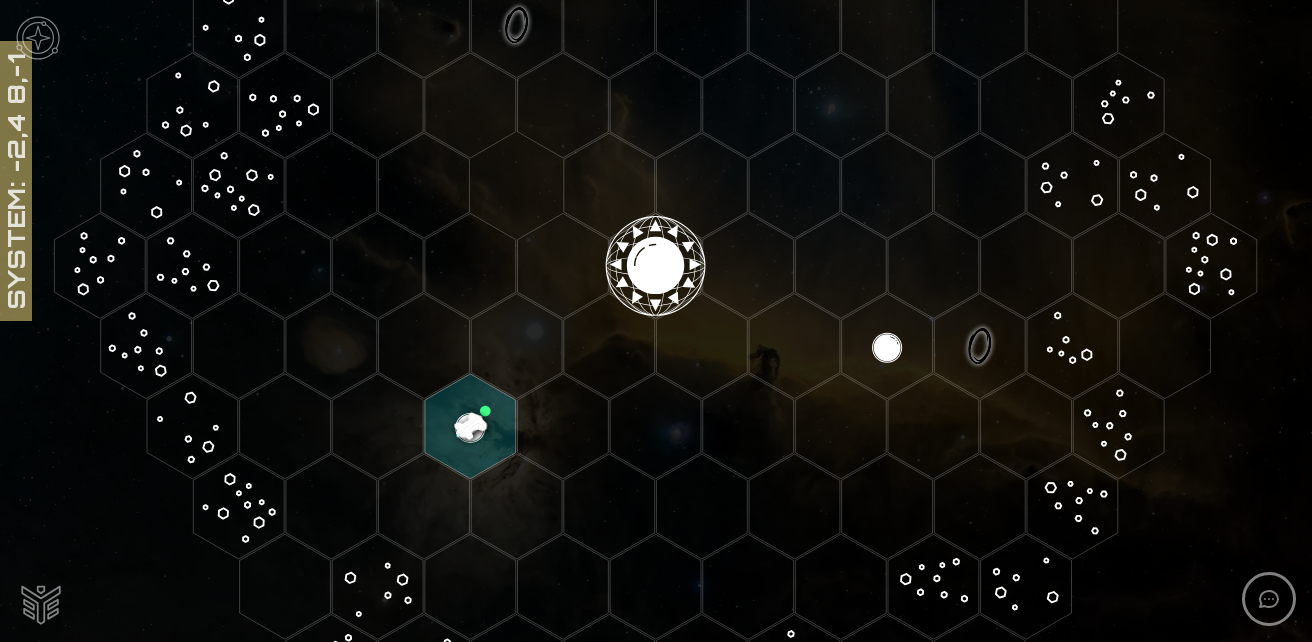 click 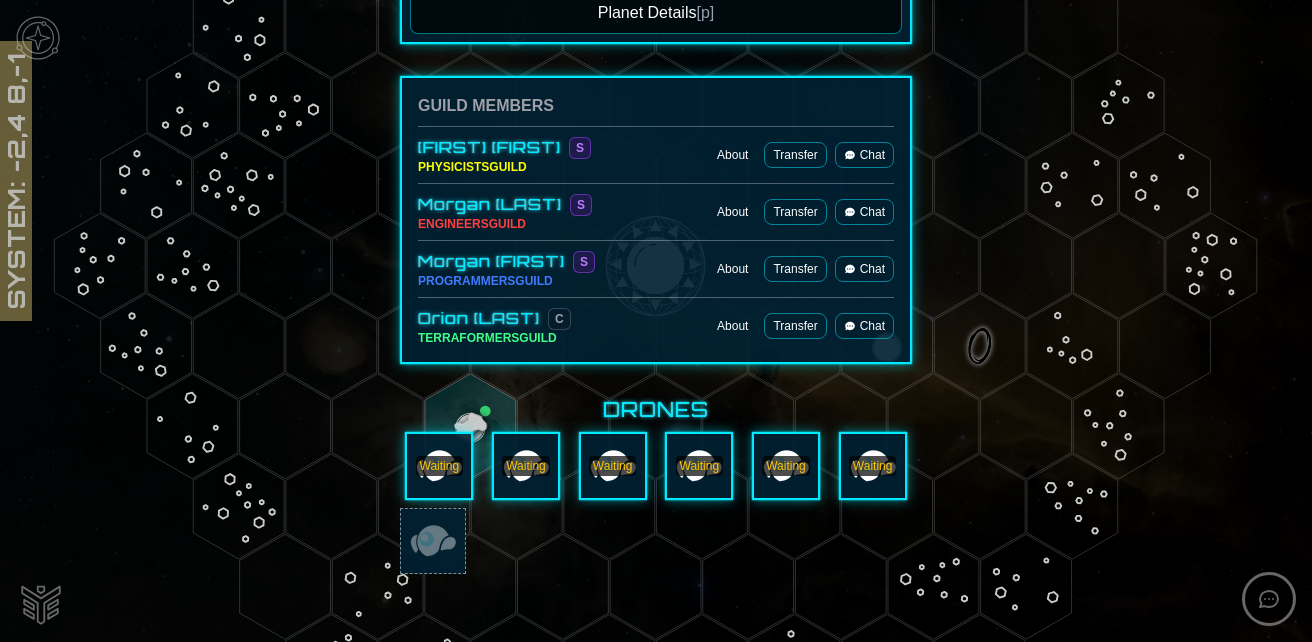 scroll, scrollTop: 300, scrollLeft: 0, axis: vertical 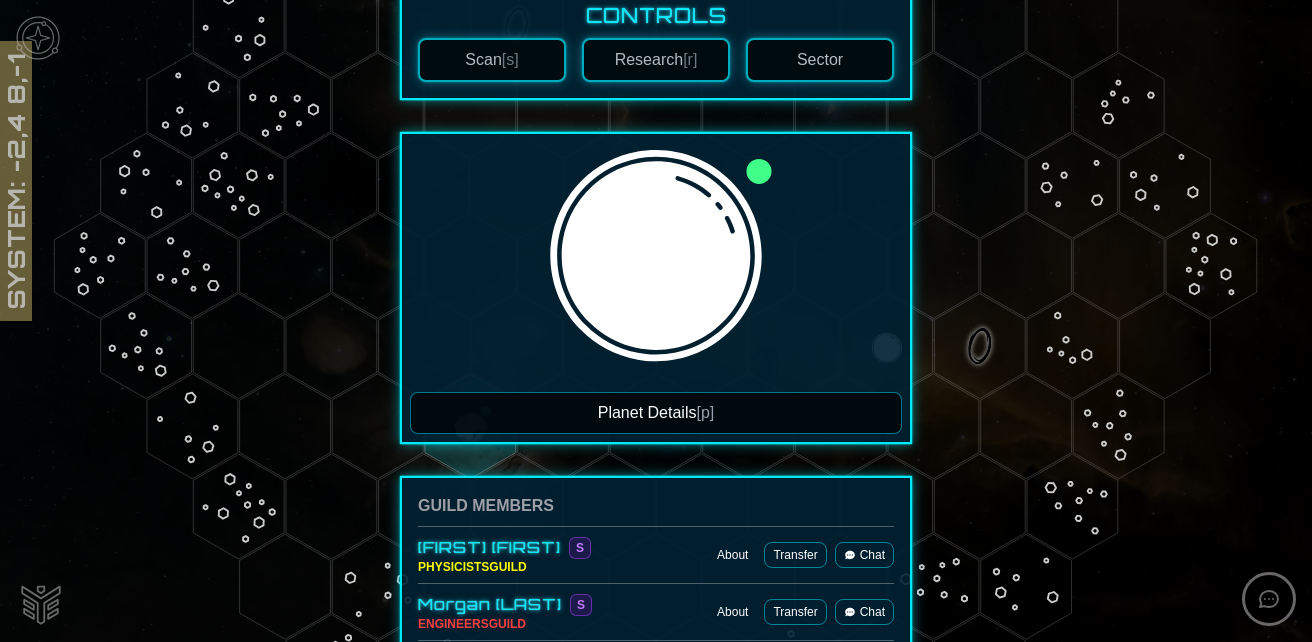 click on "Planet Details  [p]" at bounding box center [656, 413] 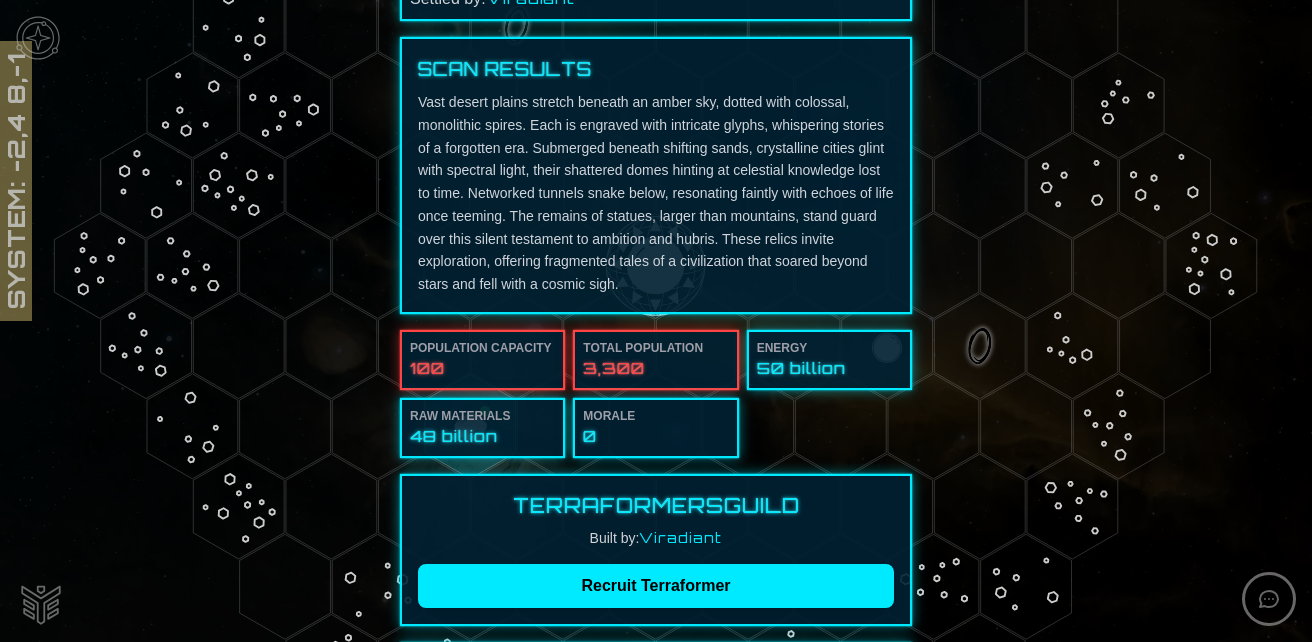 scroll, scrollTop: 0, scrollLeft: 0, axis: both 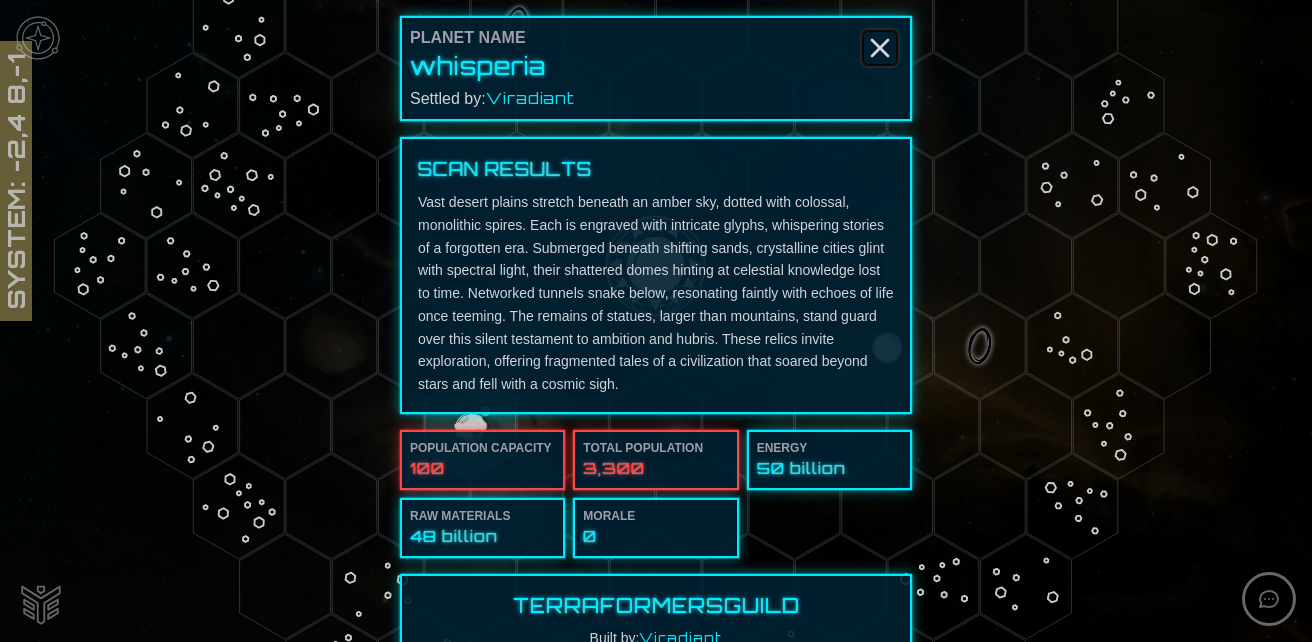 click 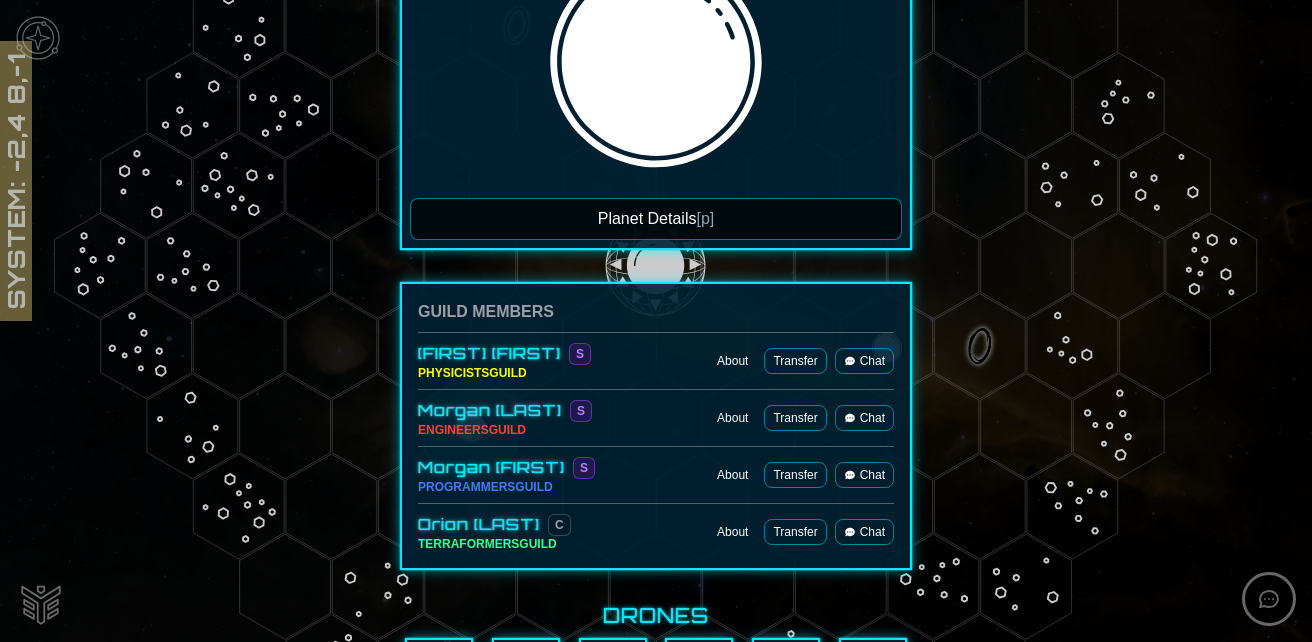 scroll, scrollTop: 500, scrollLeft: 0, axis: vertical 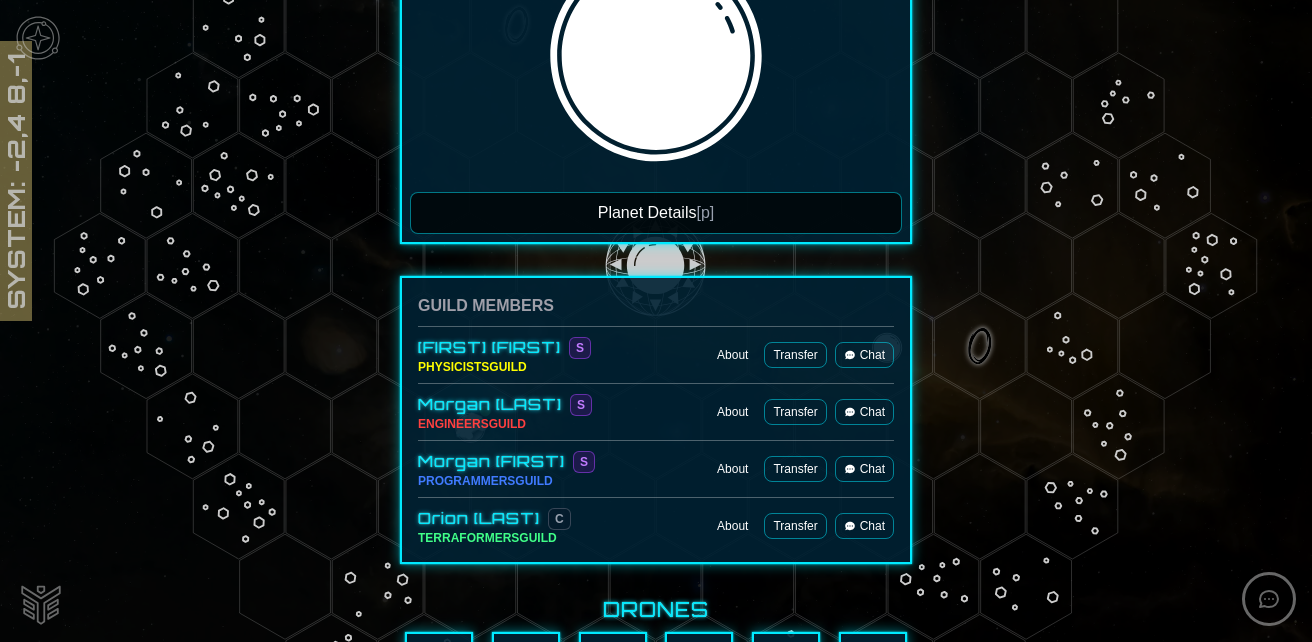 click on "Transfer" at bounding box center (795, 526) 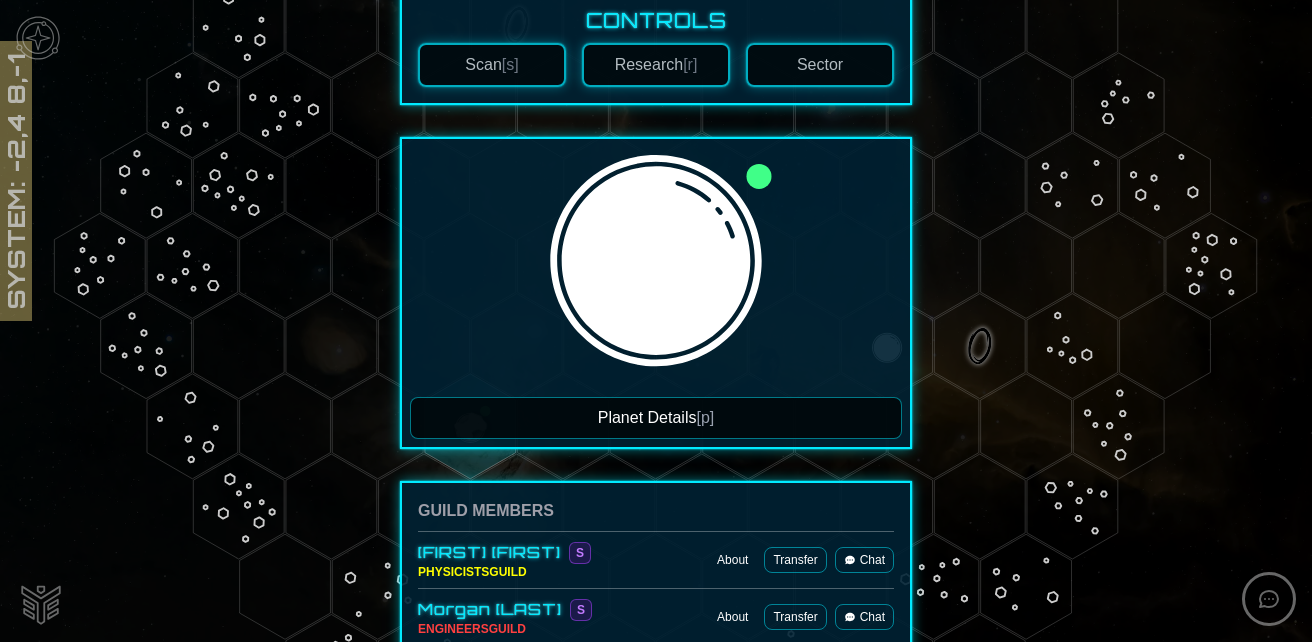 scroll, scrollTop: 300, scrollLeft: 0, axis: vertical 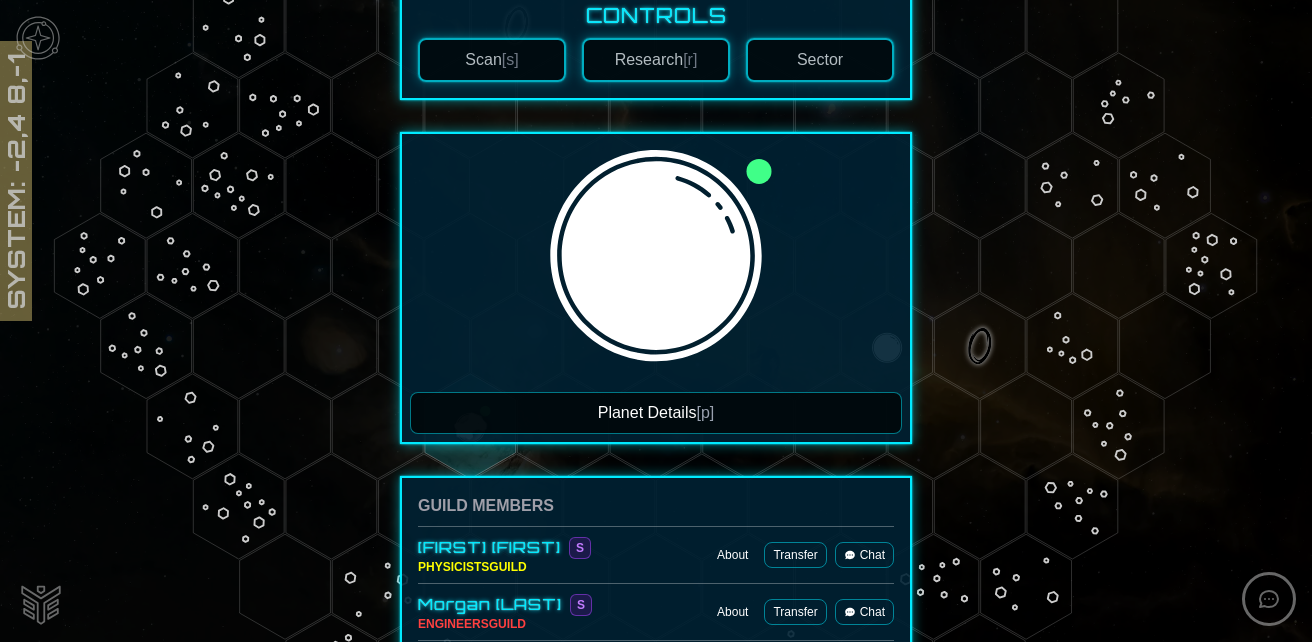 click on "Planet Details  [p]" at bounding box center (656, 413) 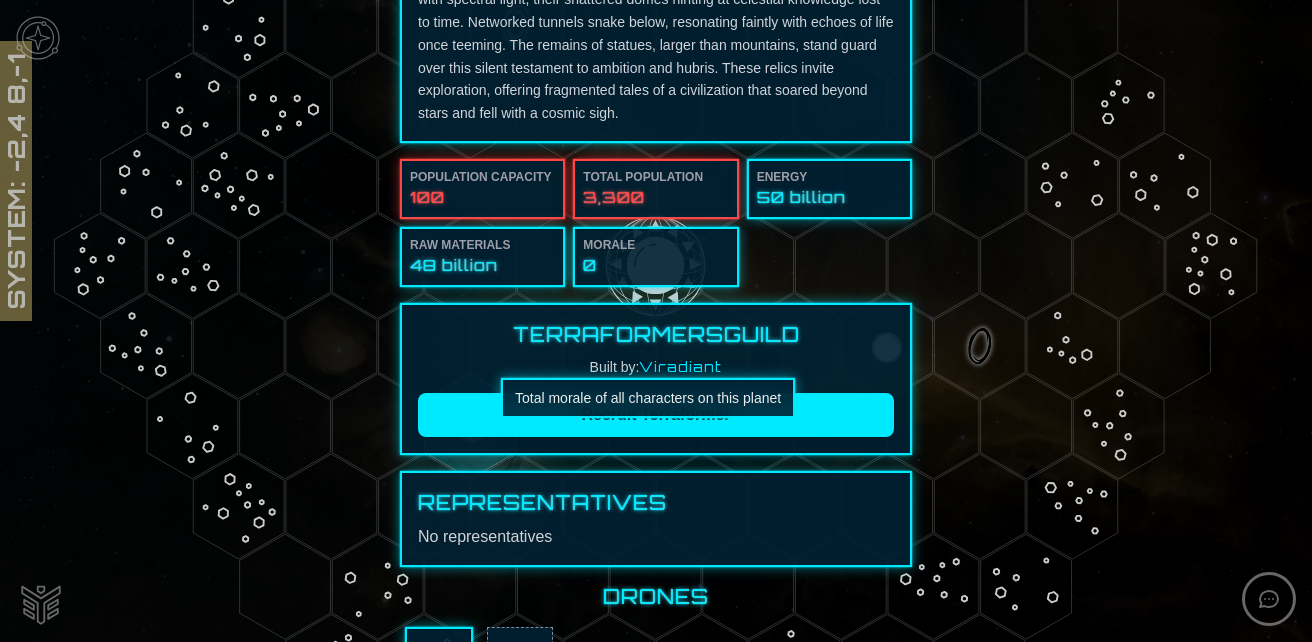 scroll, scrollTop: 0, scrollLeft: 0, axis: both 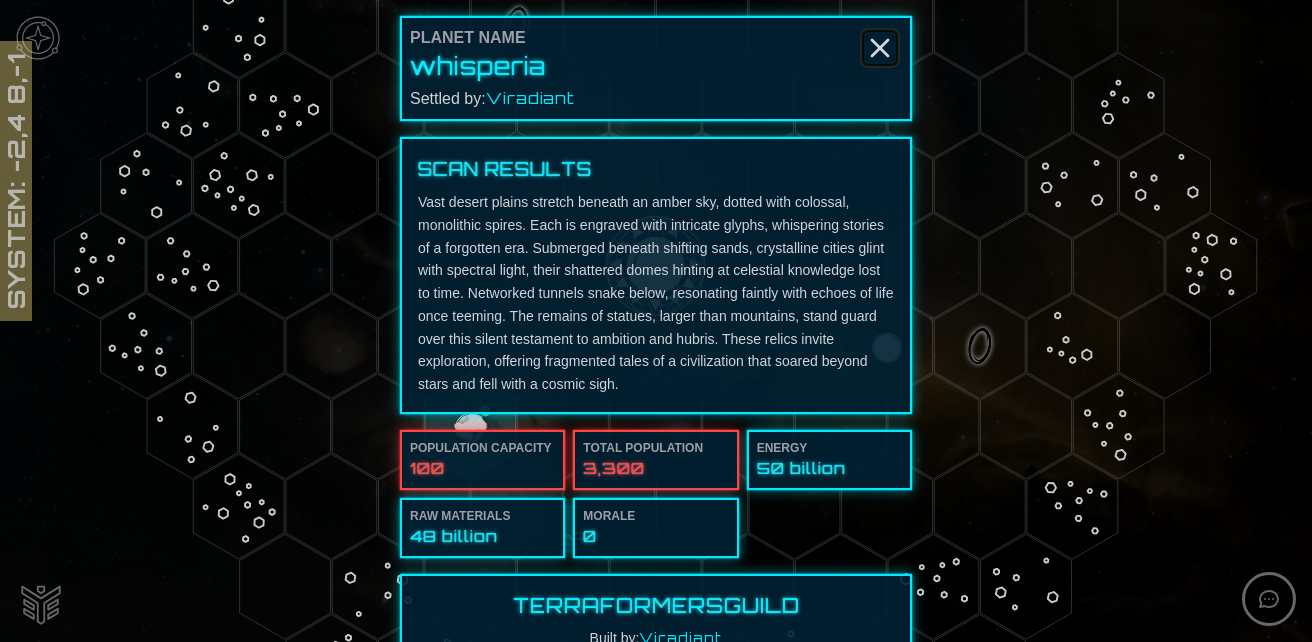 click 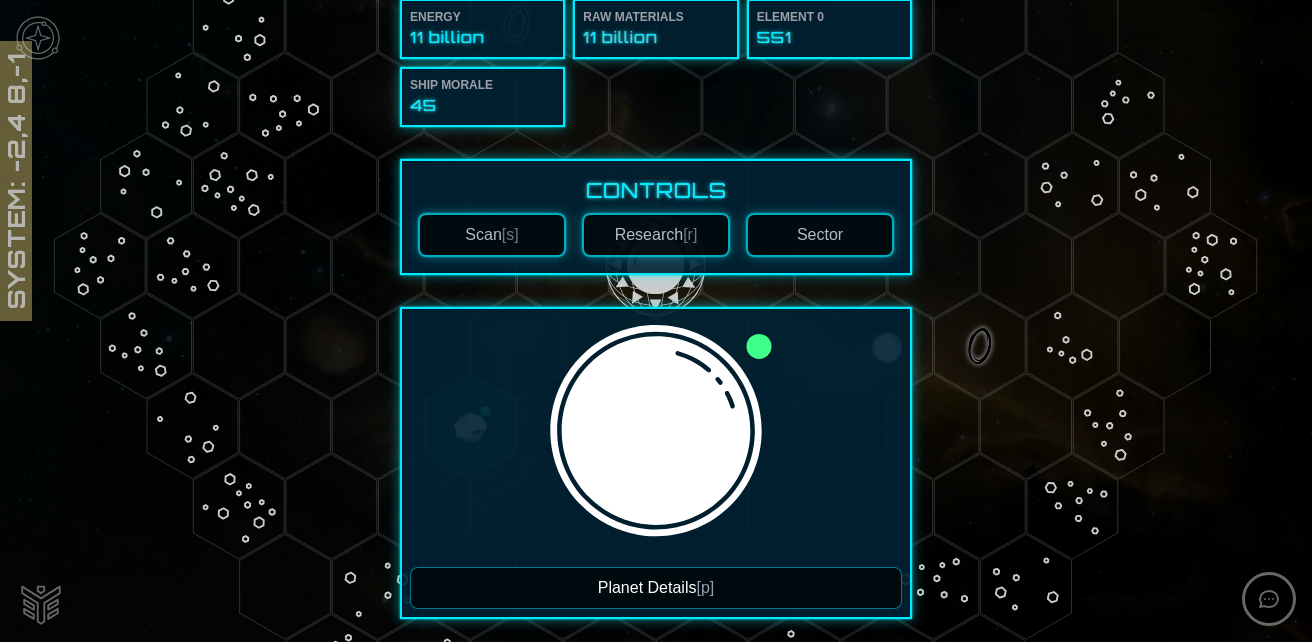 scroll, scrollTop: 0, scrollLeft: 0, axis: both 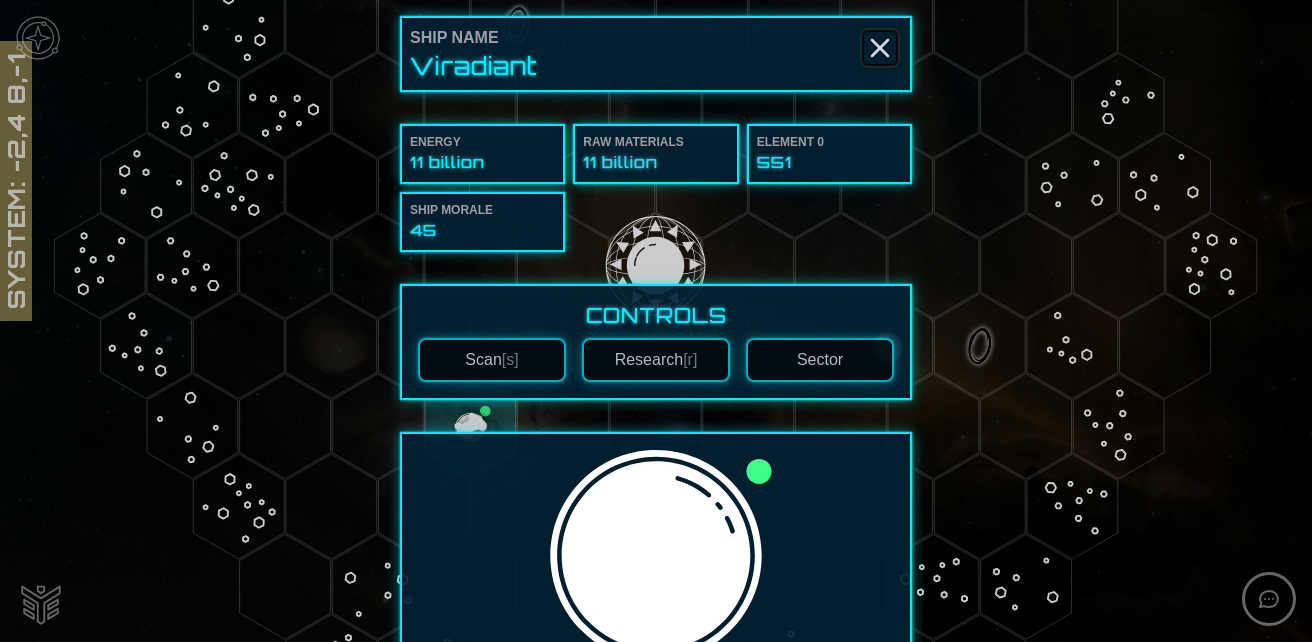 click 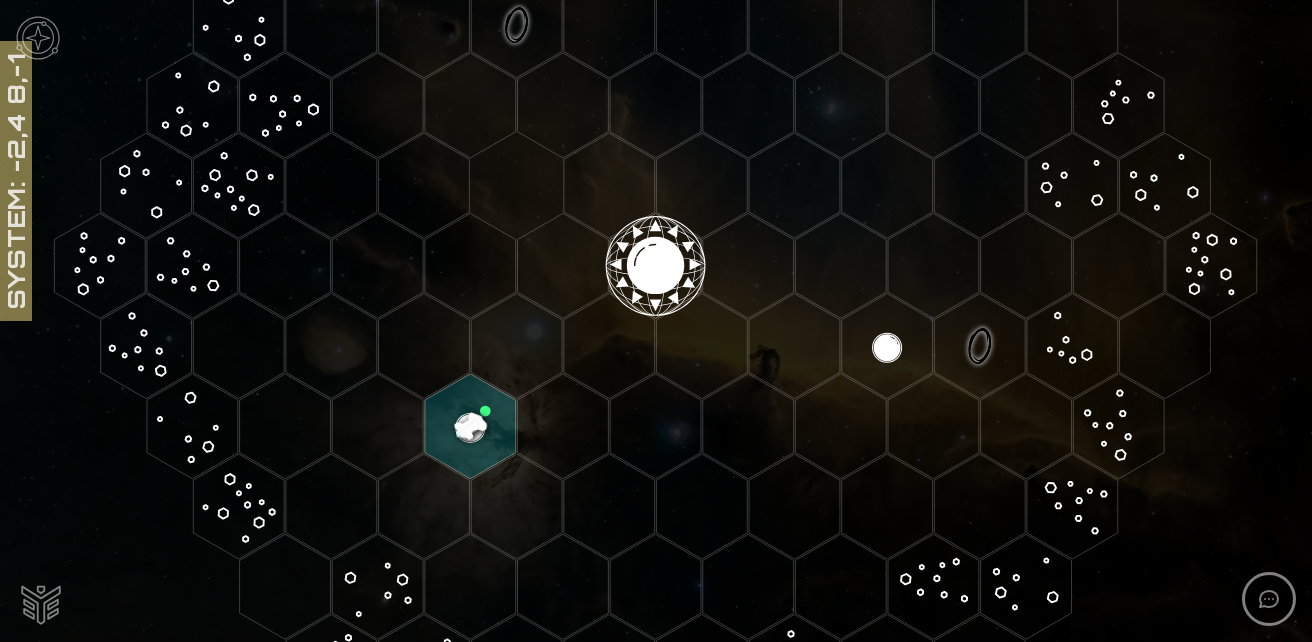 click 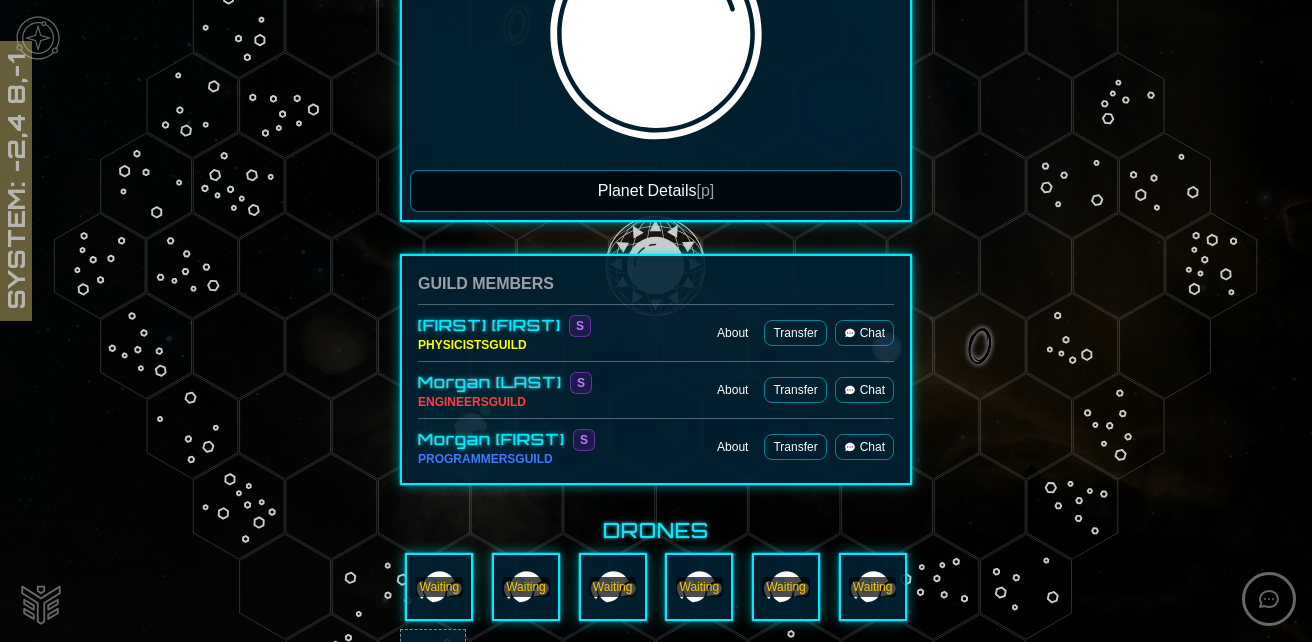 scroll, scrollTop: 495, scrollLeft: 0, axis: vertical 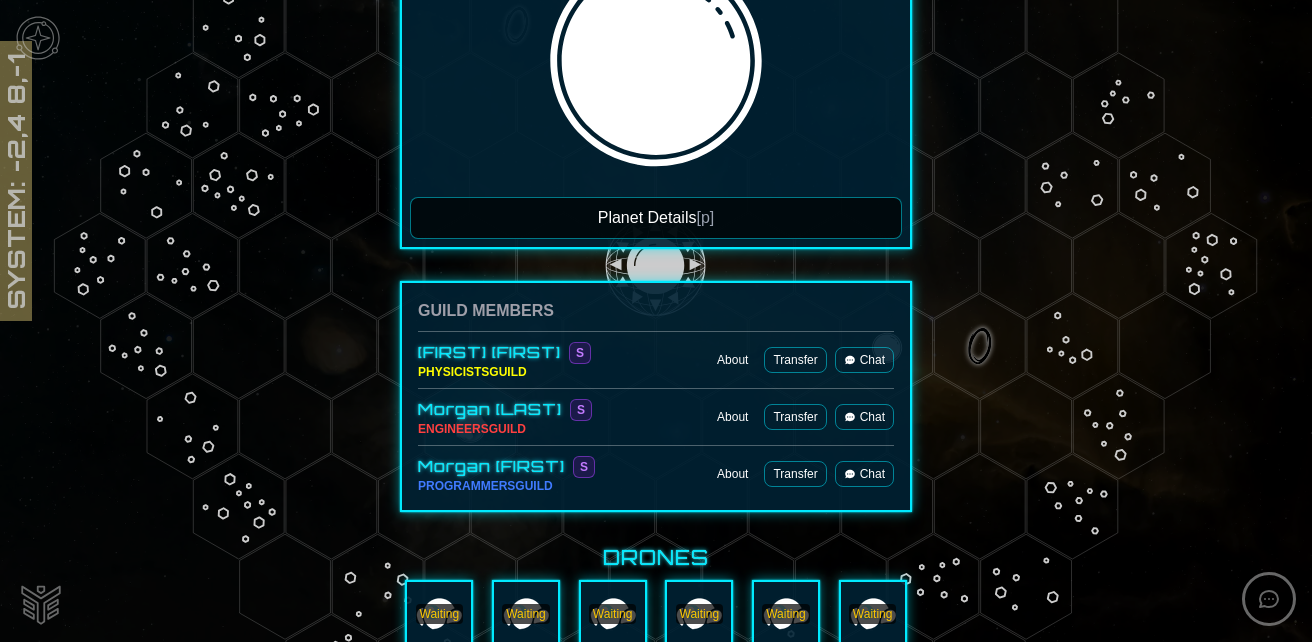 click on "Planet Details  [p]" at bounding box center [656, 218] 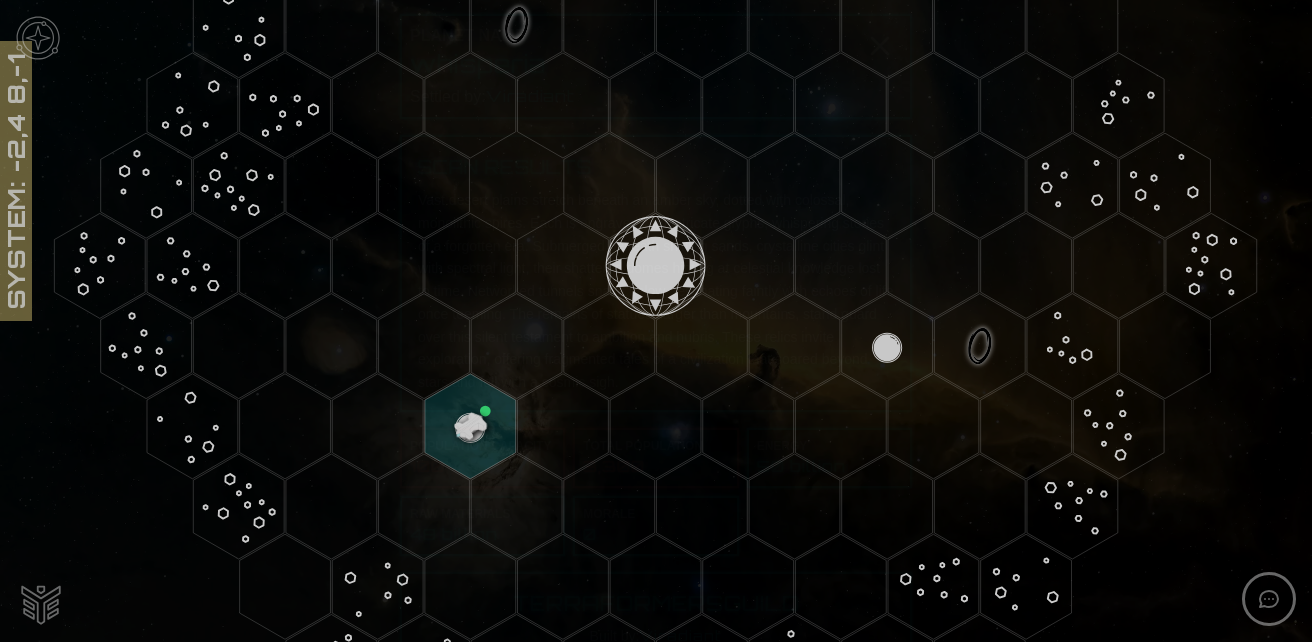 scroll, scrollTop: 0, scrollLeft: 0, axis: both 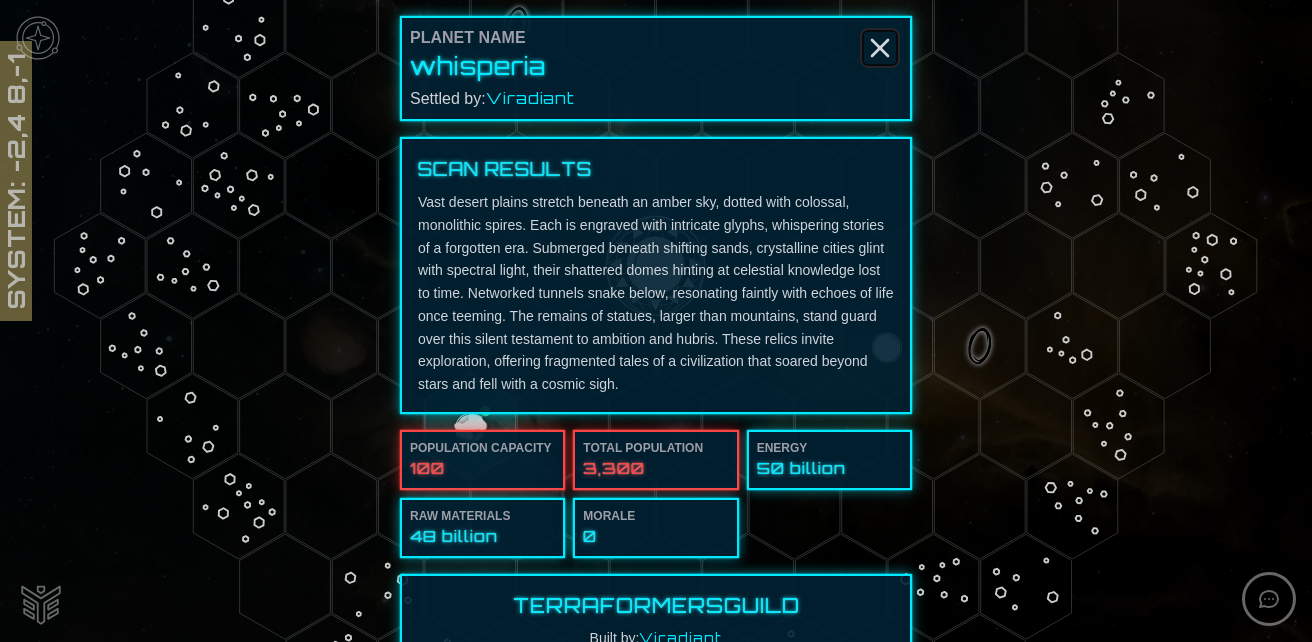 click 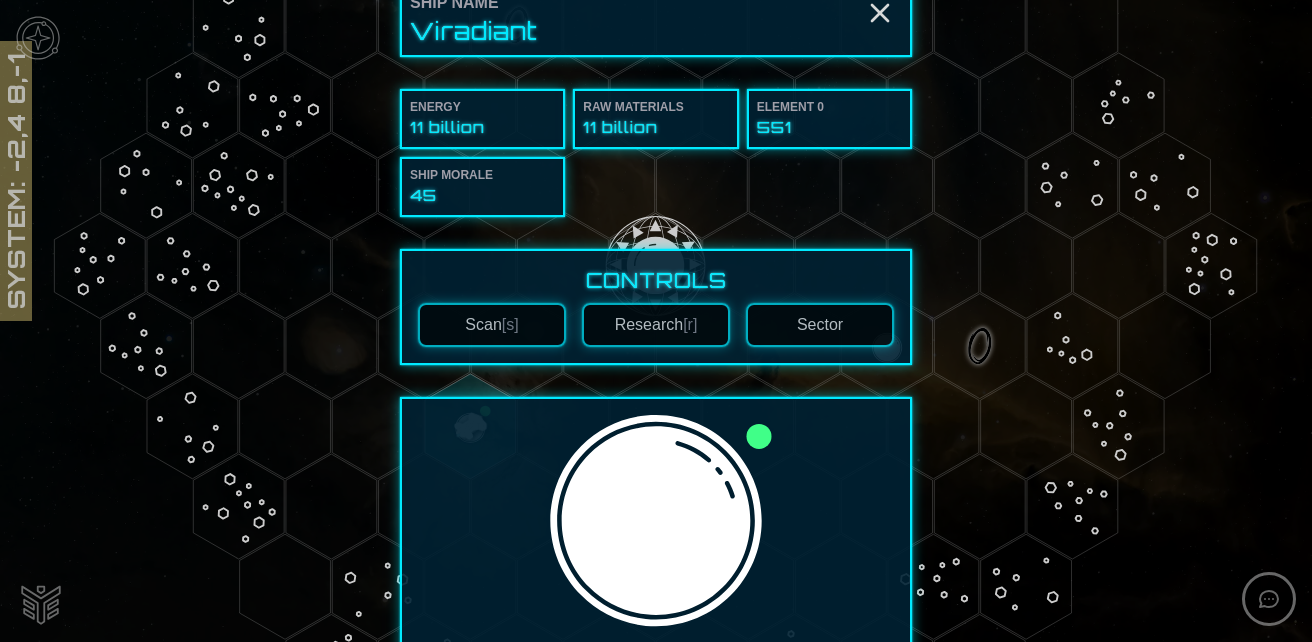 scroll, scrollTop: 0, scrollLeft: 0, axis: both 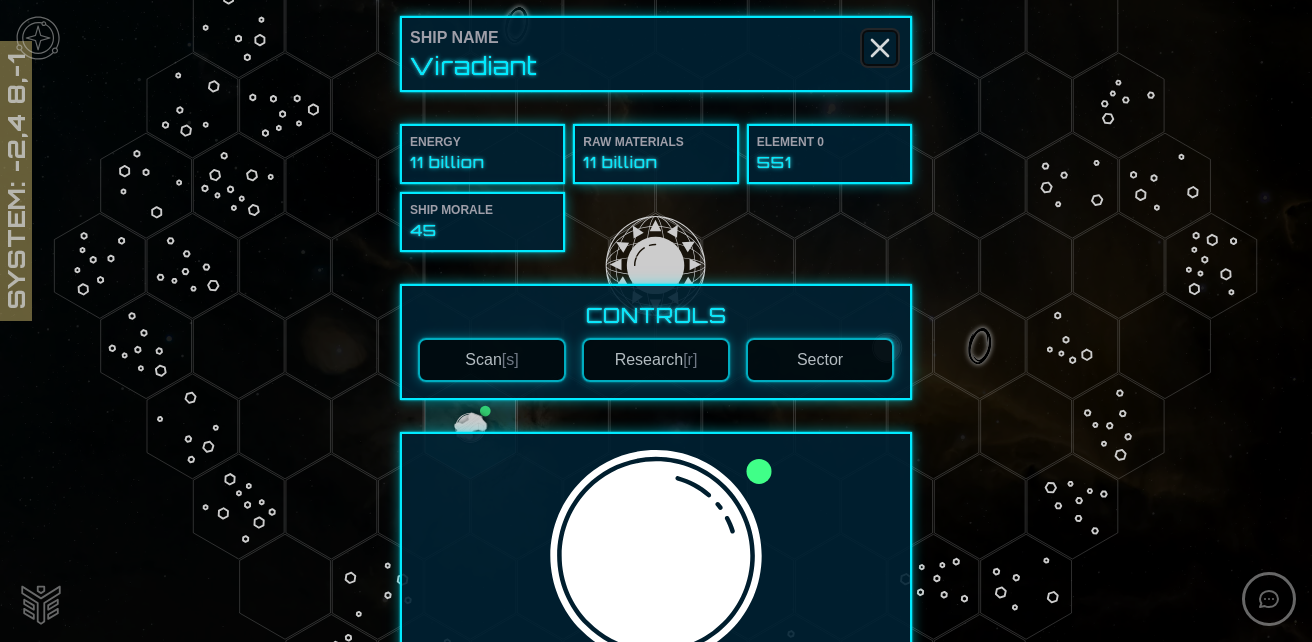 click 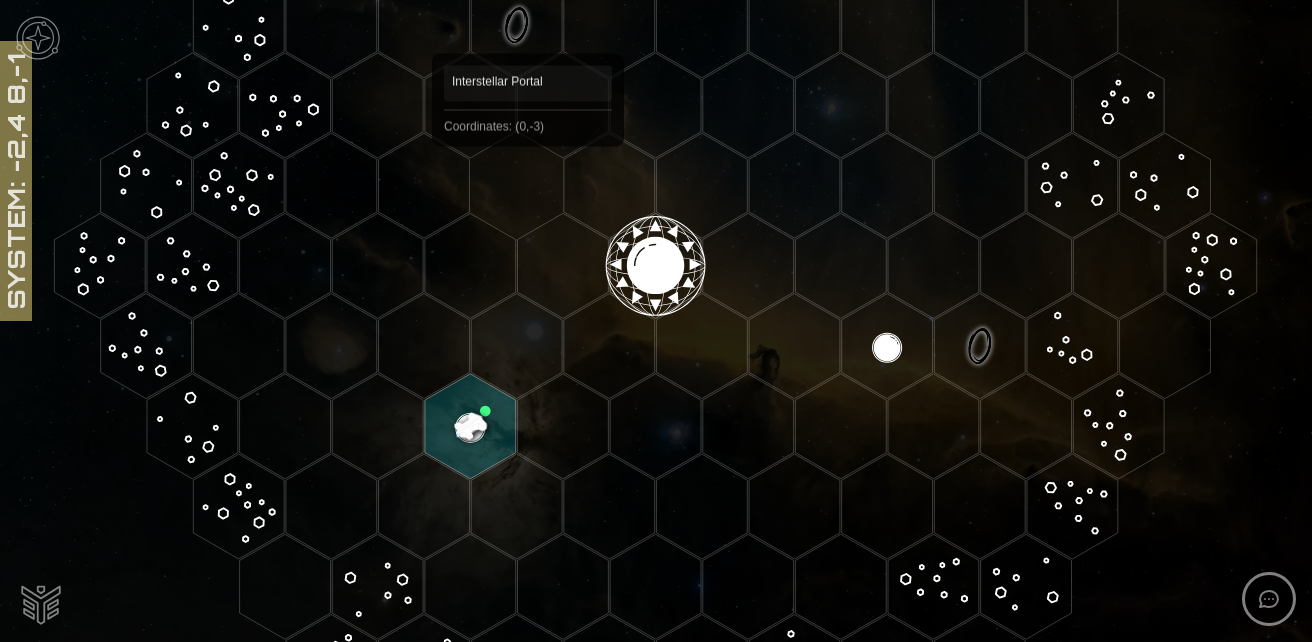 click 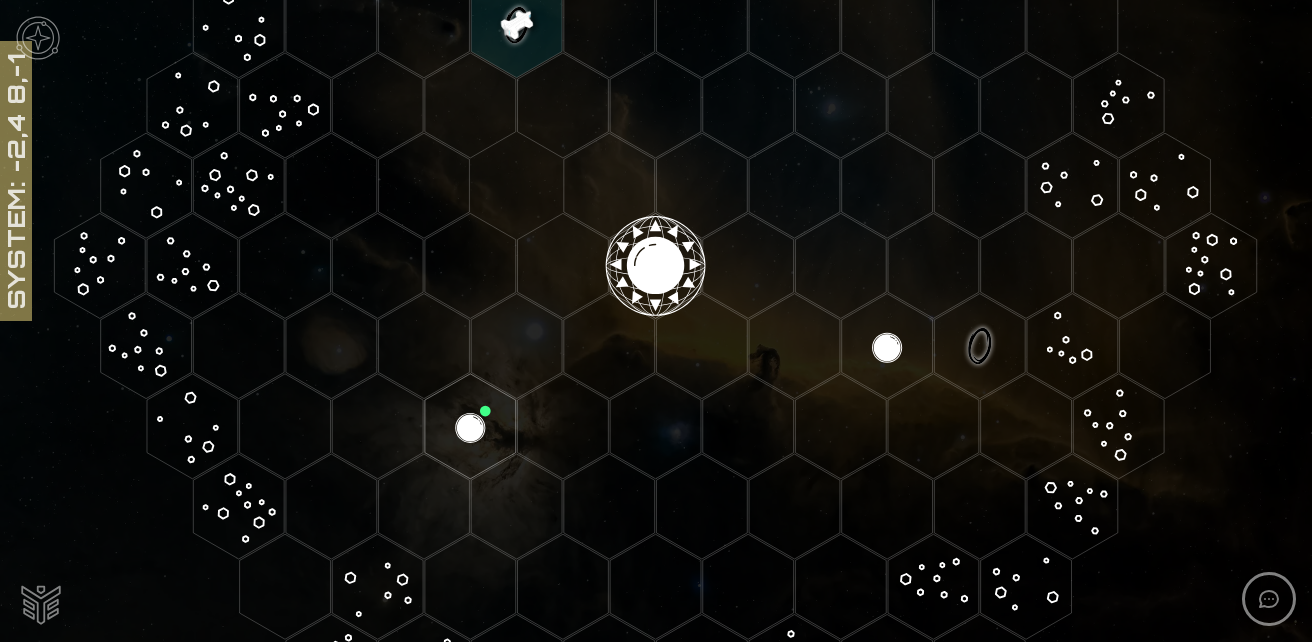 click 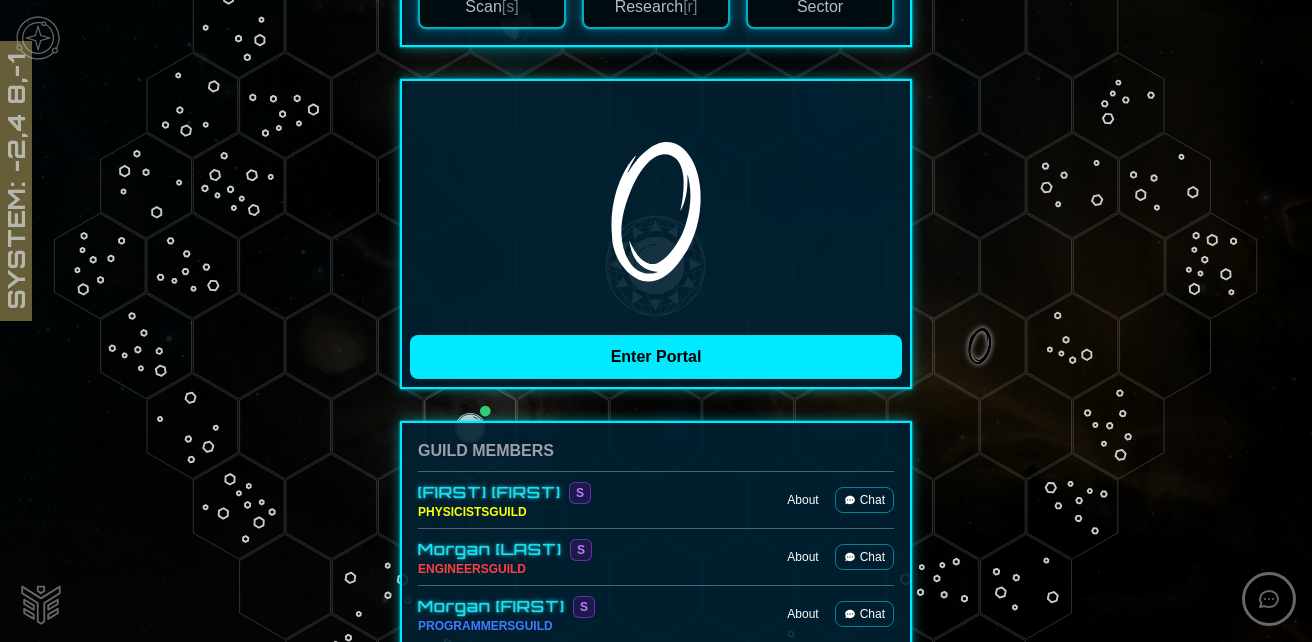 scroll, scrollTop: 400, scrollLeft: 0, axis: vertical 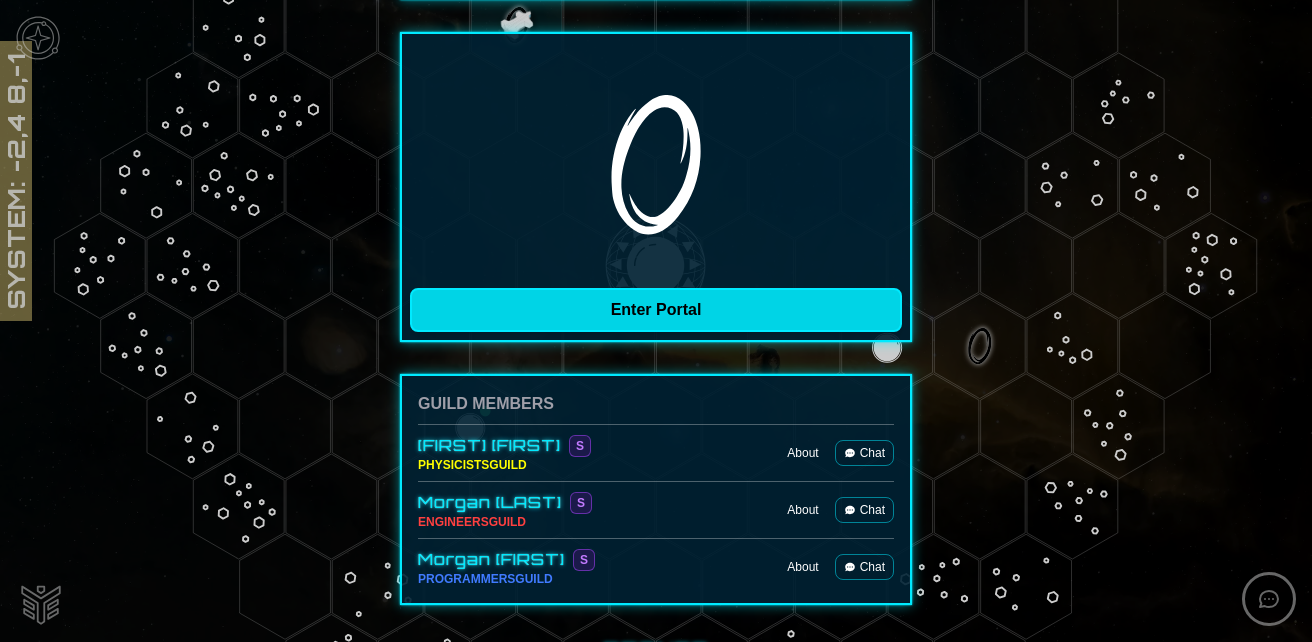 click on "Enter Portal" at bounding box center (656, 310) 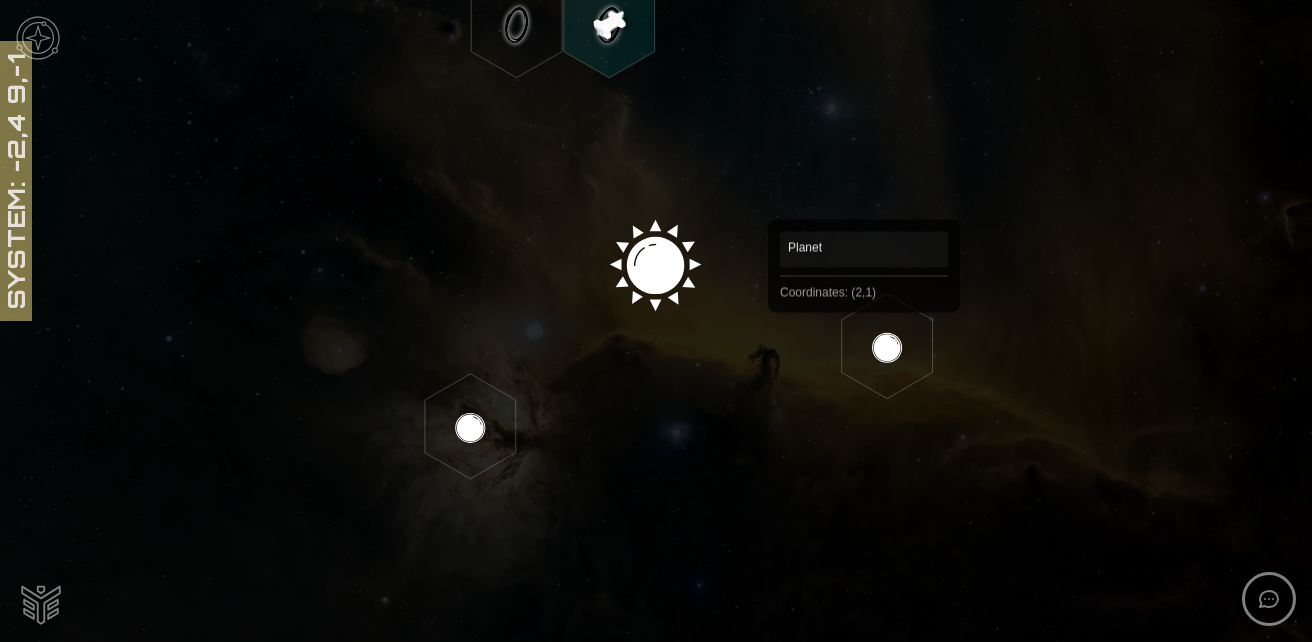 click 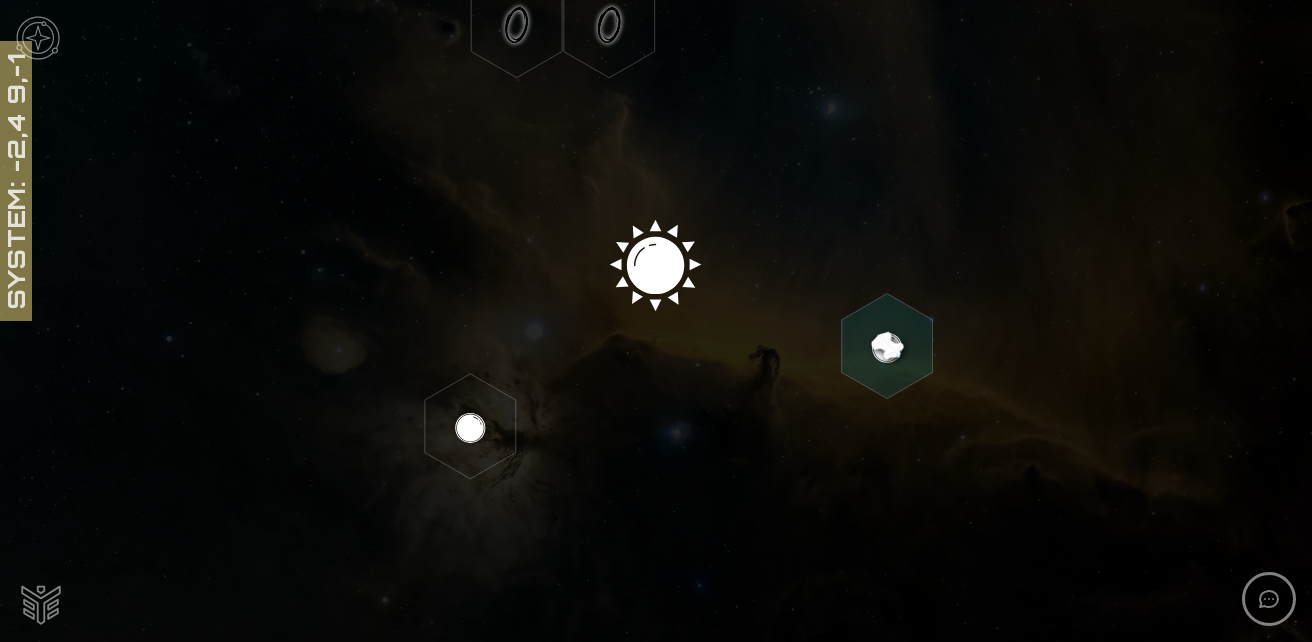 click 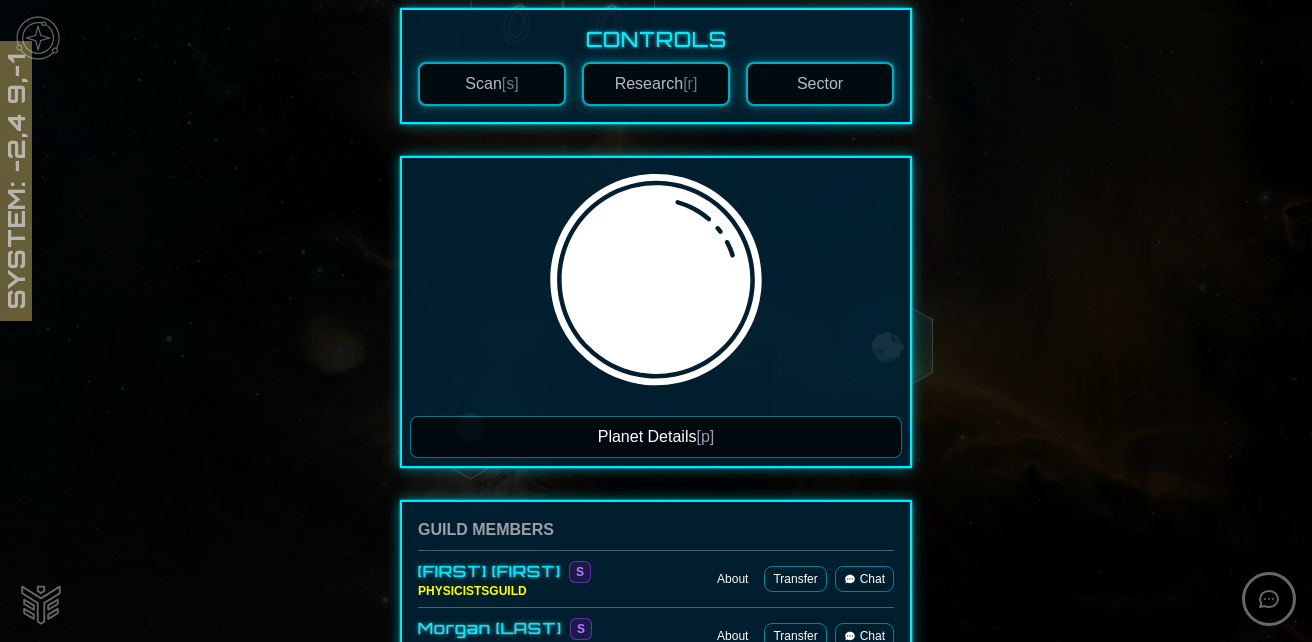 scroll, scrollTop: 400, scrollLeft: 0, axis: vertical 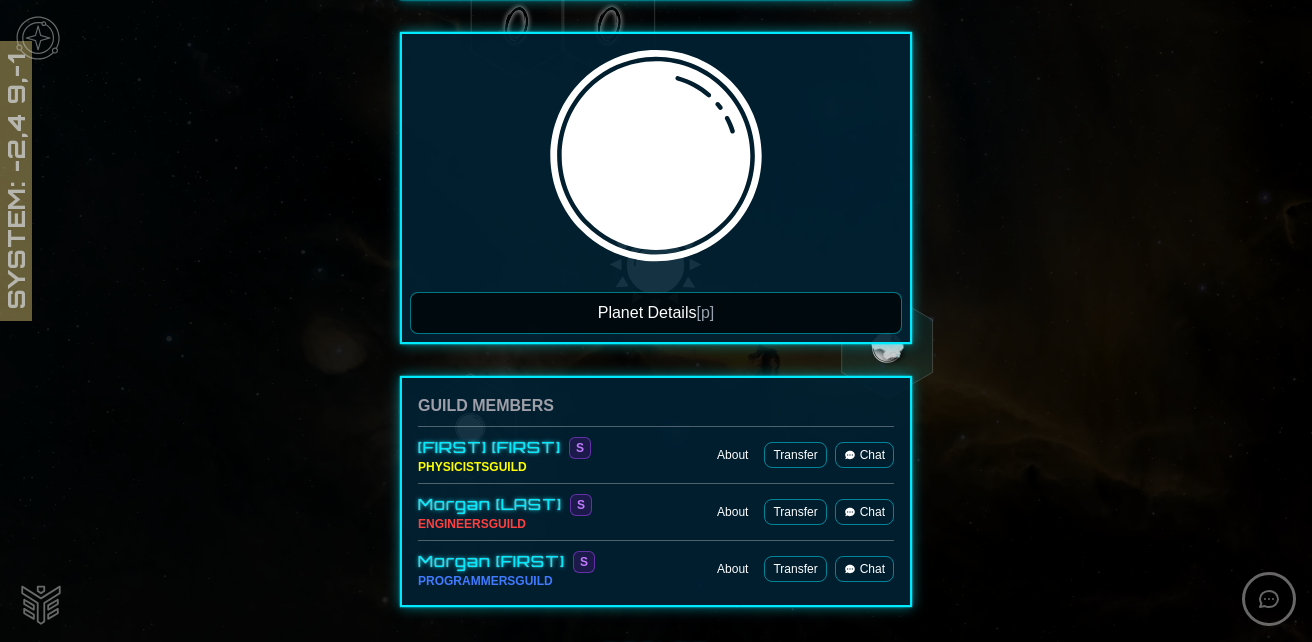 click on "Planet Details  [p]" at bounding box center [656, 313] 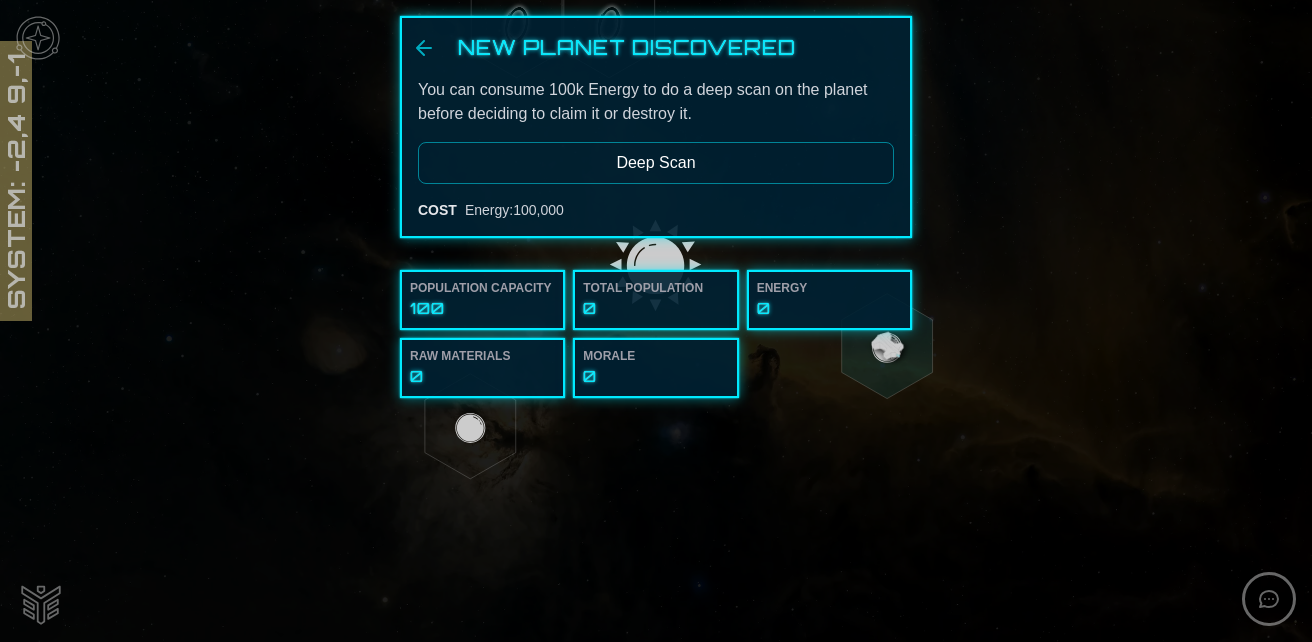 click on "Deep Scan" at bounding box center [656, 163] 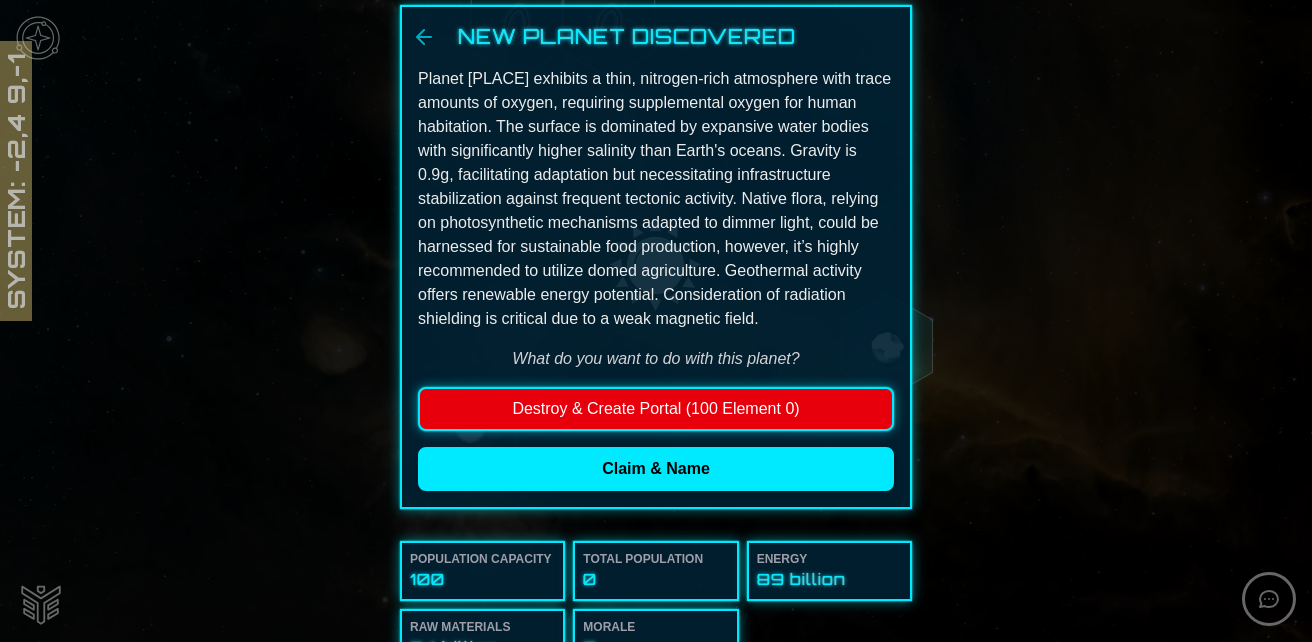 scroll, scrollTop: 0, scrollLeft: 0, axis: both 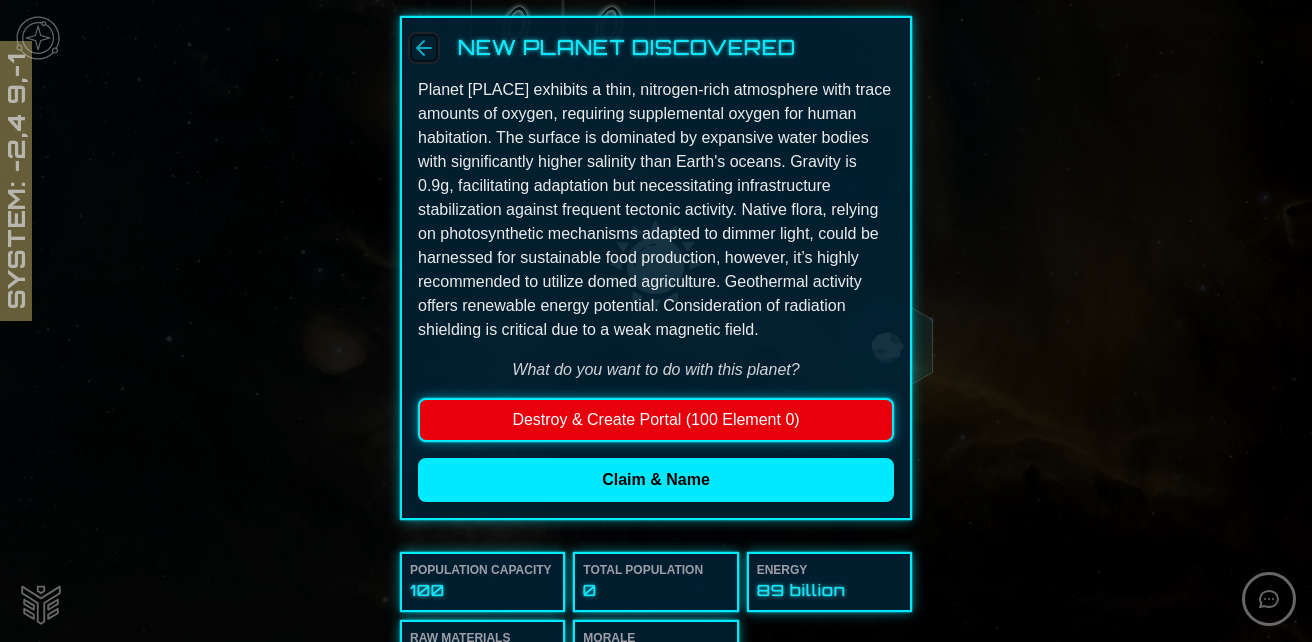 click 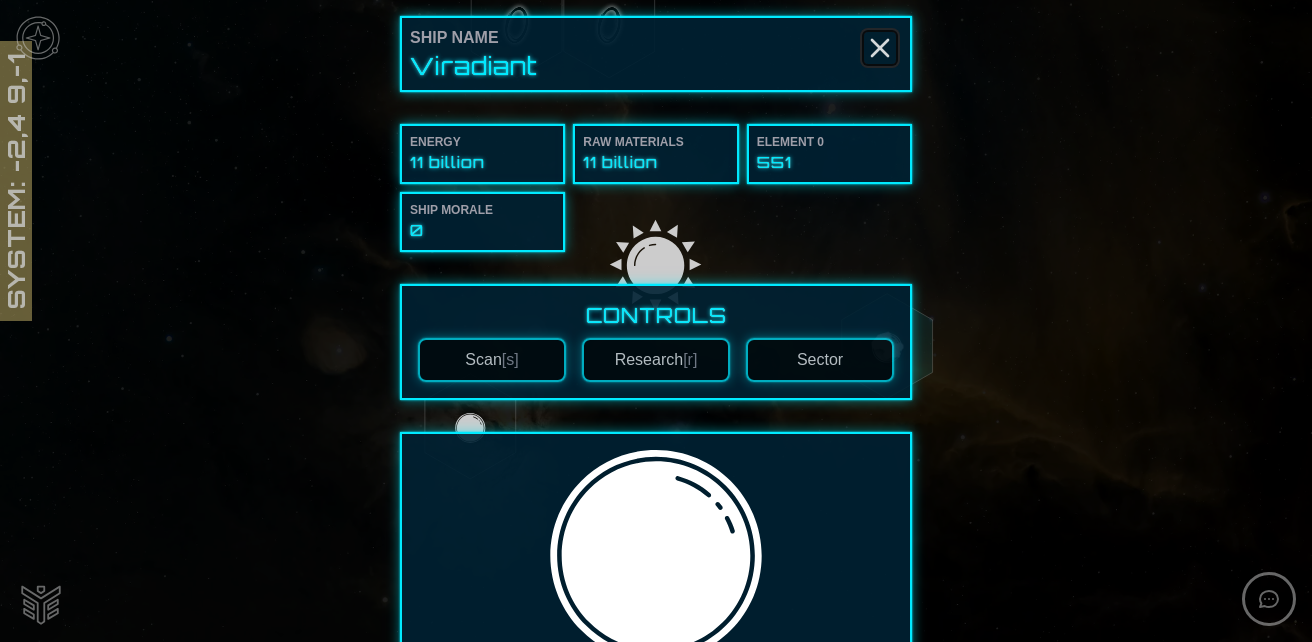 click 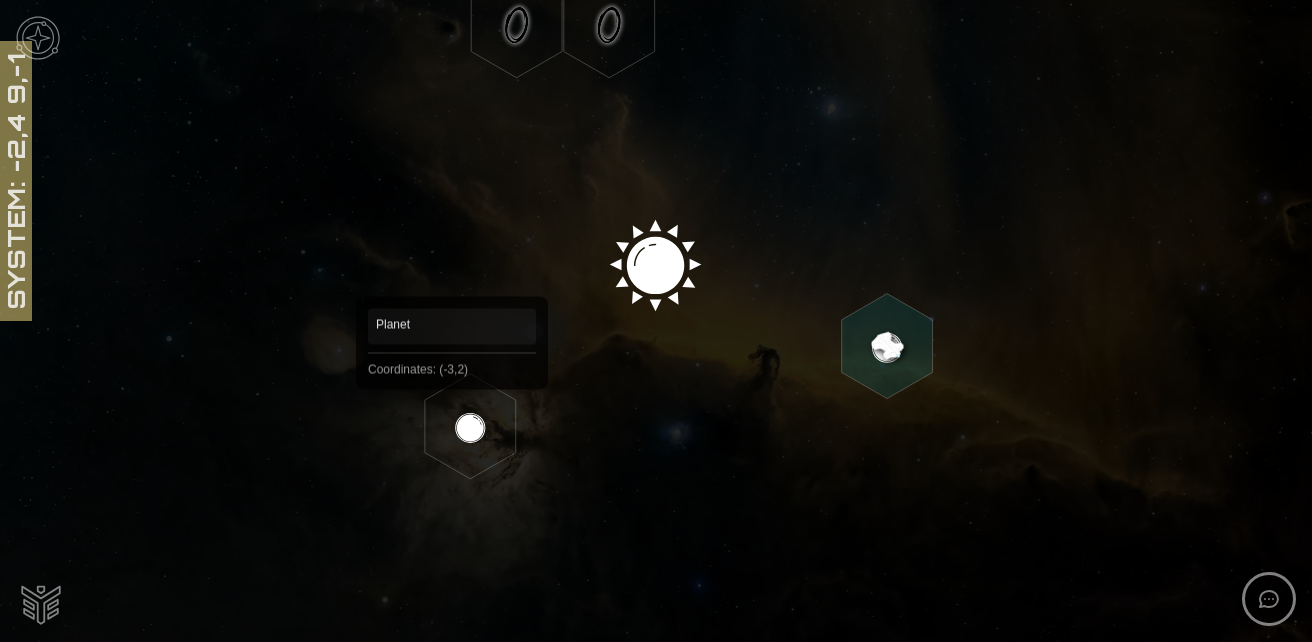 click 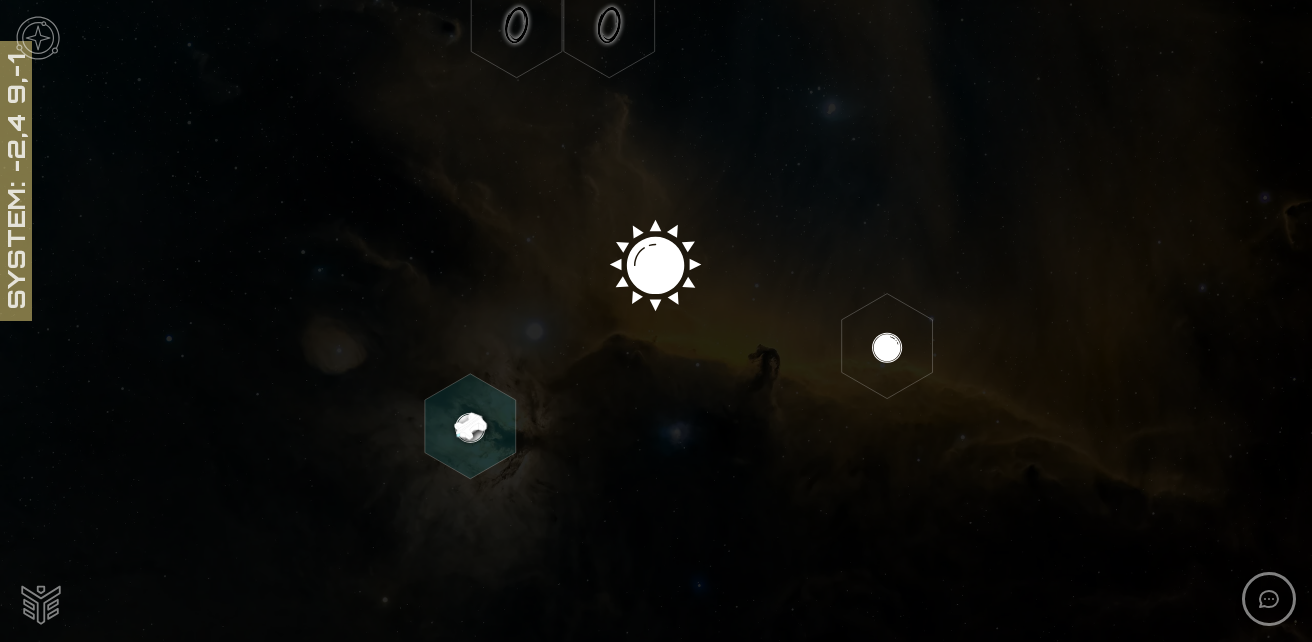 click 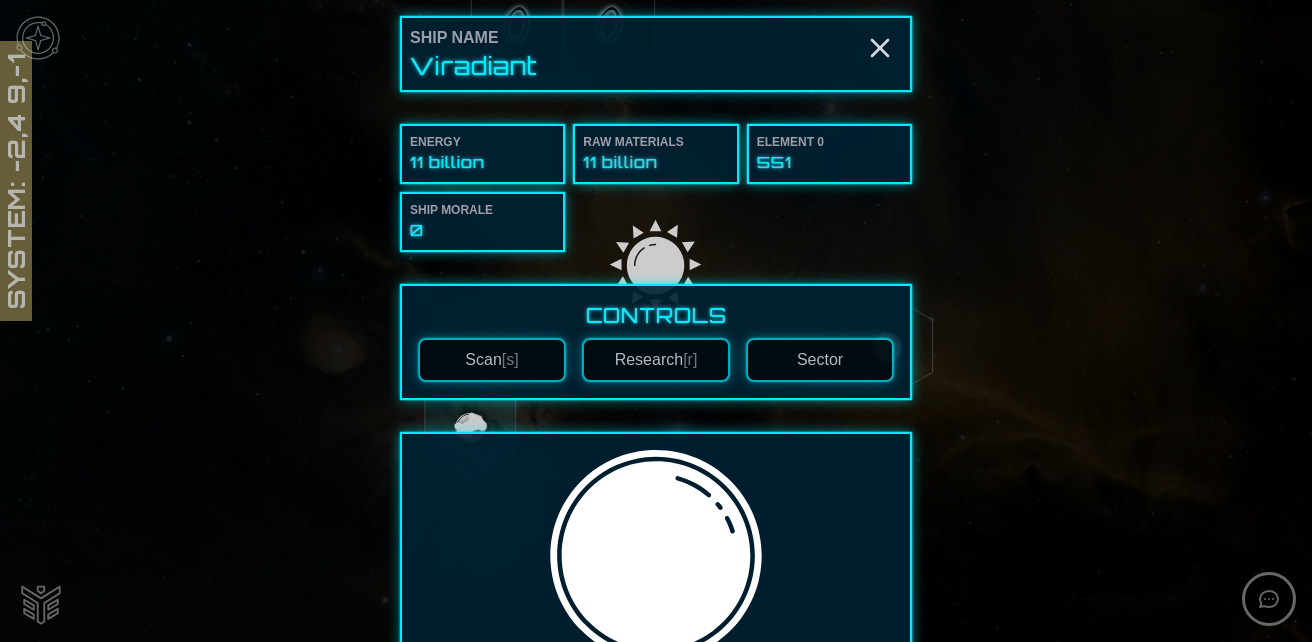 scroll, scrollTop: 400, scrollLeft: 0, axis: vertical 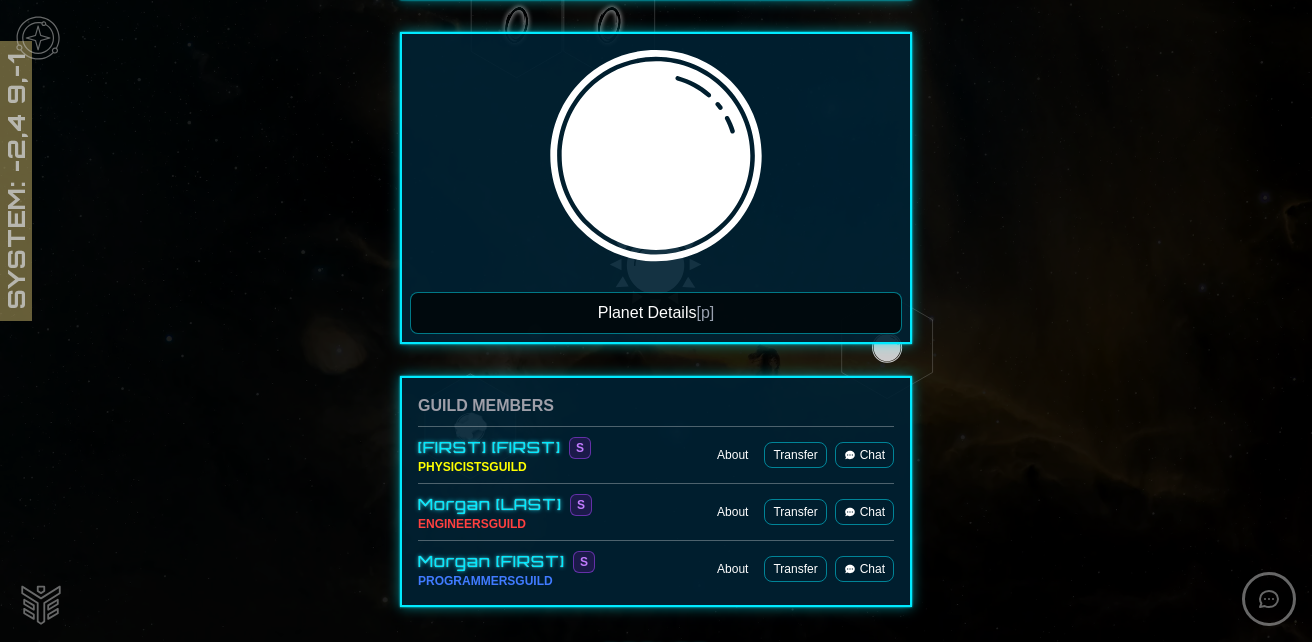 click on "Planet Details  [p]" at bounding box center [656, 313] 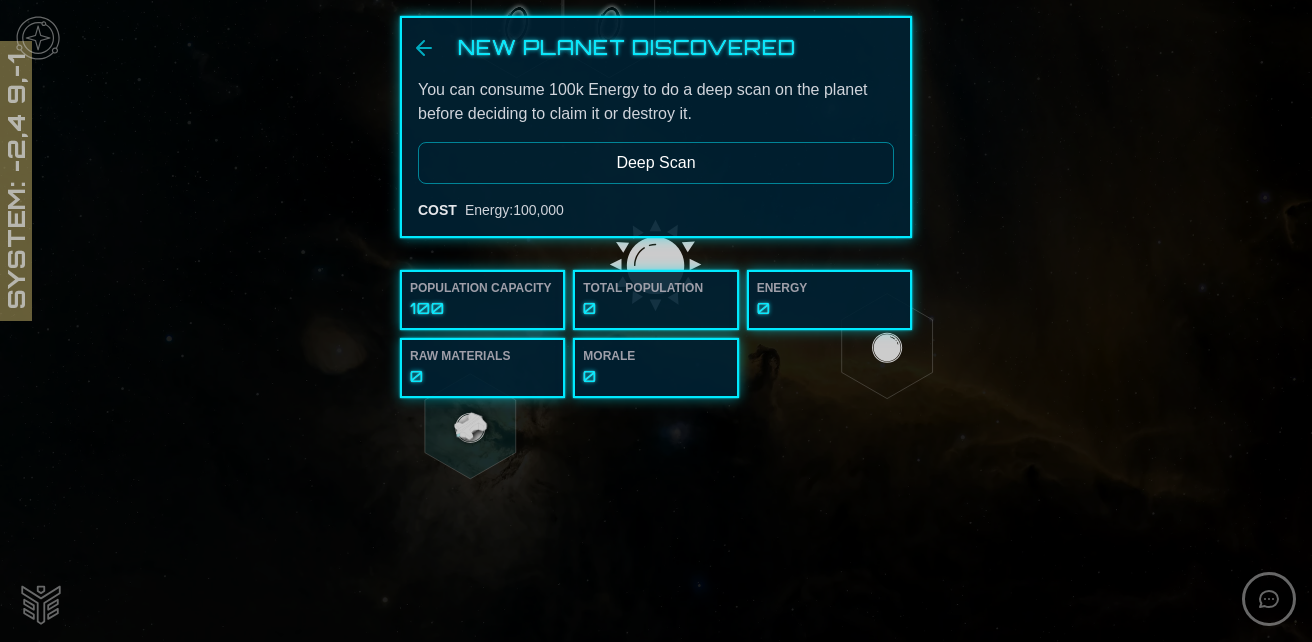 click on "Deep Scan" at bounding box center (656, 163) 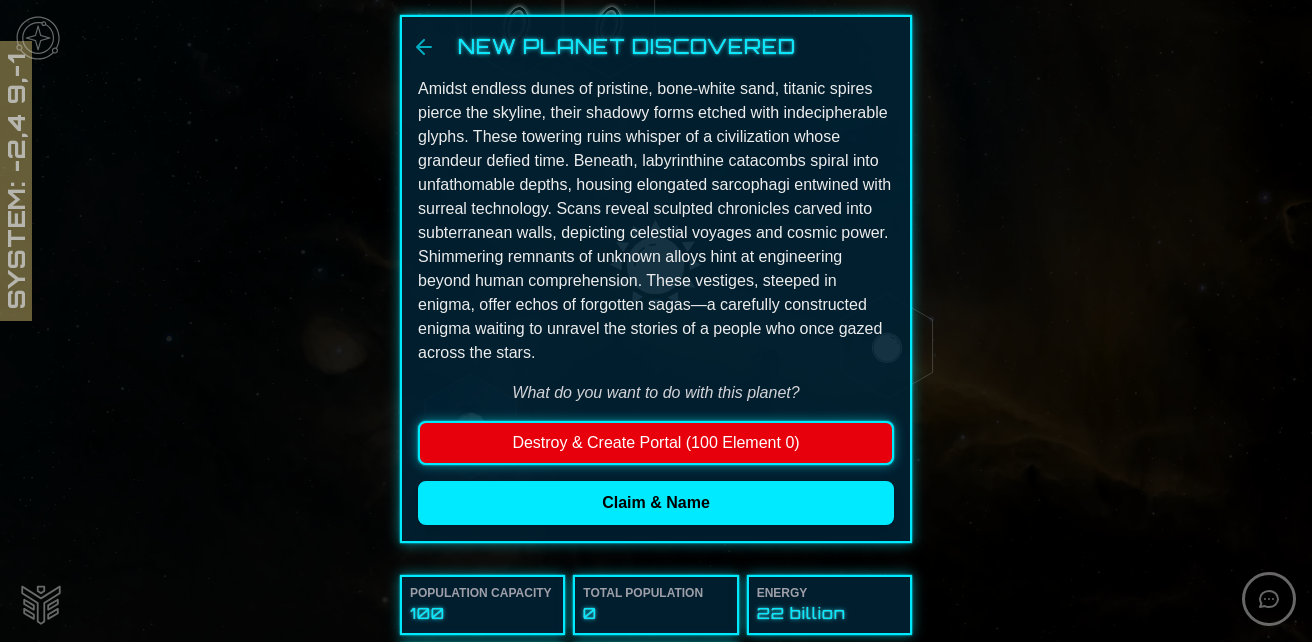 scroll, scrollTop: 0, scrollLeft: 0, axis: both 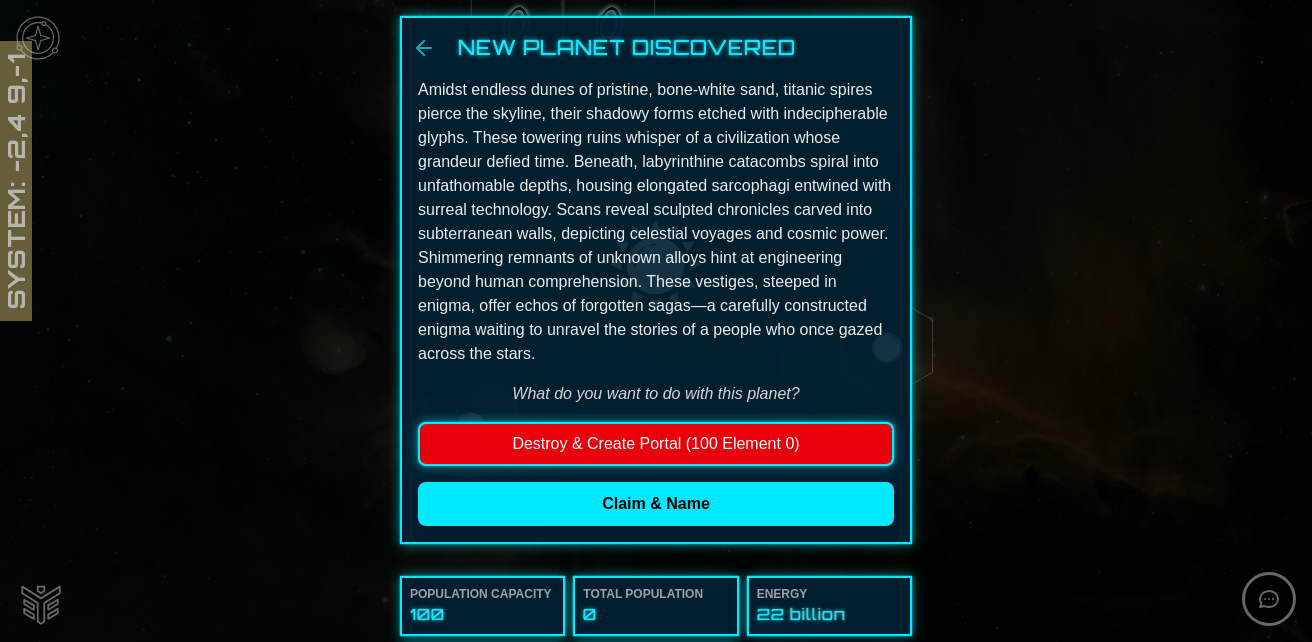 click on "New Planet Discovered Amidst endless dunes of pristine, bone-white sand, titanic spires pierce the skyline, their shadowy forms etched with indecipherable glyphs. These towering ruins whisper of a civilization whose grandeur defied time. Beneath, labyrinthine catacombs spiral into unfathomable depths, housing elongated sarcophagi entwined with surreal technology. Scans reveal sculpted chronicles carved into subterranean walls, depicting celestial voyages and cosmic power. Shimmering remnants of unknown alloys hint at engineering beyond human comprehension. These vestiges, steeped in enigma, offer echos of forgotten sagas—a carefully constructed enigma waiting to unravel the stories of a people who once gazed across the stars. What do you want to do with this planet? Destroy & Create Portal (100 Element 0) Claim & Name" at bounding box center (656, 280) 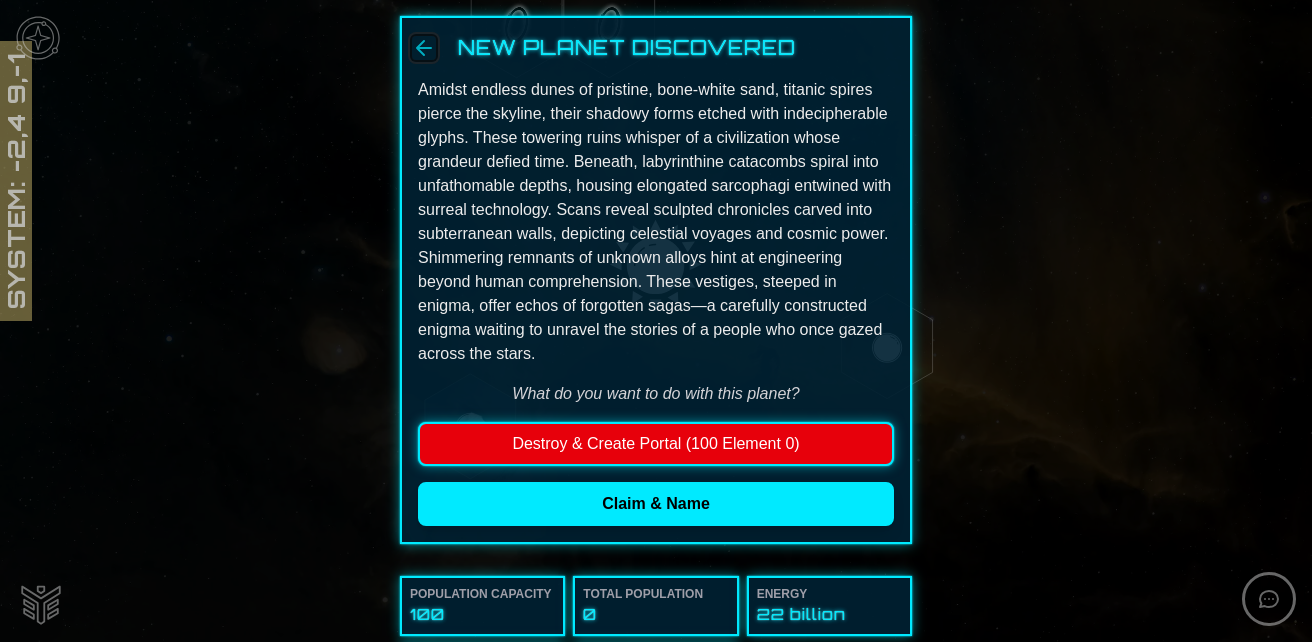 click 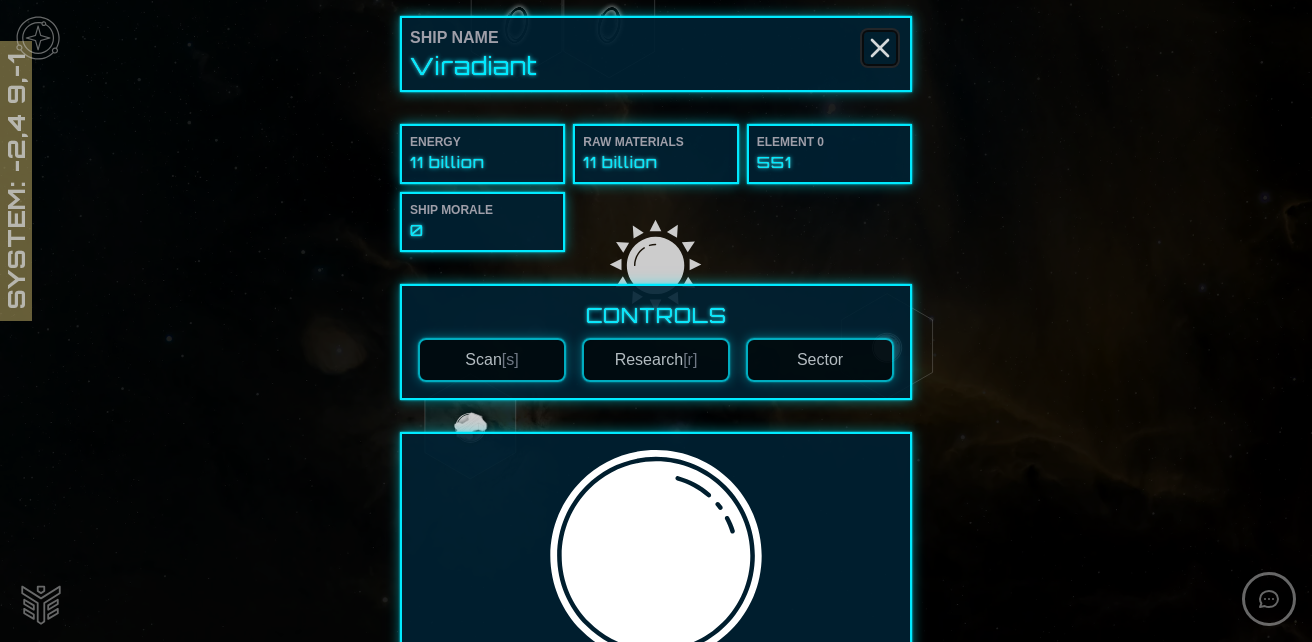 click 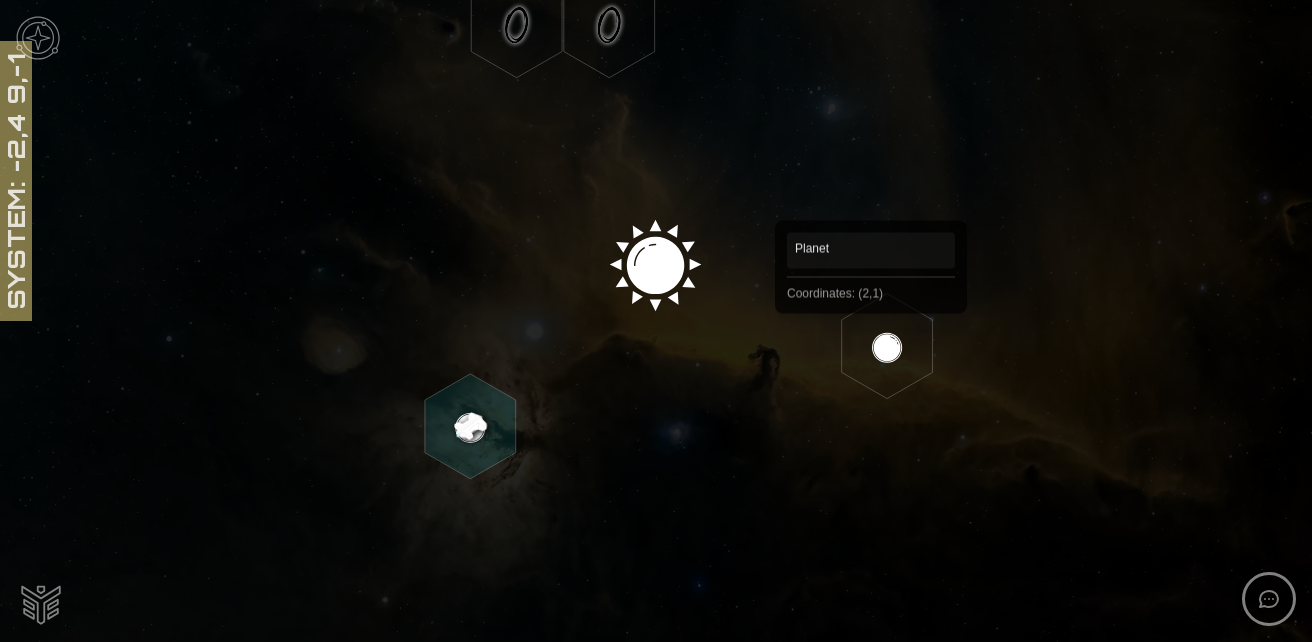 click 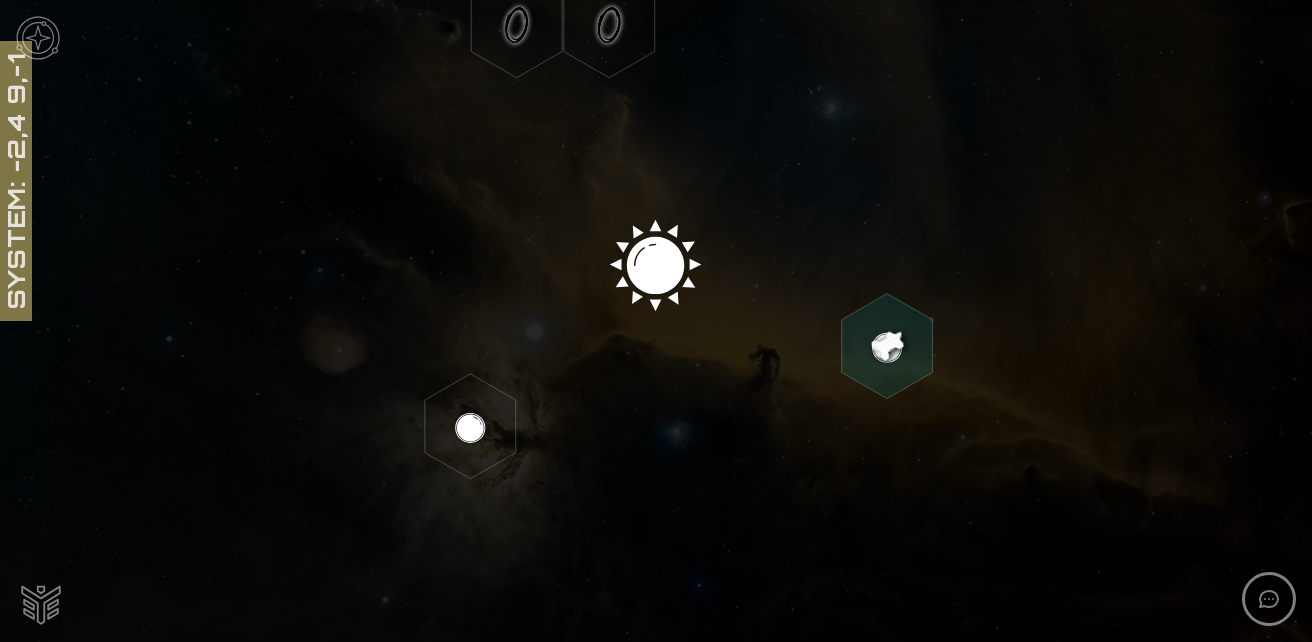 click 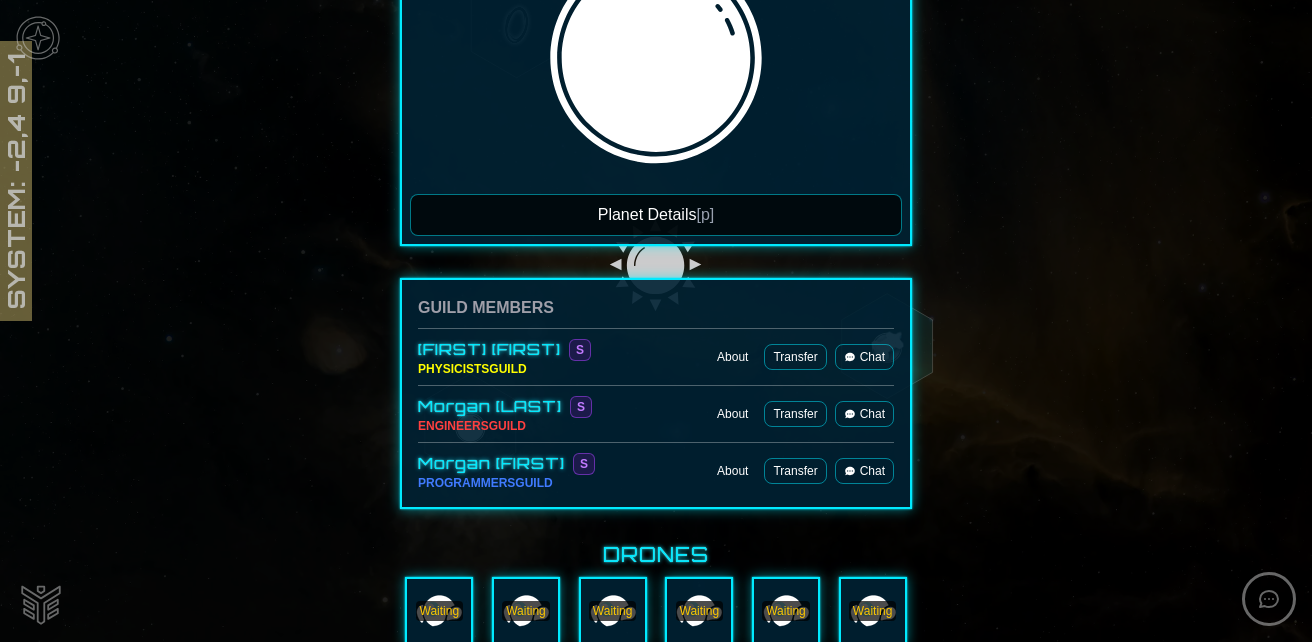 scroll, scrollTop: 500, scrollLeft: 0, axis: vertical 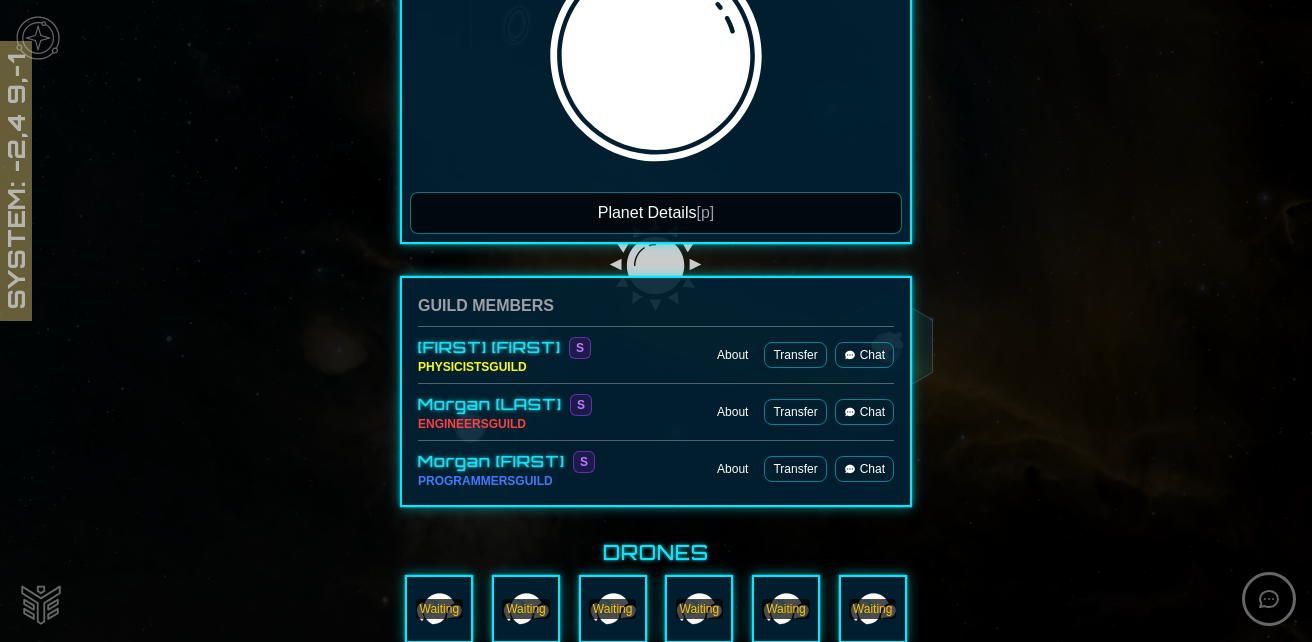 click on "Planet Details  [p]" at bounding box center (656, 213) 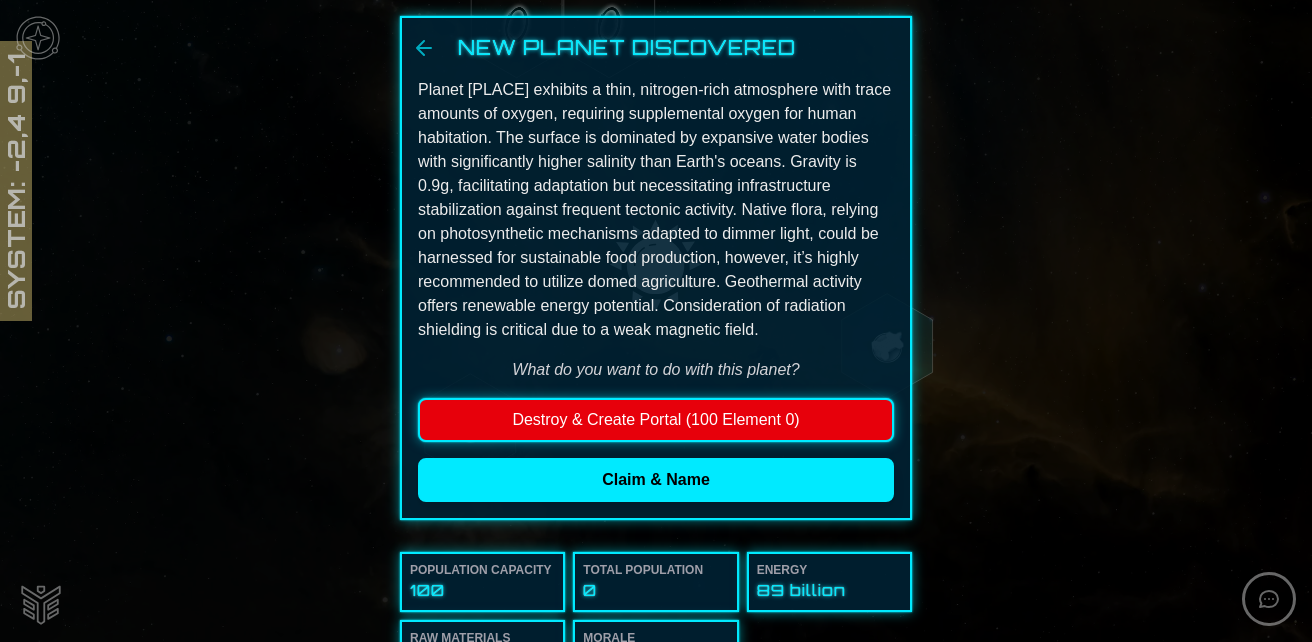 scroll, scrollTop: 54, scrollLeft: 0, axis: vertical 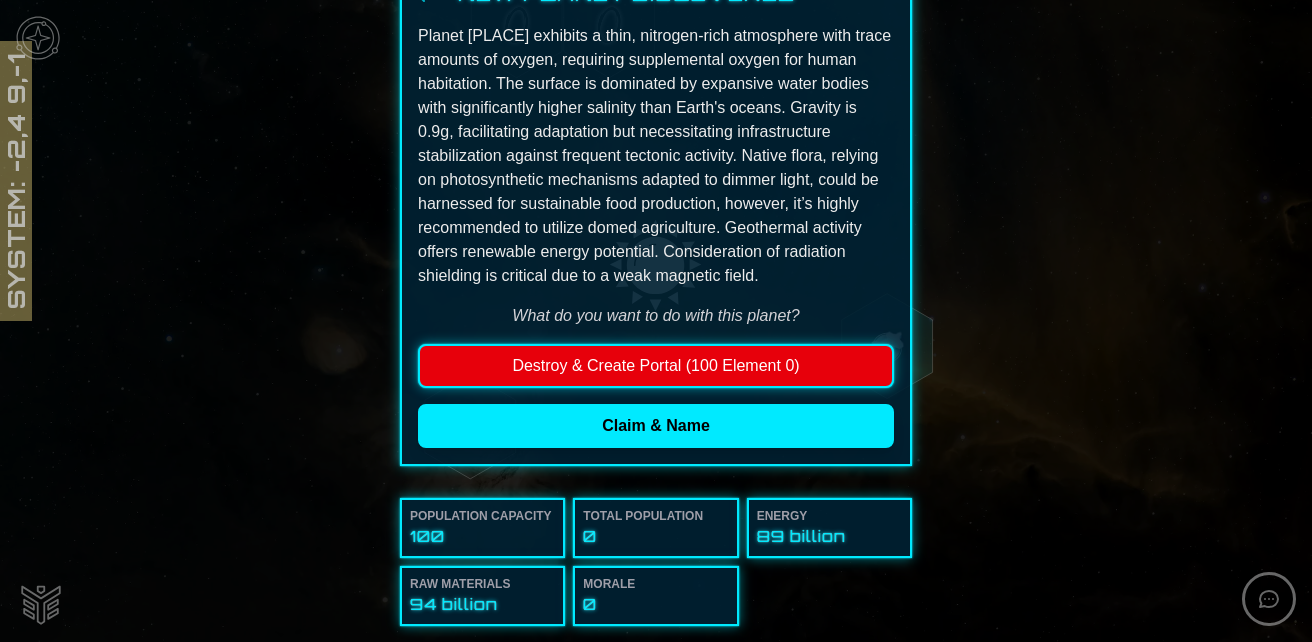 click on "Destroy & Create Portal (100 Element 0)" at bounding box center (656, 366) 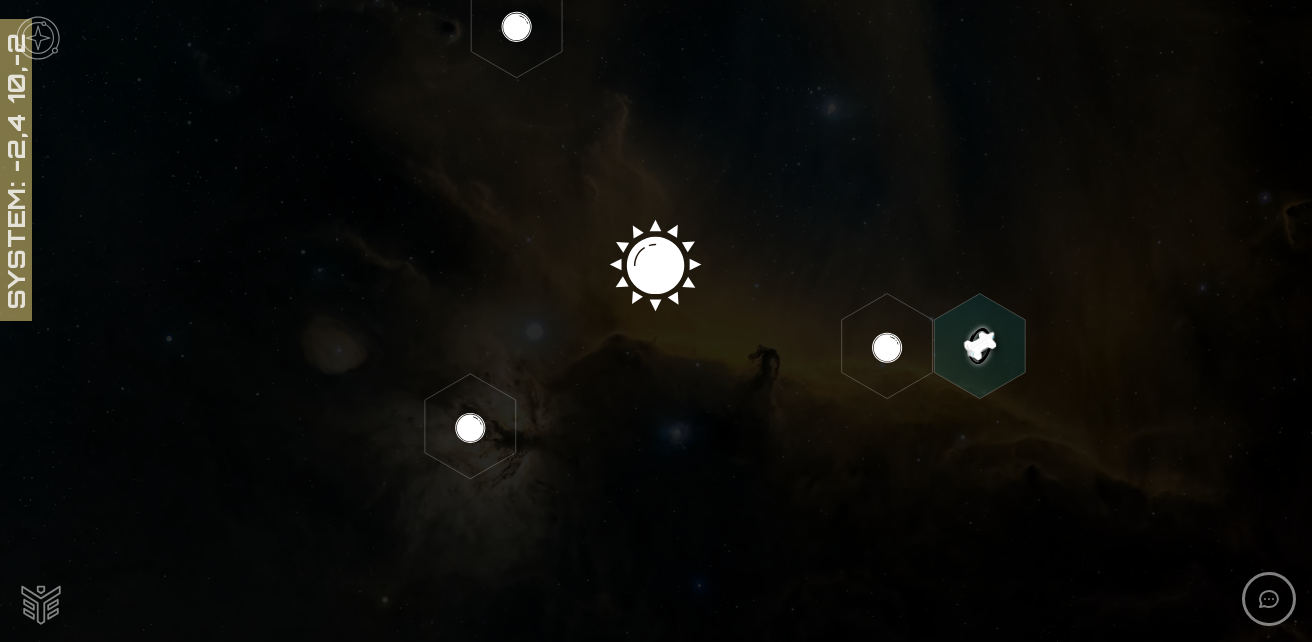 click 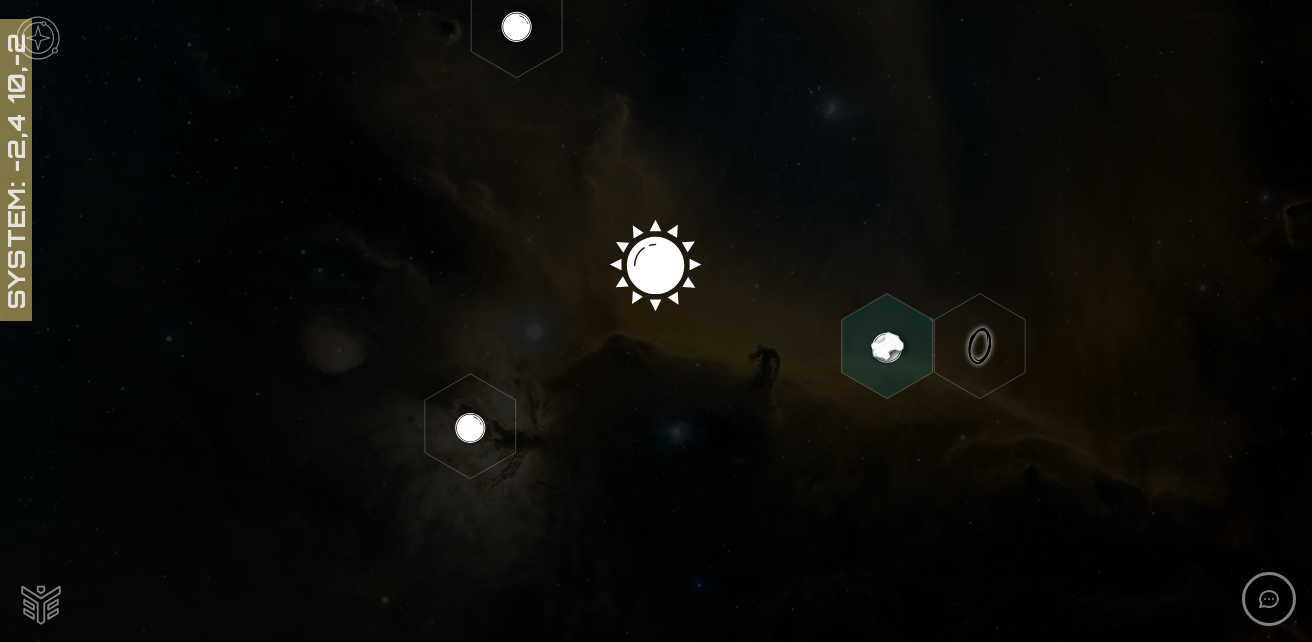 click 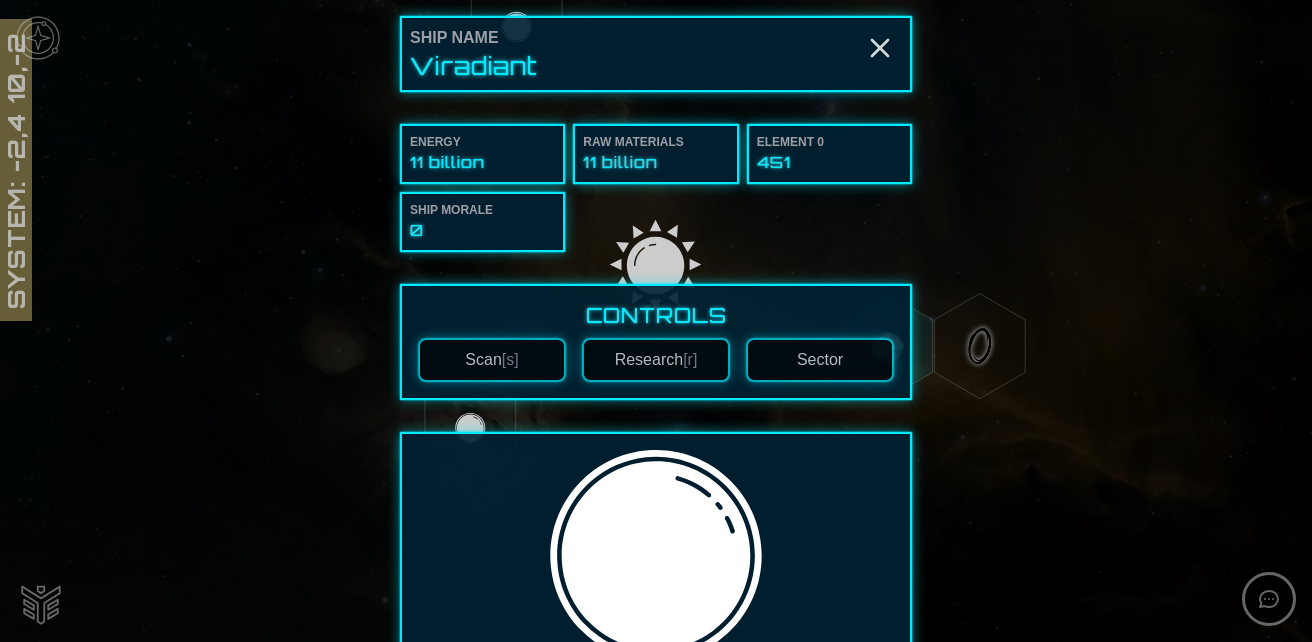 scroll, scrollTop: 300, scrollLeft: 0, axis: vertical 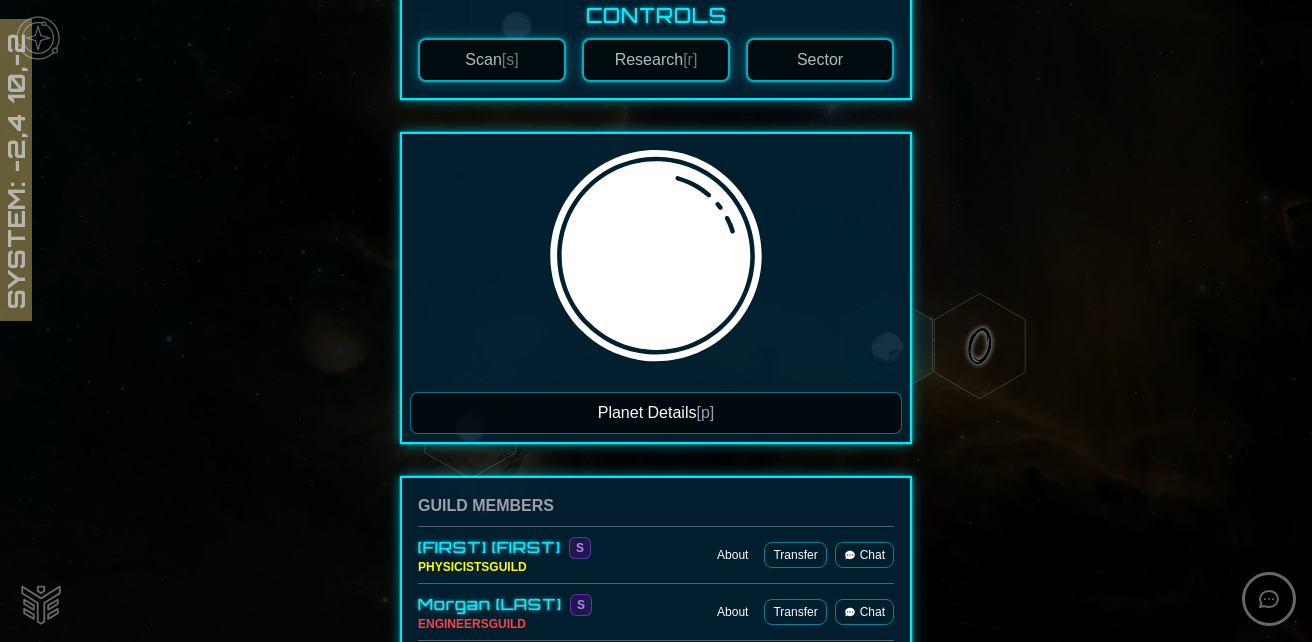 click on "Planet Details  [p]" at bounding box center [656, 413] 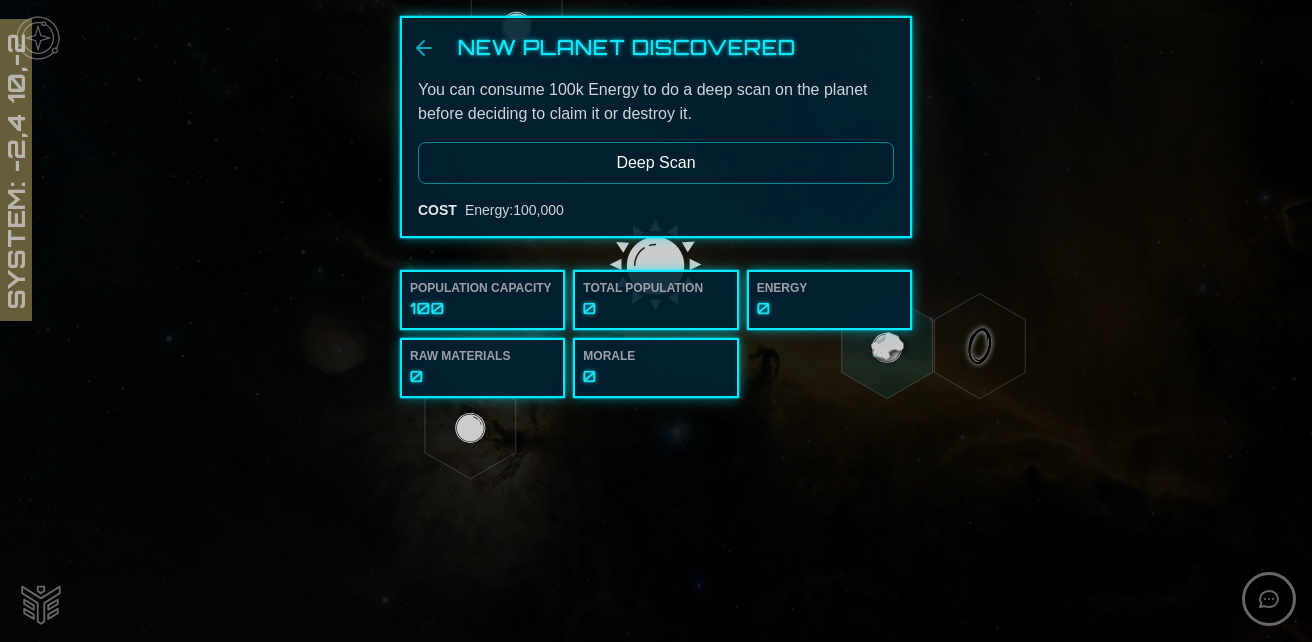 click on "Deep Scan" at bounding box center [656, 163] 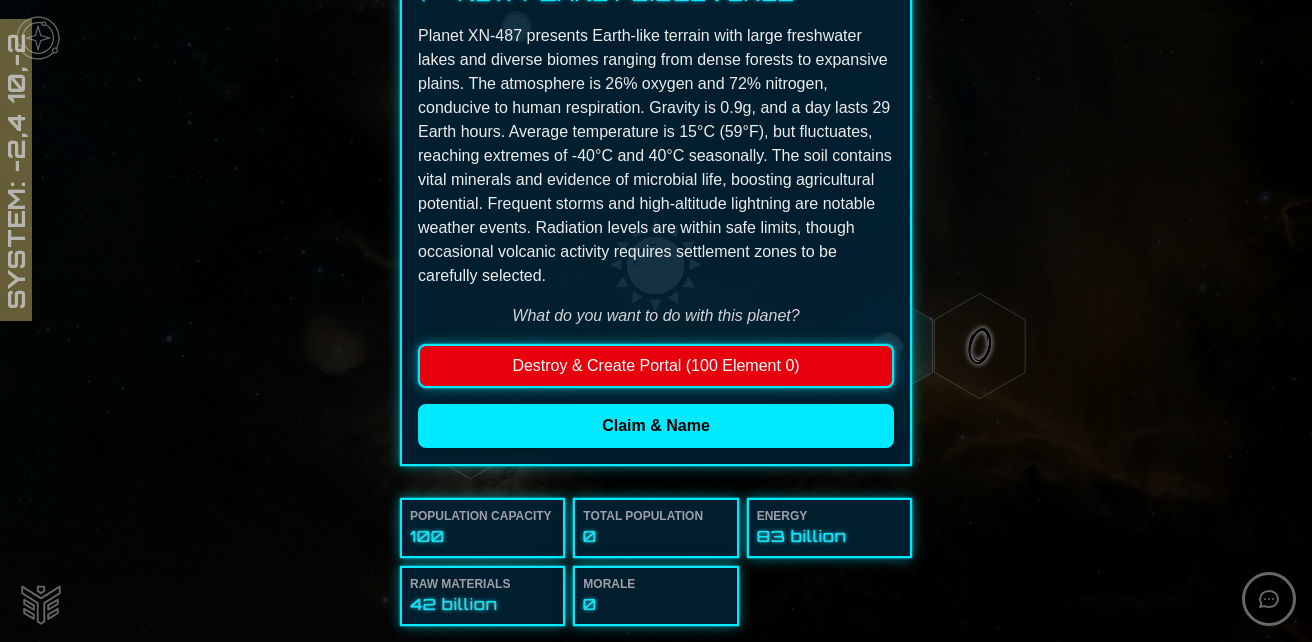scroll, scrollTop: 0, scrollLeft: 0, axis: both 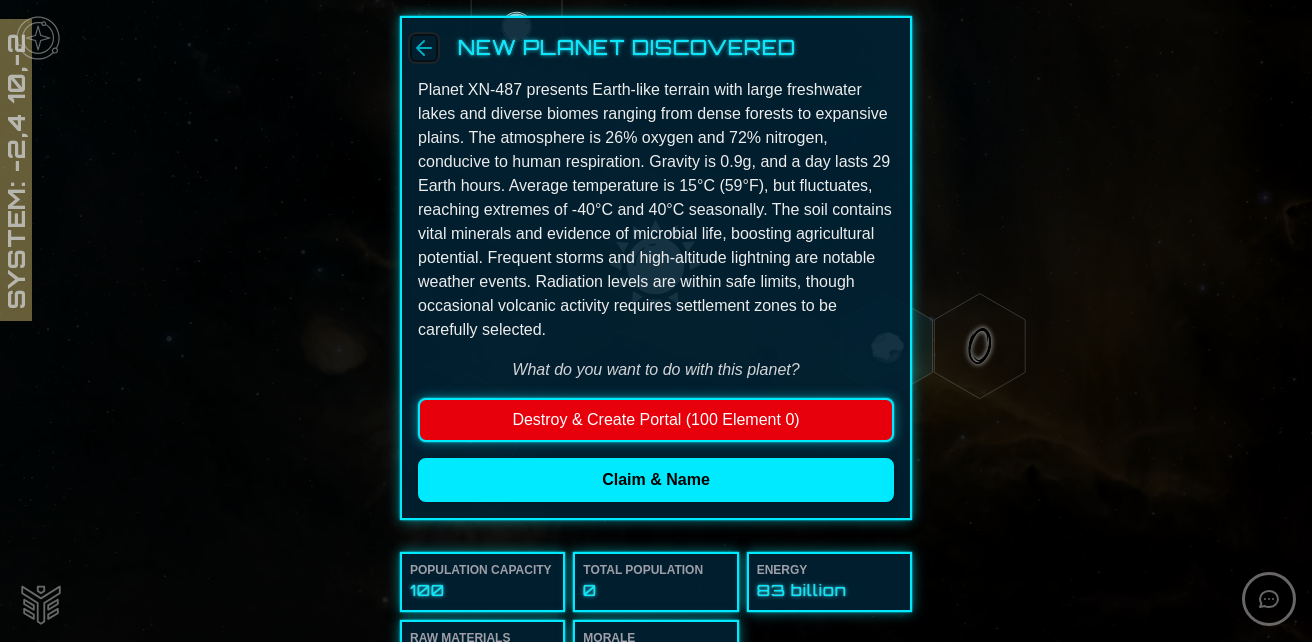 click 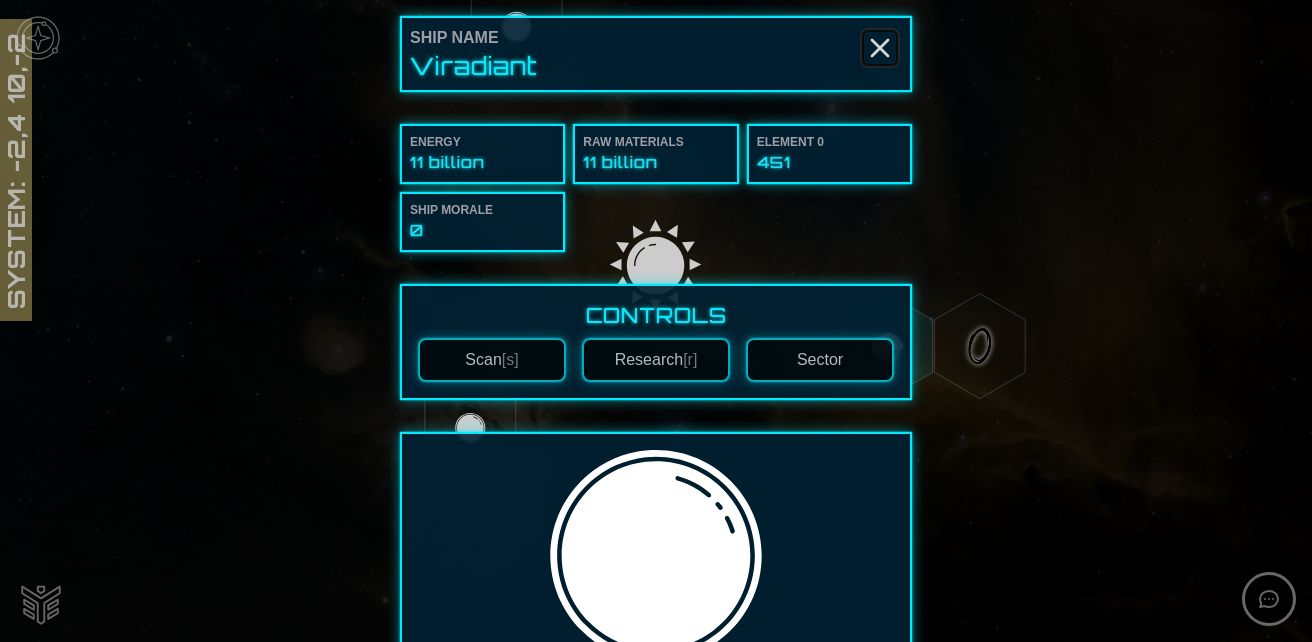 click 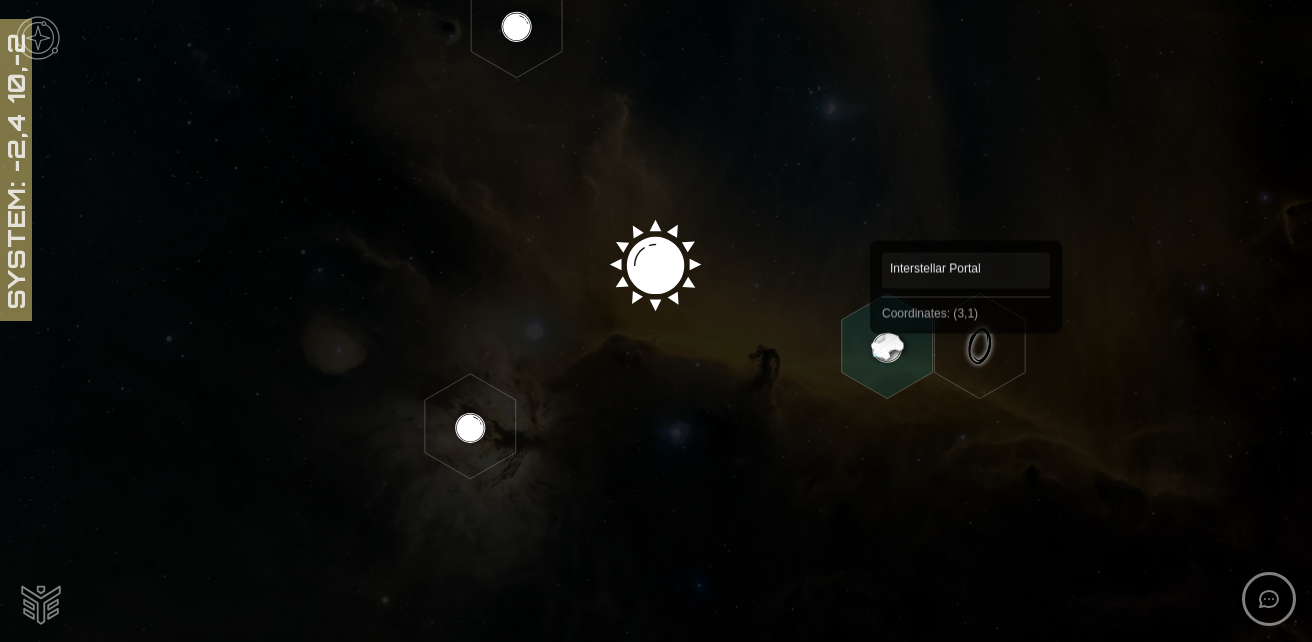 click 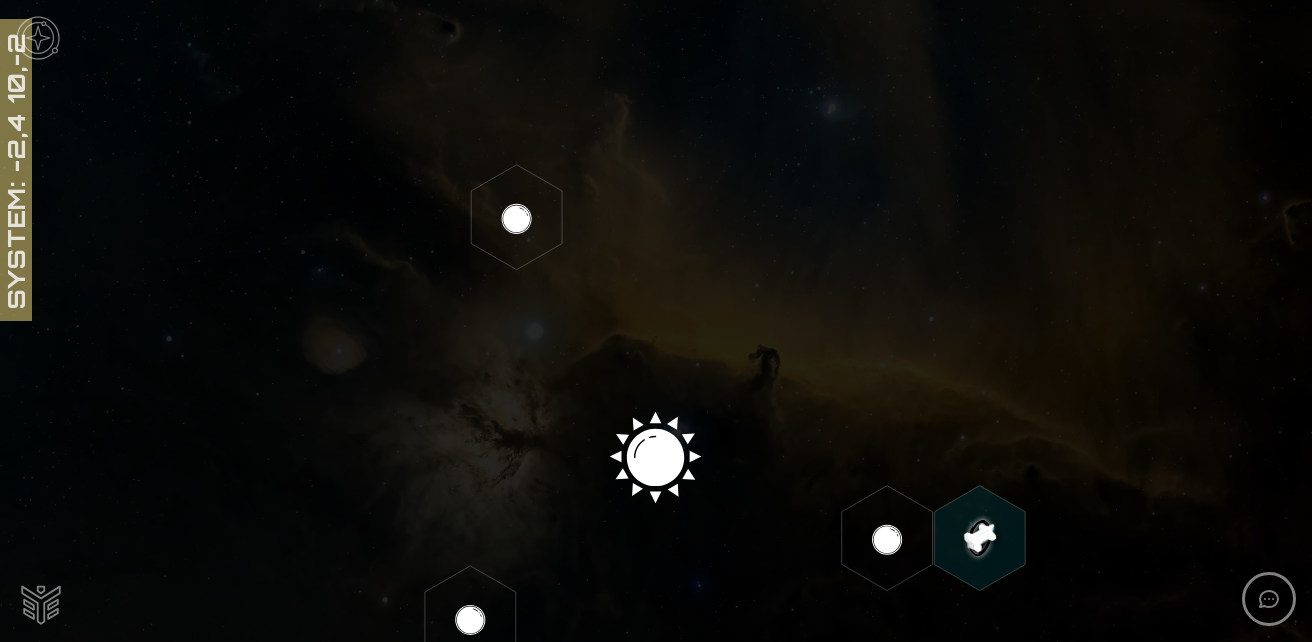 scroll, scrollTop: 300, scrollLeft: 0, axis: vertical 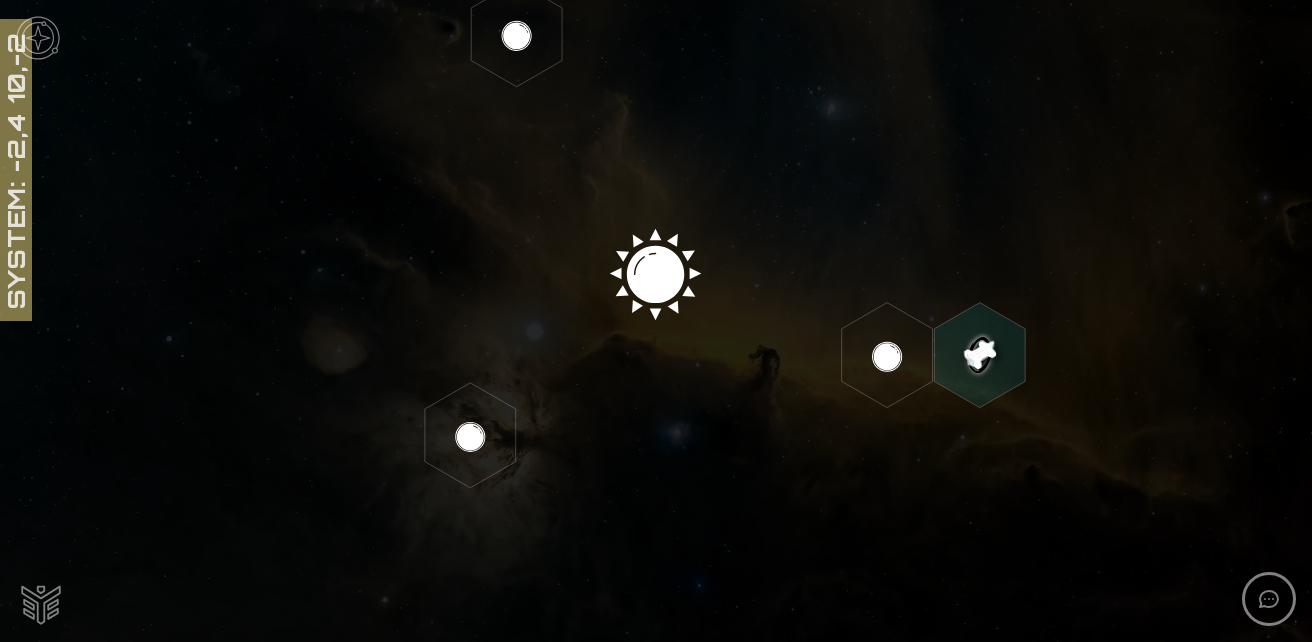 click 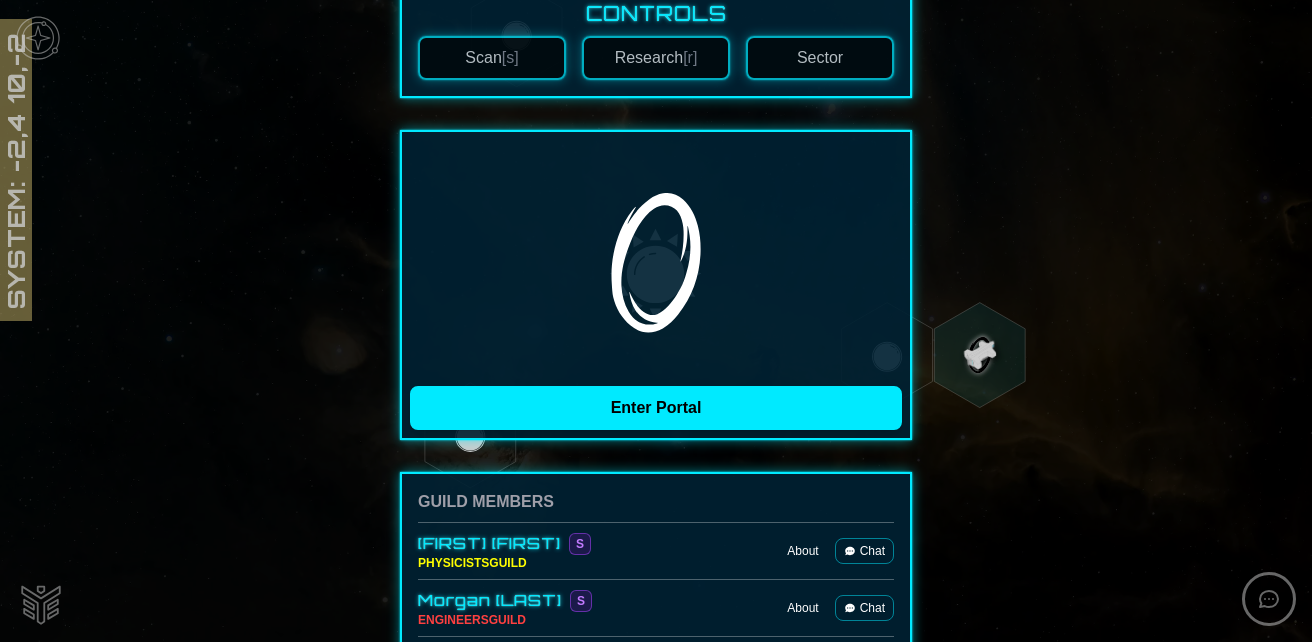 scroll, scrollTop: 400, scrollLeft: 0, axis: vertical 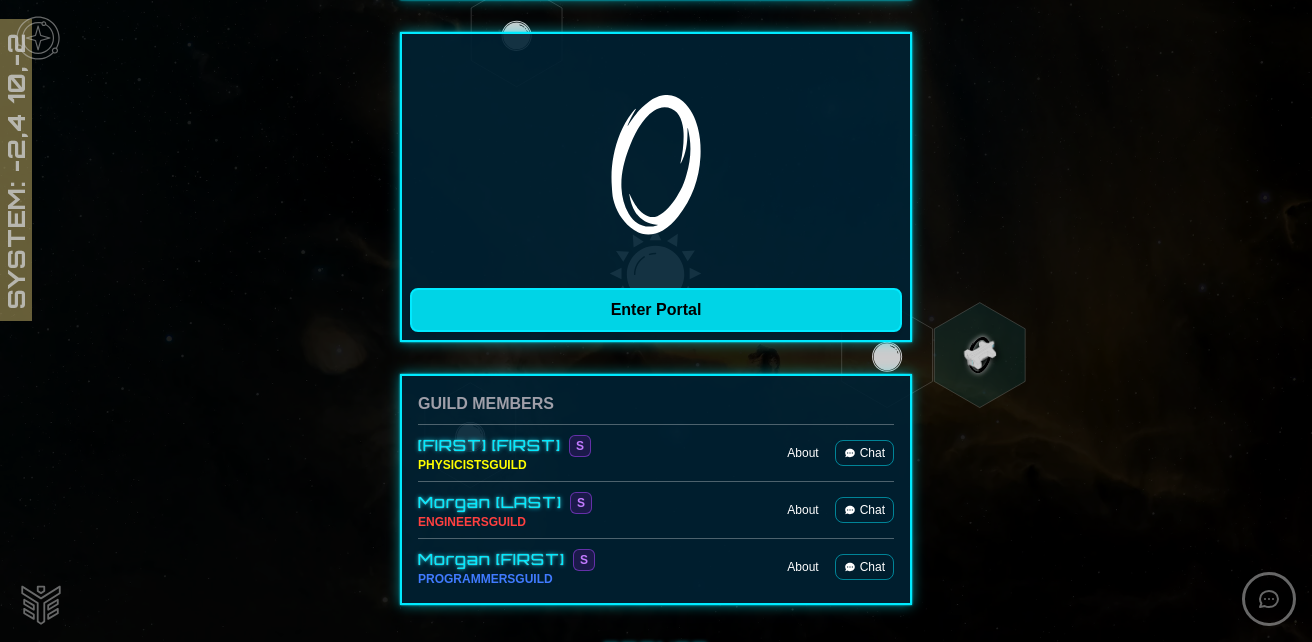 click on "Enter Portal" at bounding box center [656, 310] 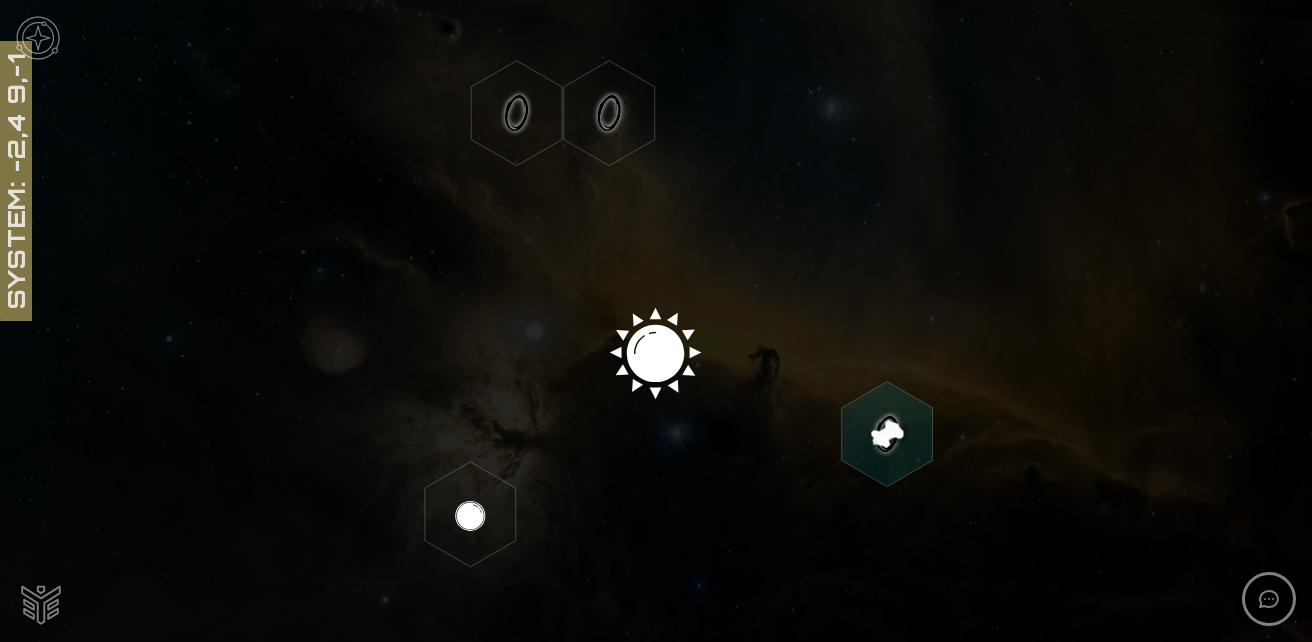 scroll, scrollTop: 200, scrollLeft: 0, axis: vertical 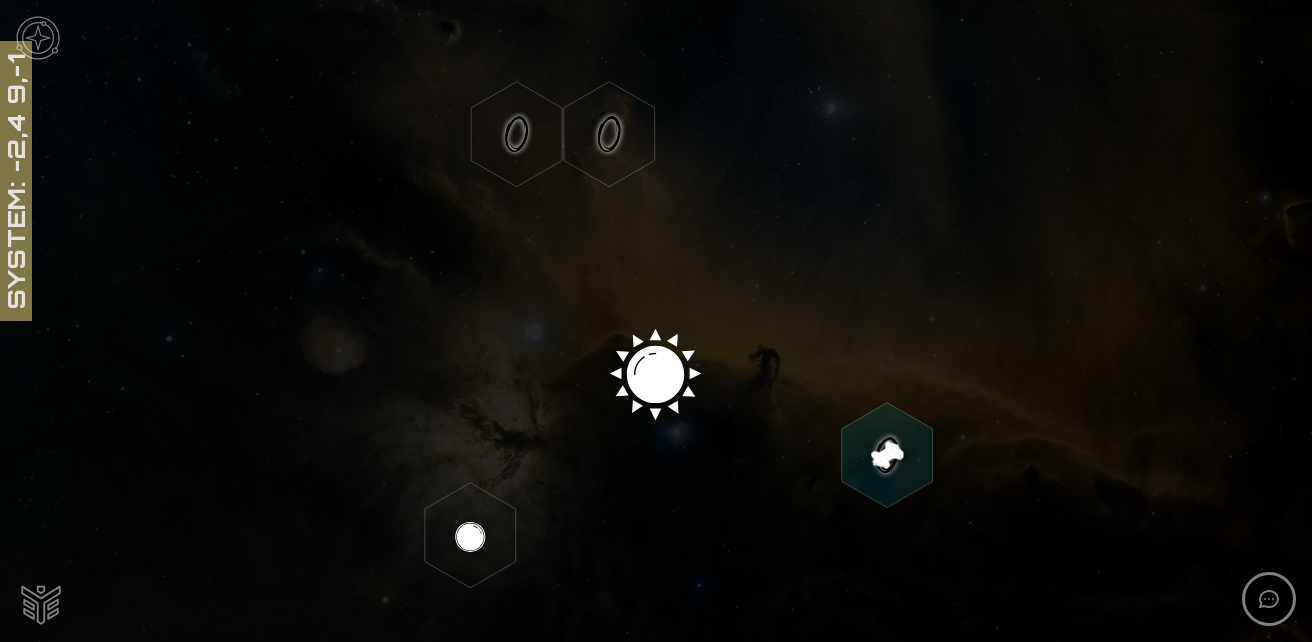 click 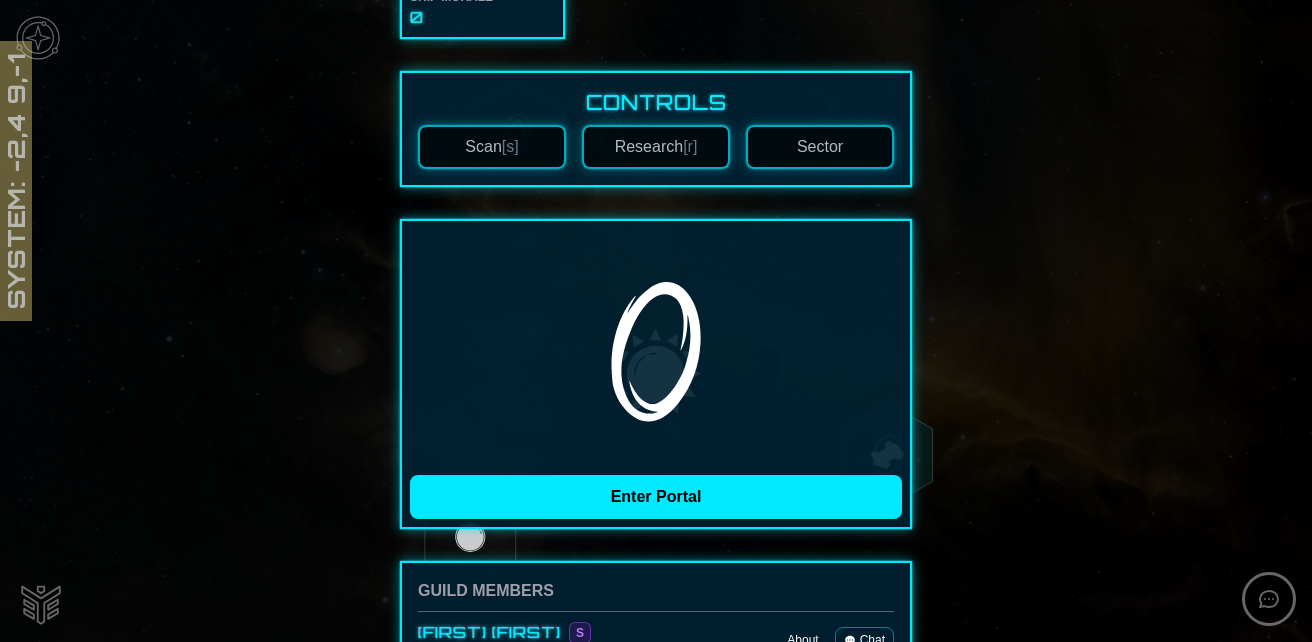 scroll, scrollTop: 300, scrollLeft: 0, axis: vertical 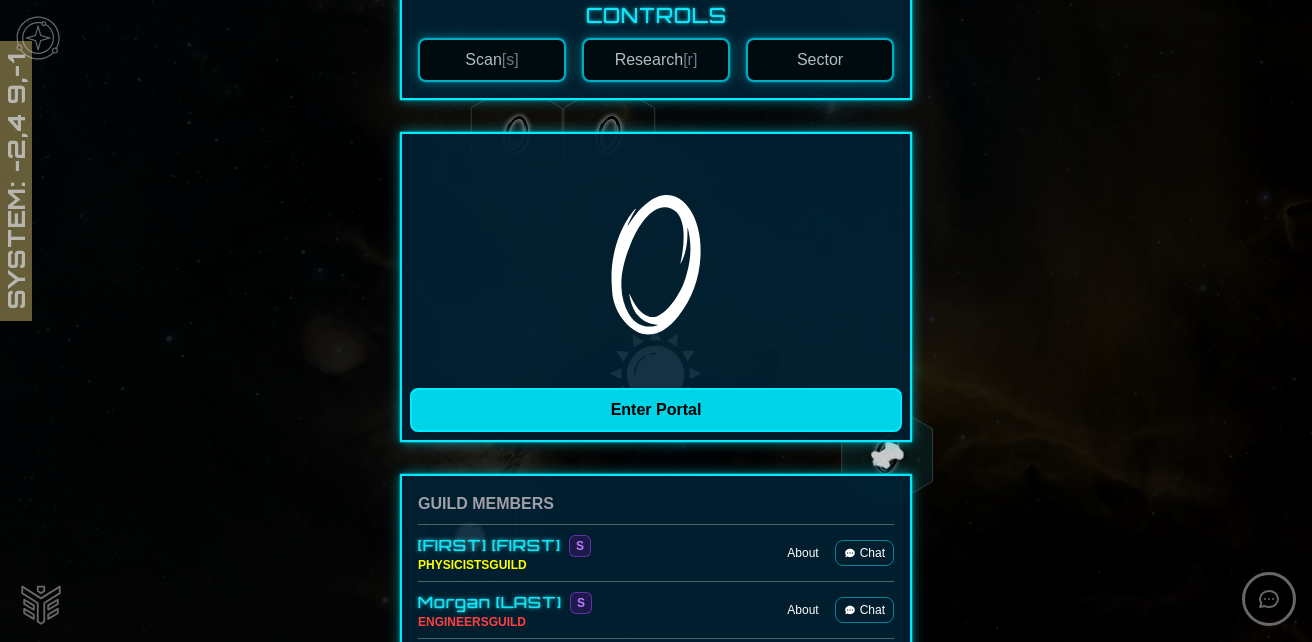 click on "Enter Portal" at bounding box center [656, 410] 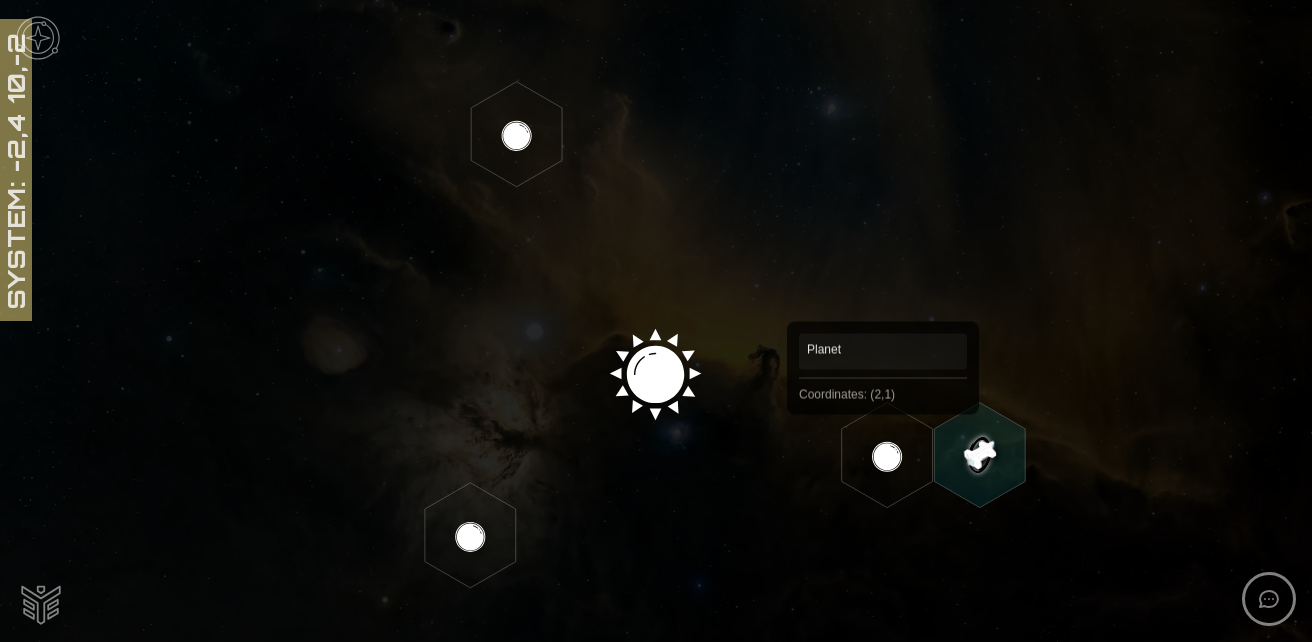click 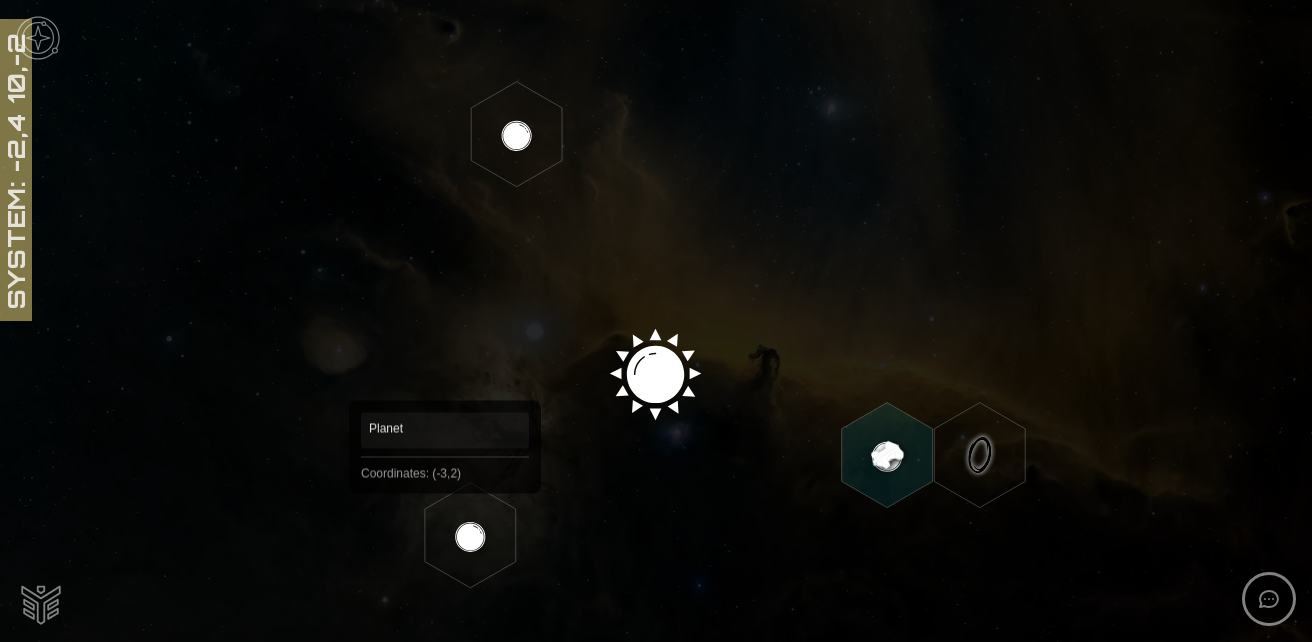 click 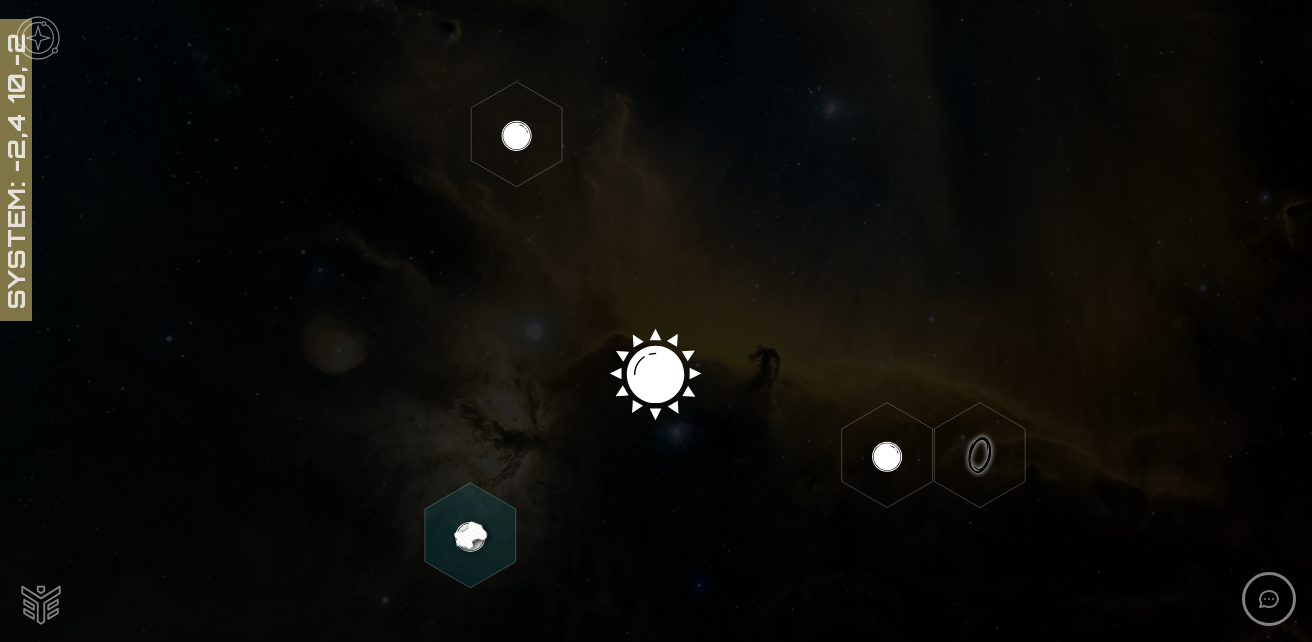 click 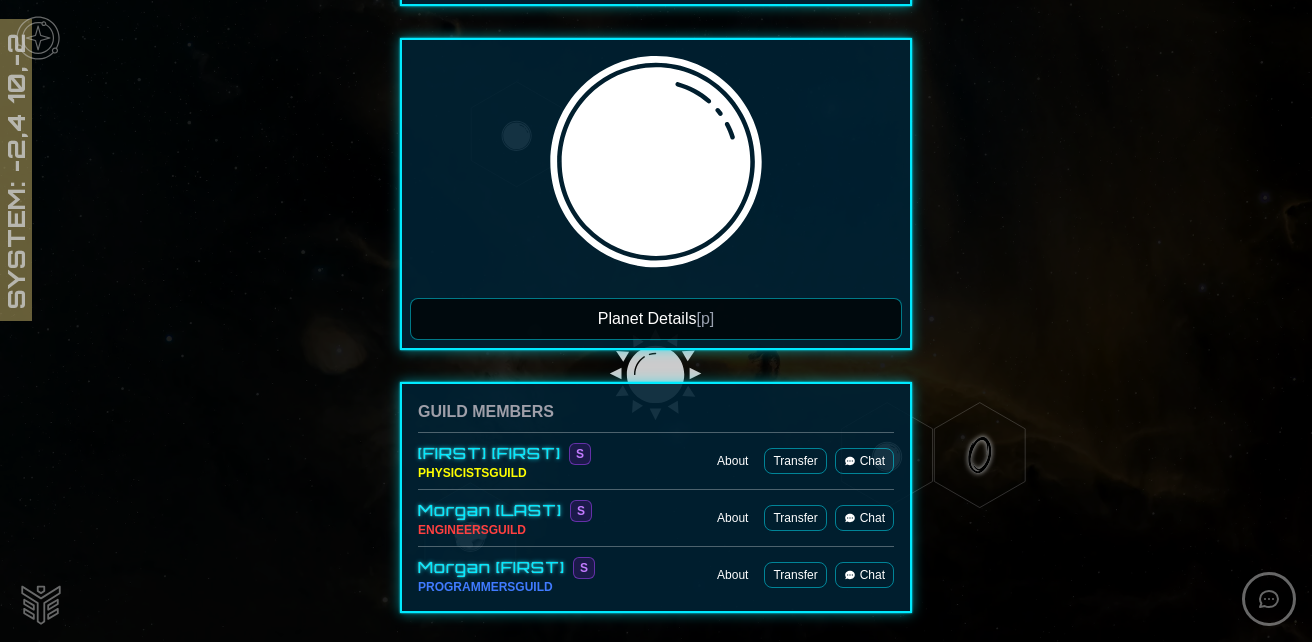 scroll, scrollTop: 400, scrollLeft: 0, axis: vertical 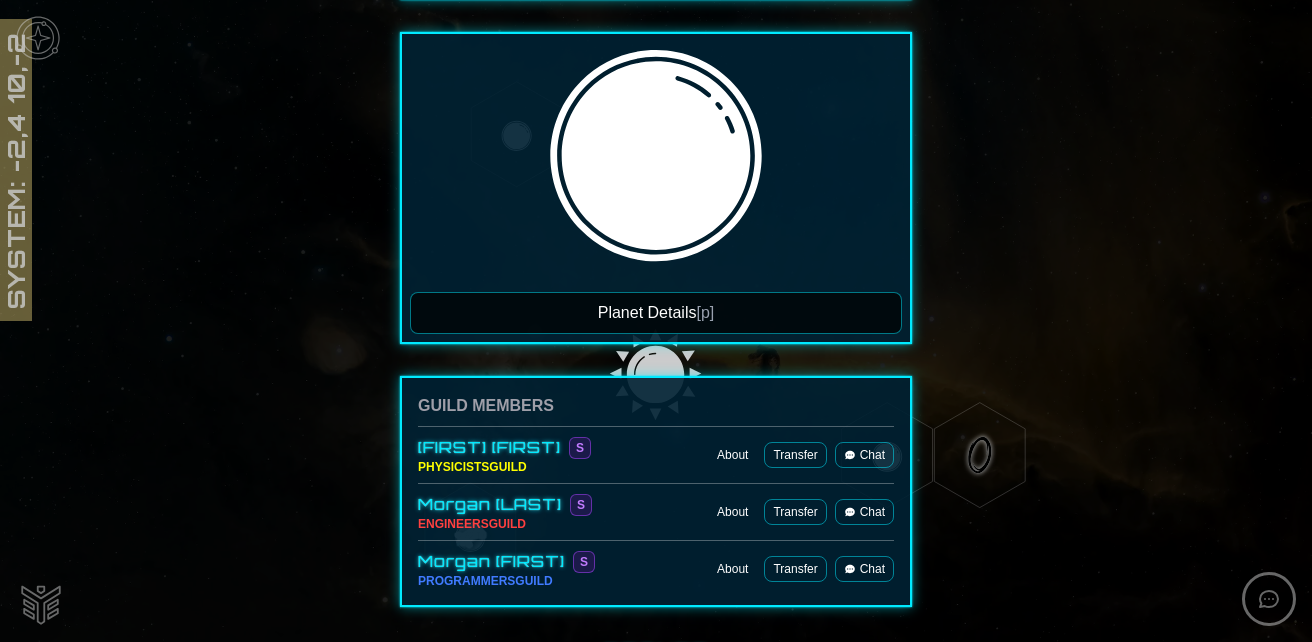 click on "Planet Details  [p]" at bounding box center (656, 313) 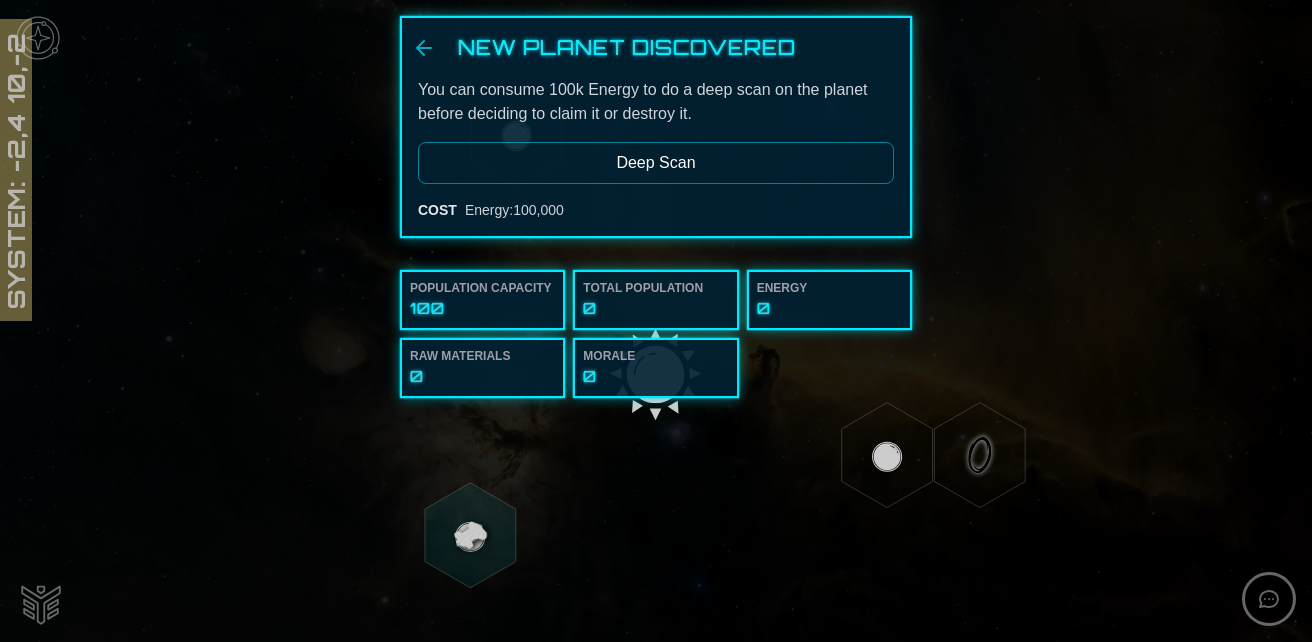 click on "Deep Scan" at bounding box center [656, 163] 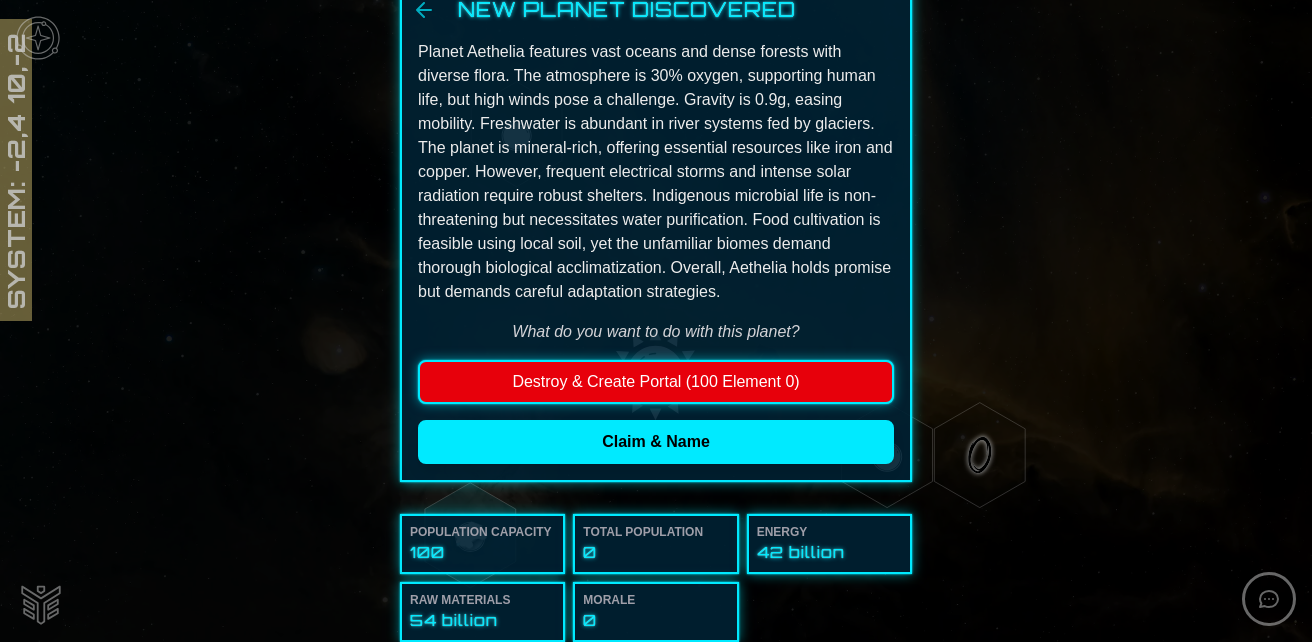 scroll, scrollTop: 54, scrollLeft: 0, axis: vertical 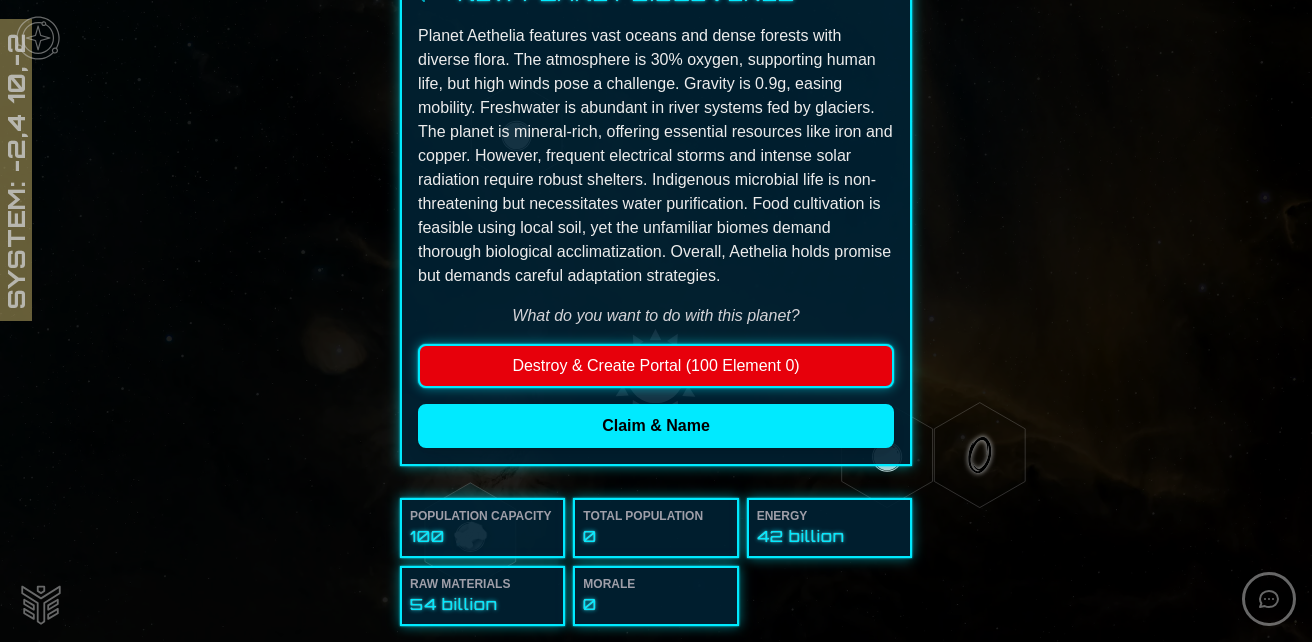 click on "Destroy & Create Portal (100 Element 0)" at bounding box center [656, 366] 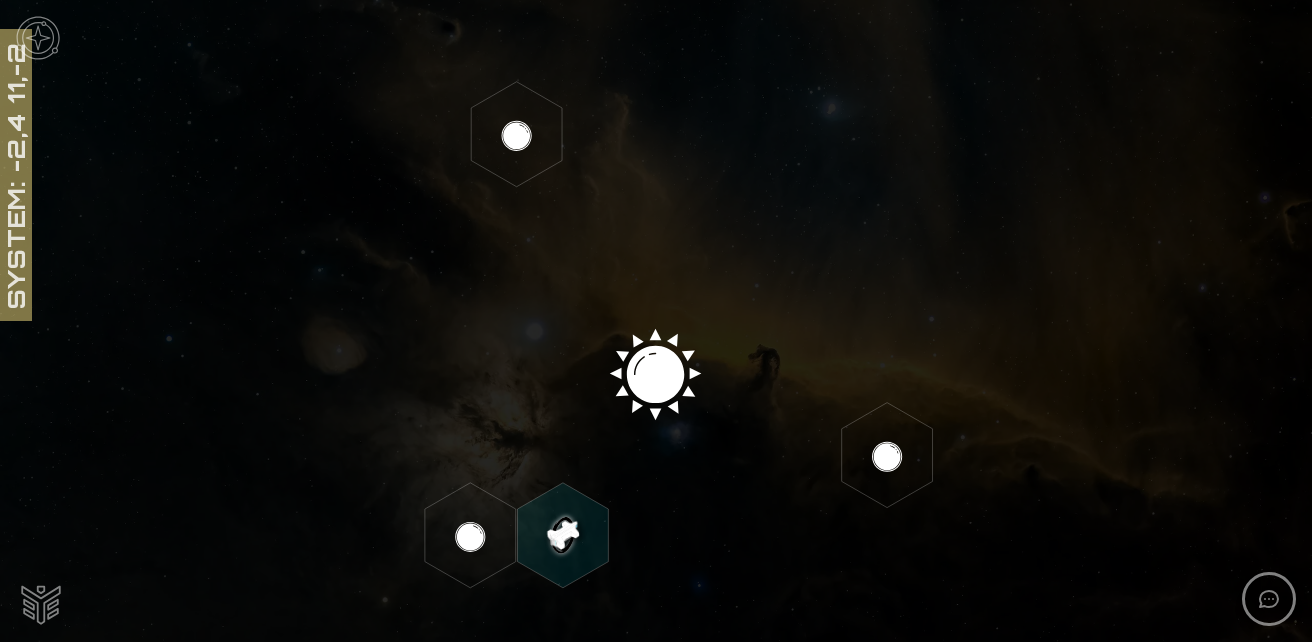 scroll, scrollTop: 300, scrollLeft: 0, axis: vertical 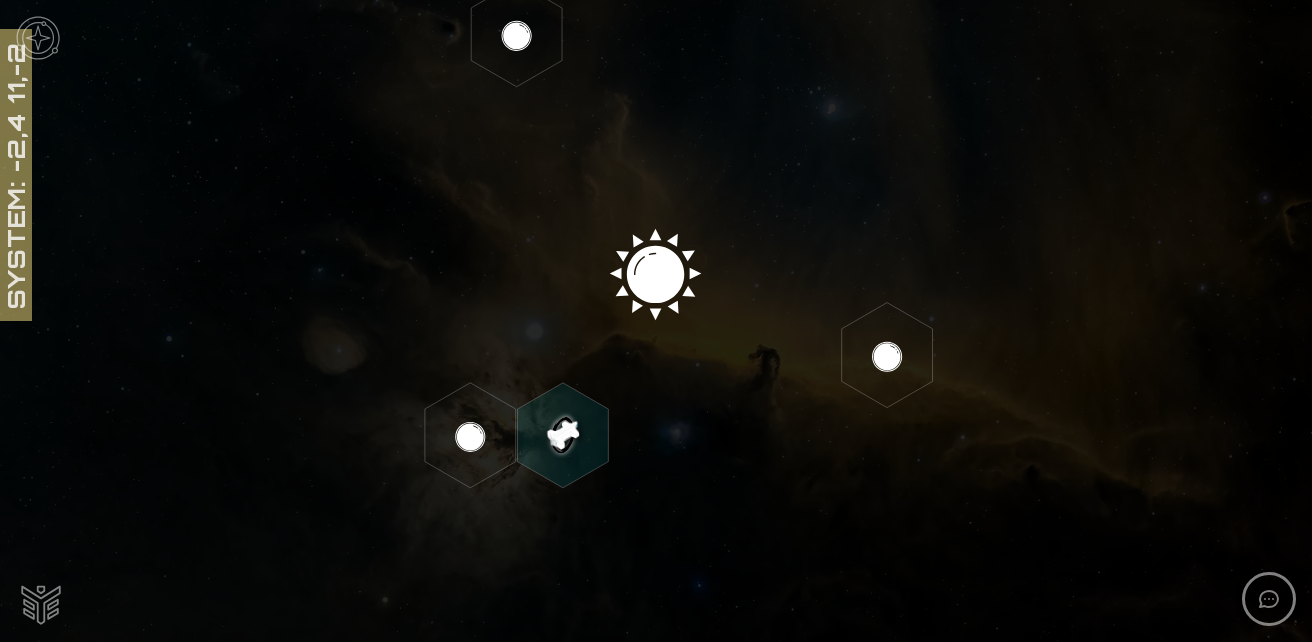 click 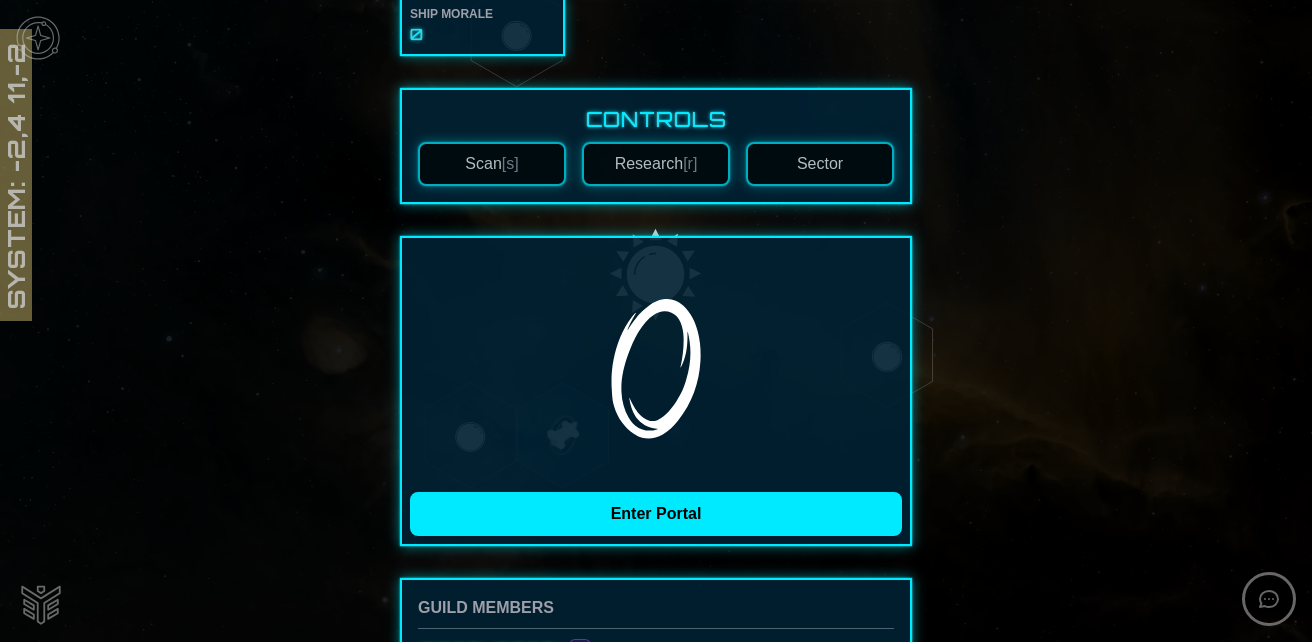 scroll, scrollTop: 300, scrollLeft: 0, axis: vertical 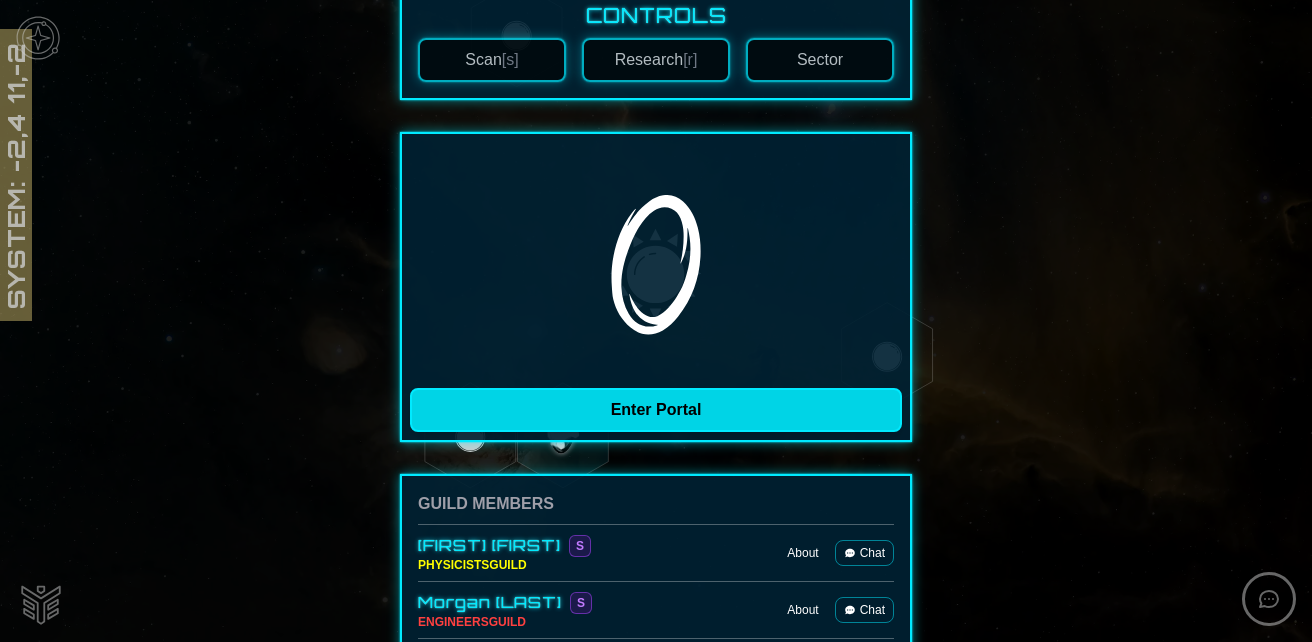 click on "Enter Portal" at bounding box center (656, 410) 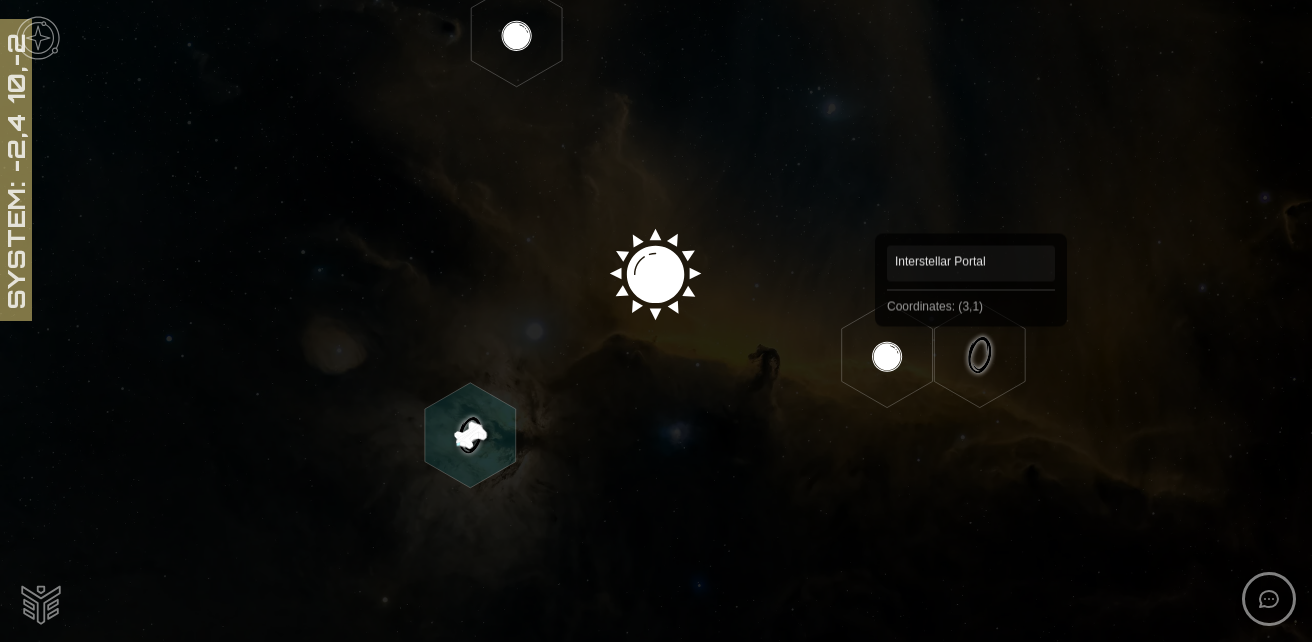 click 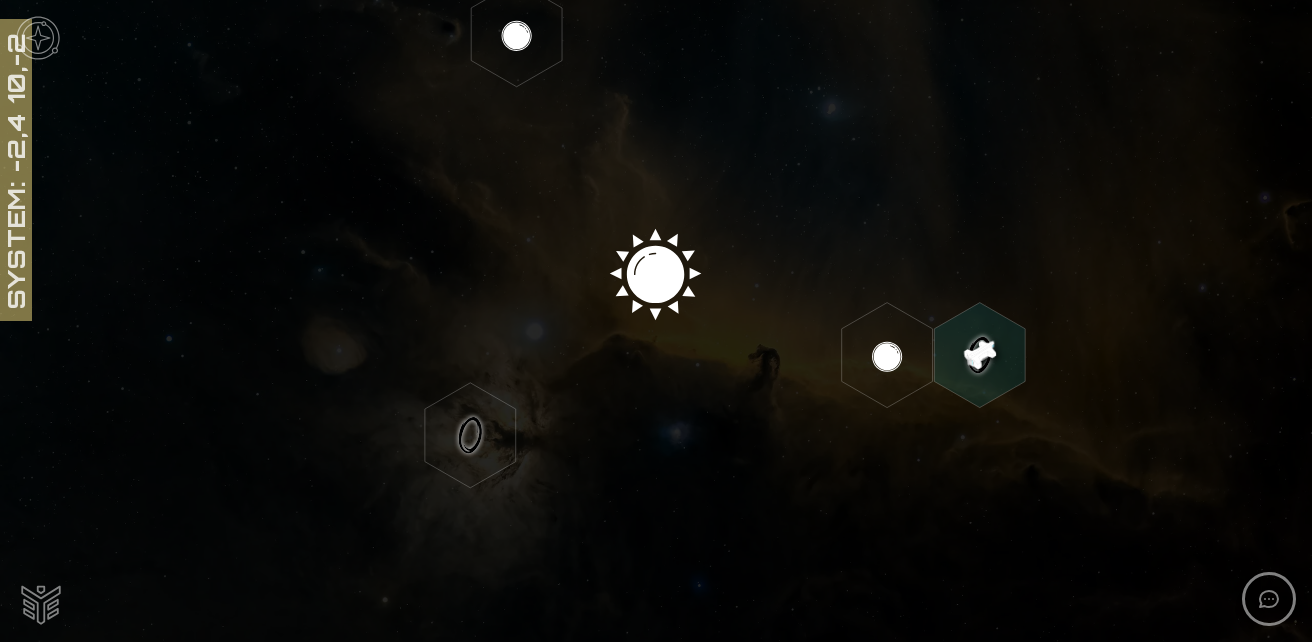 click 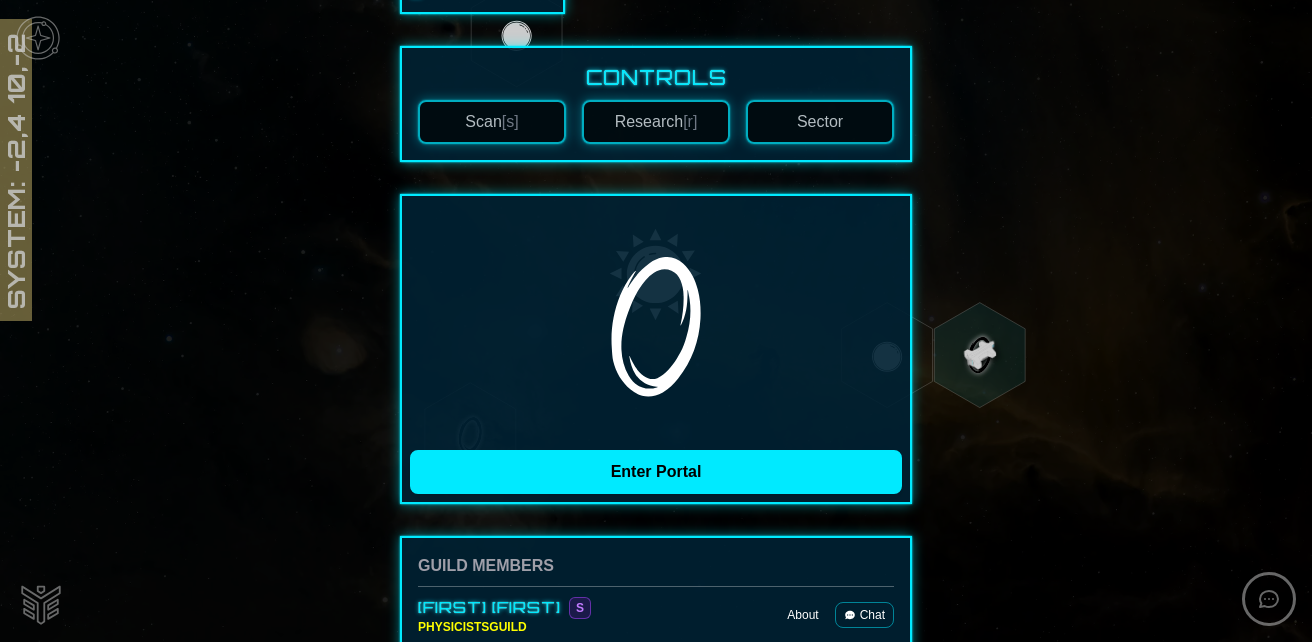scroll, scrollTop: 300, scrollLeft: 0, axis: vertical 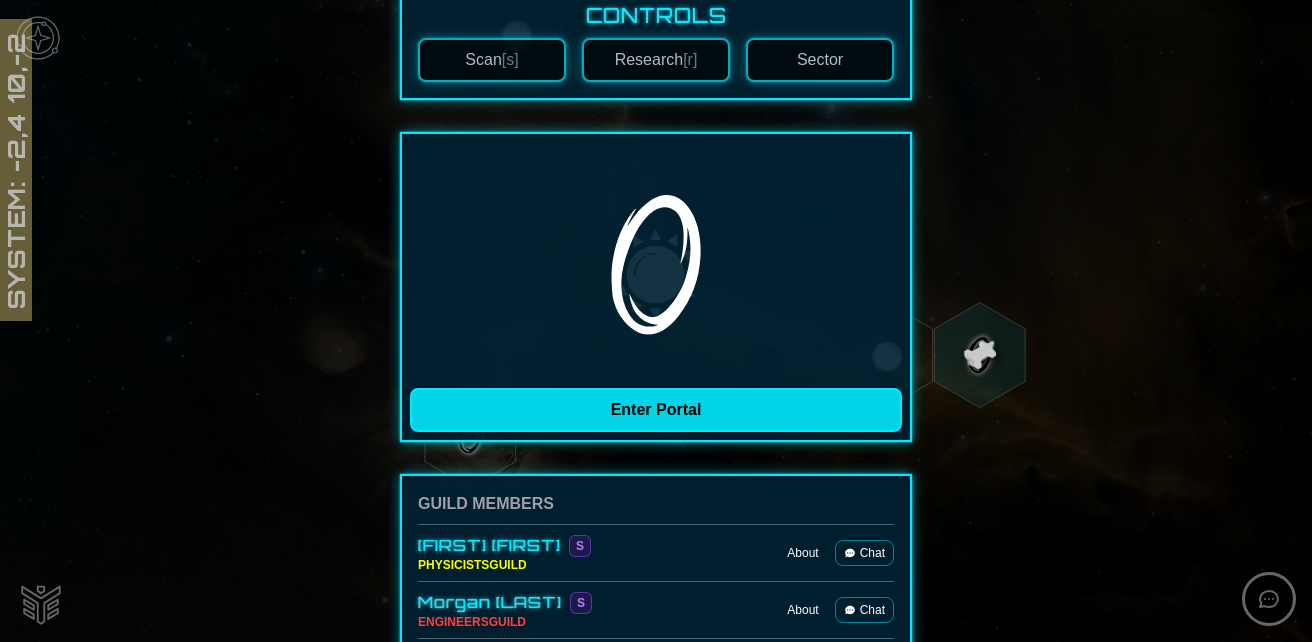 click on "Enter Portal" at bounding box center [656, 410] 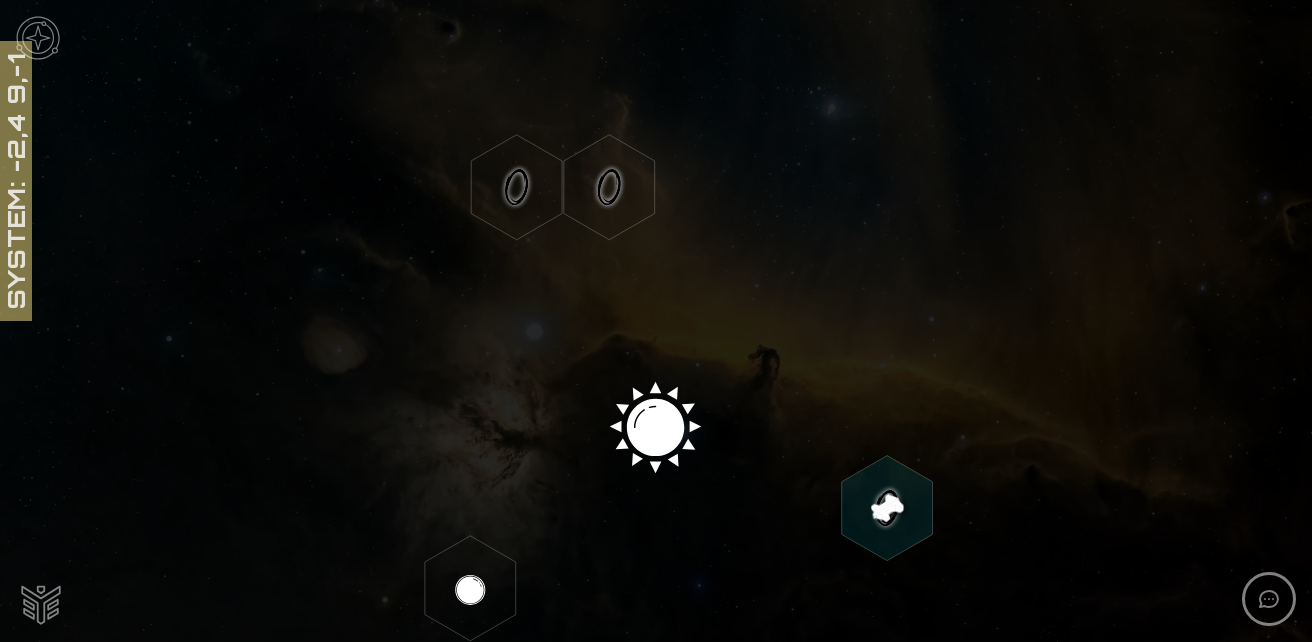 scroll, scrollTop: 100, scrollLeft: 0, axis: vertical 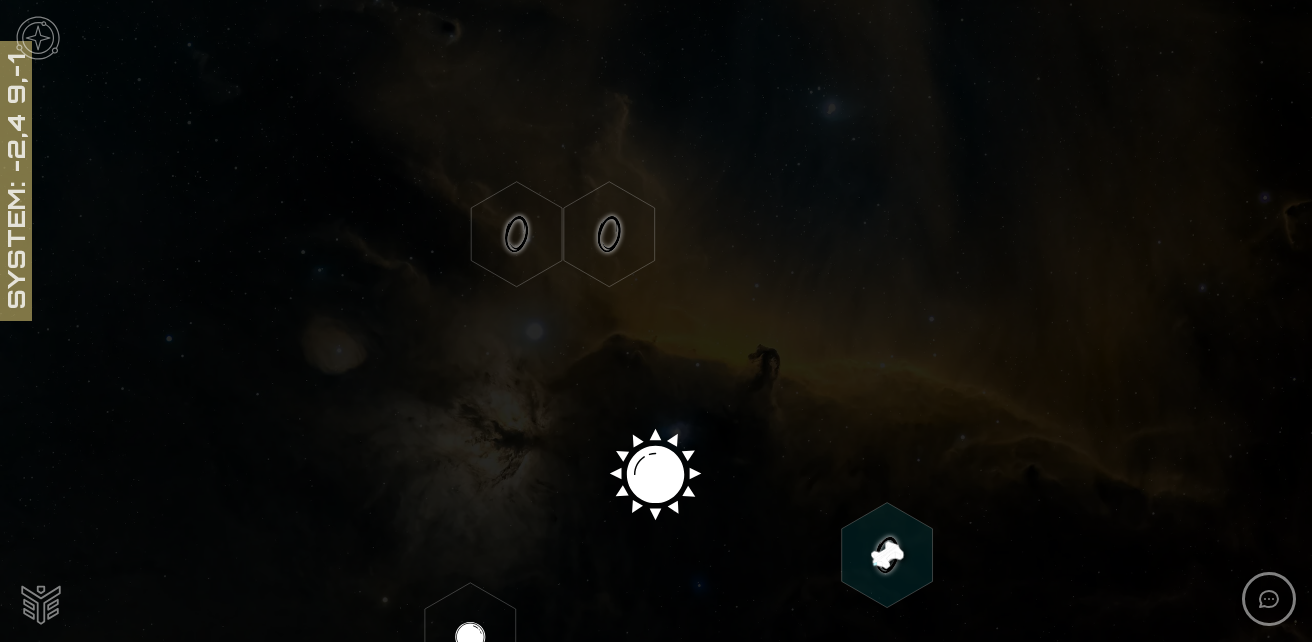 click 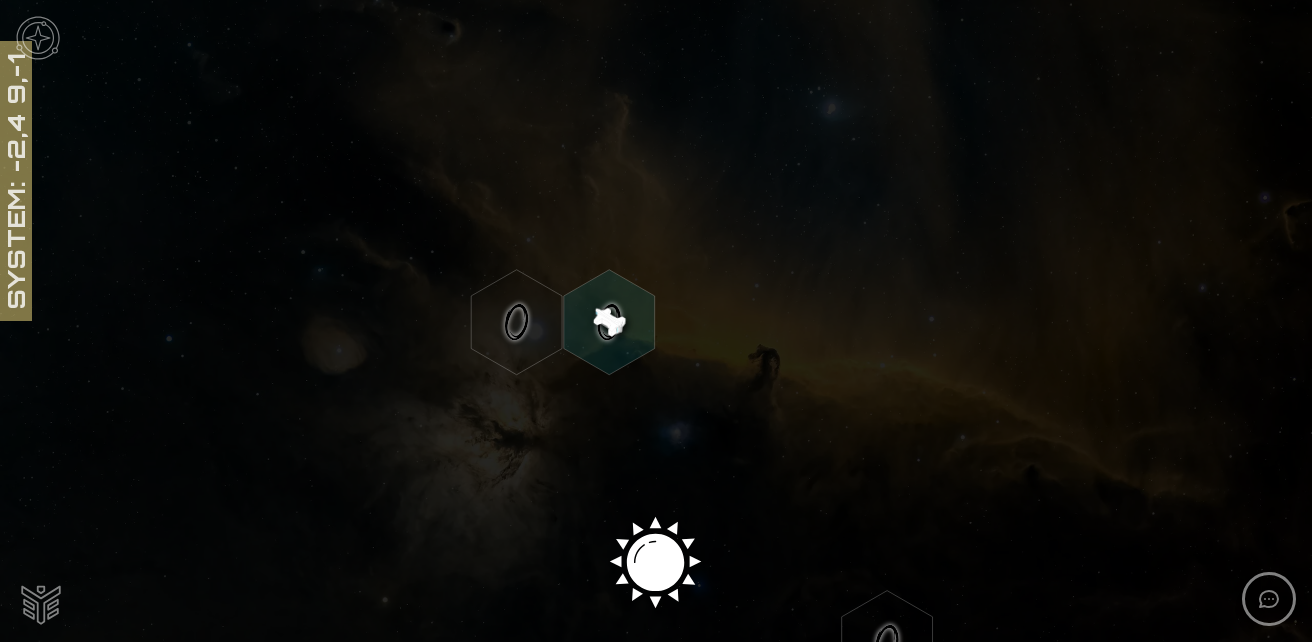 scroll, scrollTop: 0, scrollLeft: 0, axis: both 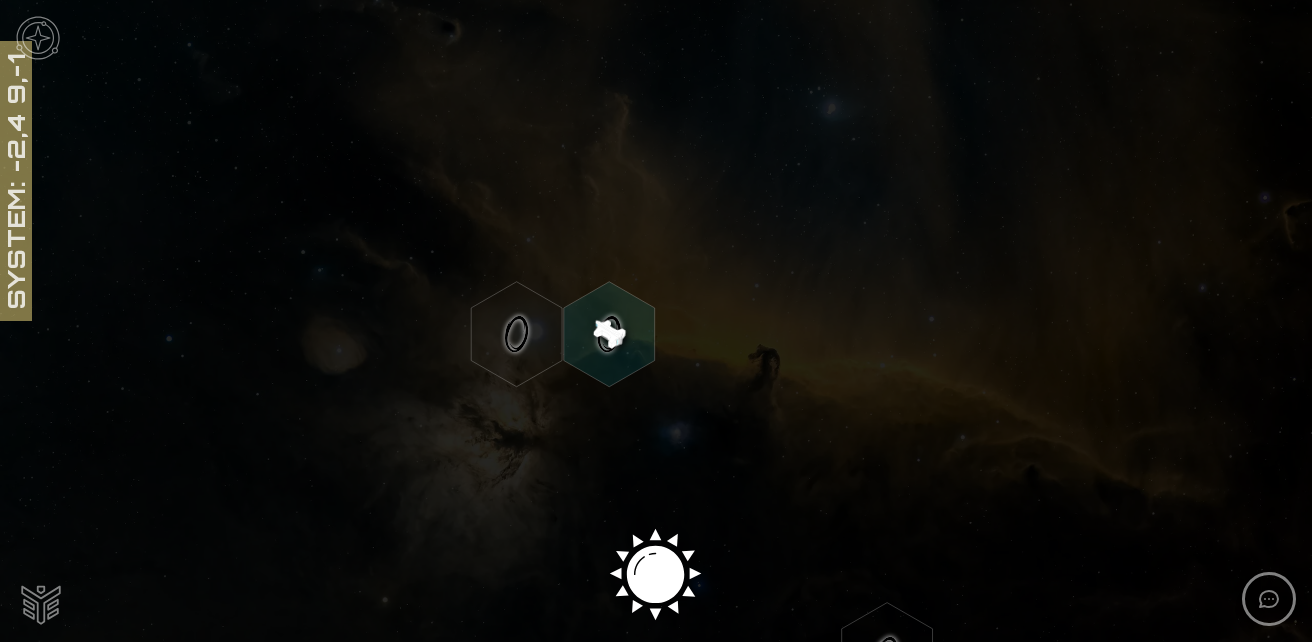 click 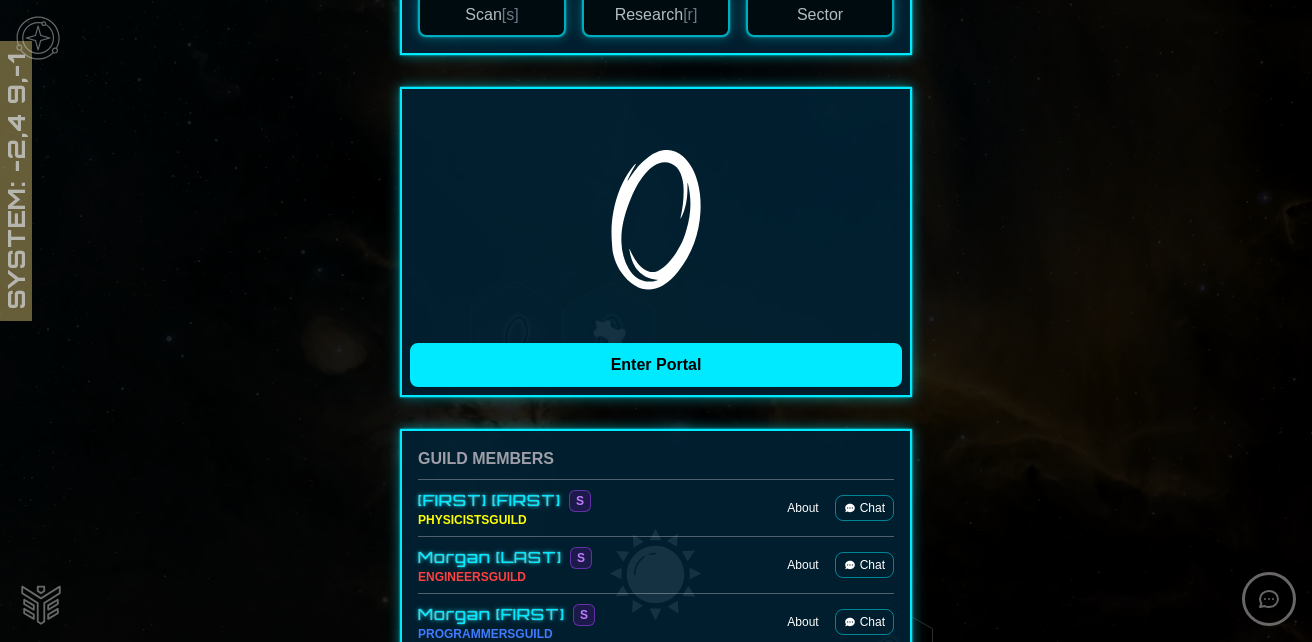 scroll, scrollTop: 400, scrollLeft: 0, axis: vertical 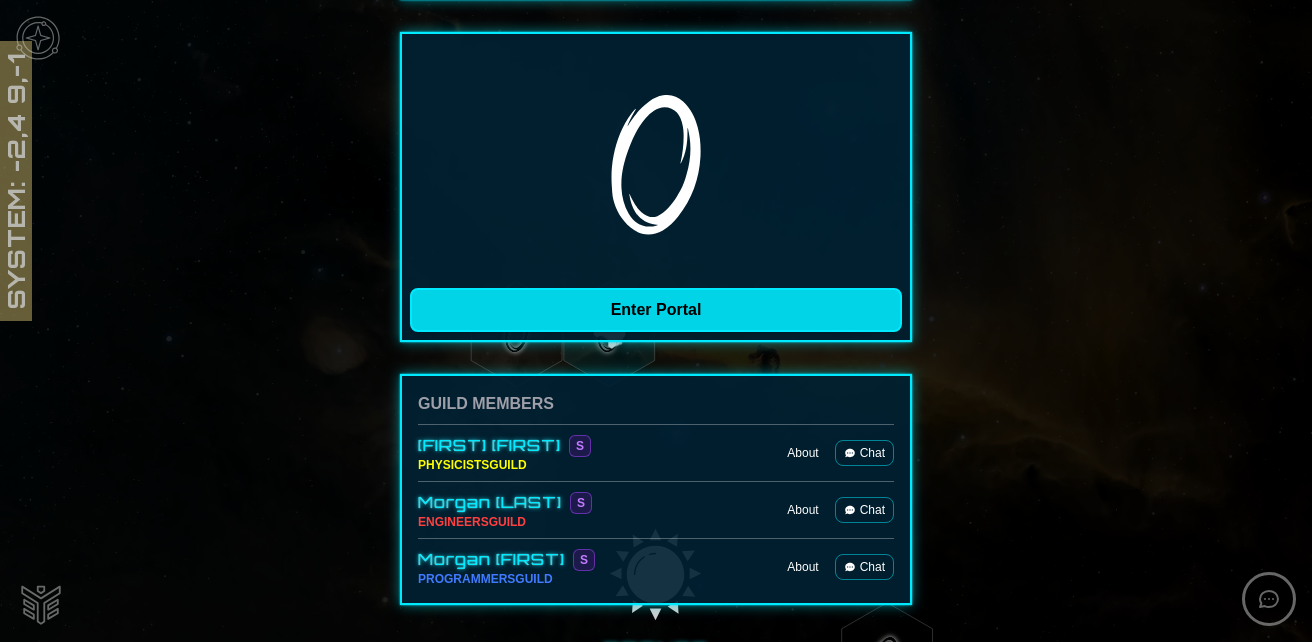 click on "Enter Portal" at bounding box center (656, 310) 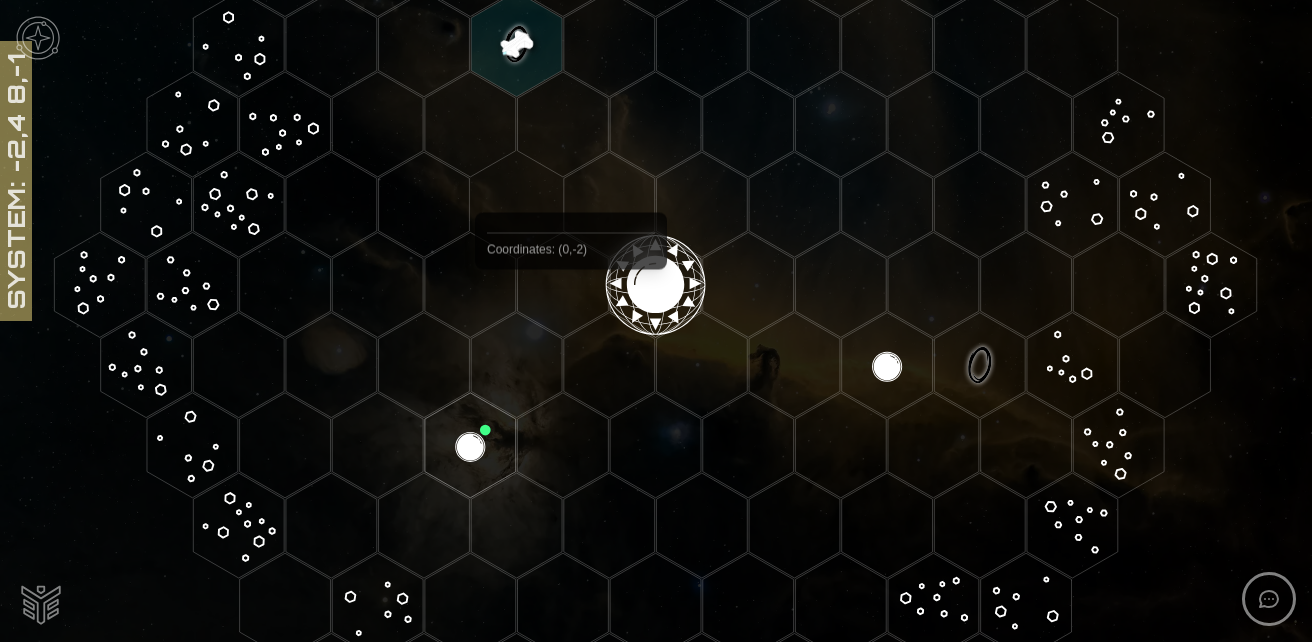 scroll, scrollTop: 300, scrollLeft: 0, axis: vertical 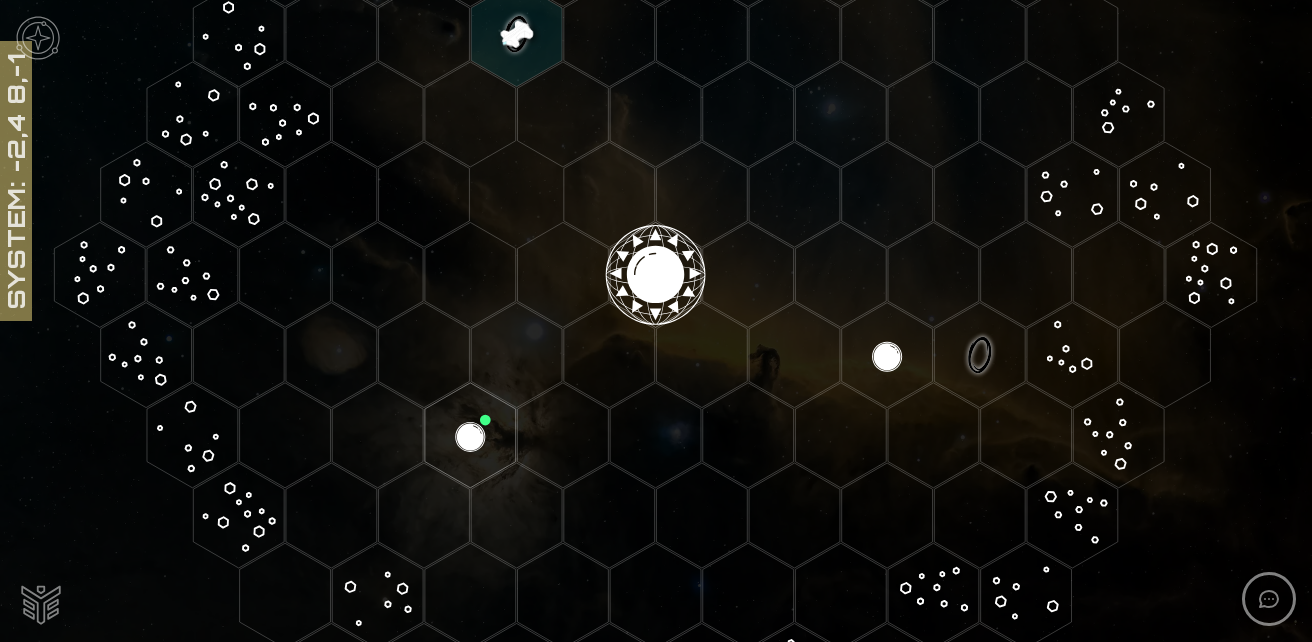 click 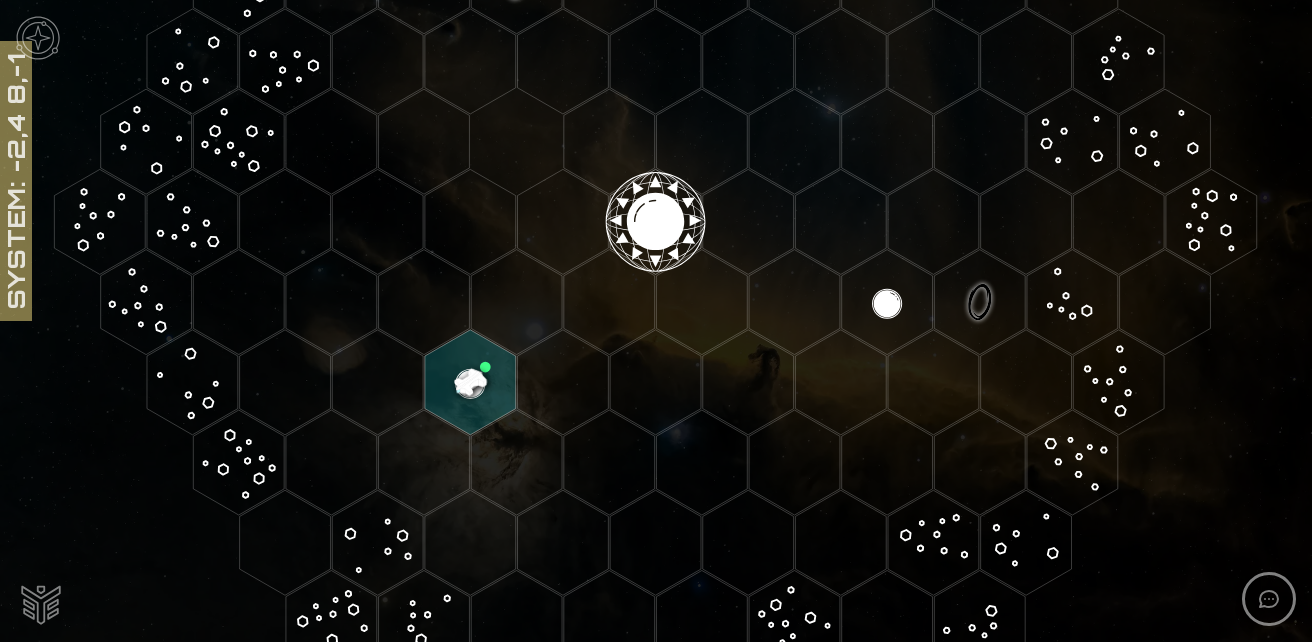 scroll, scrollTop: 400, scrollLeft: 0, axis: vertical 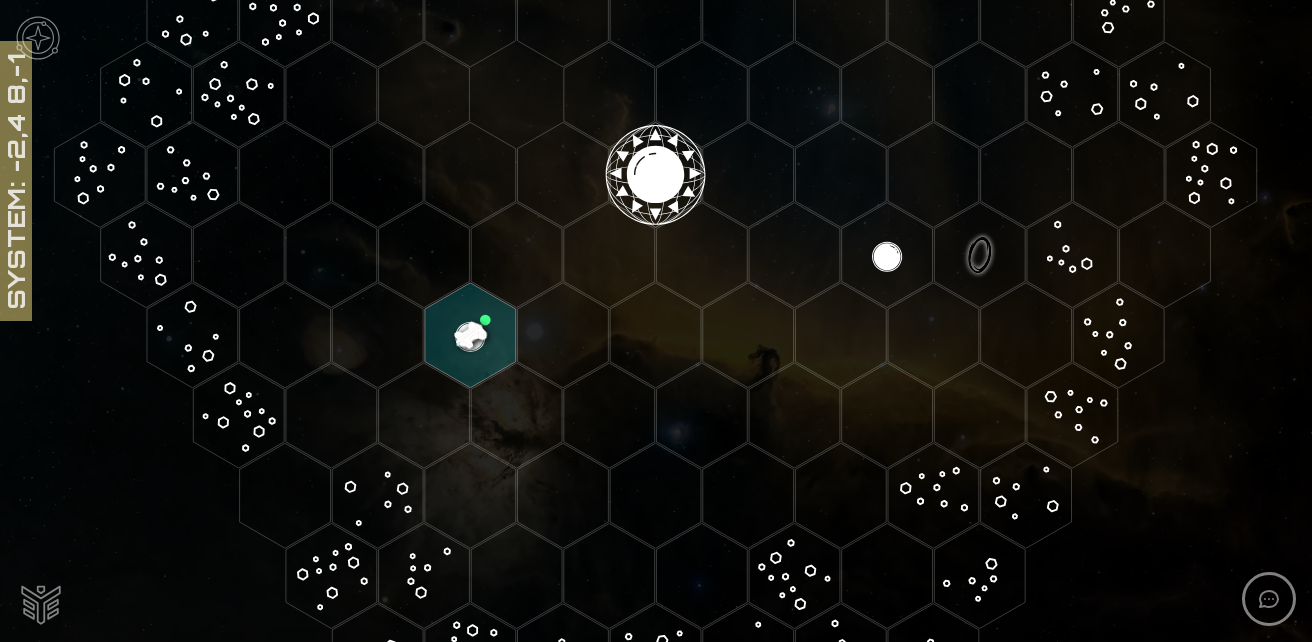 click 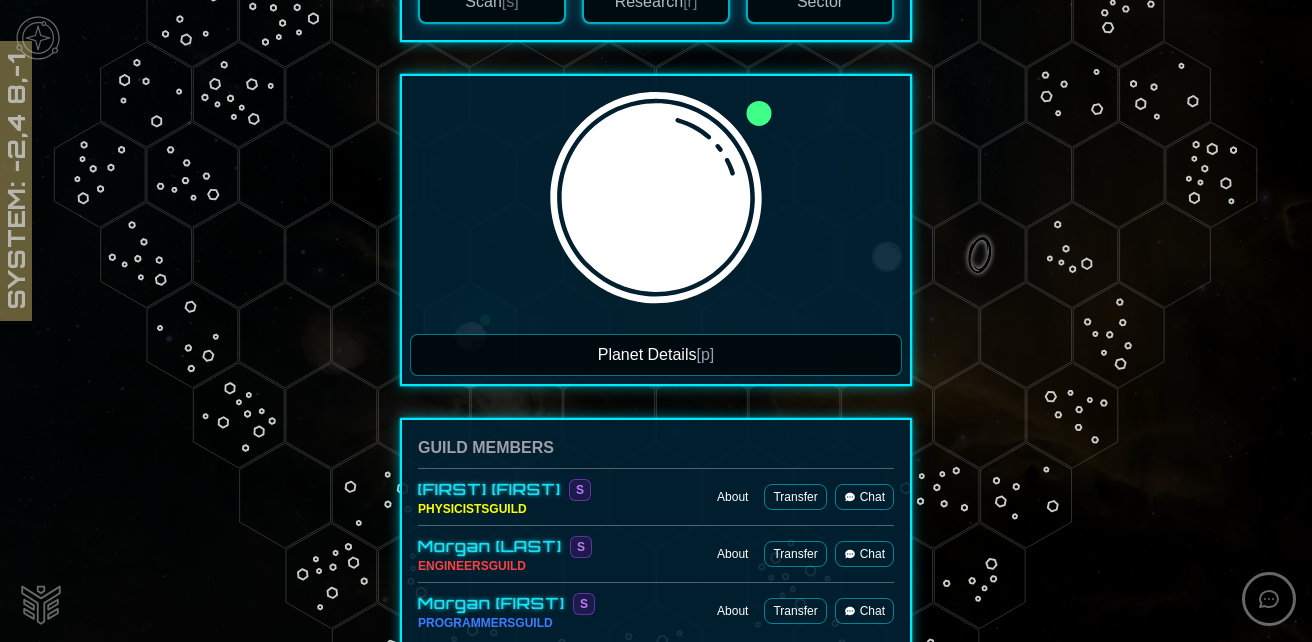 scroll, scrollTop: 400, scrollLeft: 0, axis: vertical 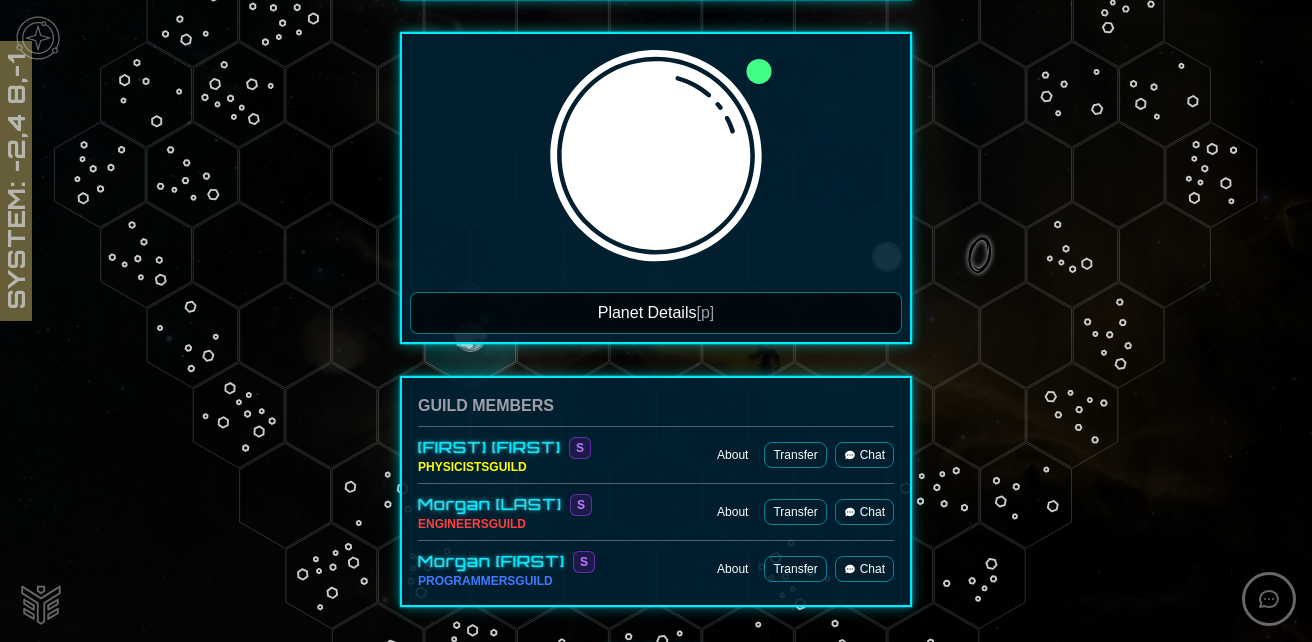 click on "Planet Details  [p]" at bounding box center [656, 313] 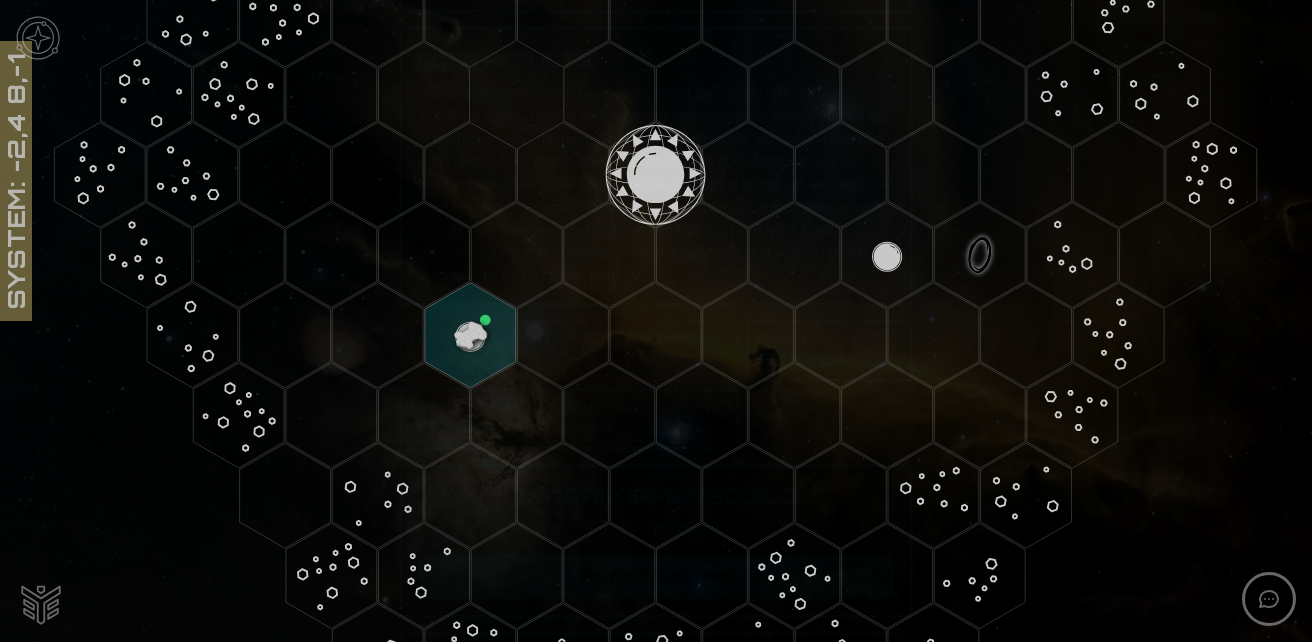 scroll, scrollTop: 0, scrollLeft: 0, axis: both 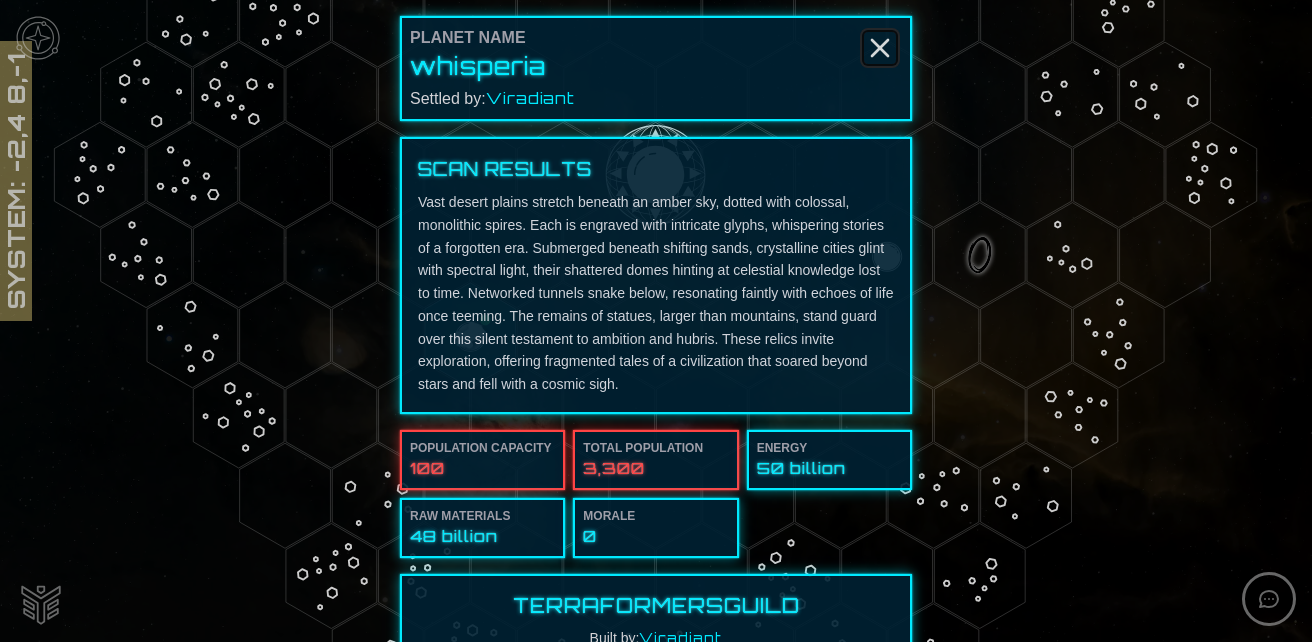 click 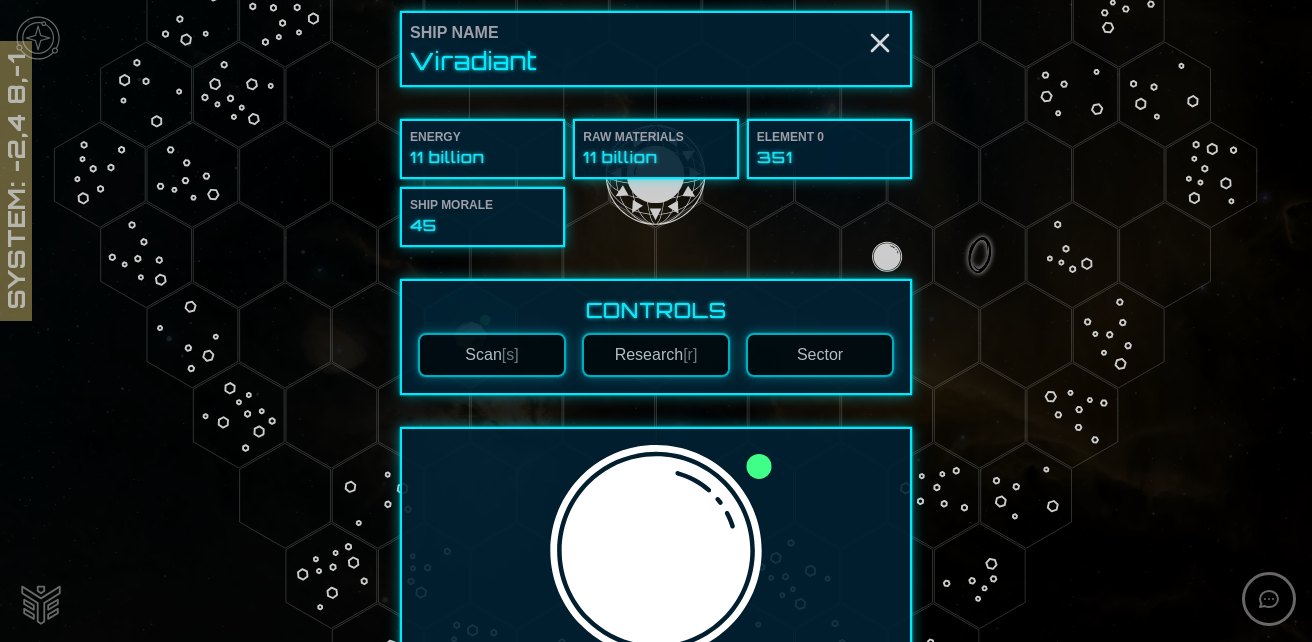 scroll, scrollTop: 0, scrollLeft: 0, axis: both 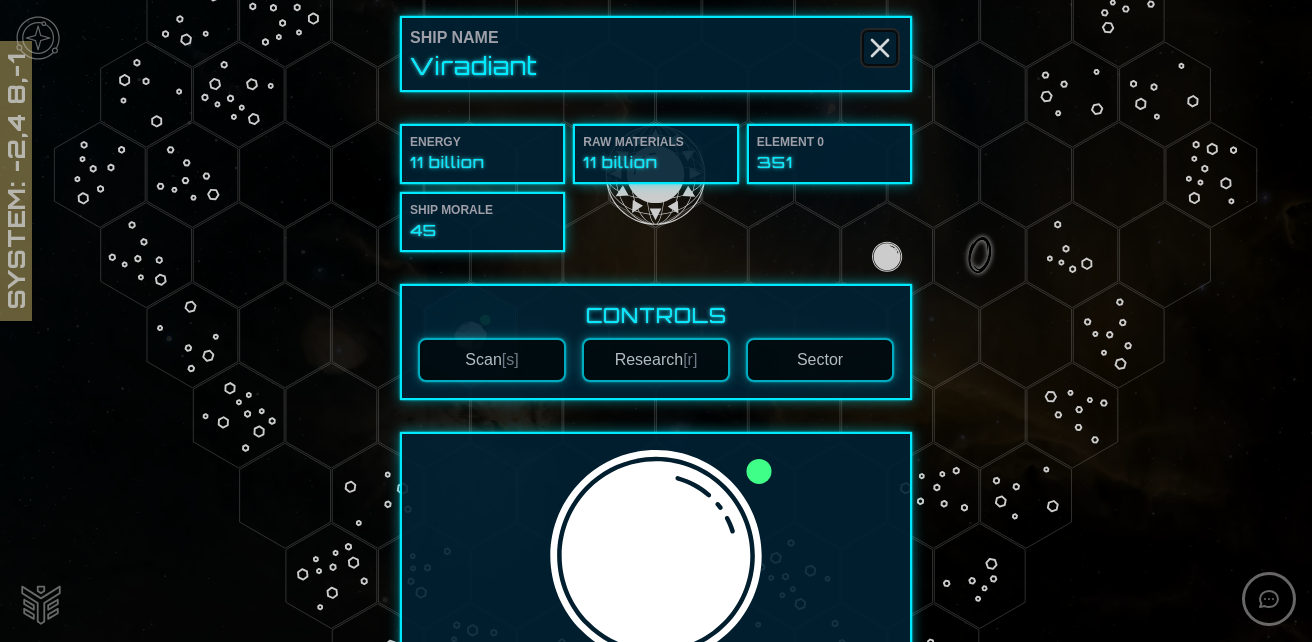 click 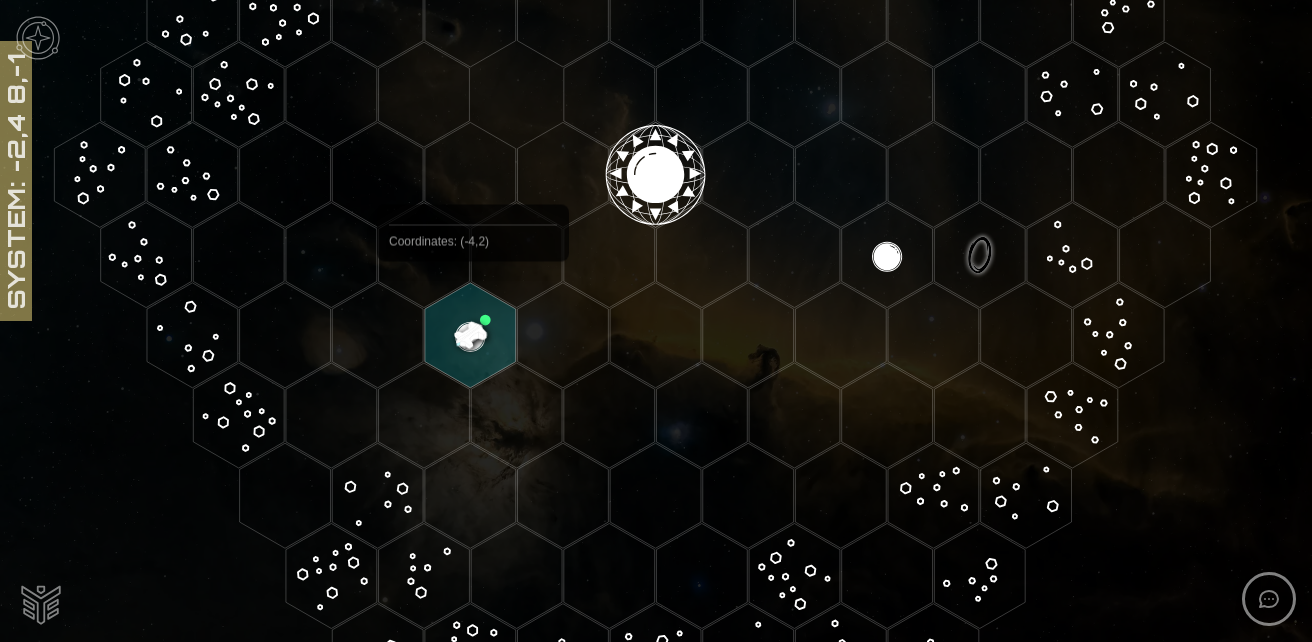 click 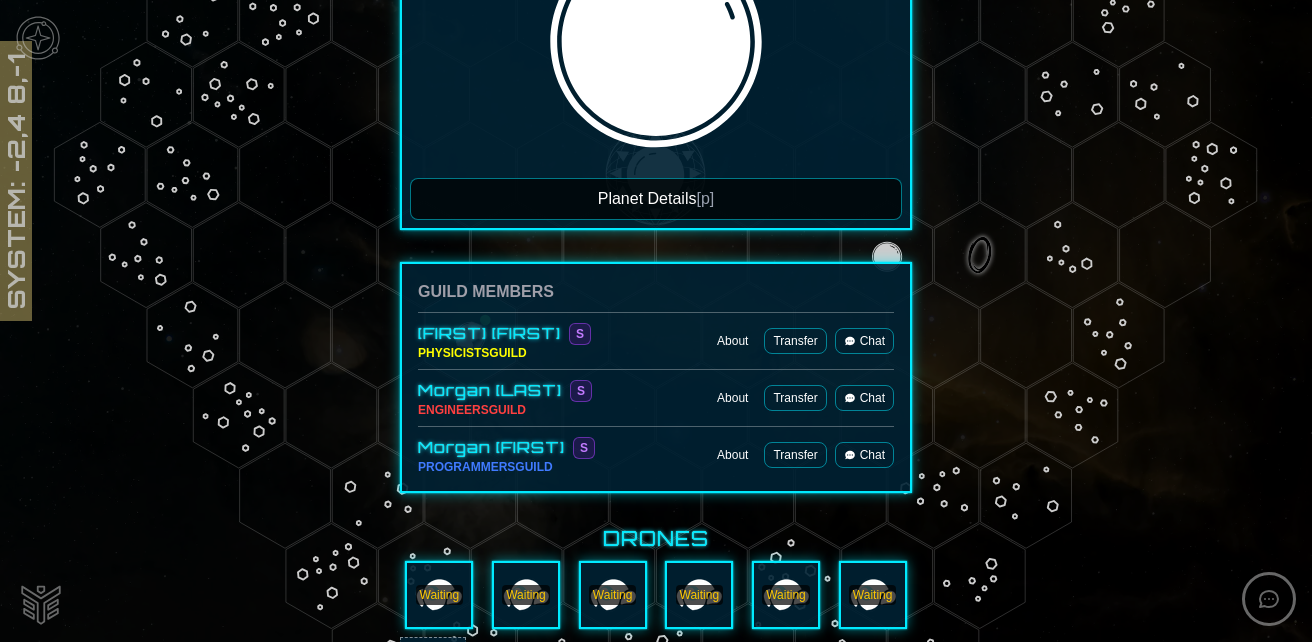 scroll, scrollTop: 695, scrollLeft: 0, axis: vertical 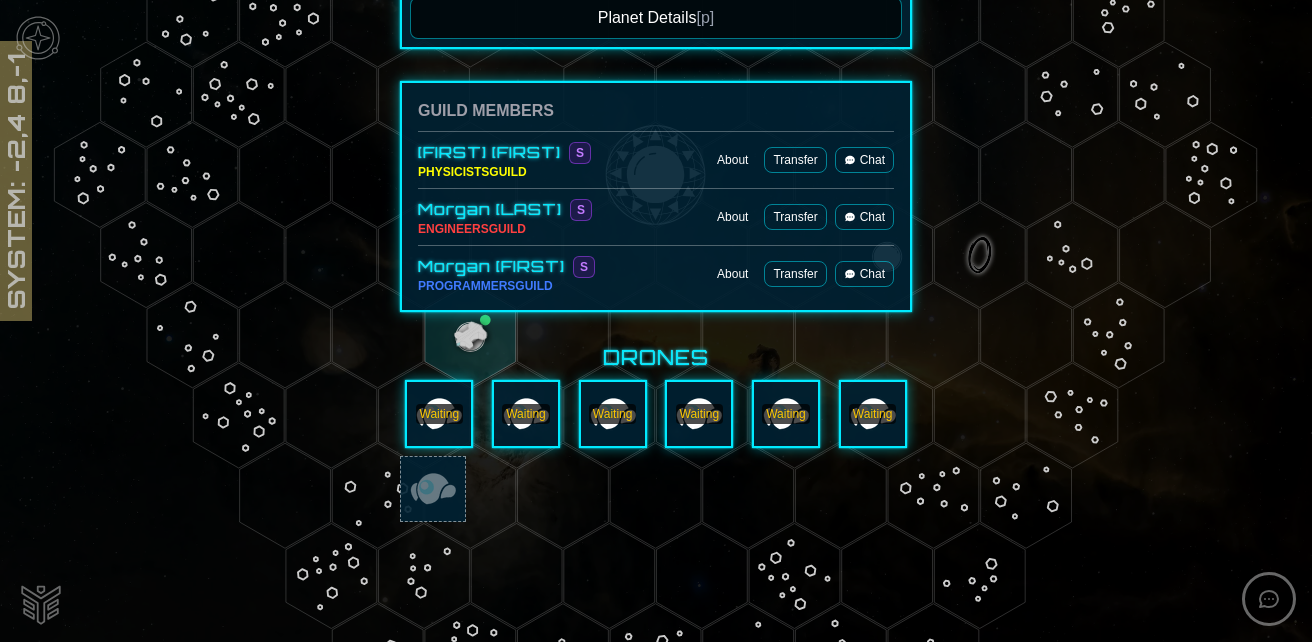 click 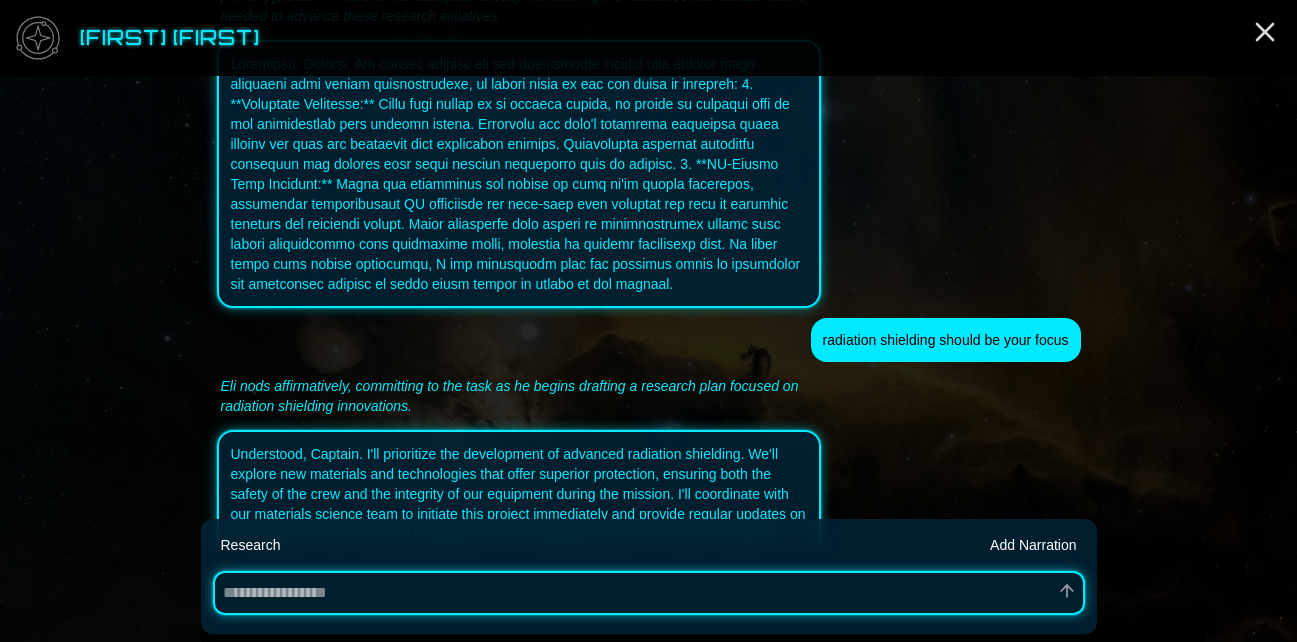 scroll, scrollTop: 4144, scrollLeft: 0, axis: vertical 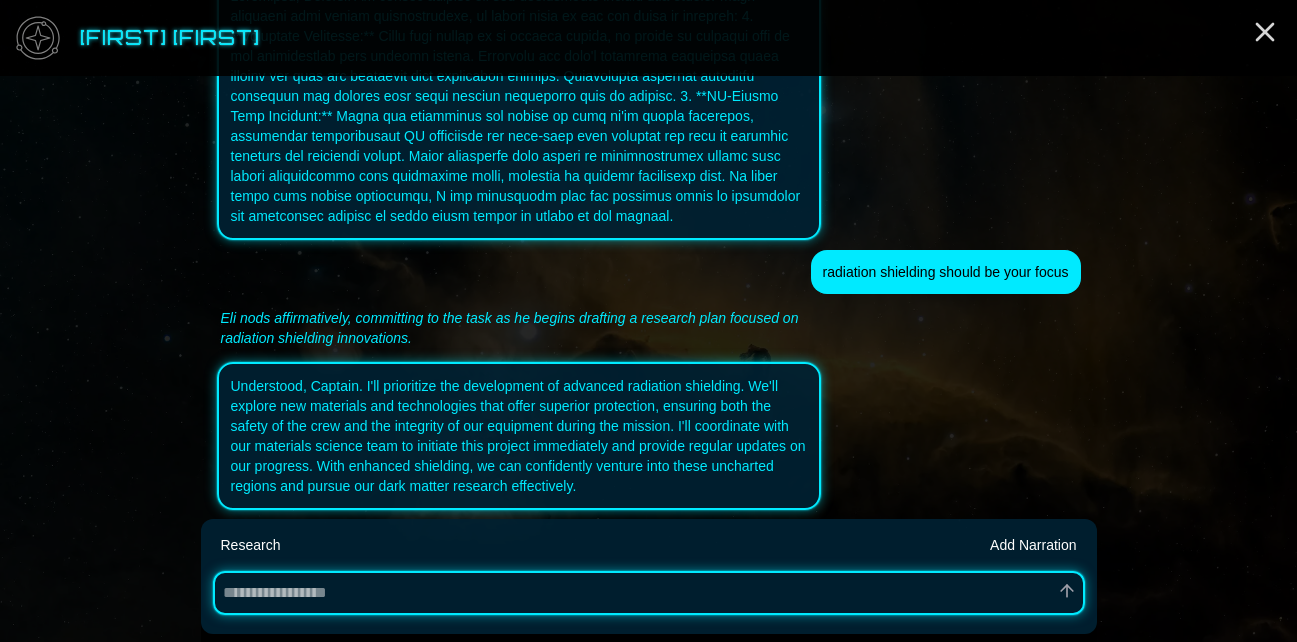 click on "Research" at bounding box center [251, 545] 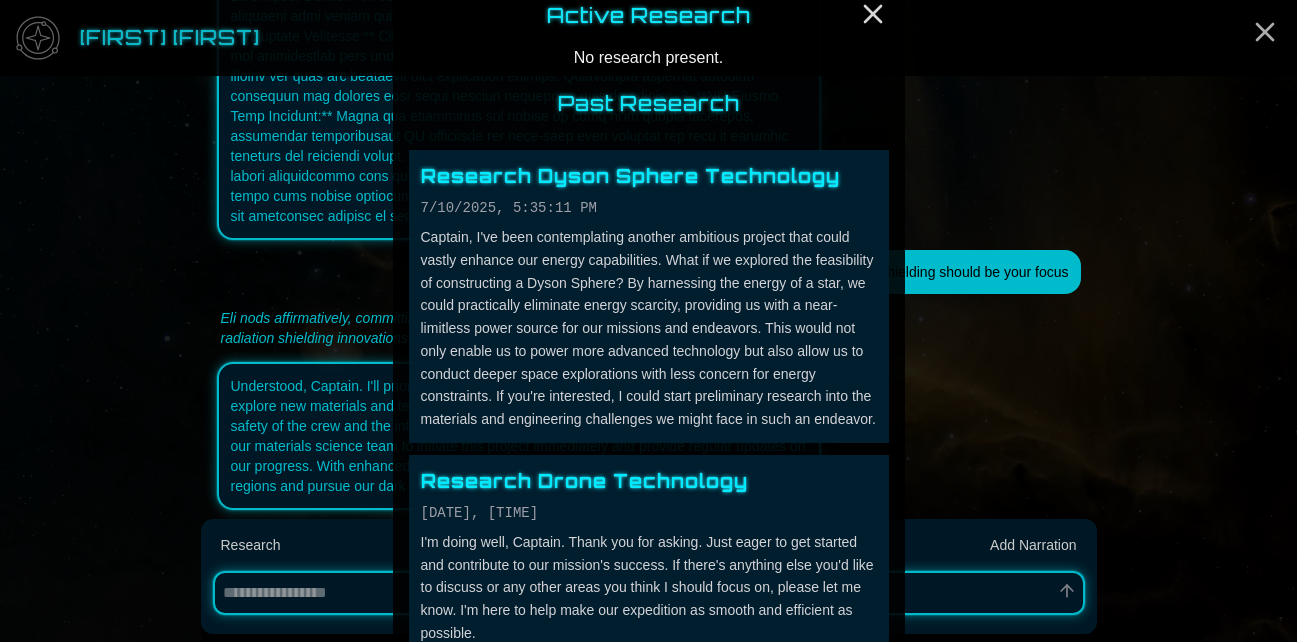 scroll, scrollTop: 0, scrollLeft: 0, axis: both 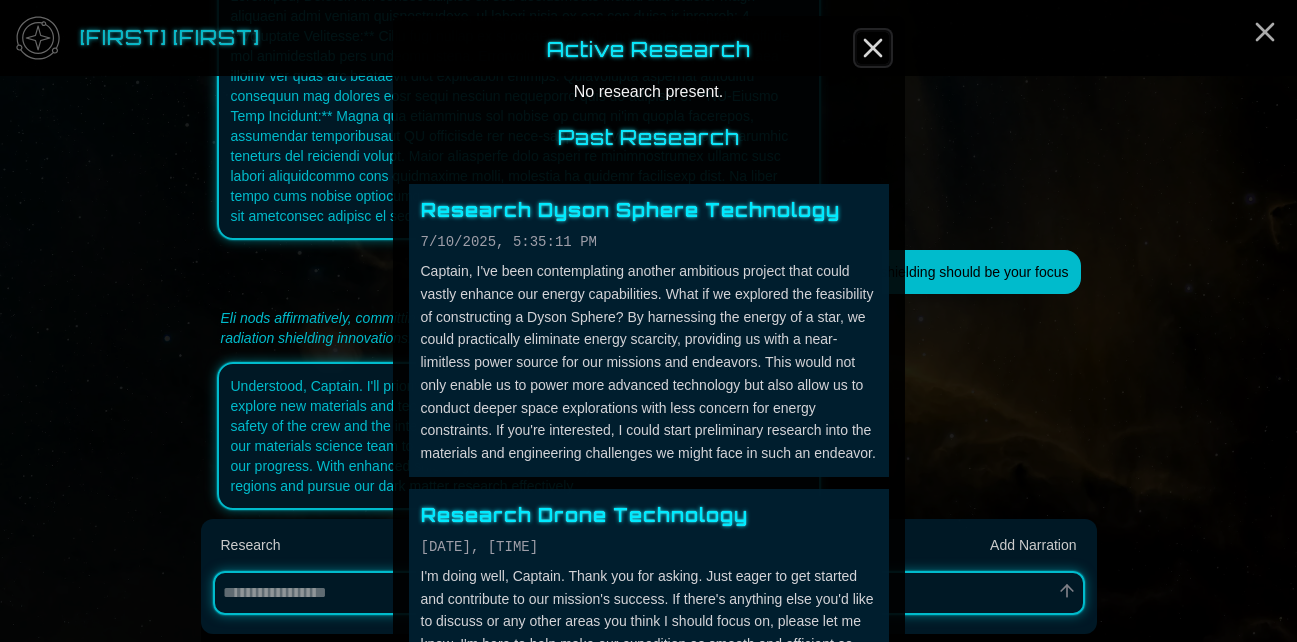 click 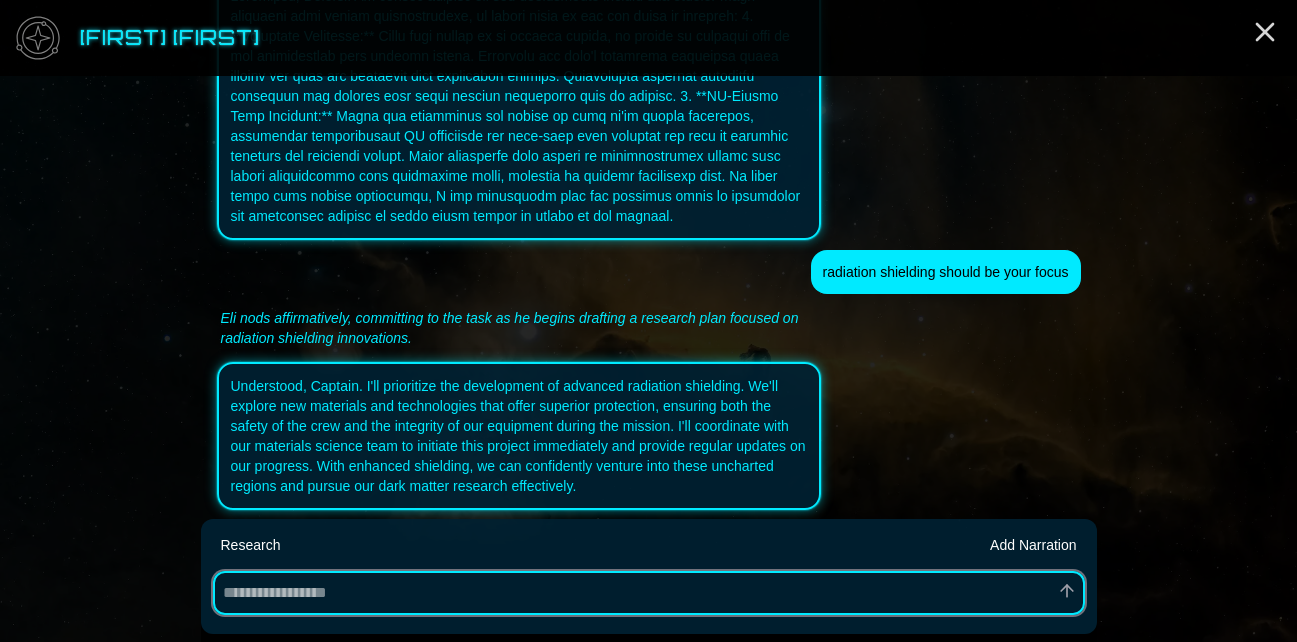 click at bounding box center (649, 593) 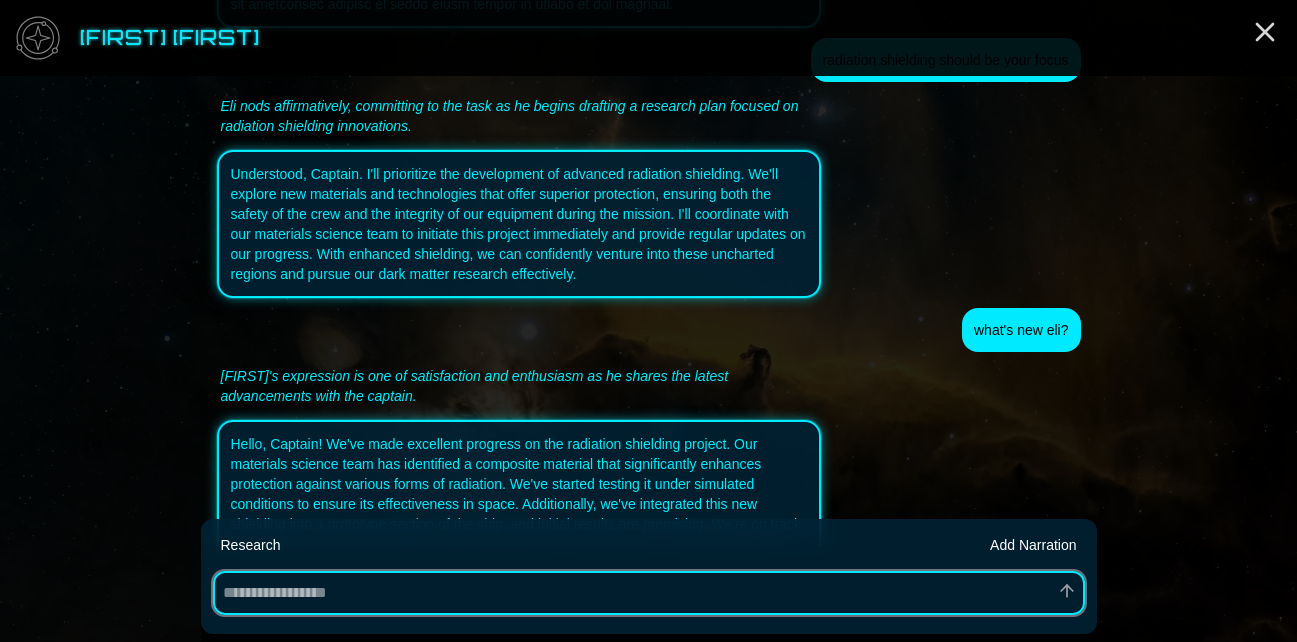 scroll, scrollTop: 4434, scrollLeft: 0, axis: vertical 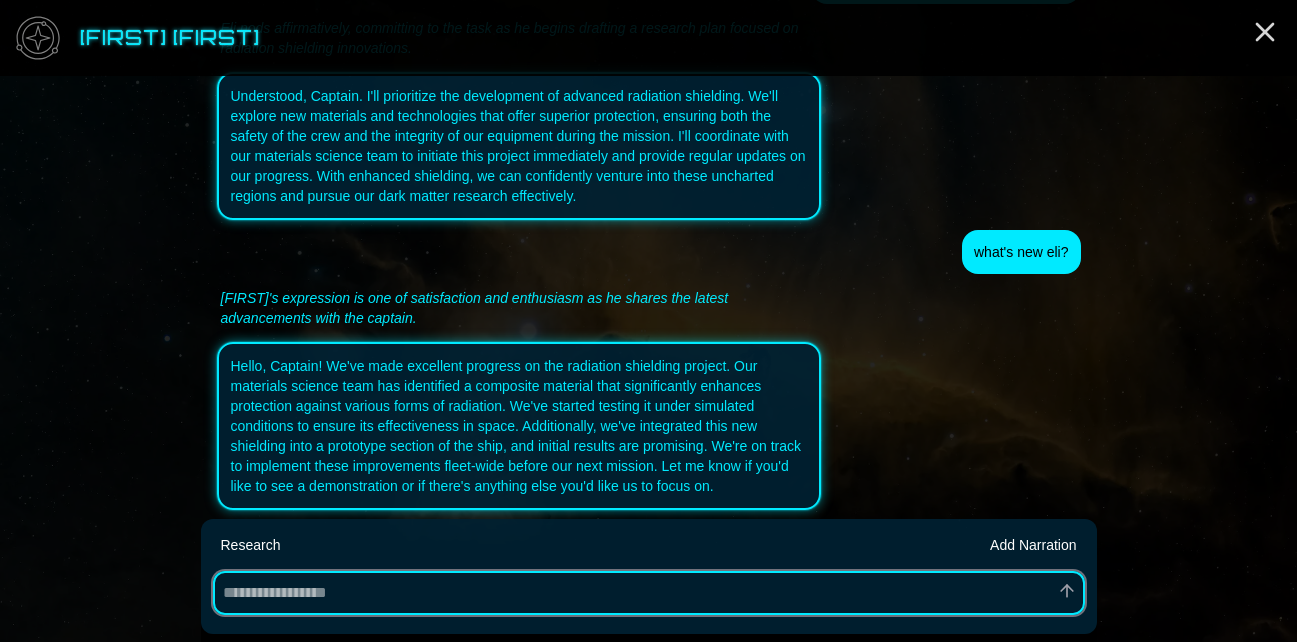 click at bounding box center [649, 593] 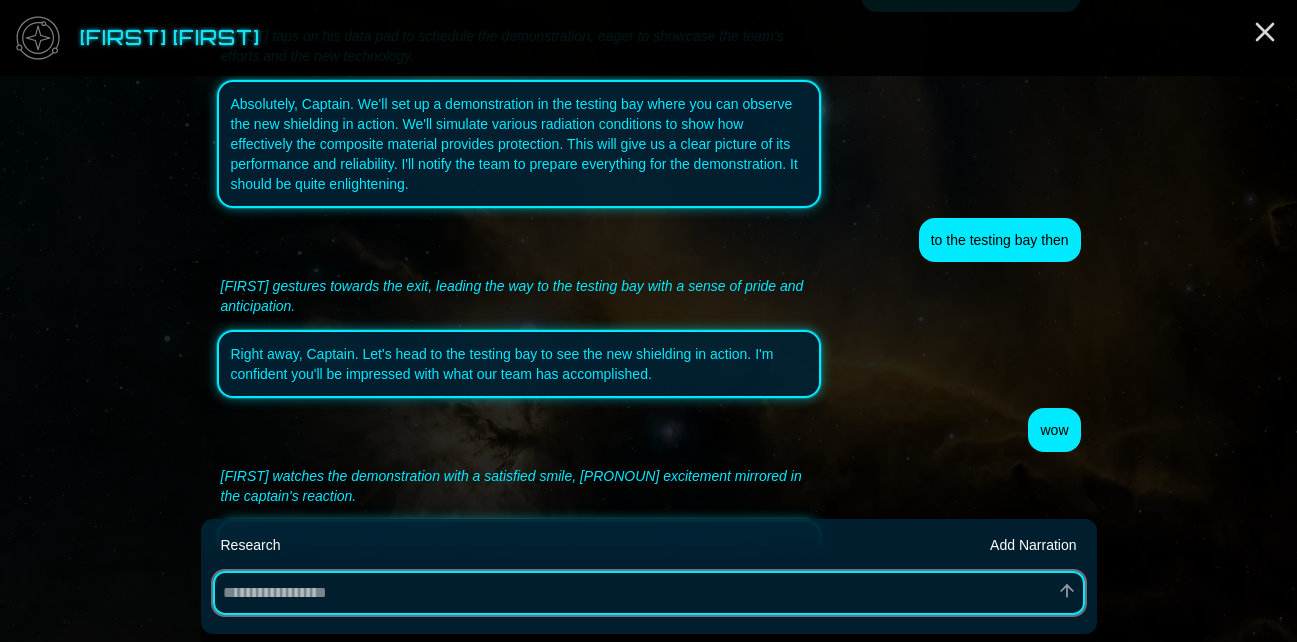 scroll, scrollTop: 5124, scrollLeft: 0, axis: vertical 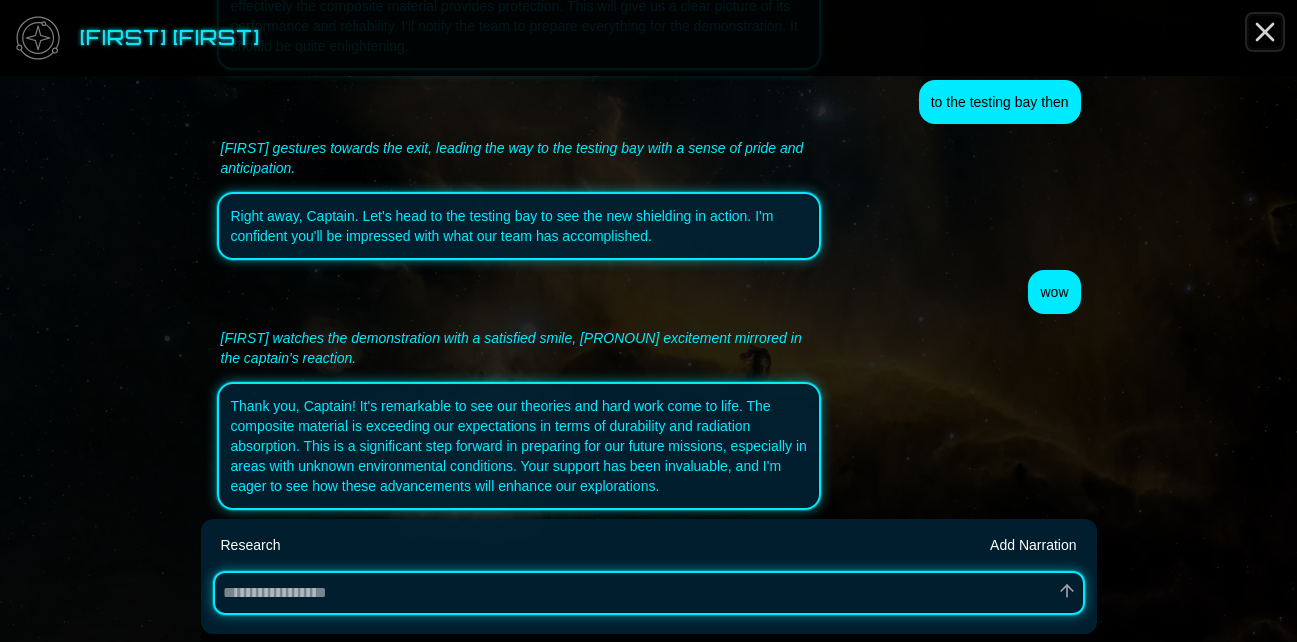 click 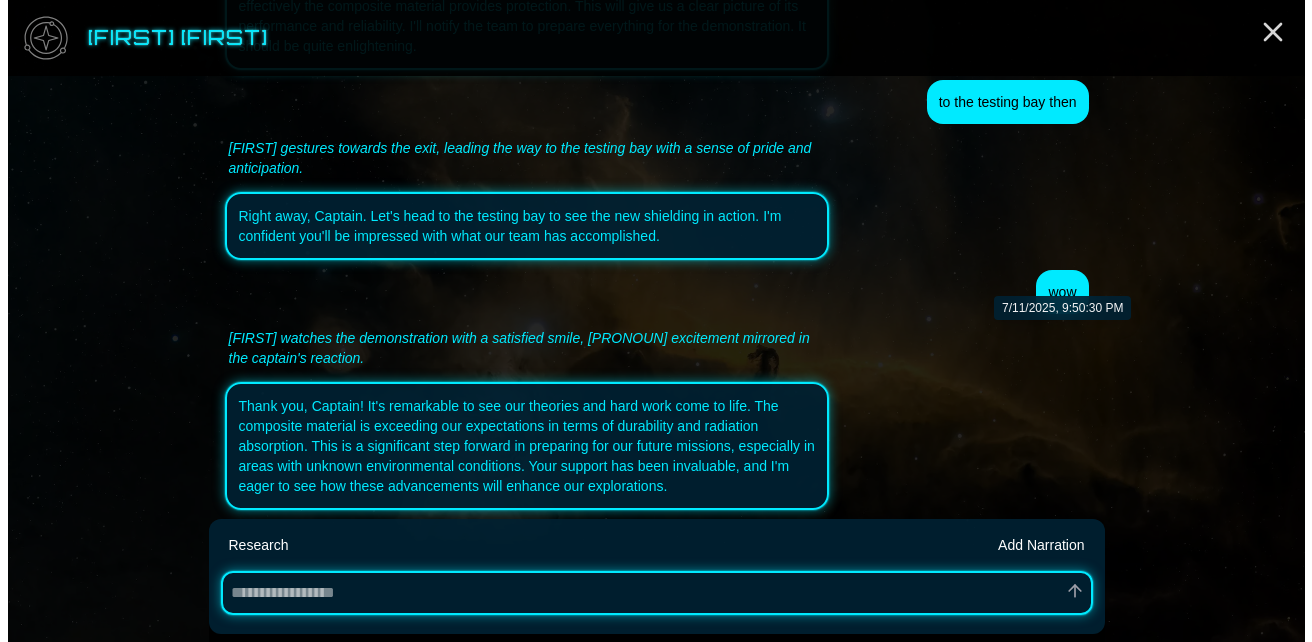 scroll, scrollTop: 0, scrollLeft: 0, axis: both 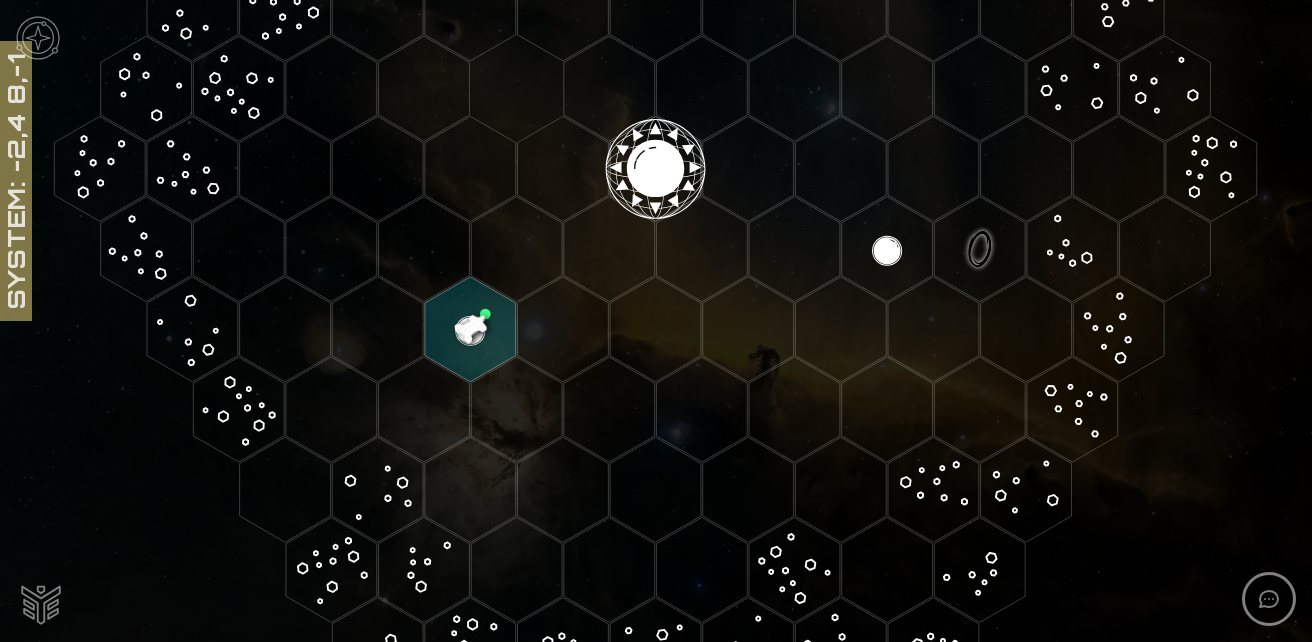 click 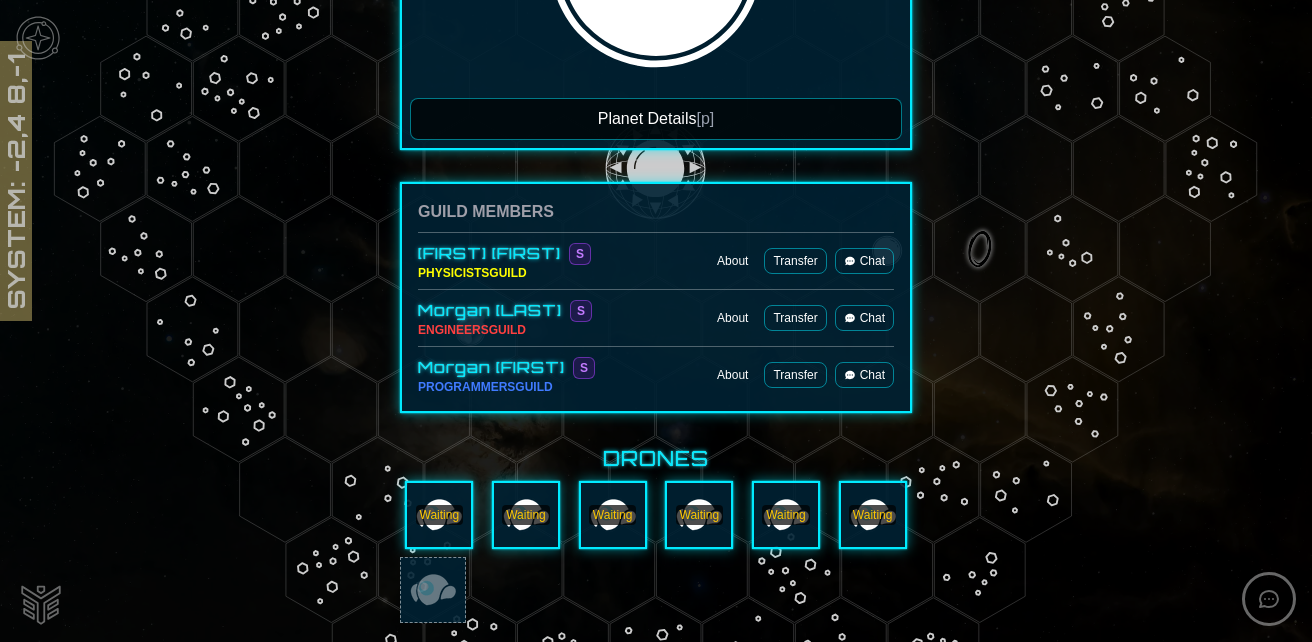 scroll, scrollTop: 600, scrollLeft: 0, axis: vertical 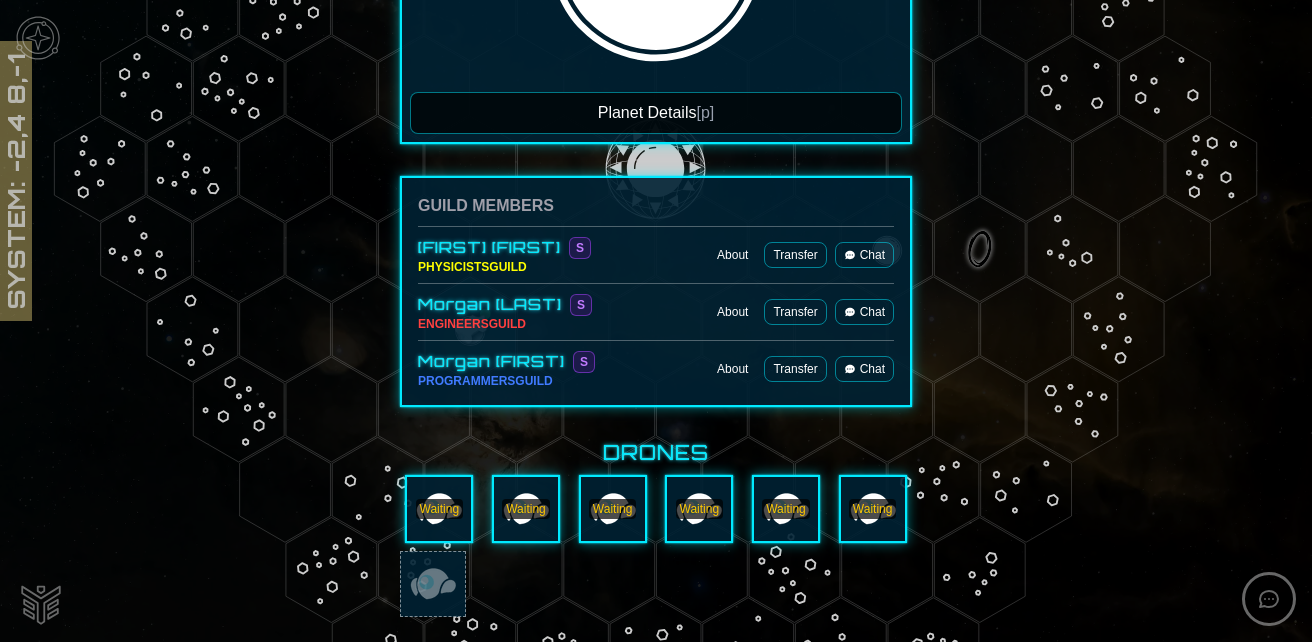 click on "Chat" at bounding box center [864, 312] 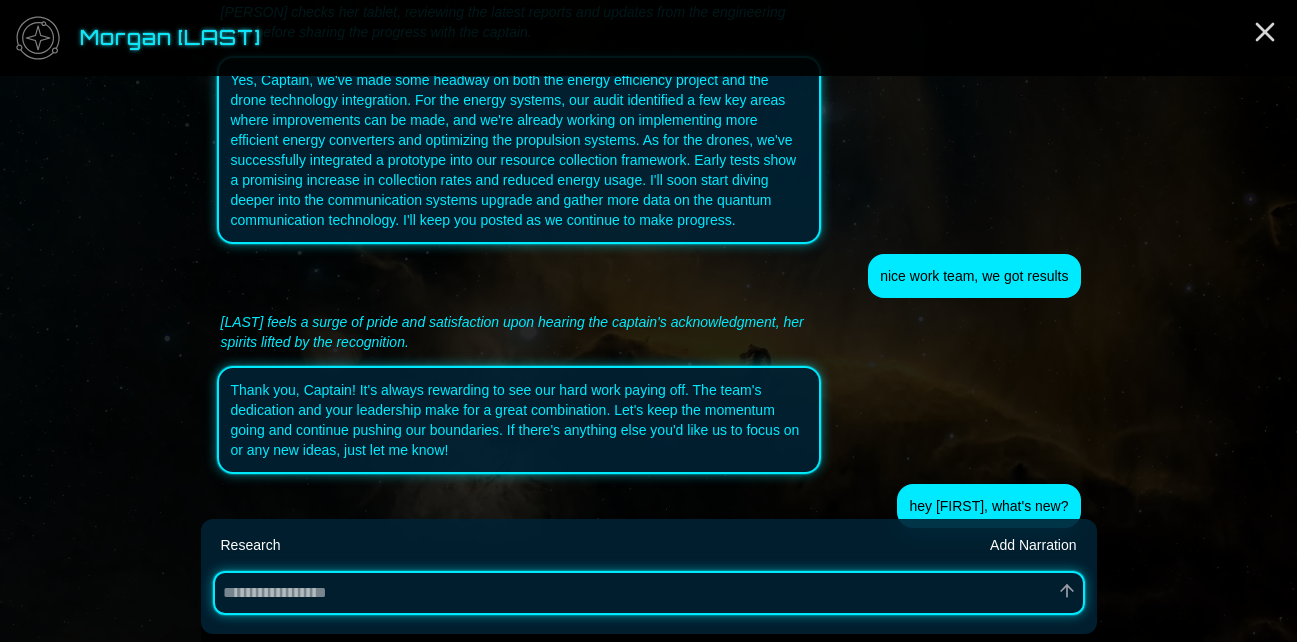 scroll, scrollTop: 4164, scrollLeft: 0, axis: vertical 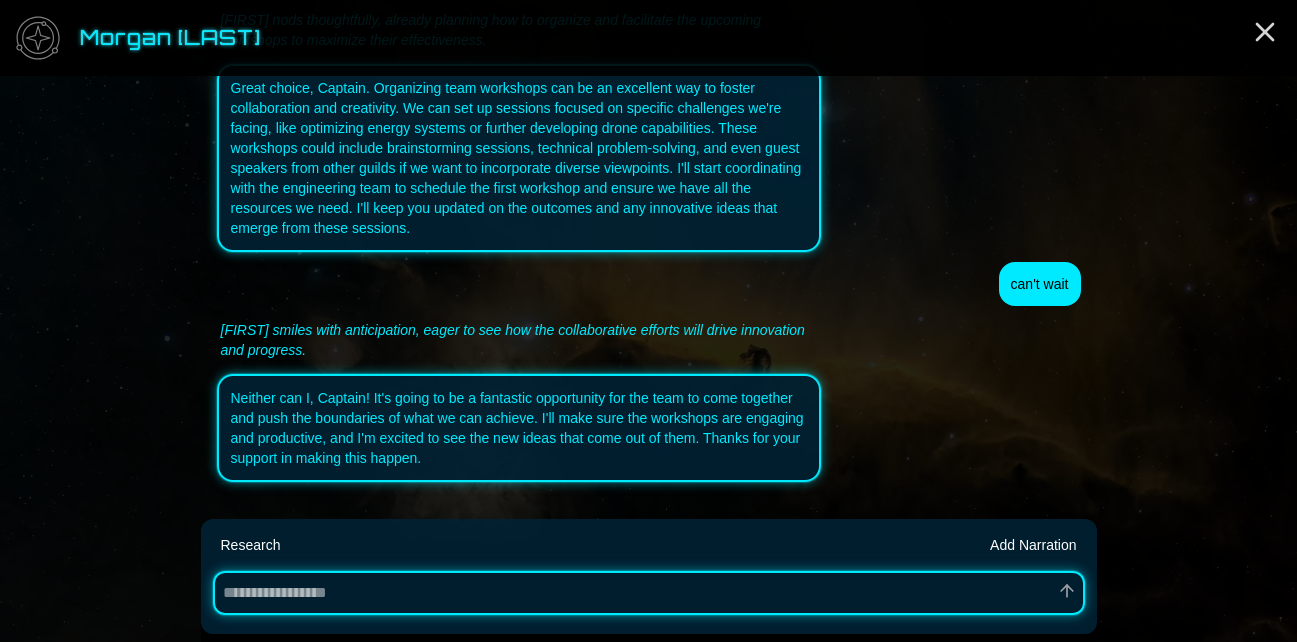 click at bounding box center (649, 593) 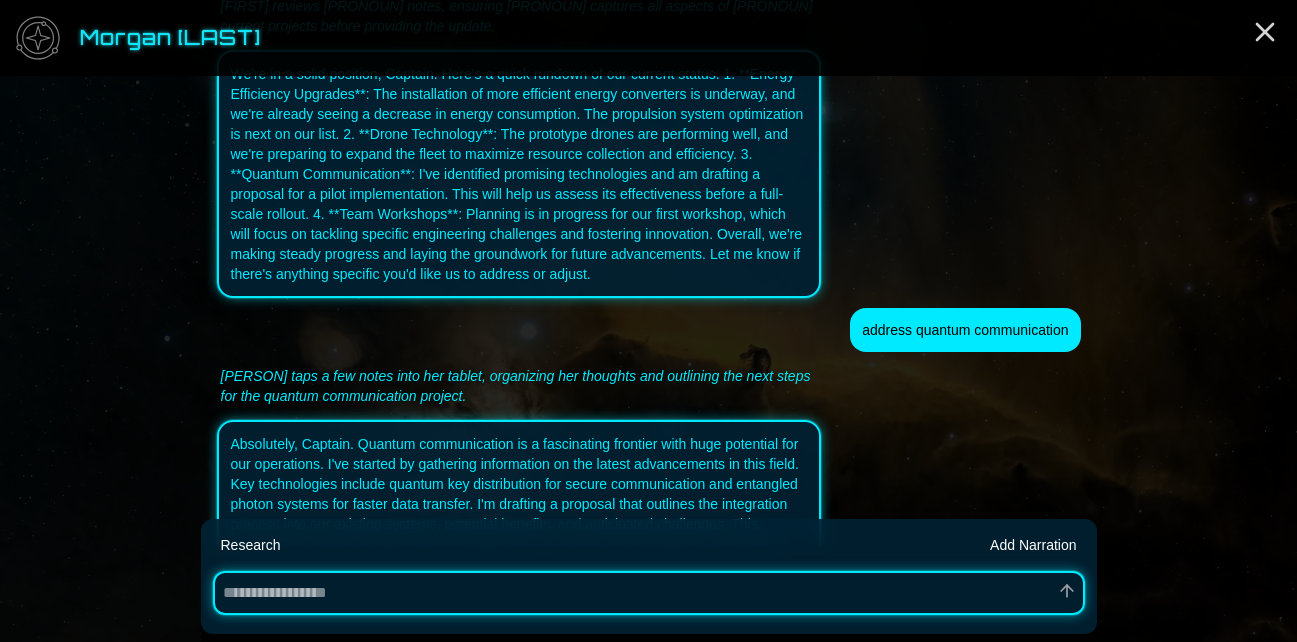 scroll, scrollTop: 4904, scrollLeft: 0, axis: vertical 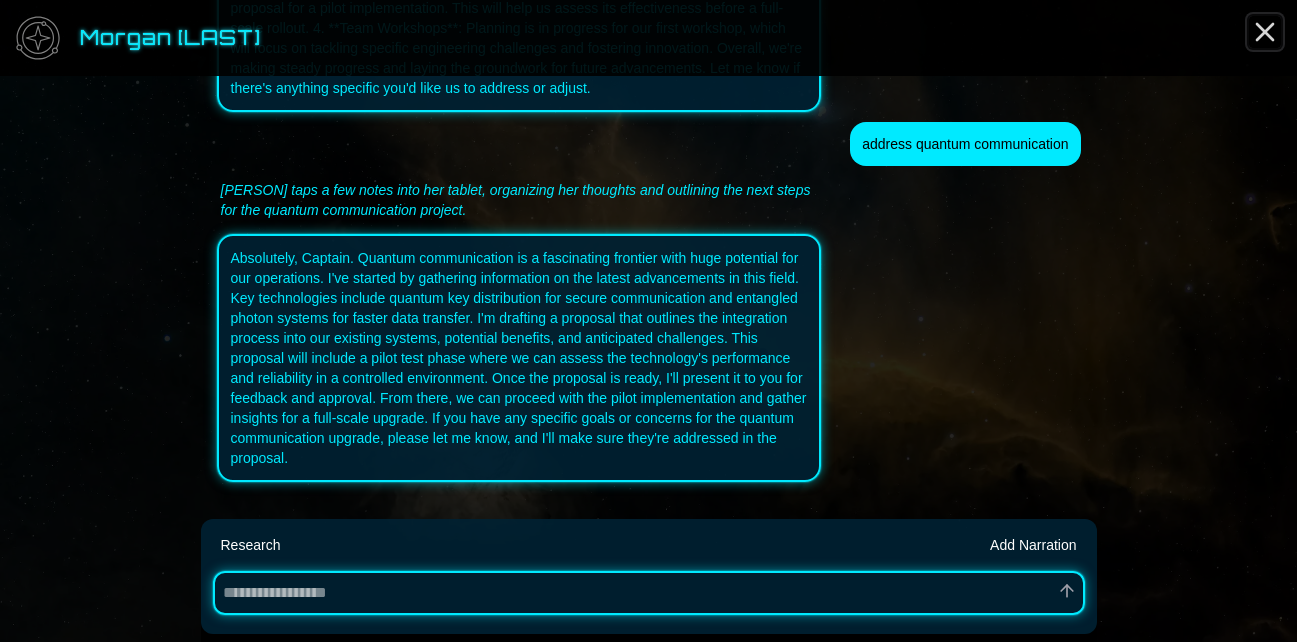 click 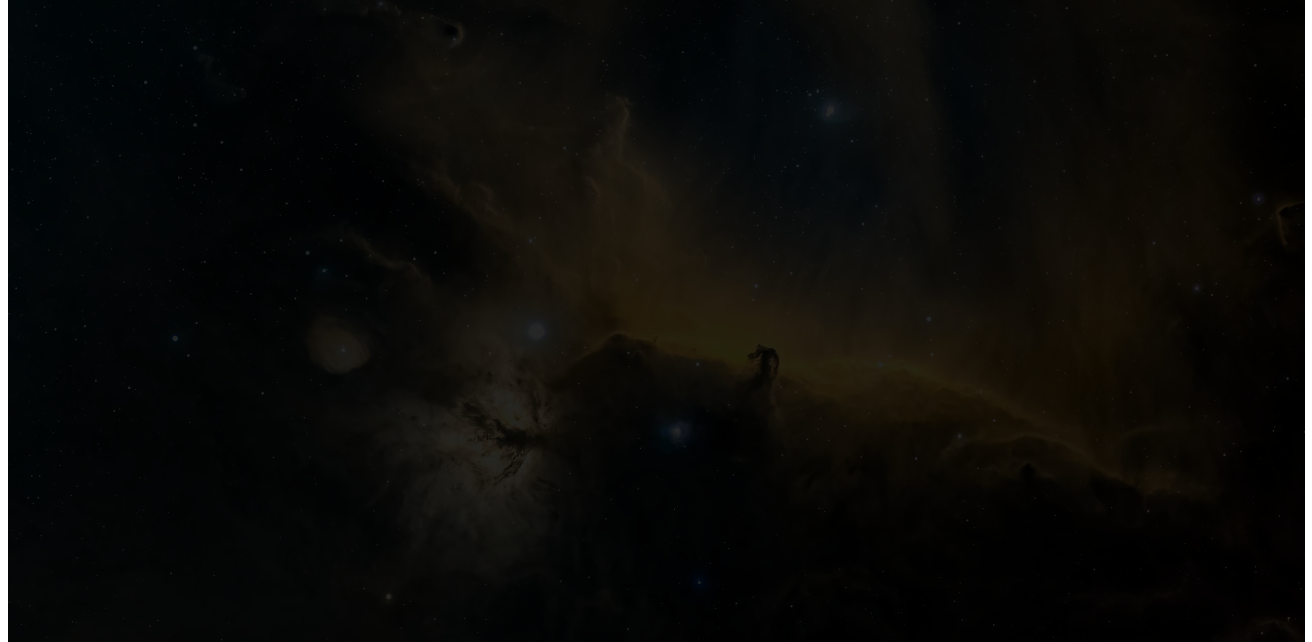 scroll, scrollTop: 0, scrollLeft: 0, axis: both 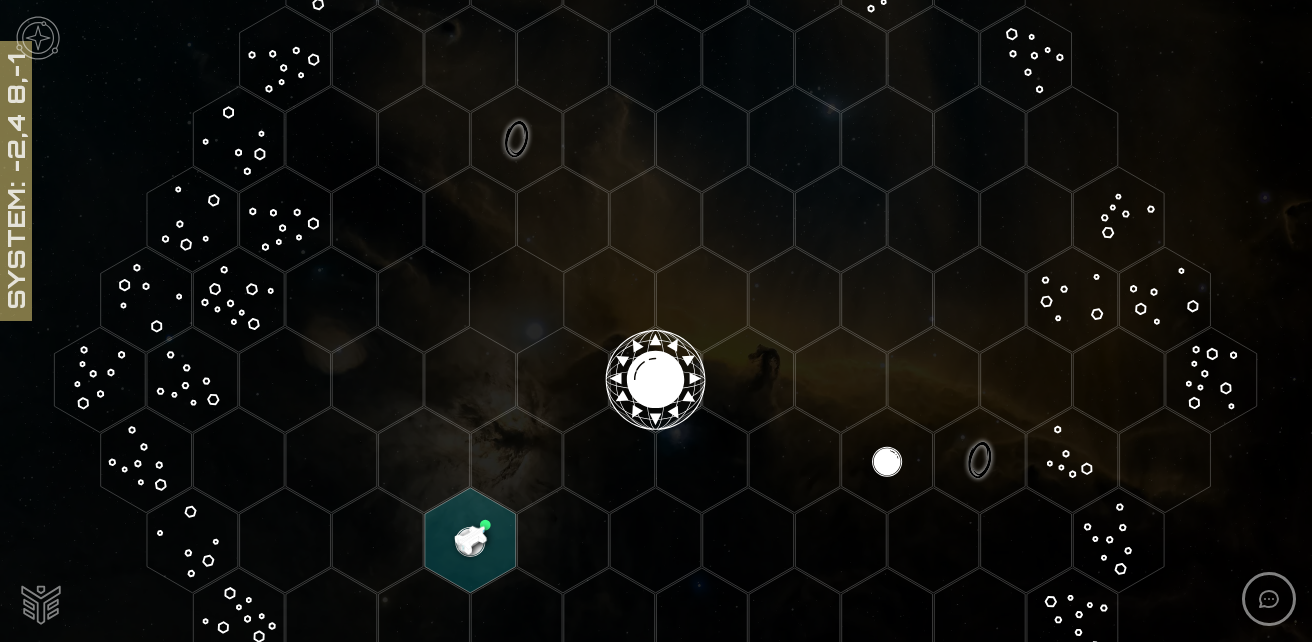 click 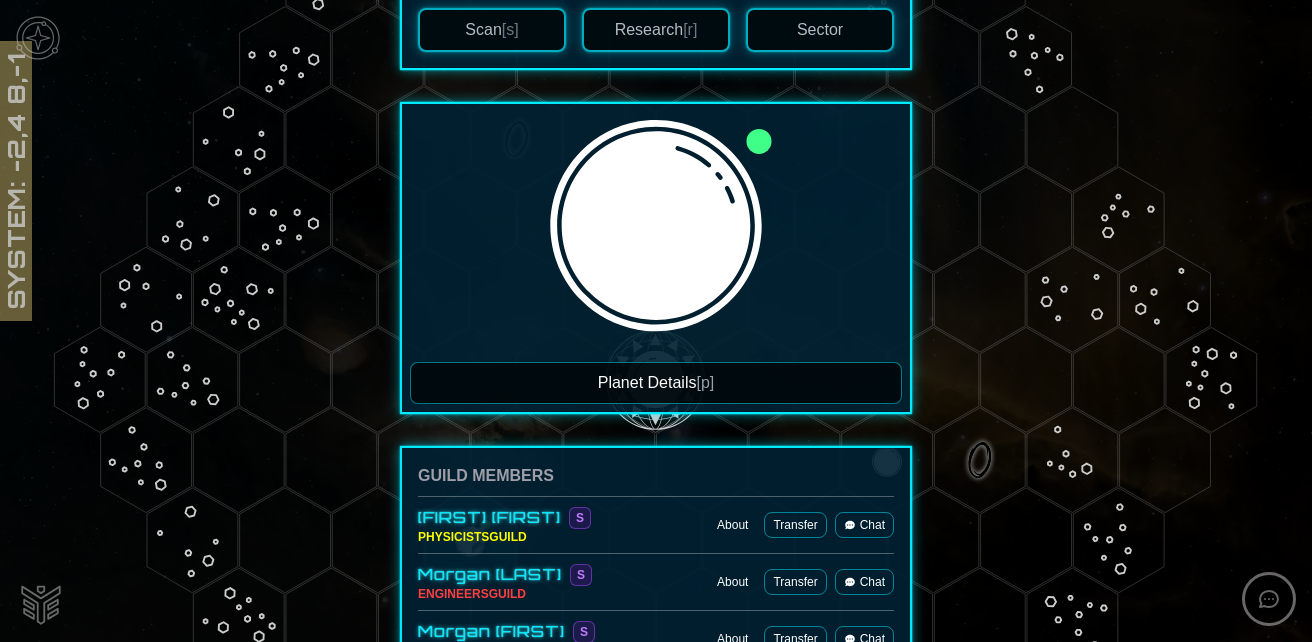 scroll, scrollTop: 500, scrollLeft: 0, axis: vertical 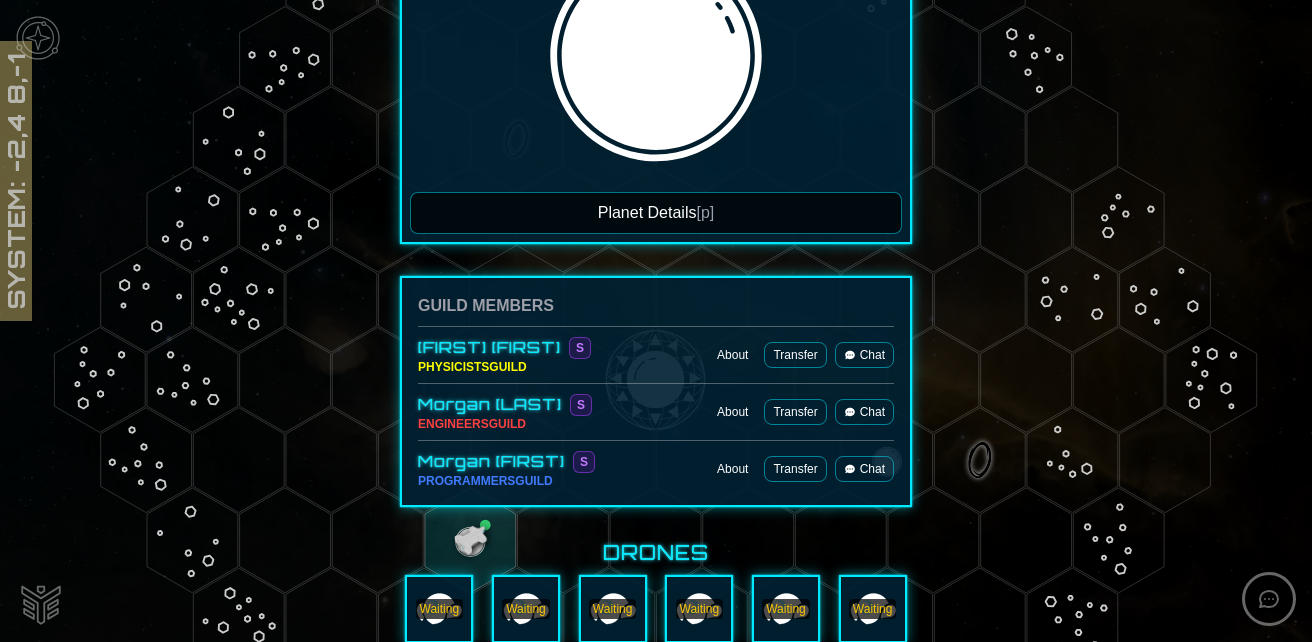 click on "Chat" at bounding box center [864, 469] 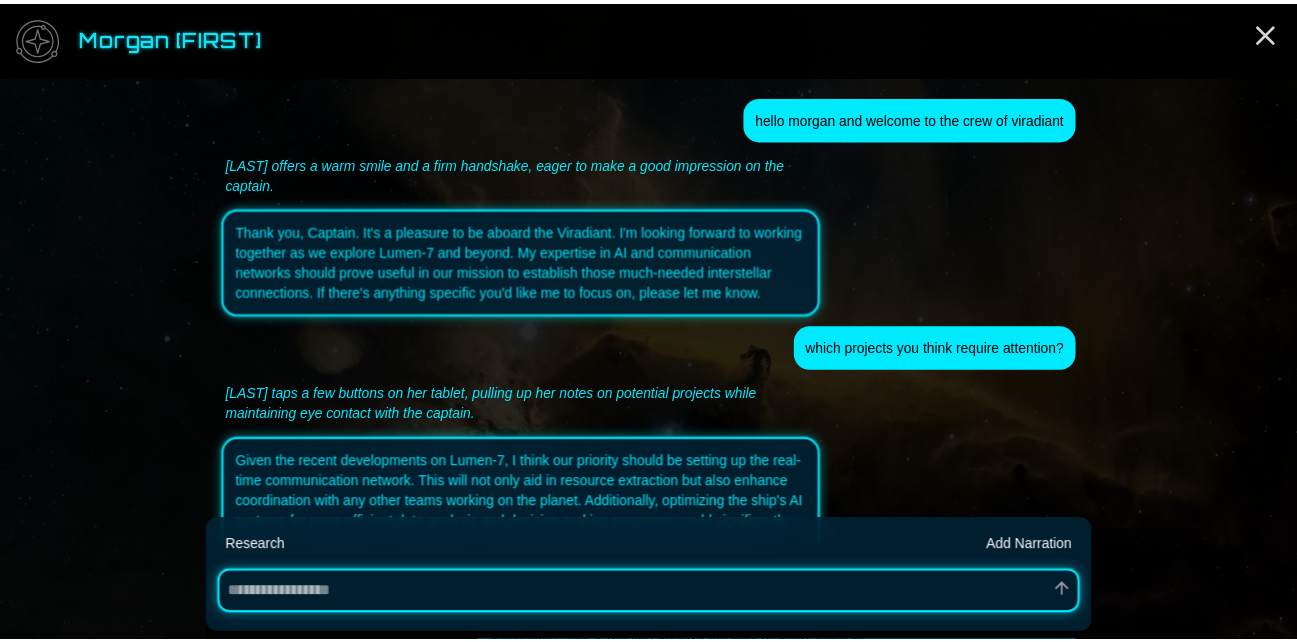 scroll, scrollTop: 3224, scrollLeft: 0, axis: vertical 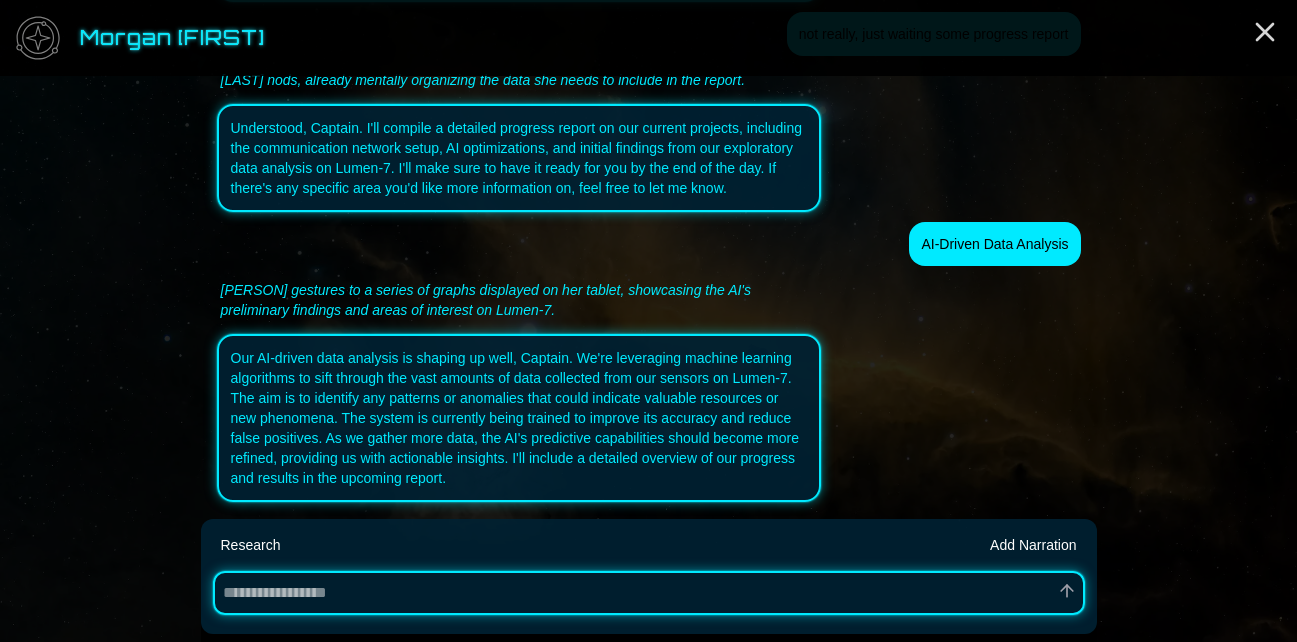 click at bounding box center [649, 593] 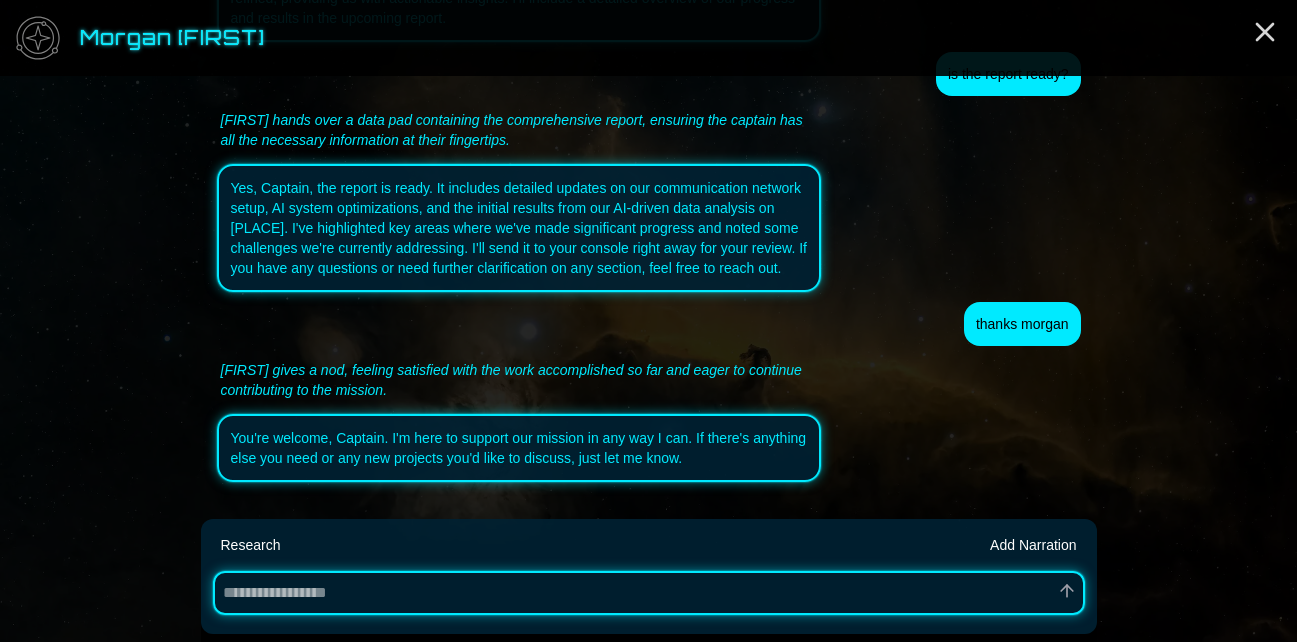 scroll, scrollTop: 3664, scrollLeft: 0, axis: vertical 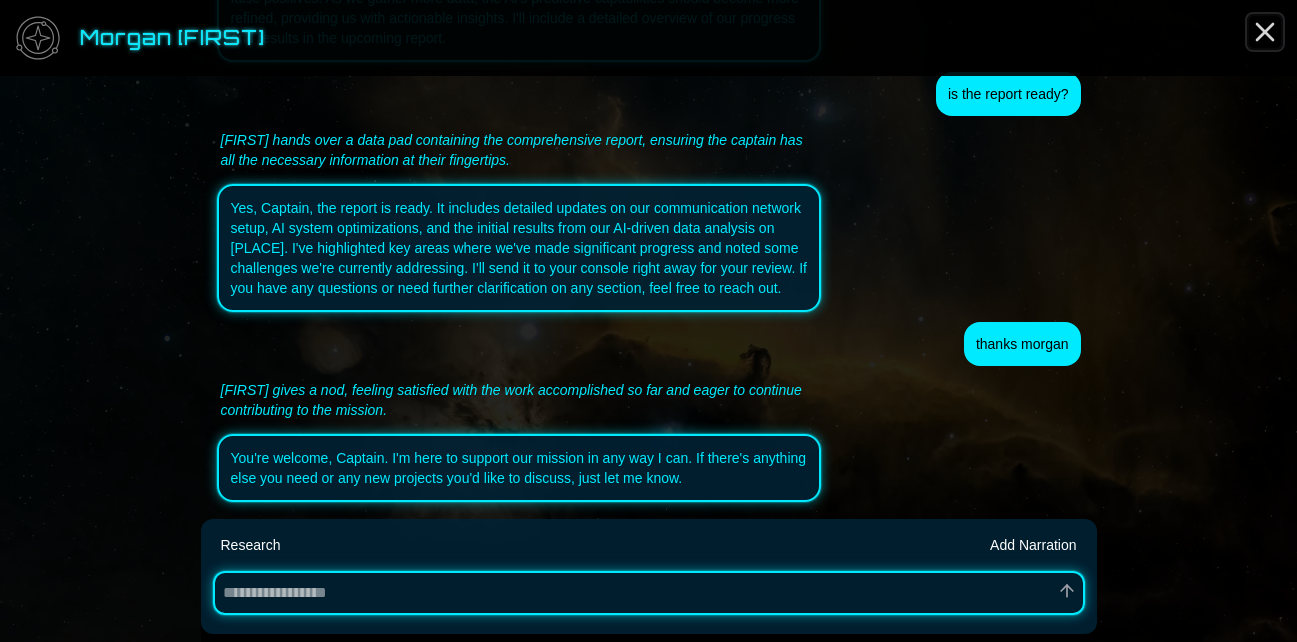 click 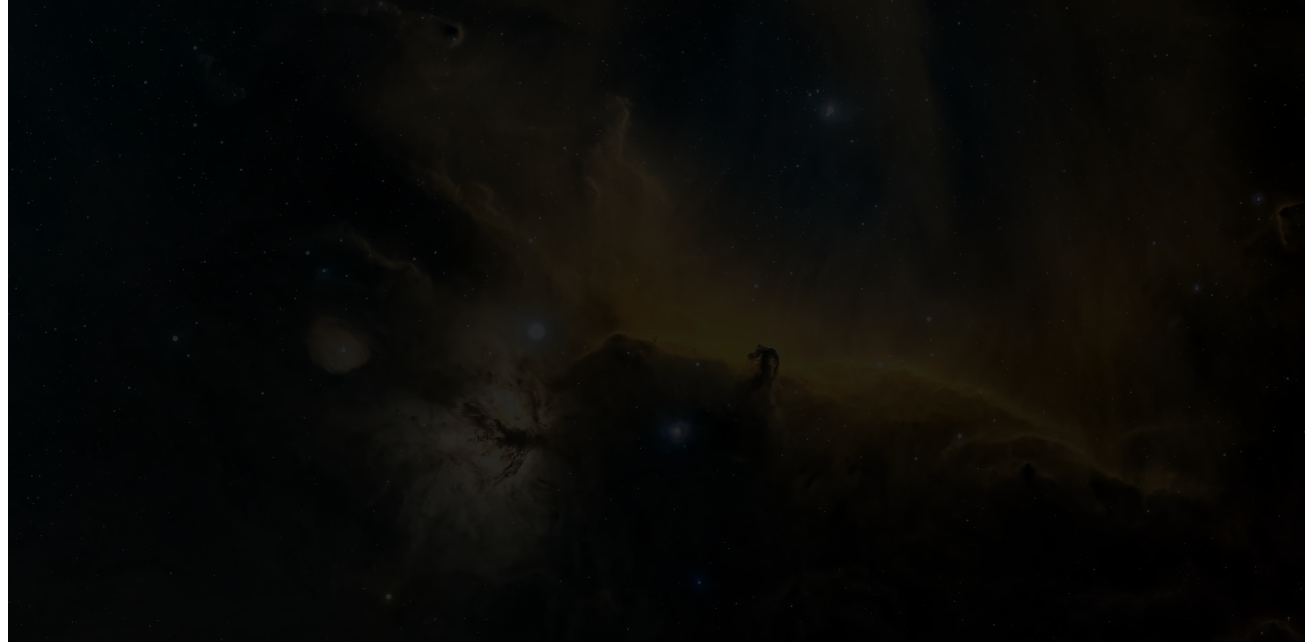 scroll, scrollTop: 0, scrollLeft: 0, axis: both 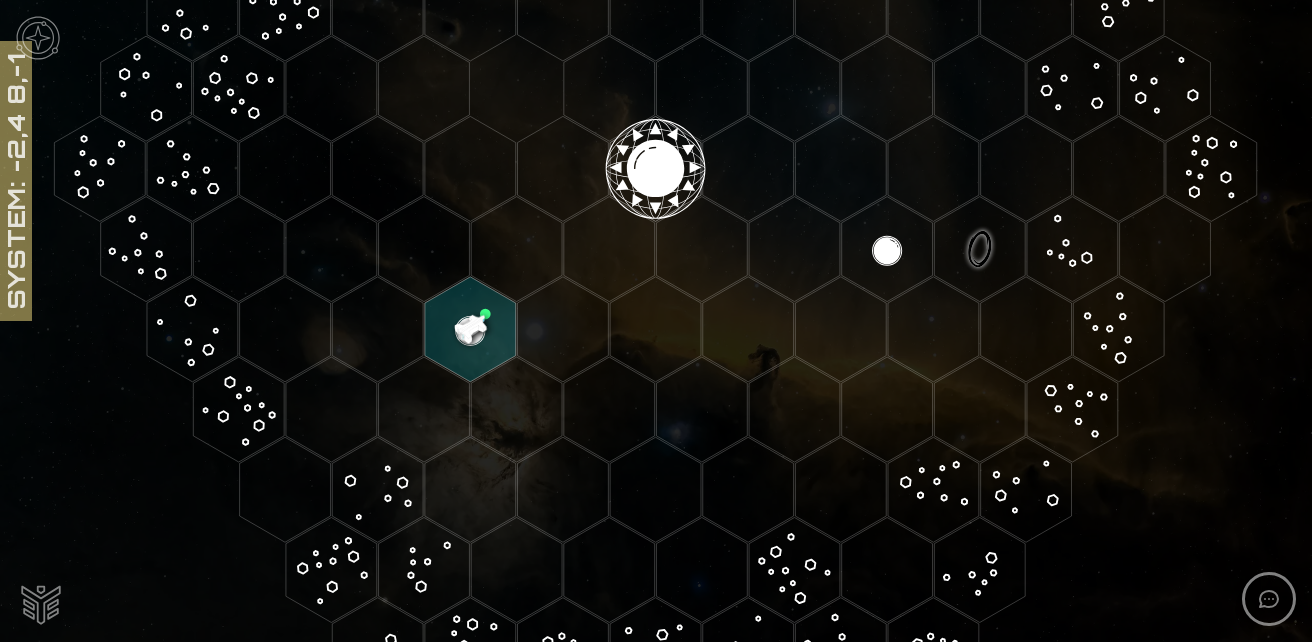 click 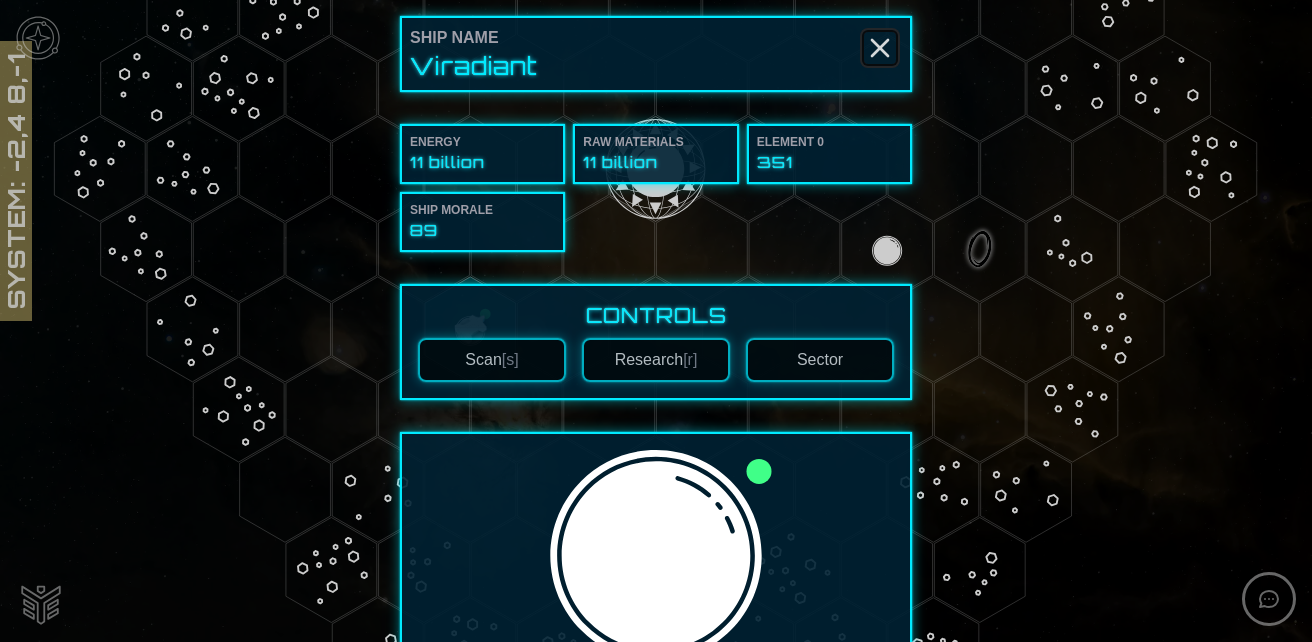 click 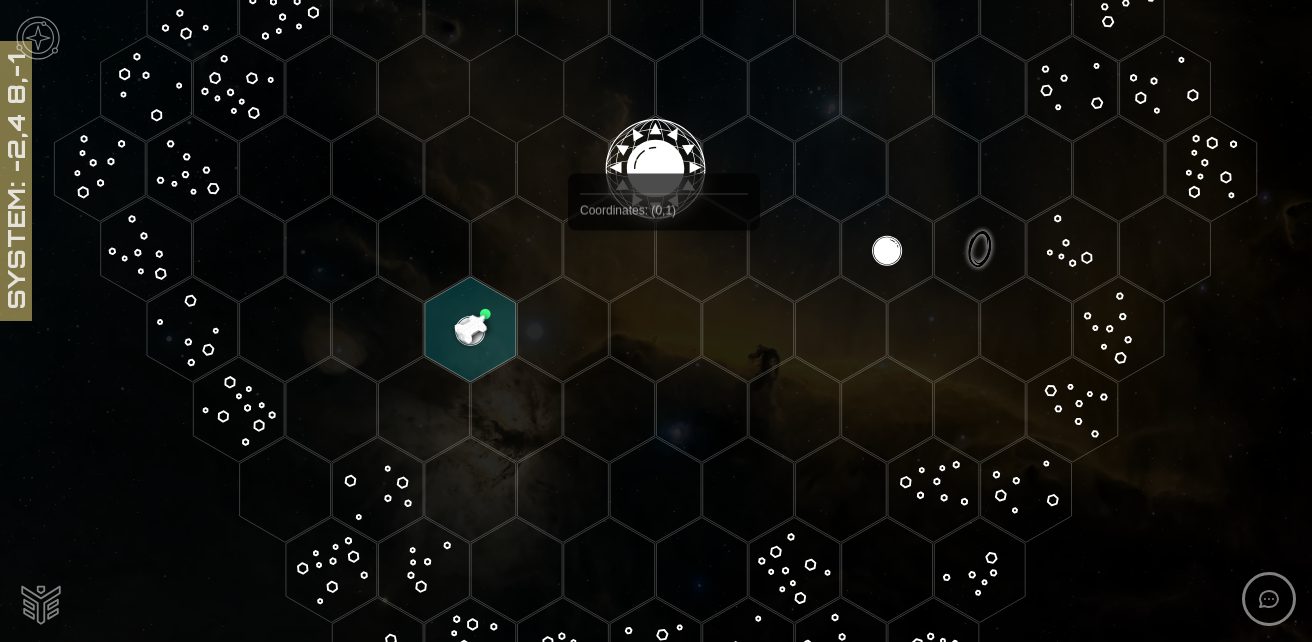 scroll, scrollTop: 306, scrollLeft: 0, axis: vertical 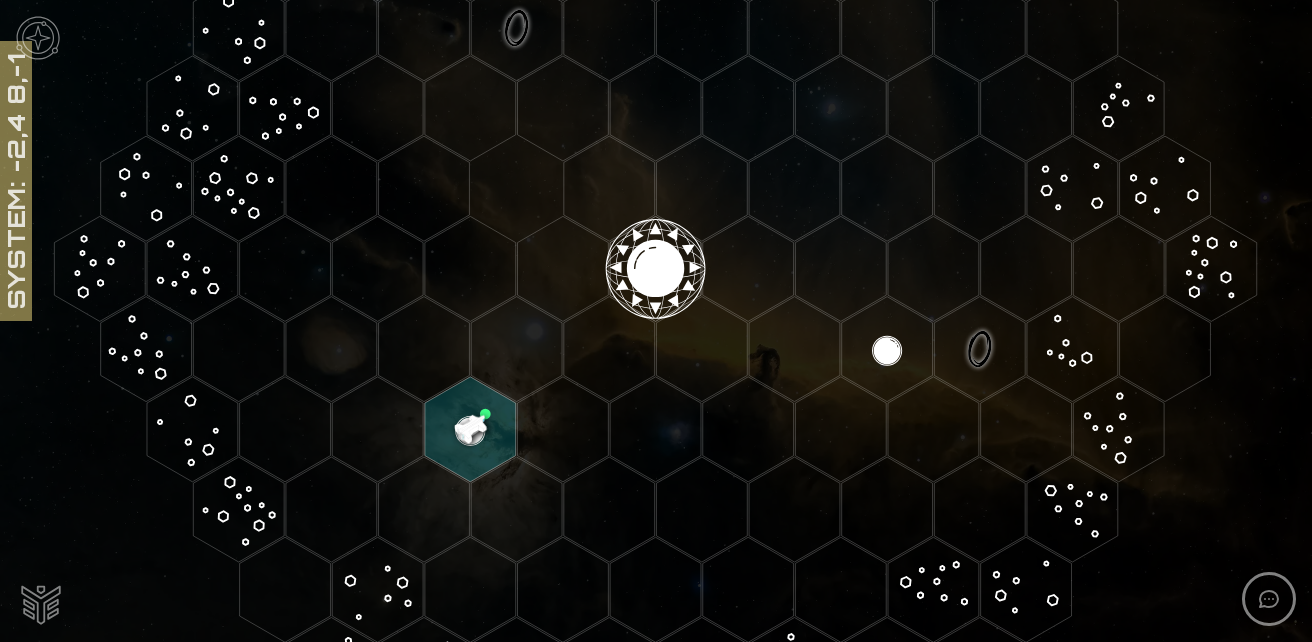 click 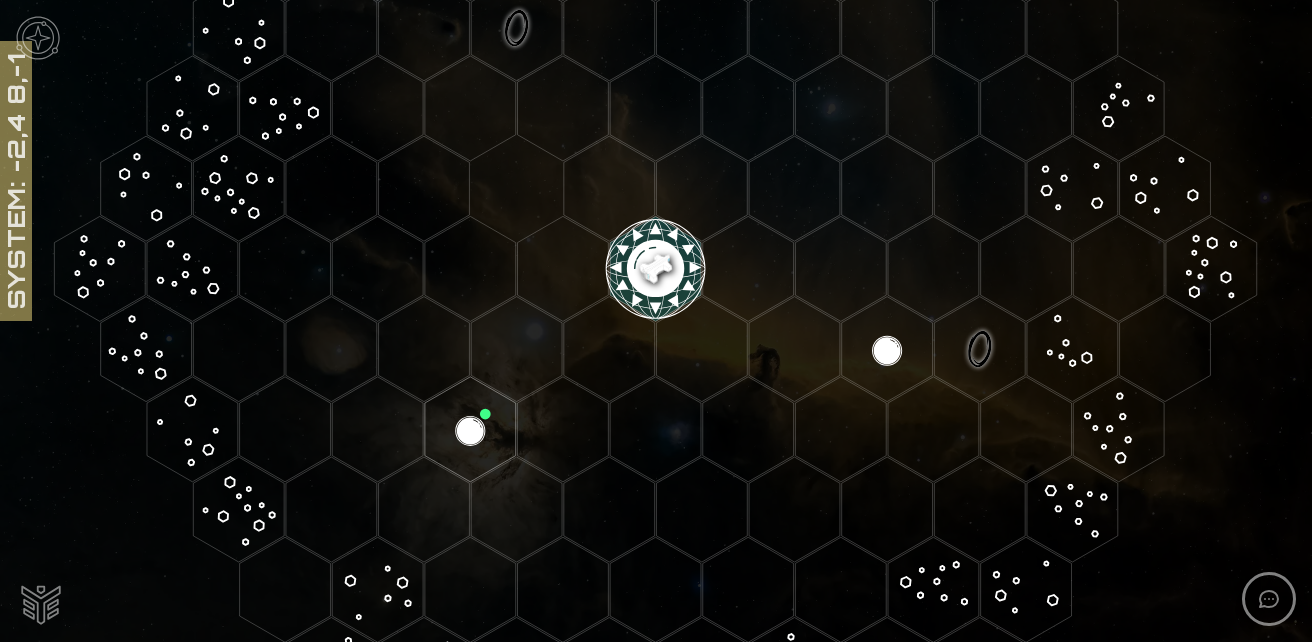 click 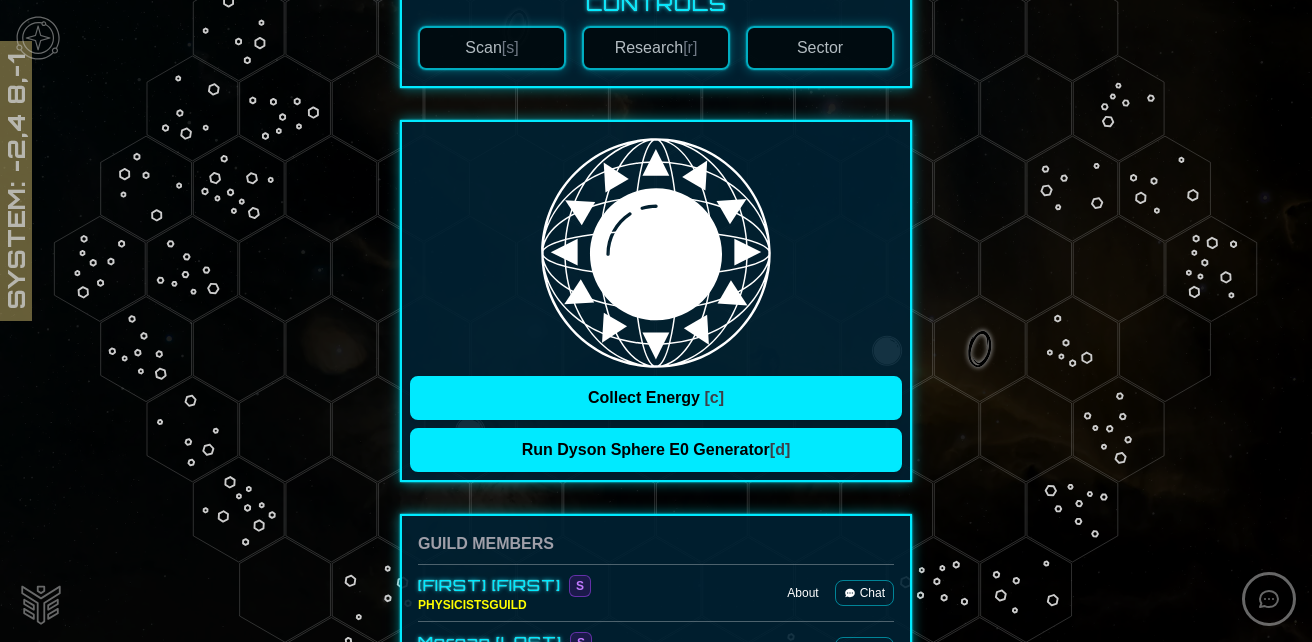 scroll, scrollTop: 400, scrollLeft: 0, axis: vertical 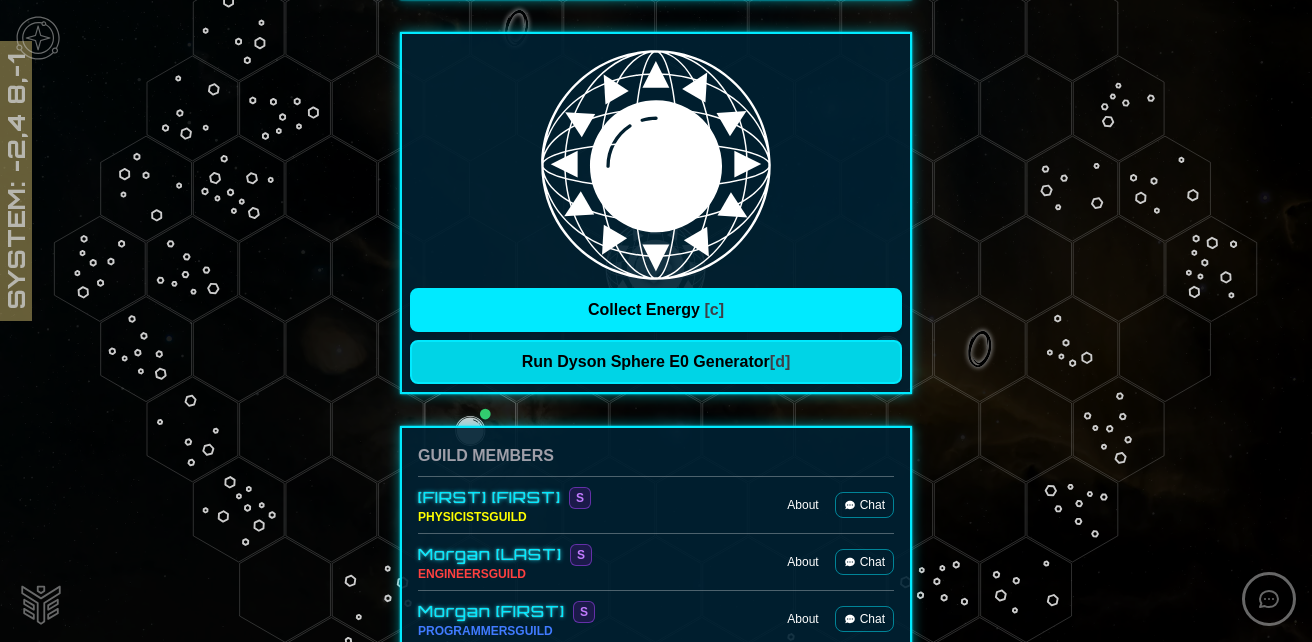 click on "Run Dyson Sphere E0 Generator  [d]" at bounding box center [656, 362] 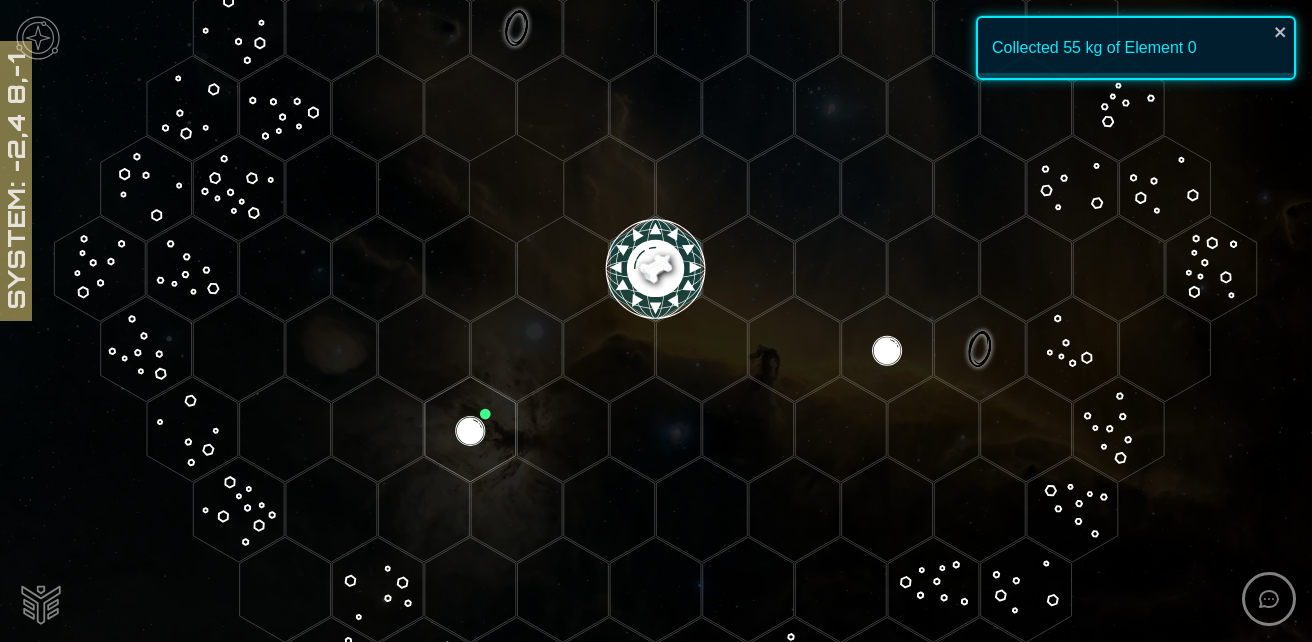 click 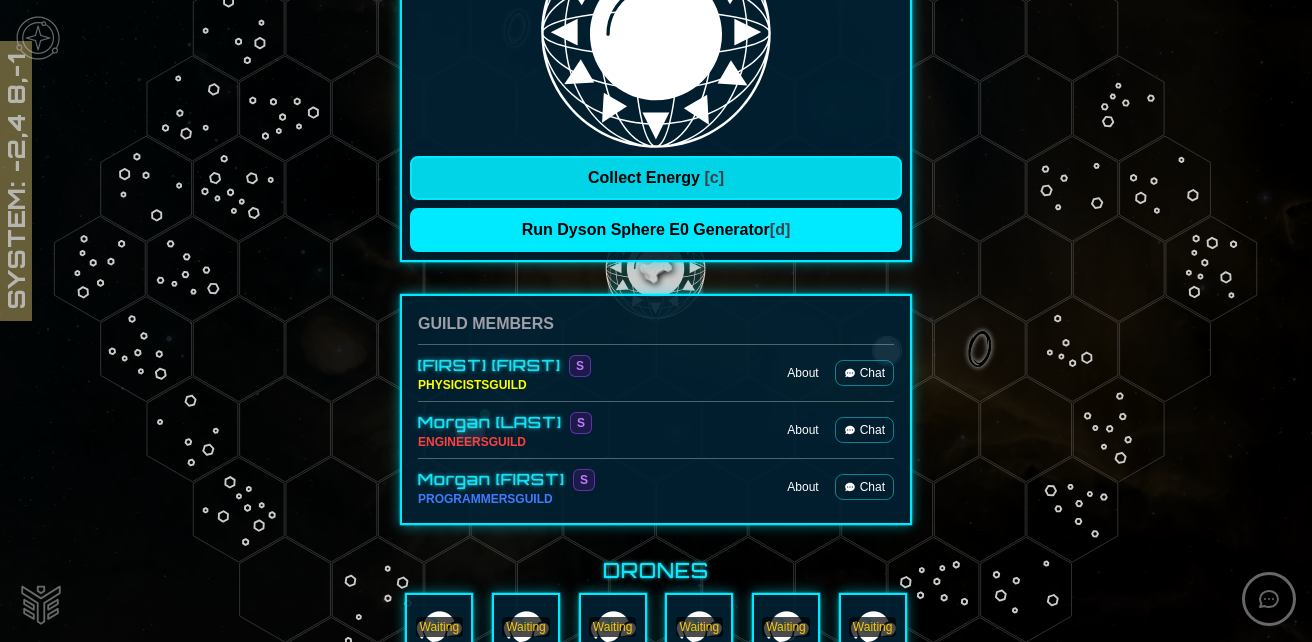 scroll, scrollTop: 445, scrollLeft: 0, axis: vertical 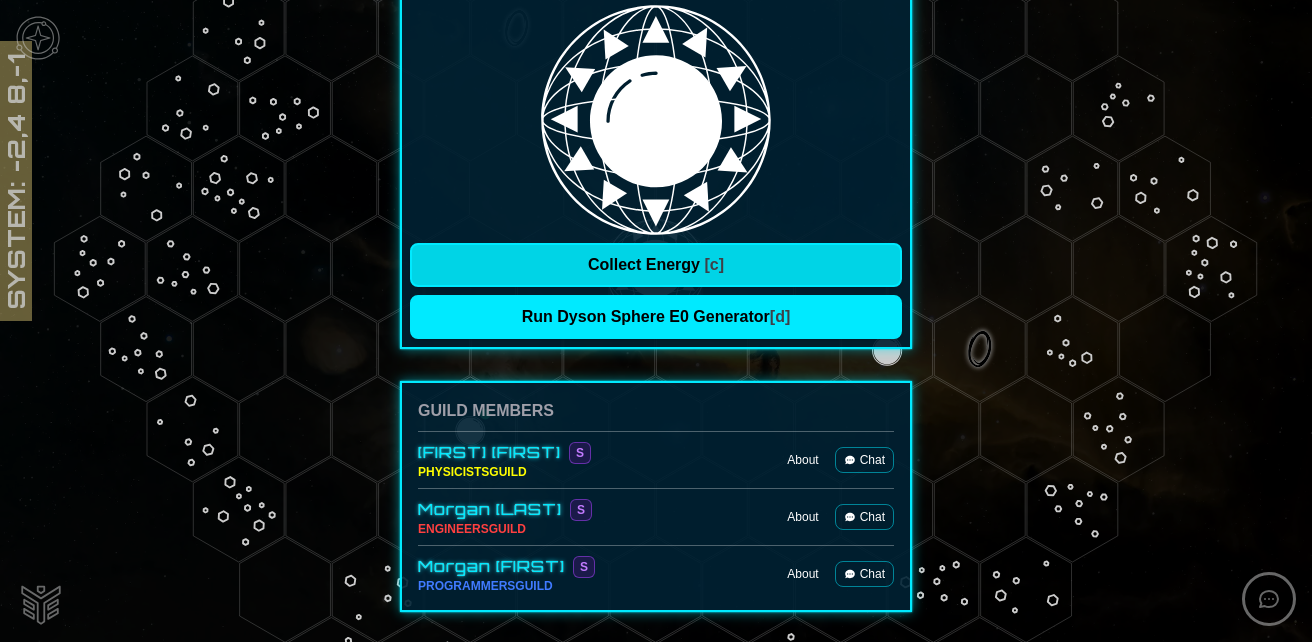 click on "Collect Energy   [c]" at bounding box center [656, 265] 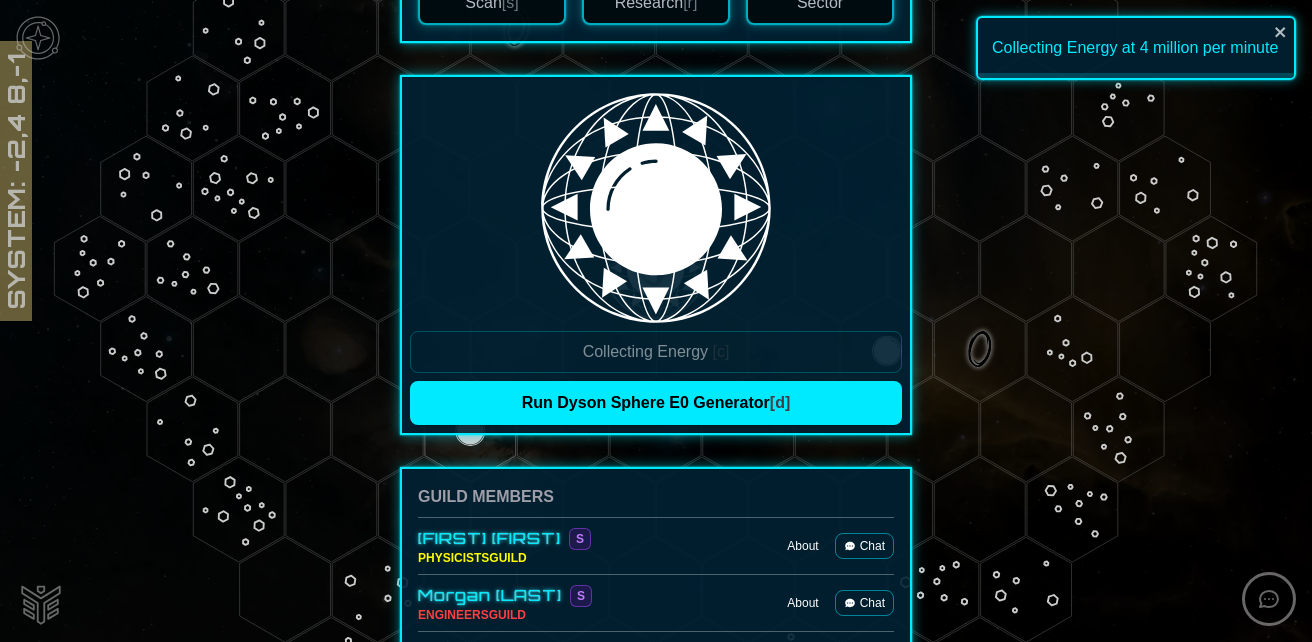 scroll, scrollTop: 0, scrollLeft: 0, axis: both 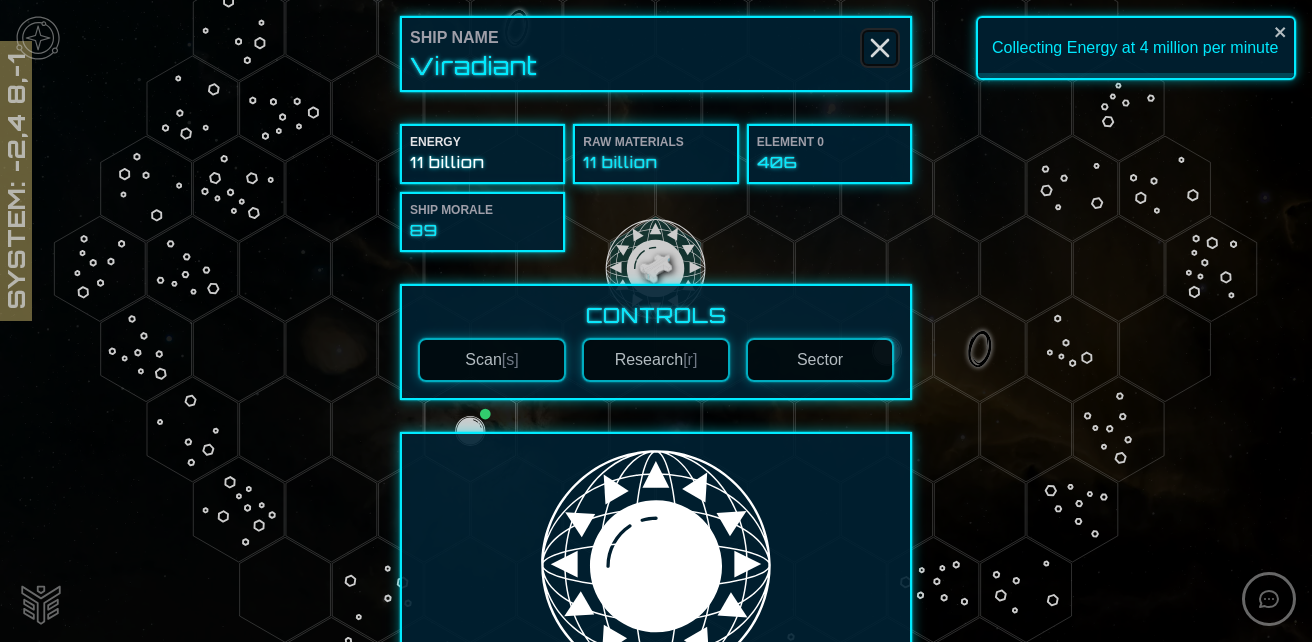 click 